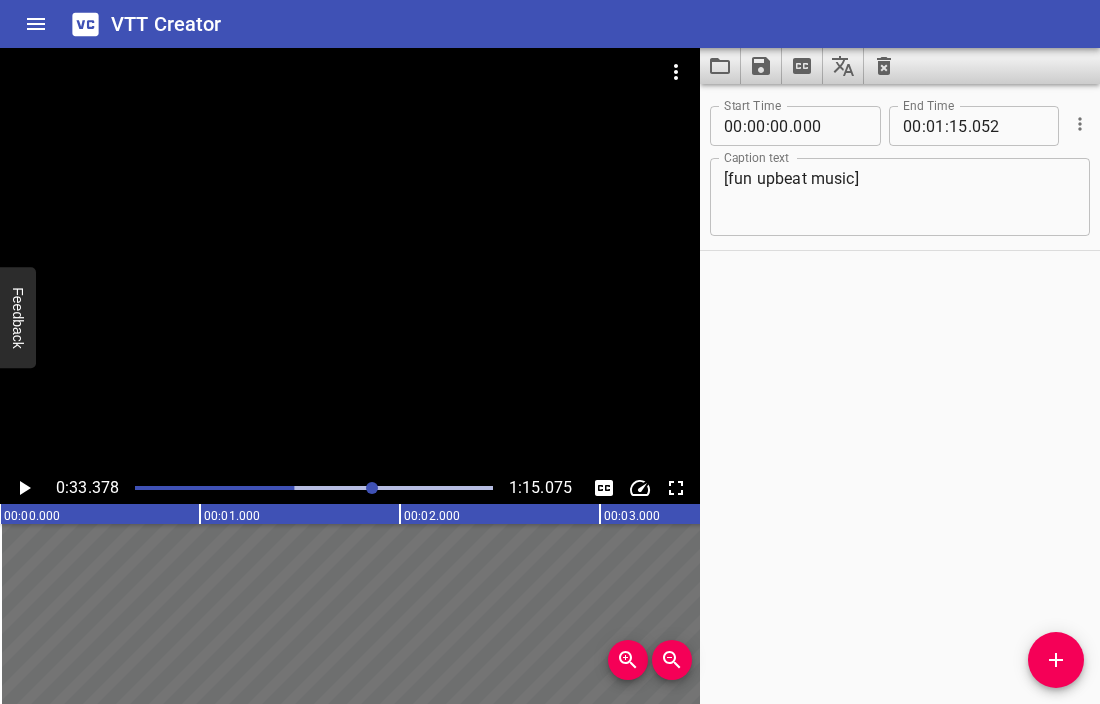 scroll, scrollTop: 0, scrollLeft: 0, axis: both 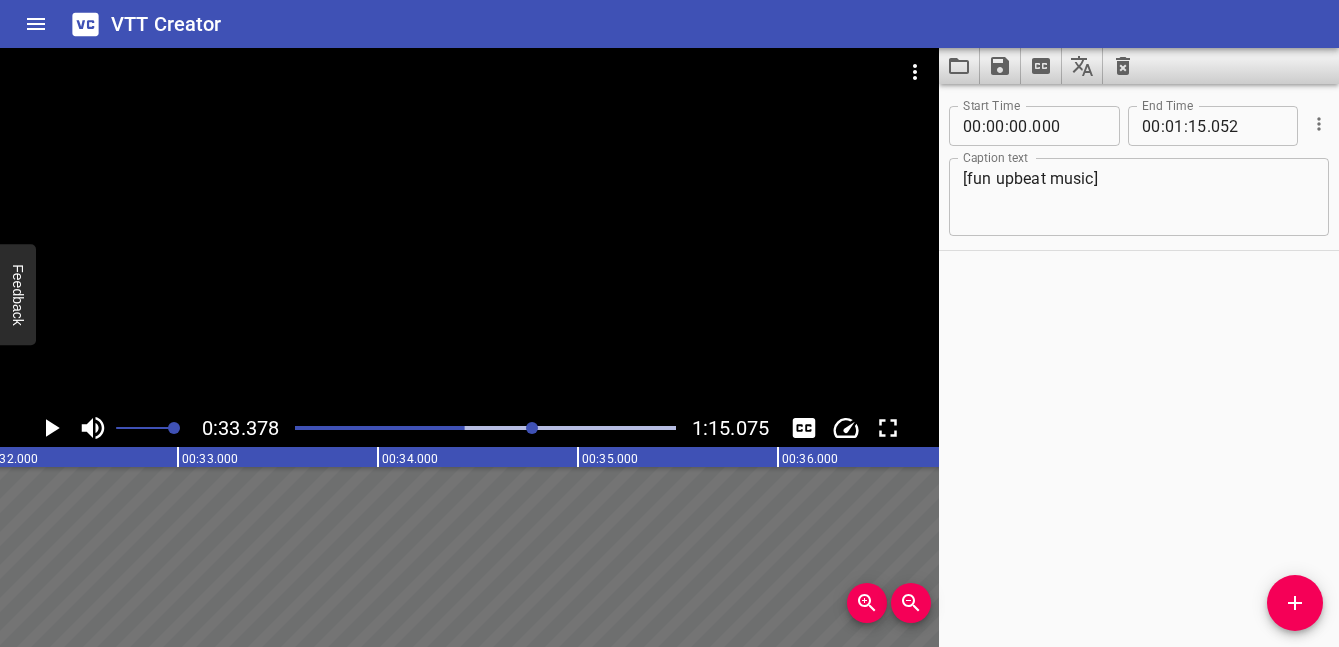 click 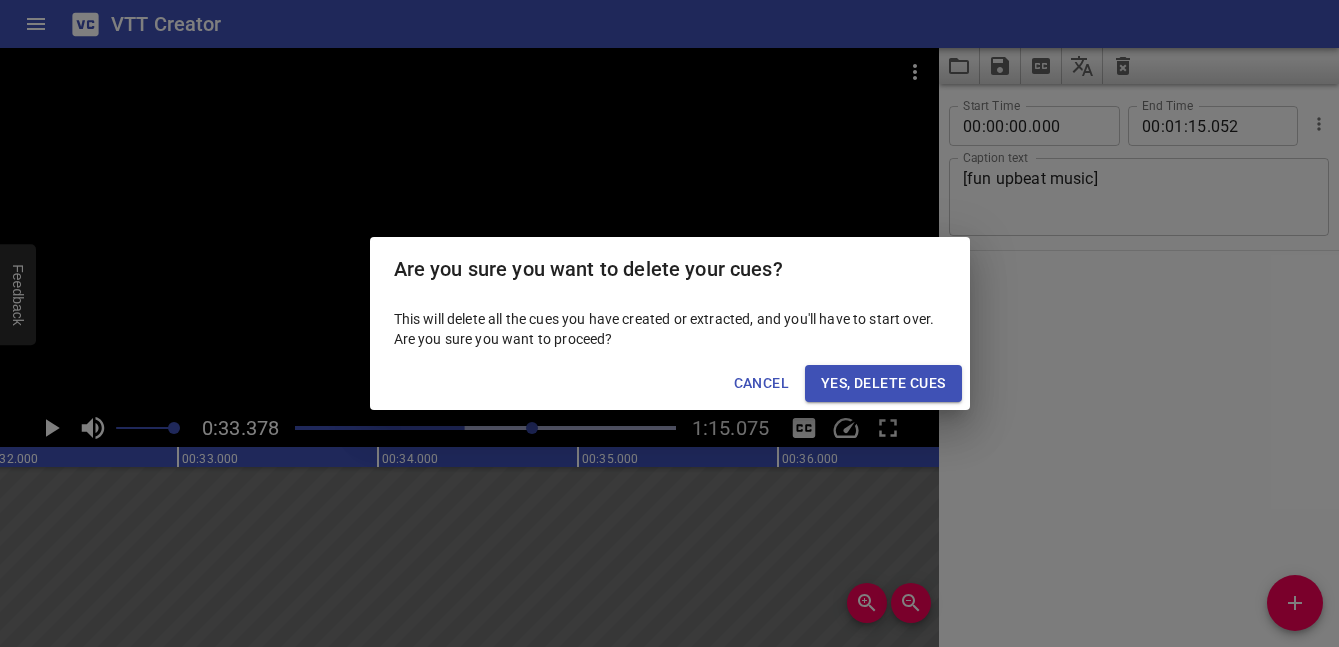 click on "Yes, Delete Cues" at bounding box center (883, 383) 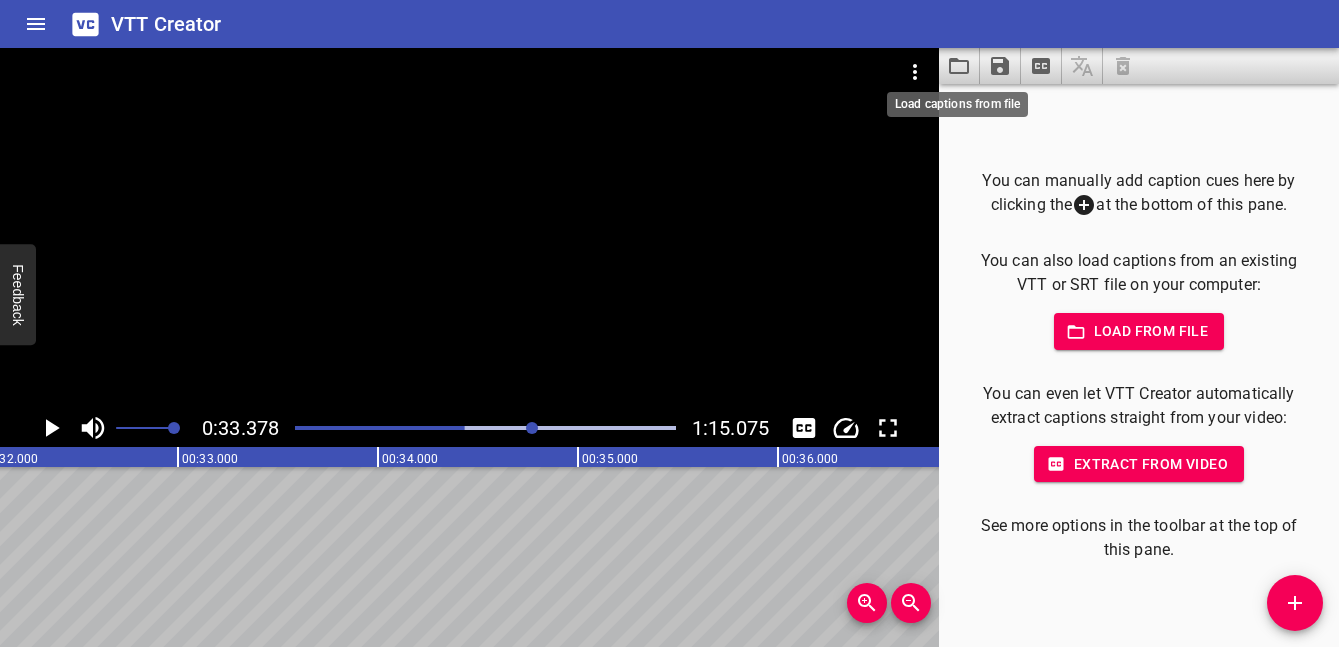 click 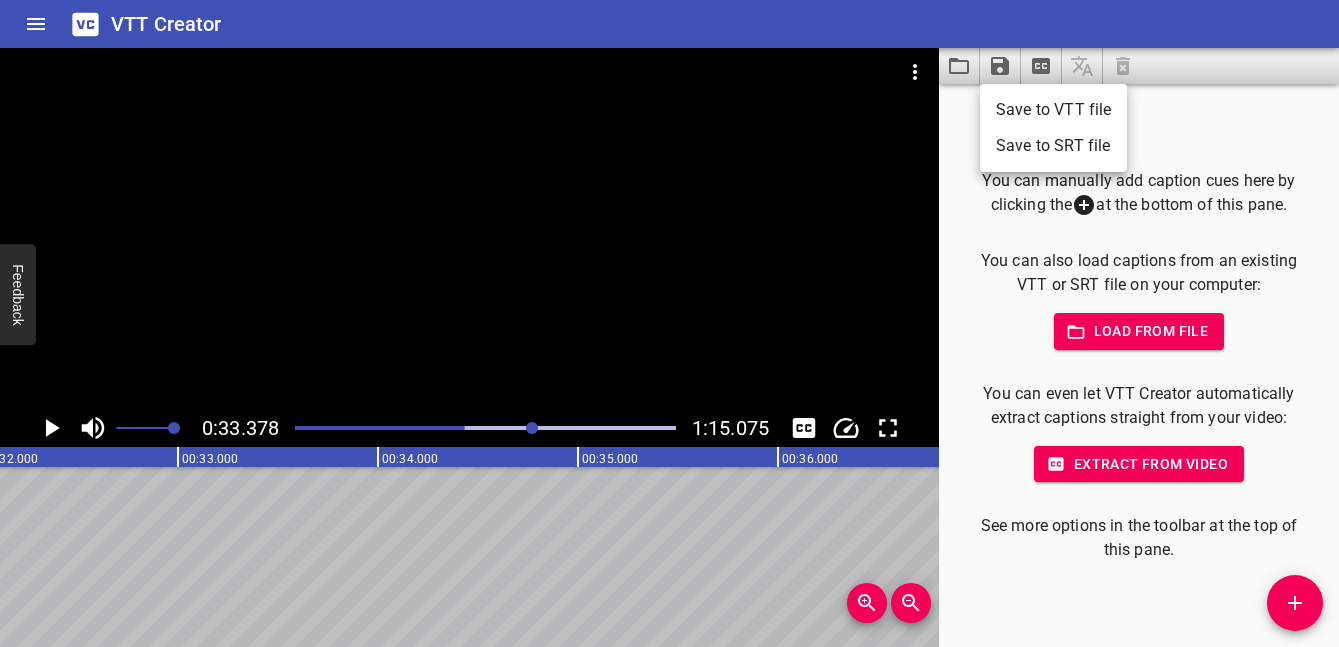 click at bounding box center (669, 323) 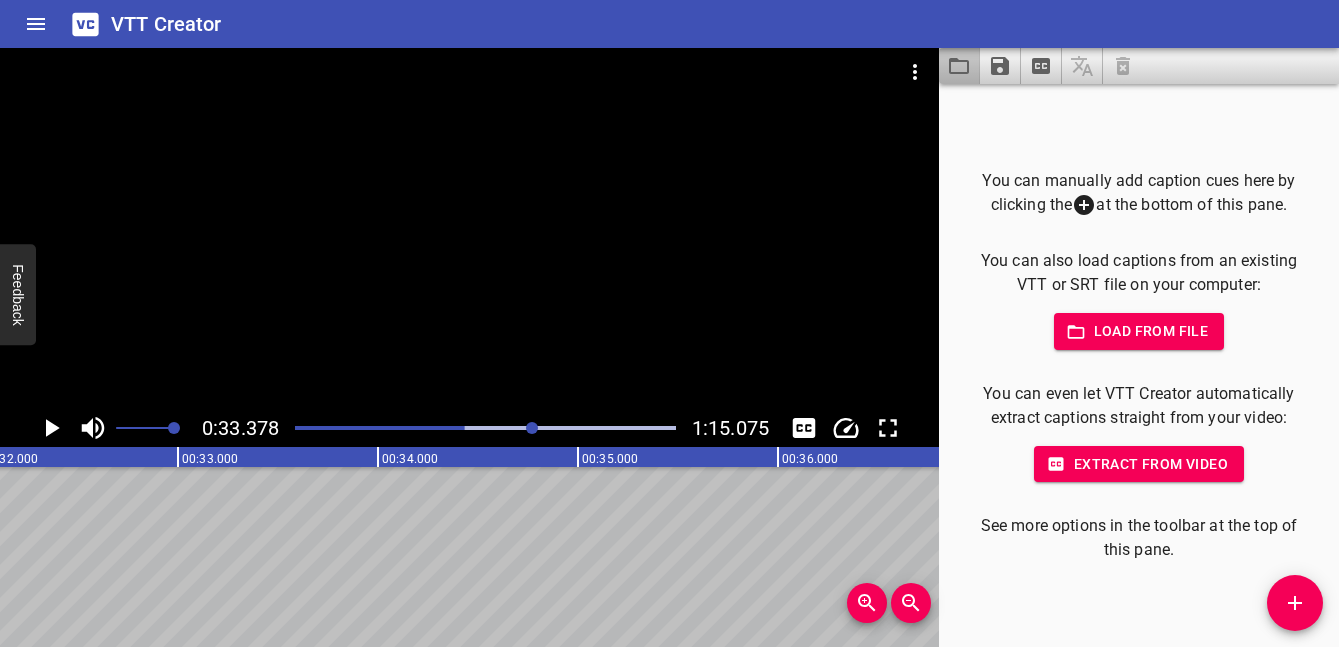 click 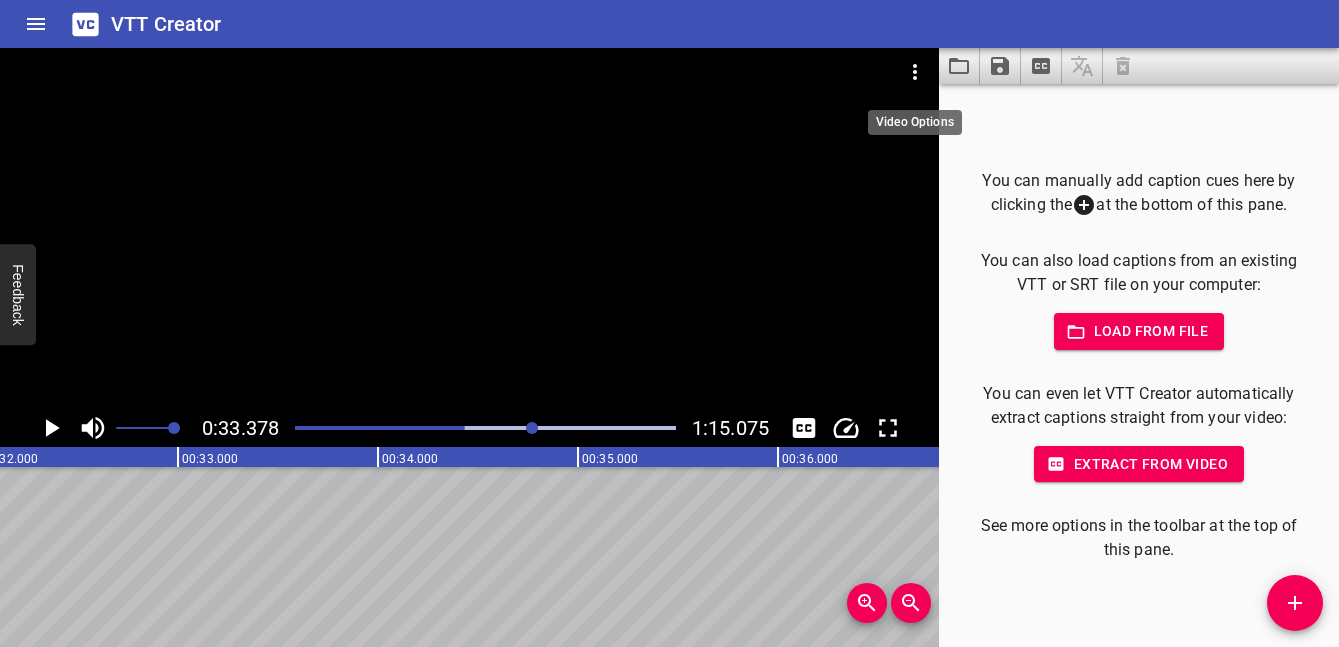 click 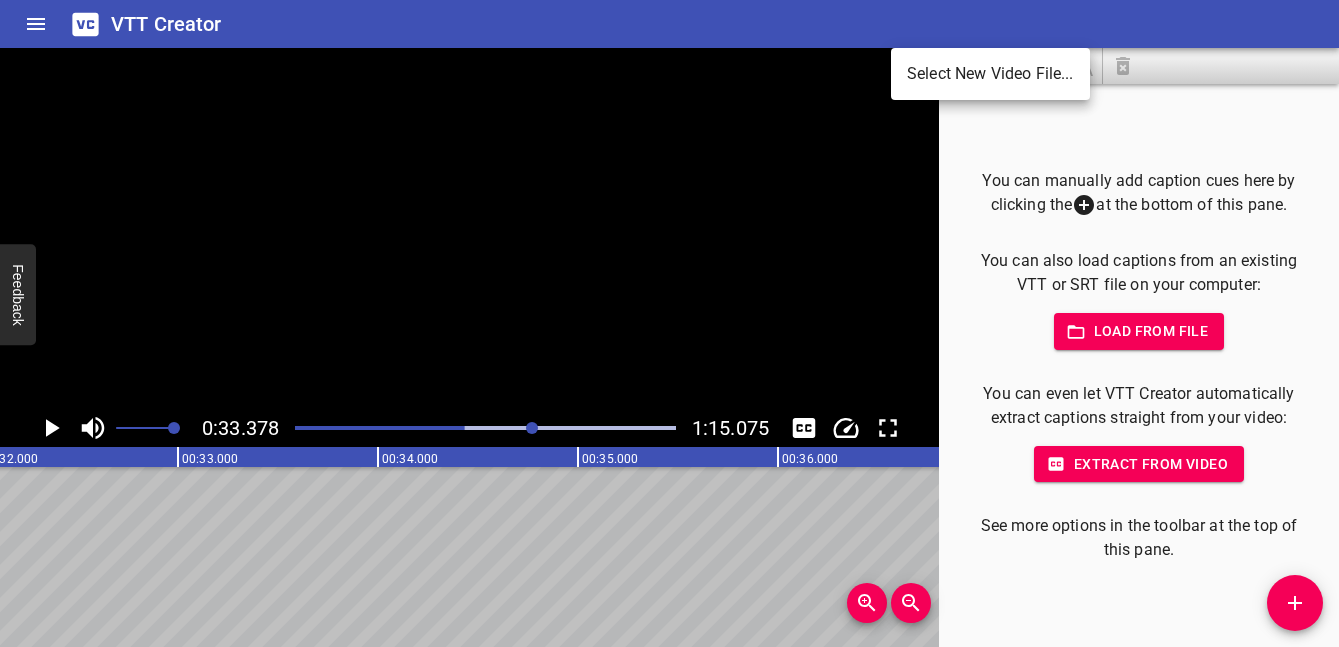 click on "Select New Video File..." at bounding box center [990, 74] 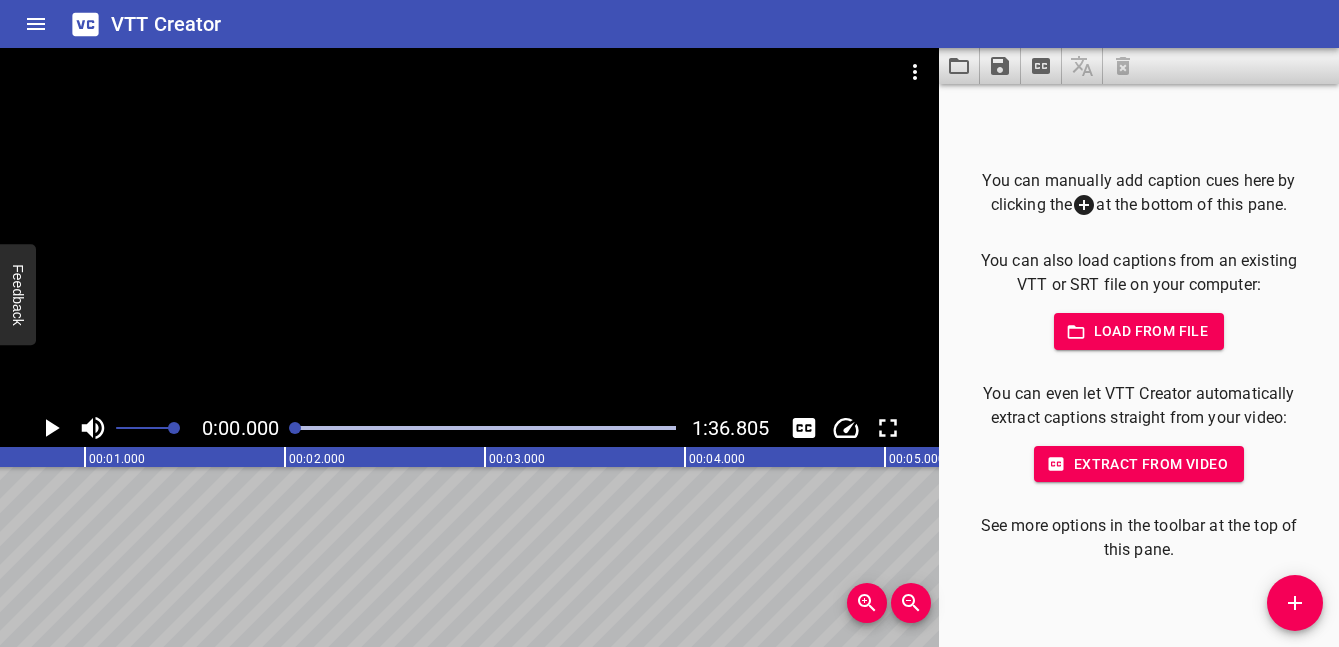 scroll, scrollTop: 0, scrollLeft: 0, axis: both 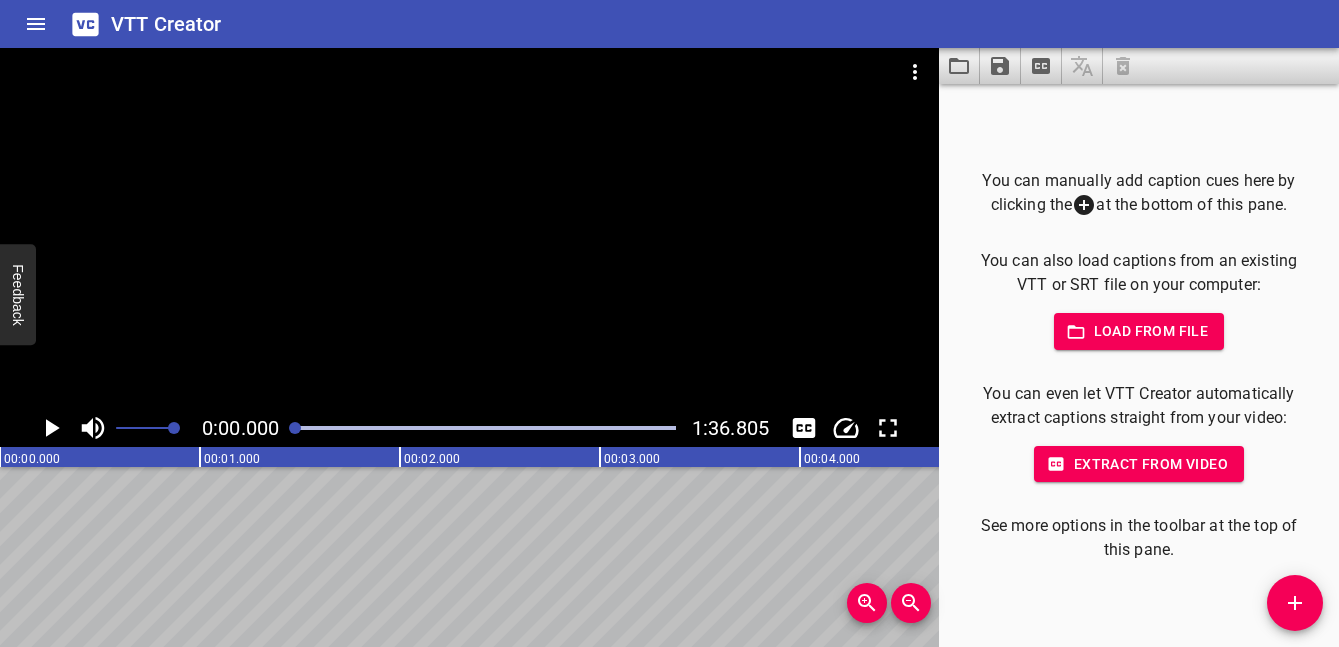 click 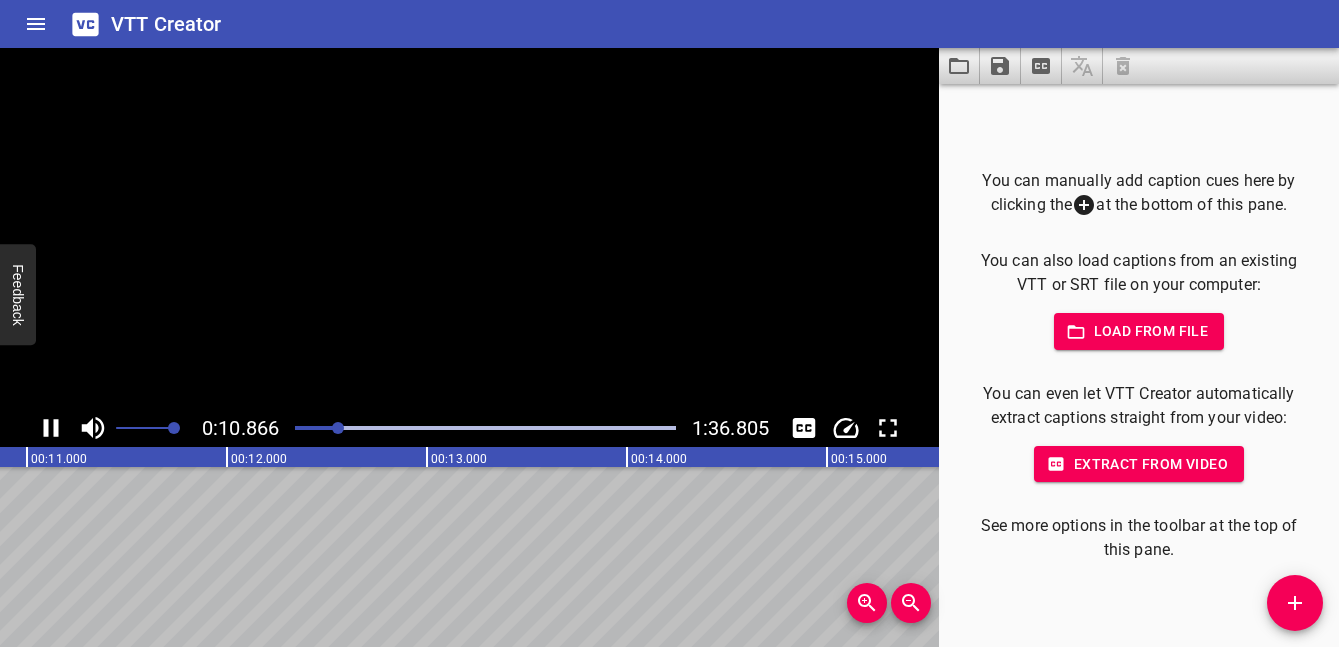 click 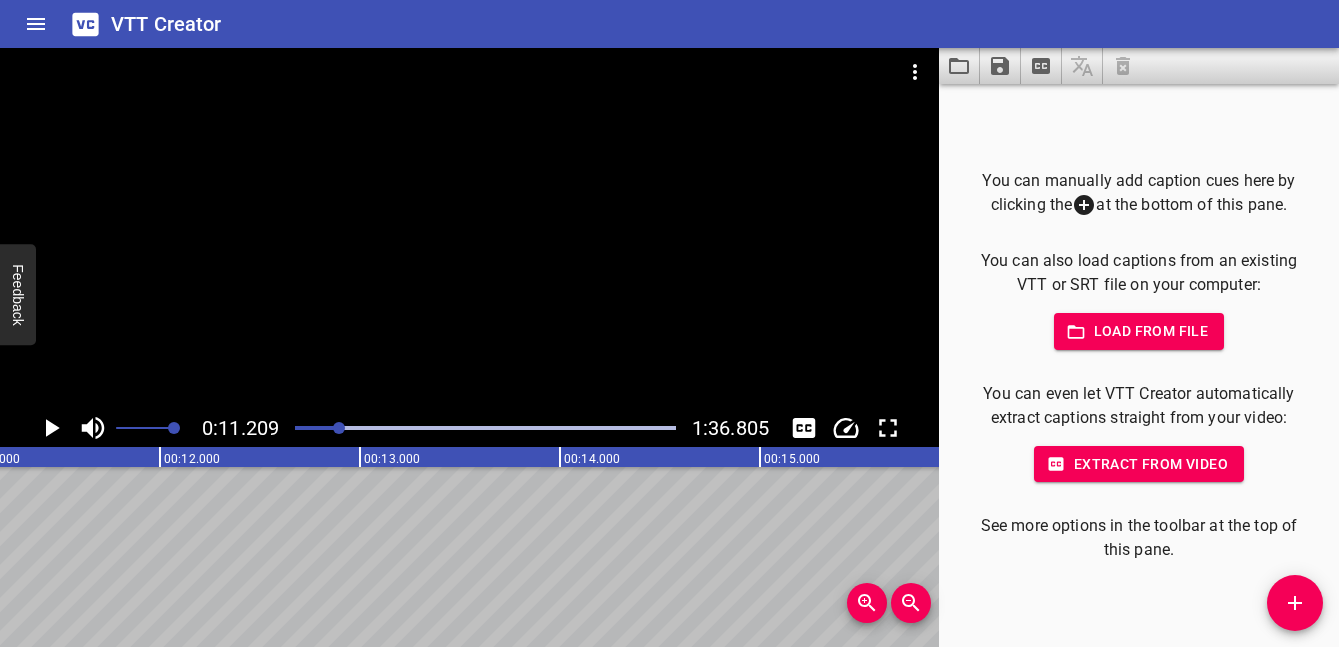 scroll, scrollTop: 0, scrollLeft: 2242, axis: horizontal 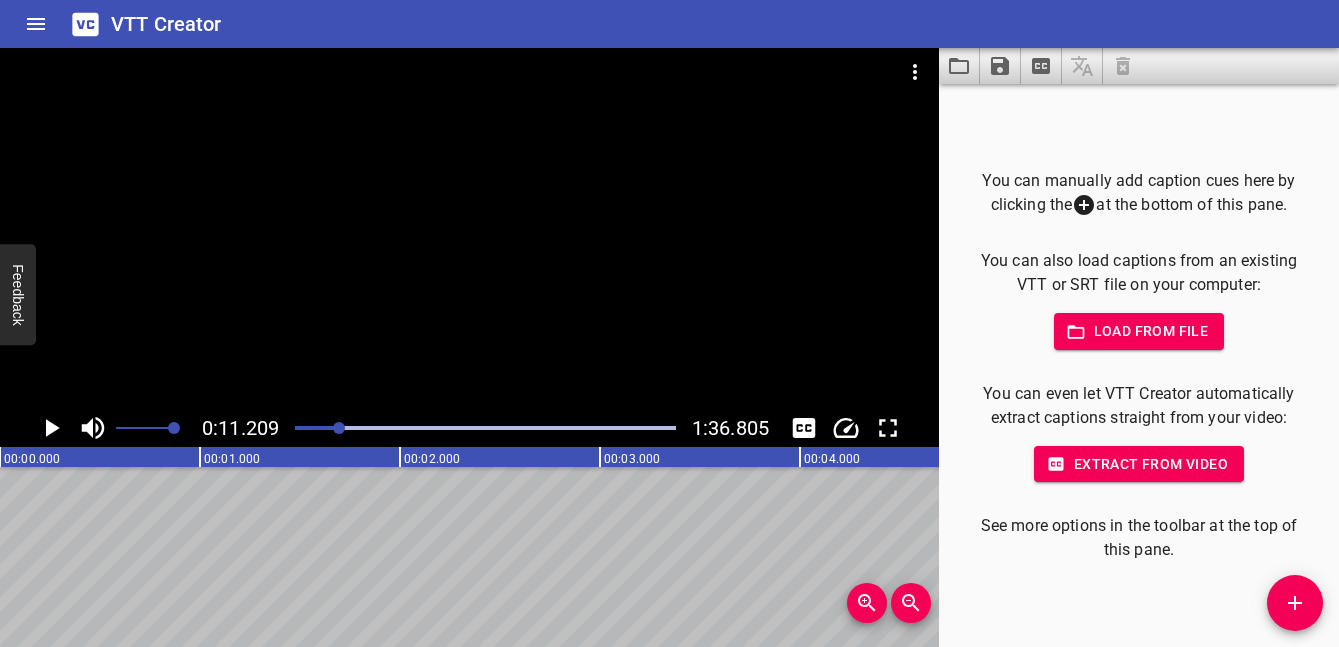 click at bounding box center [1295, 603] 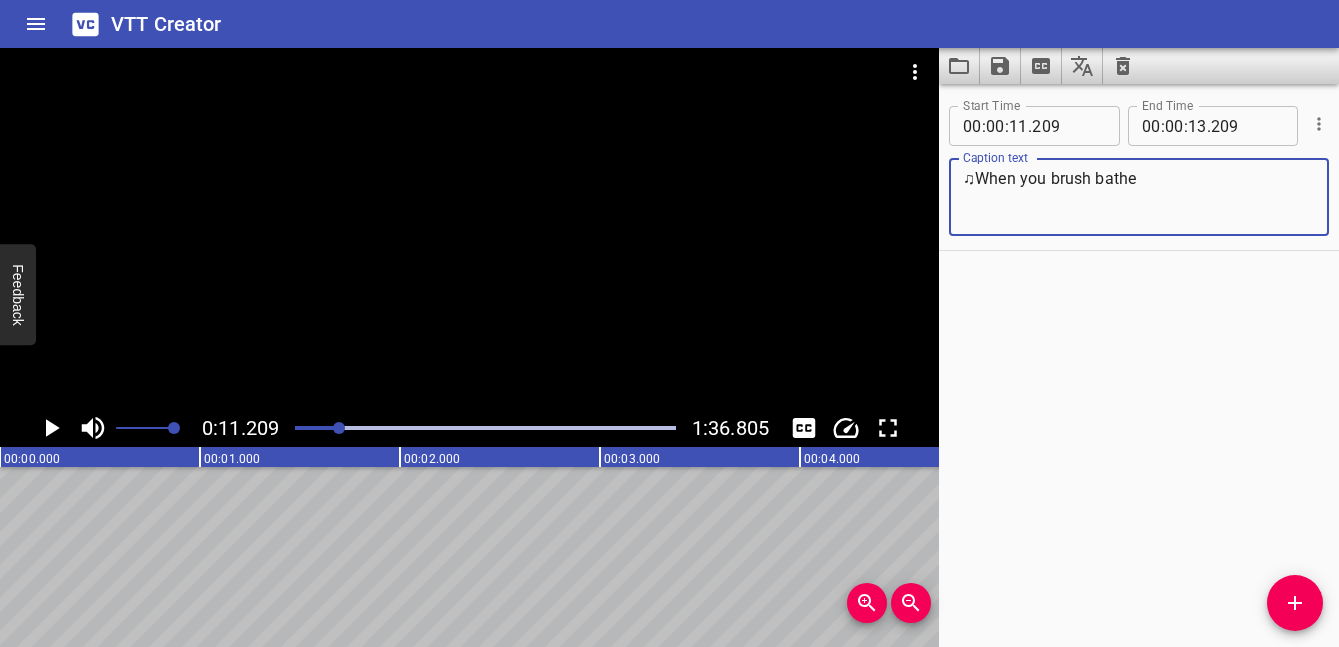 click on "♫When you brush bathe" at bounding box center (1139, 197) 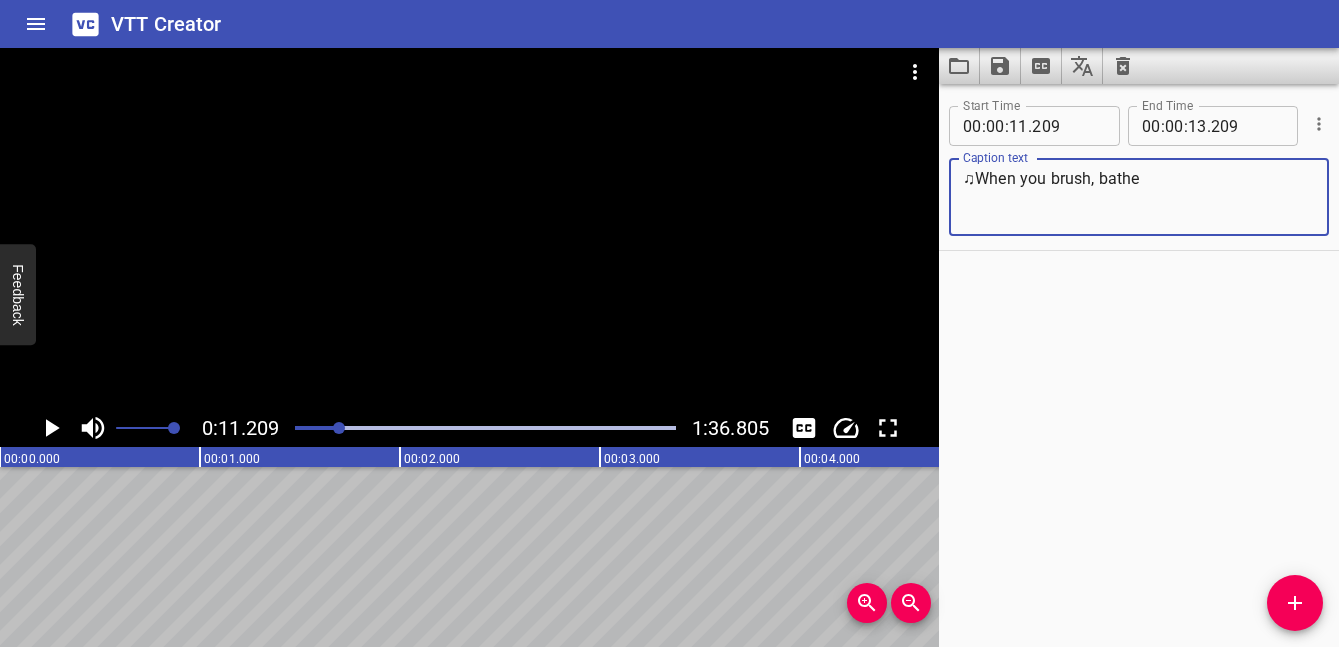 click on "♫When you brush, bathe" at bounding box center (1139, 197) 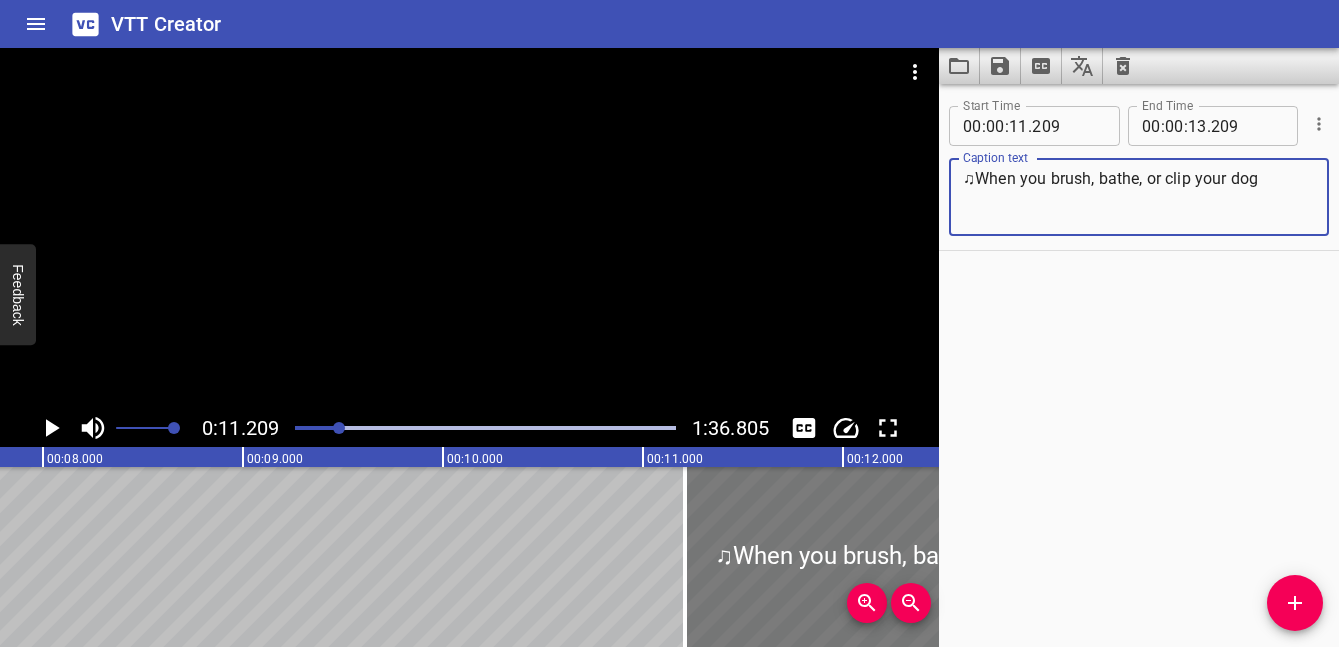 type on "♫When you brush, bathe, or clip your dog" 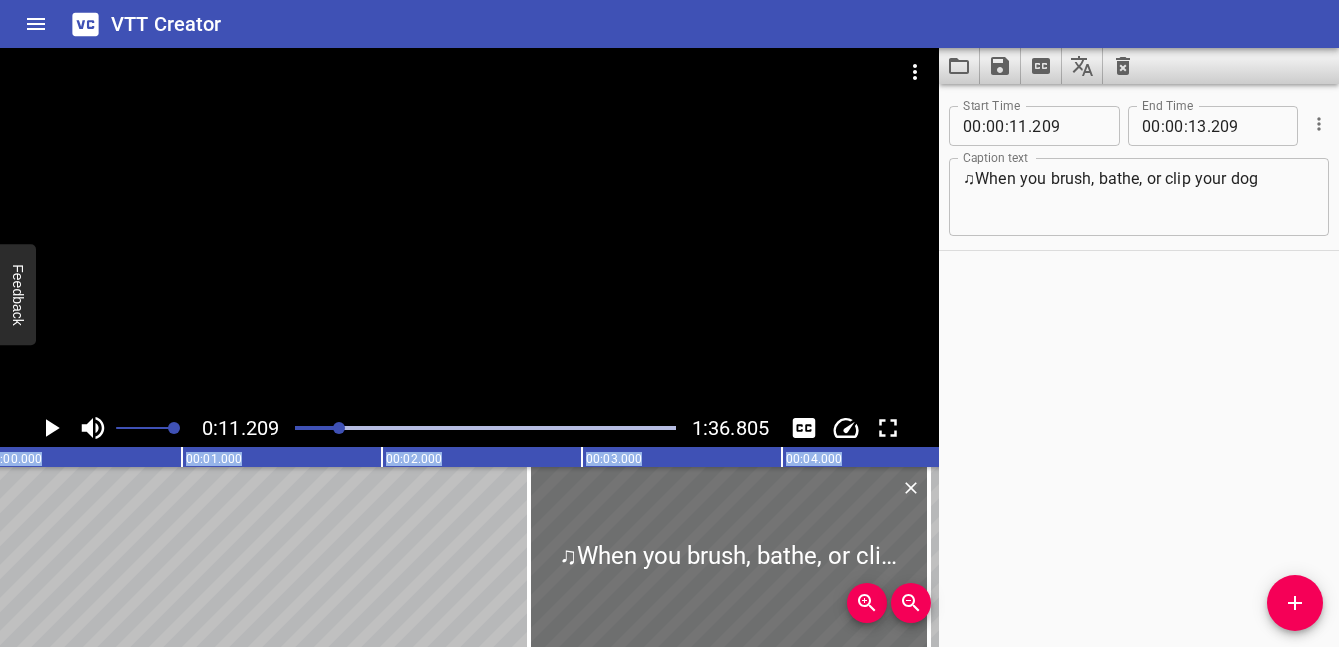 scroll, scrollTop: 0, scrollLeft: 0, axis: both 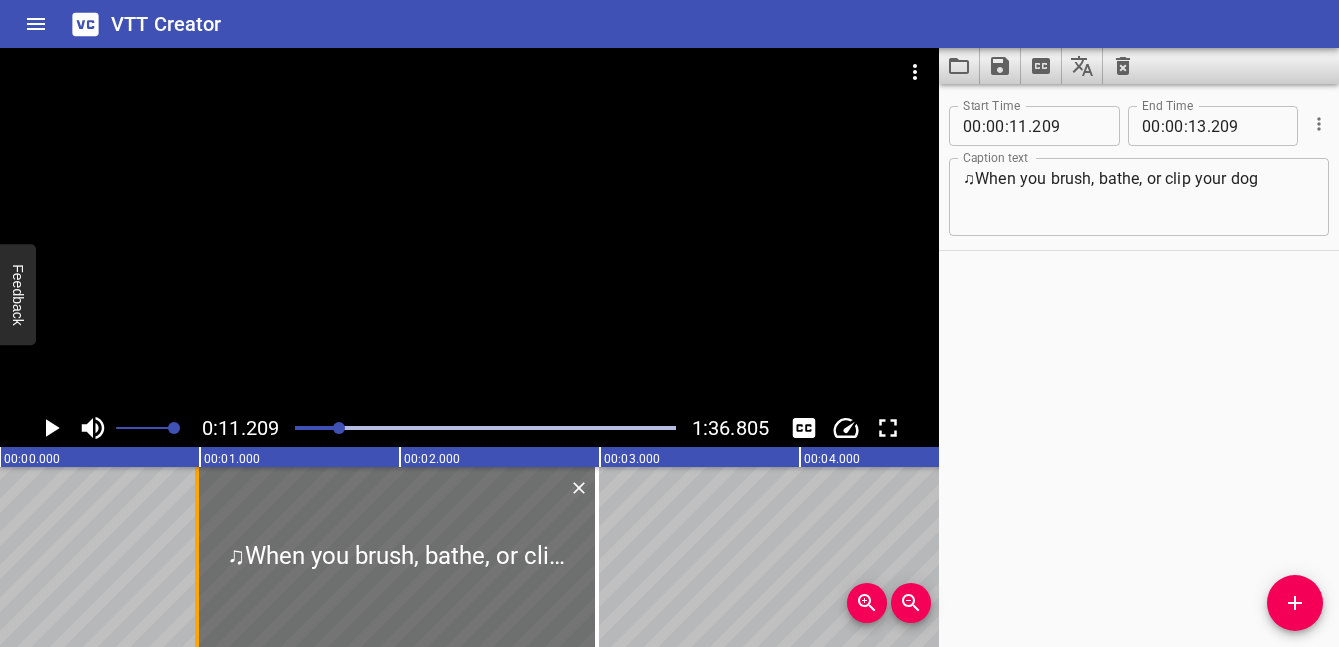 drag, startPoint x: 806, startPoint y: 523, endPoint x: 196, endPoint y: 538, distance: 610.1844 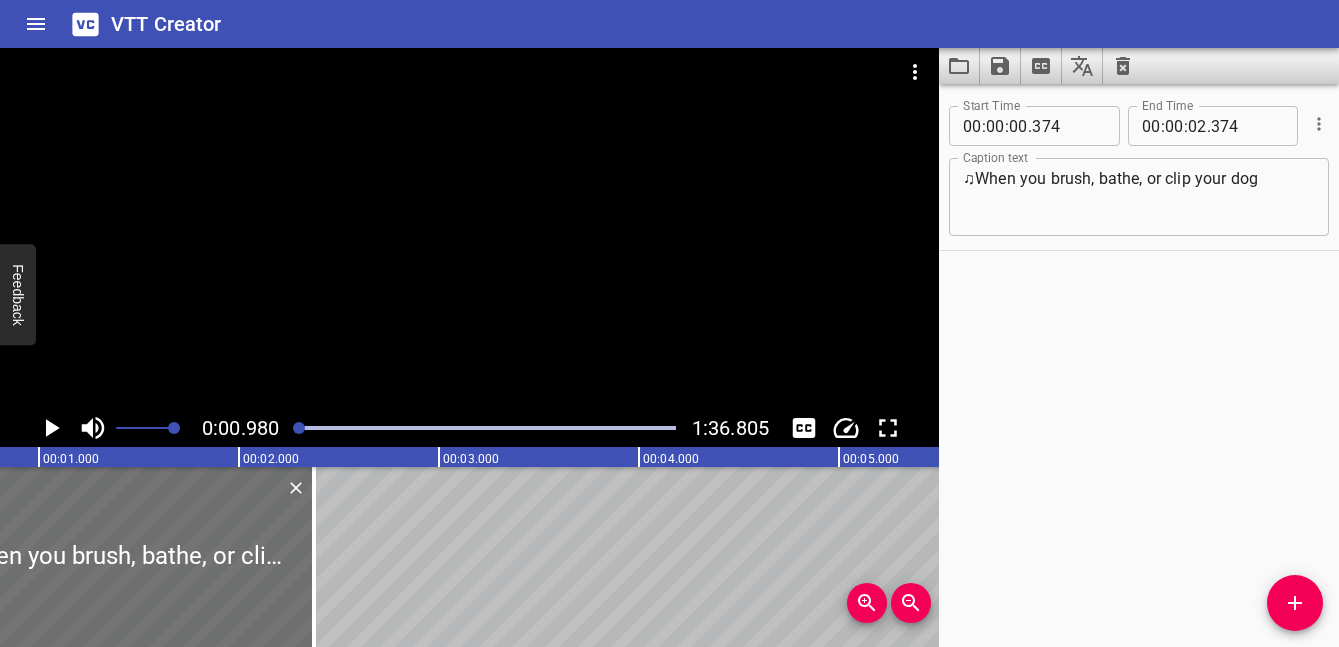 scroll, scrollTop: 0, scrollLeft: 196, axis: horizontal 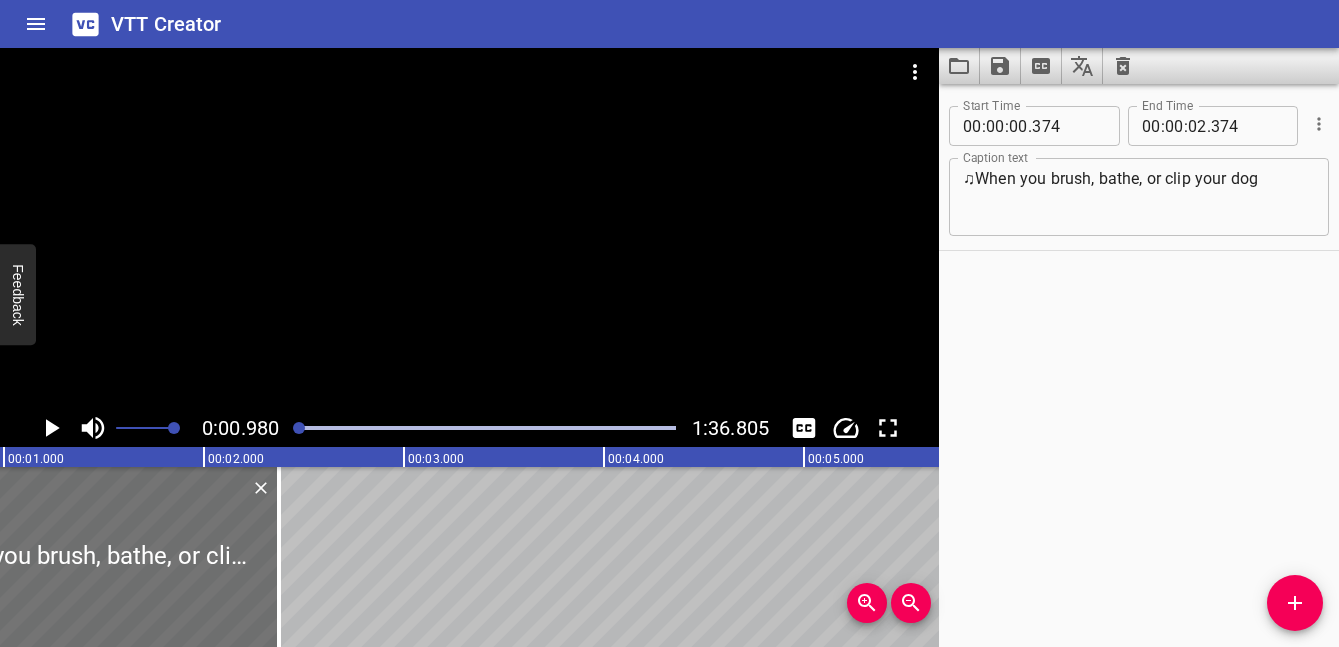 click on "♫When you brush, bathe, or clip your dog" at bounding box center [1139, 197] 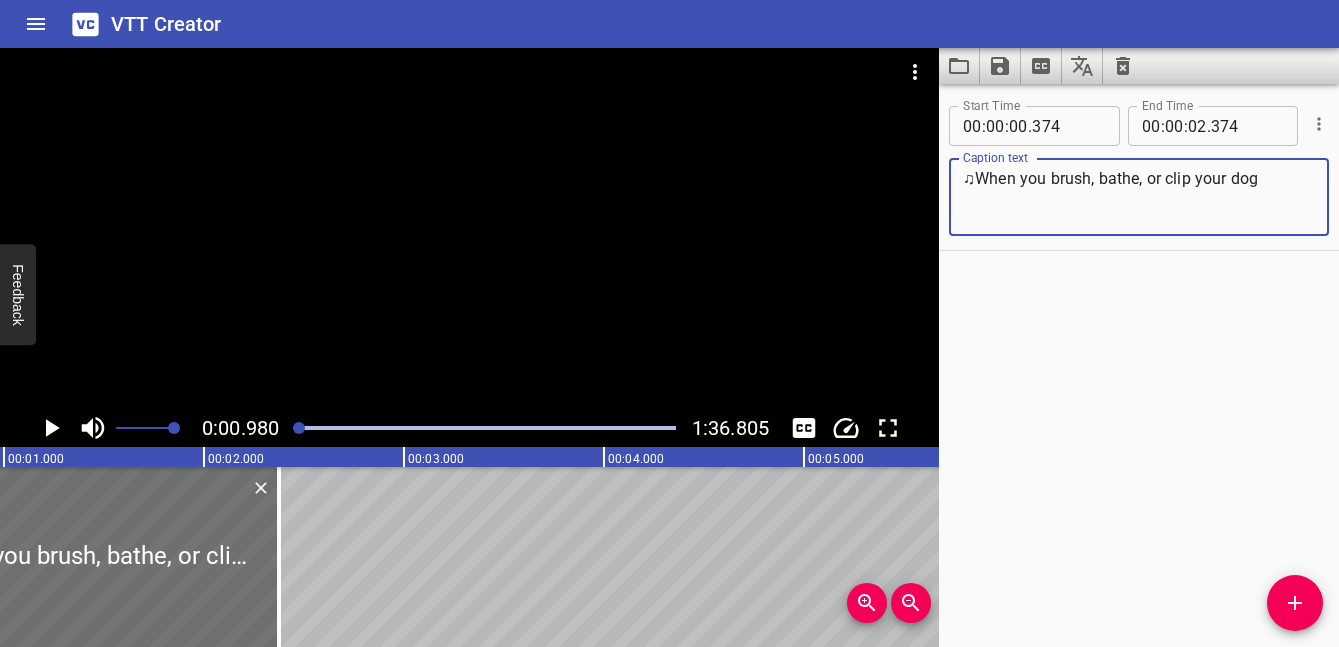 paste on "♫" 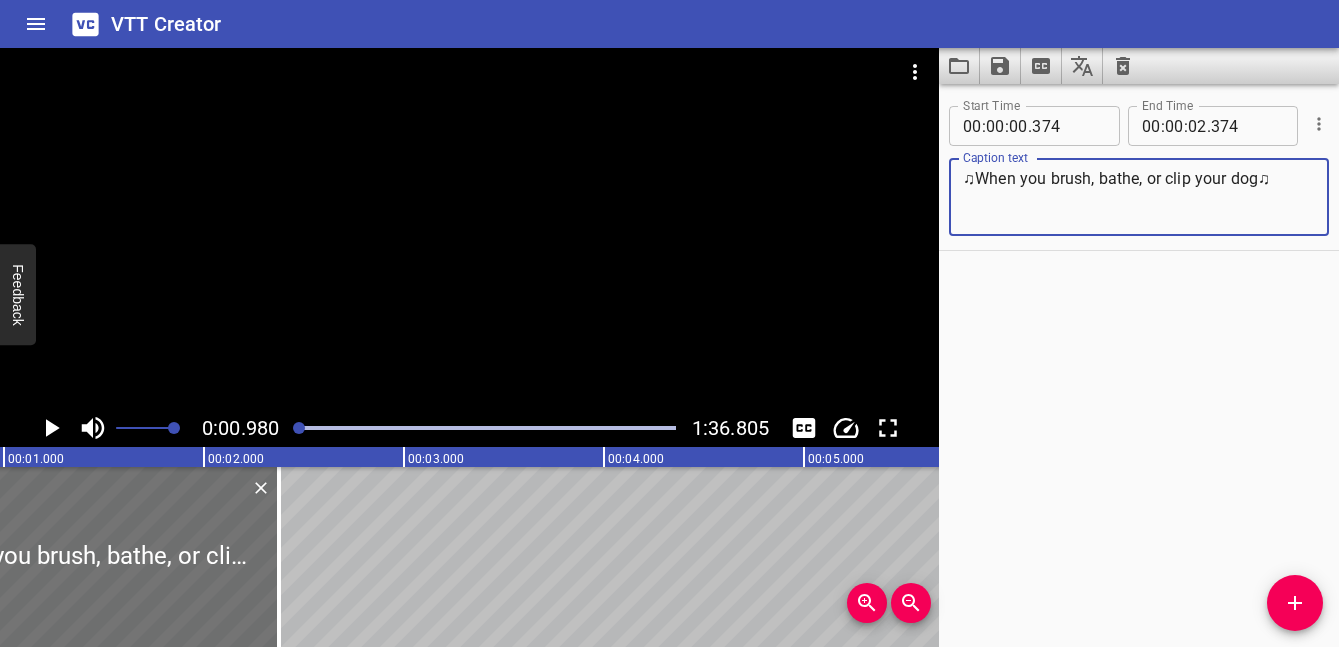 type on "♫When you brush, bathe, or clip your dog♫" 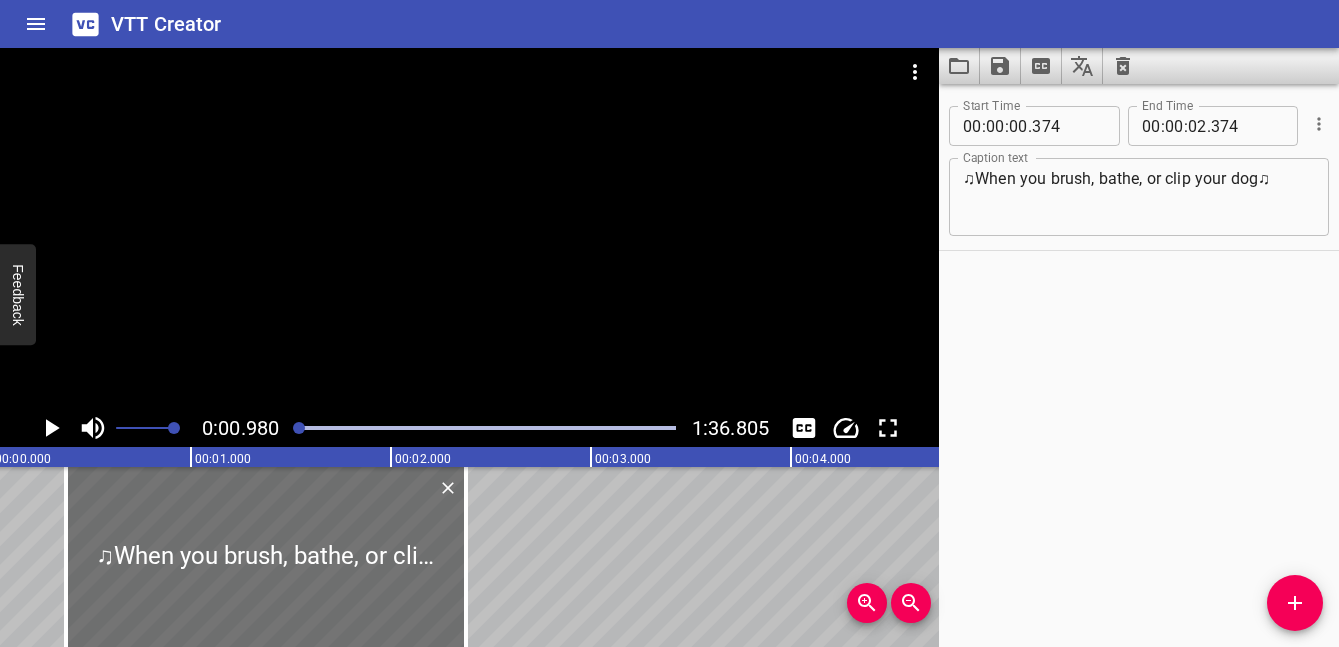 scroll, scrollTop: 0, scrollLeft: 0, axis: both 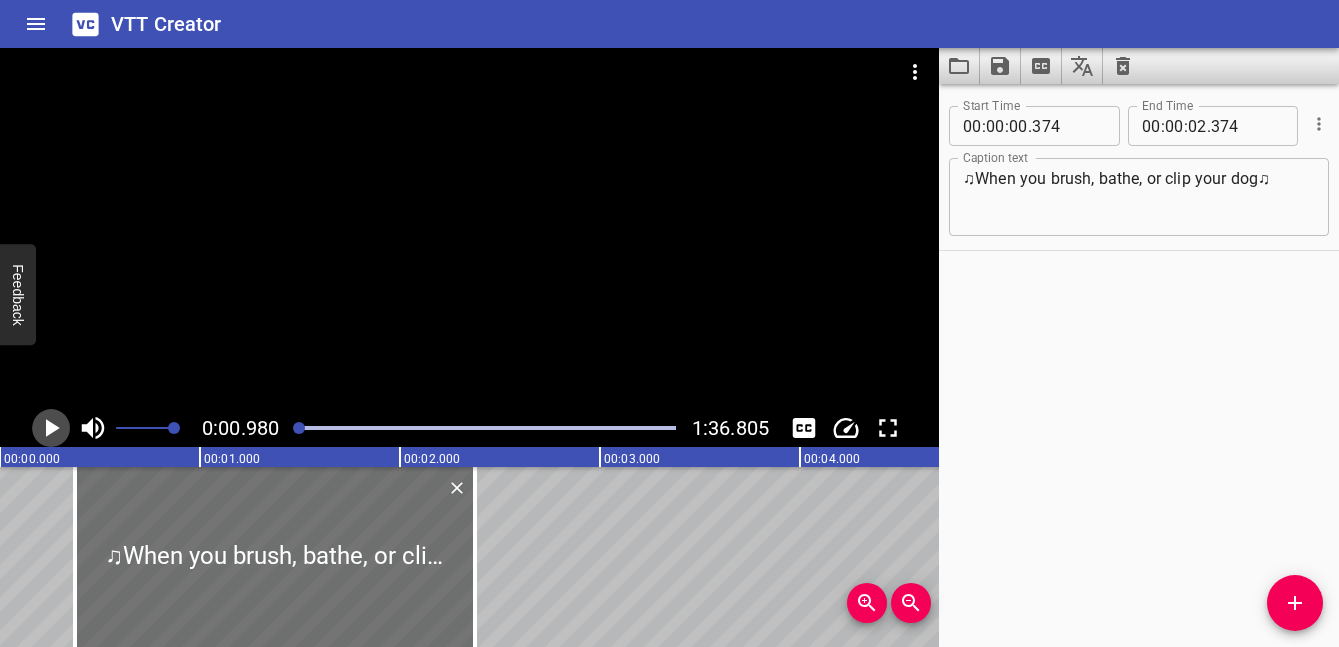 click 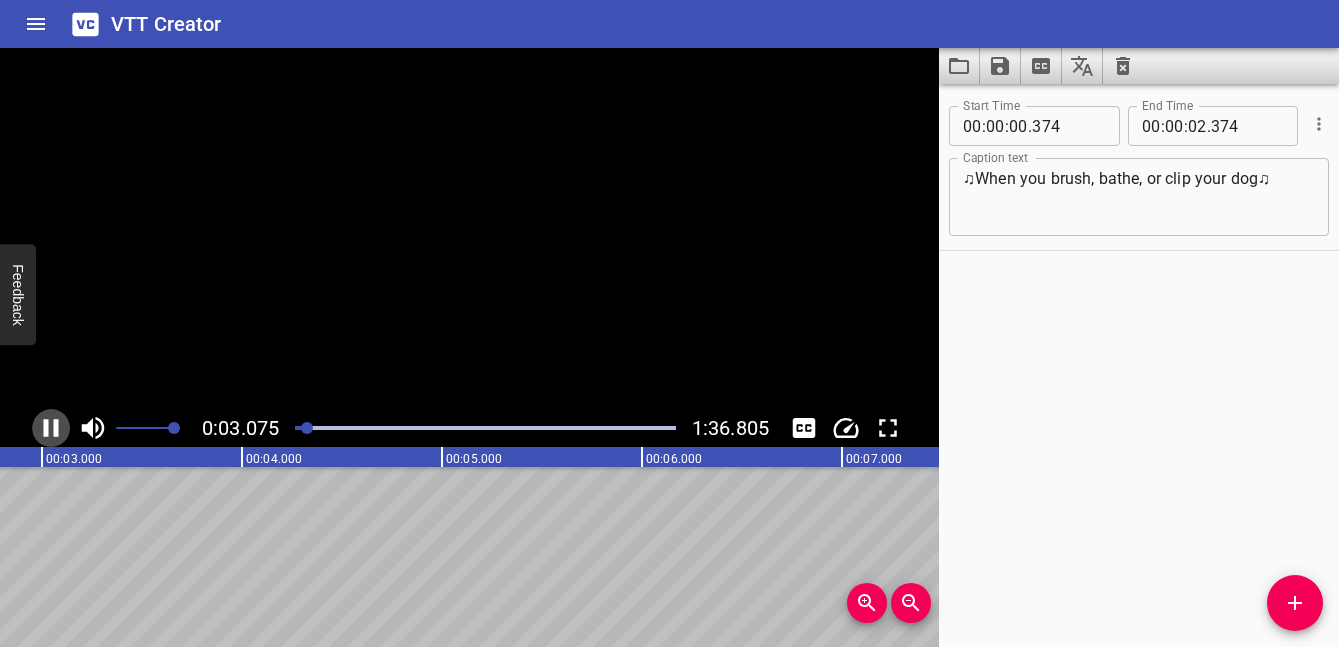 click 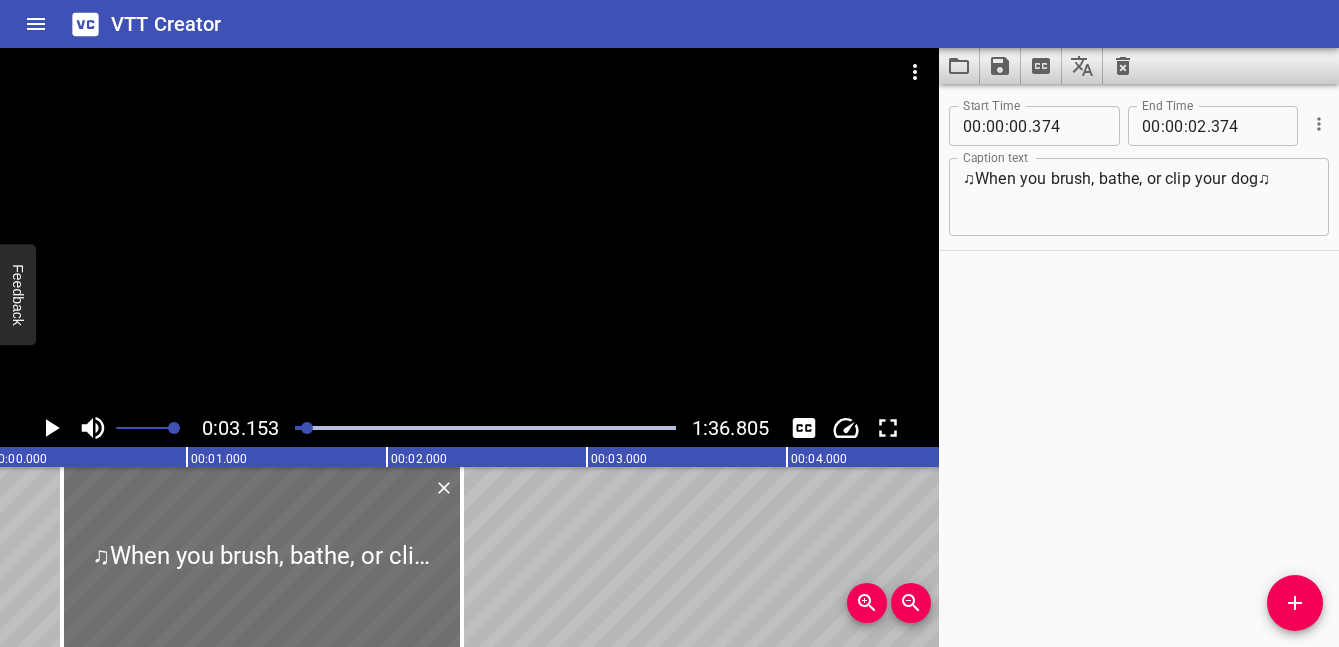 scroll, scrollTop: 0, scrollLeft: 0, axis: both 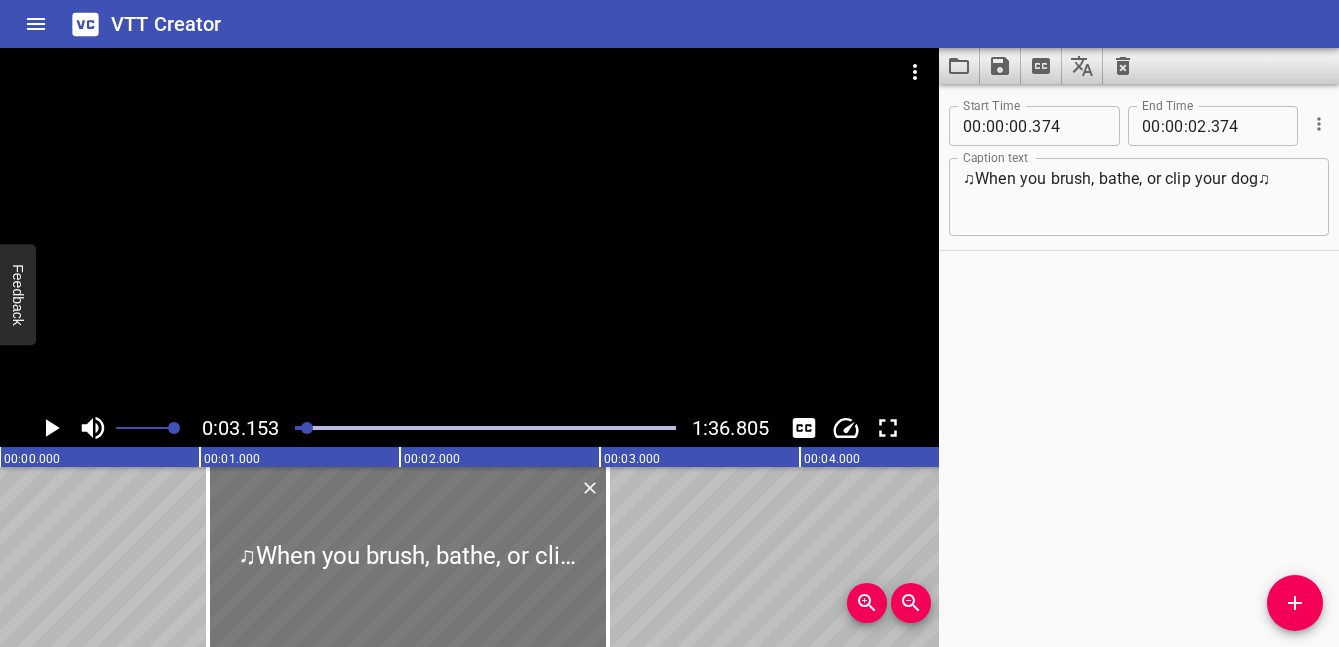 drag, startPoint x: 210, startPoint y: 515, endPoint x: 343, endPoint y: 527, distance: 133.54025 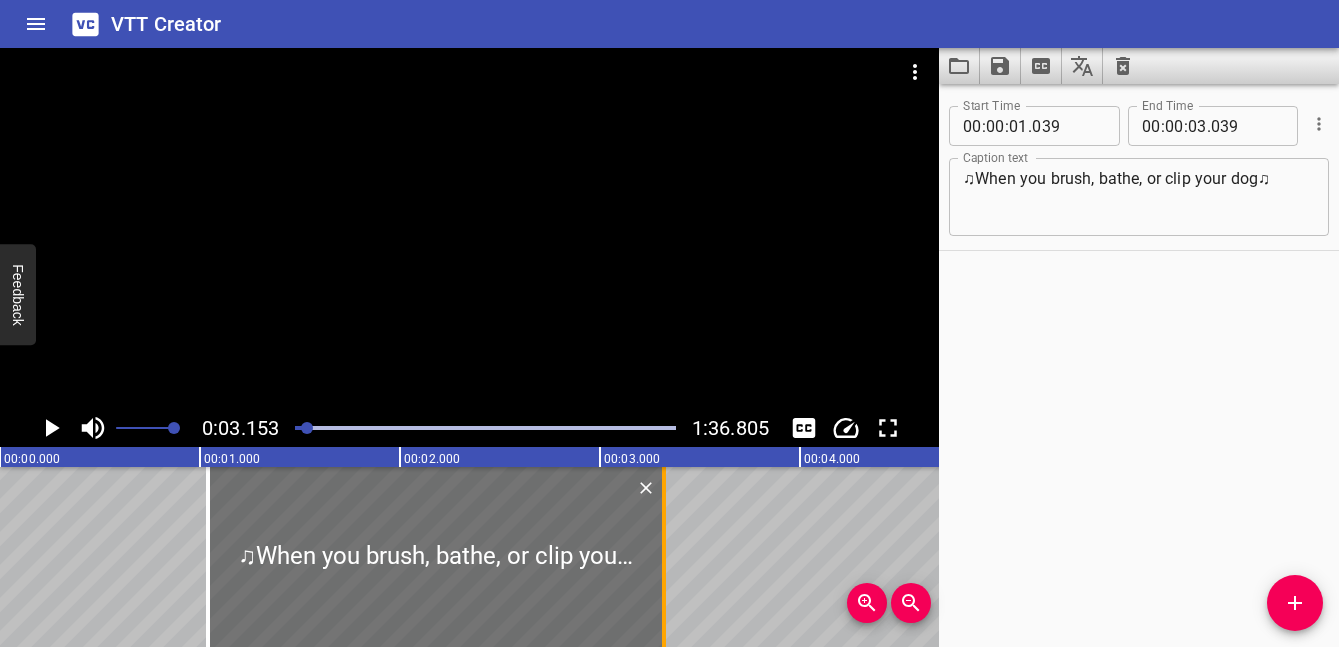 drag, startPoint x: 613, startPoint y: 538, endPoint x: 718, endPoint y: 538, distance: 105 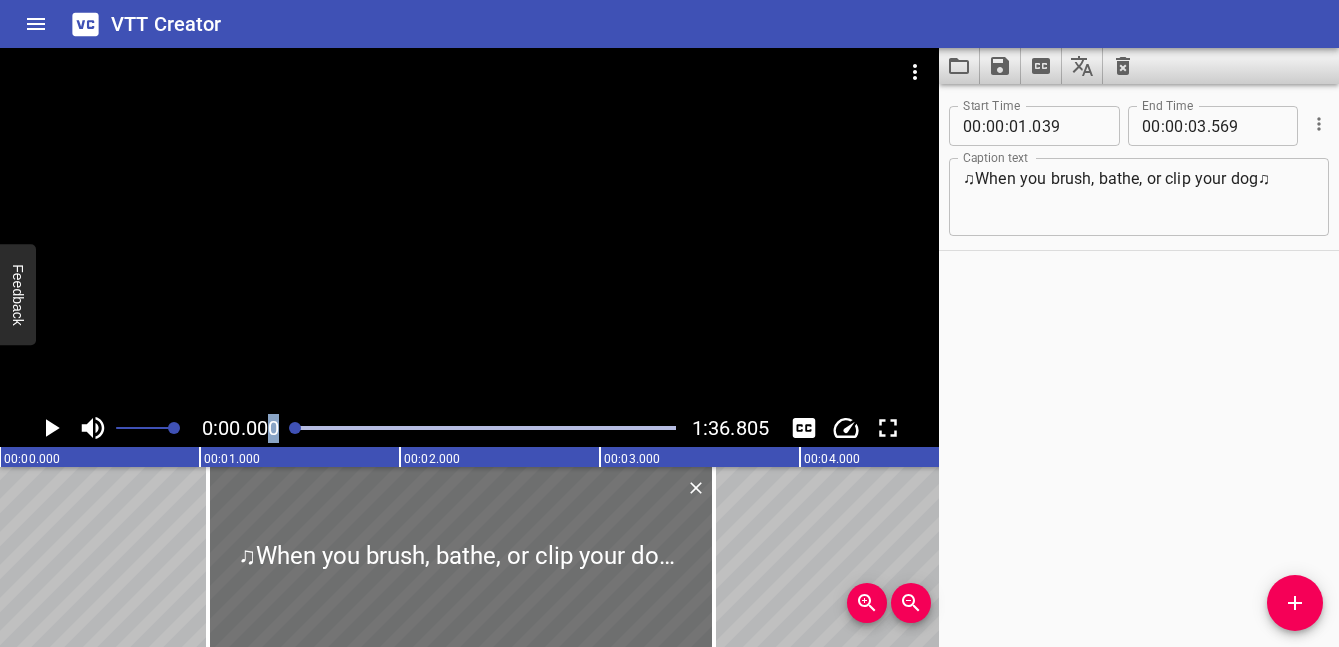 drag, startPoint x: 304, startPoint y: 426, endPoint x: 263, endPoint y: 426, distance: 41 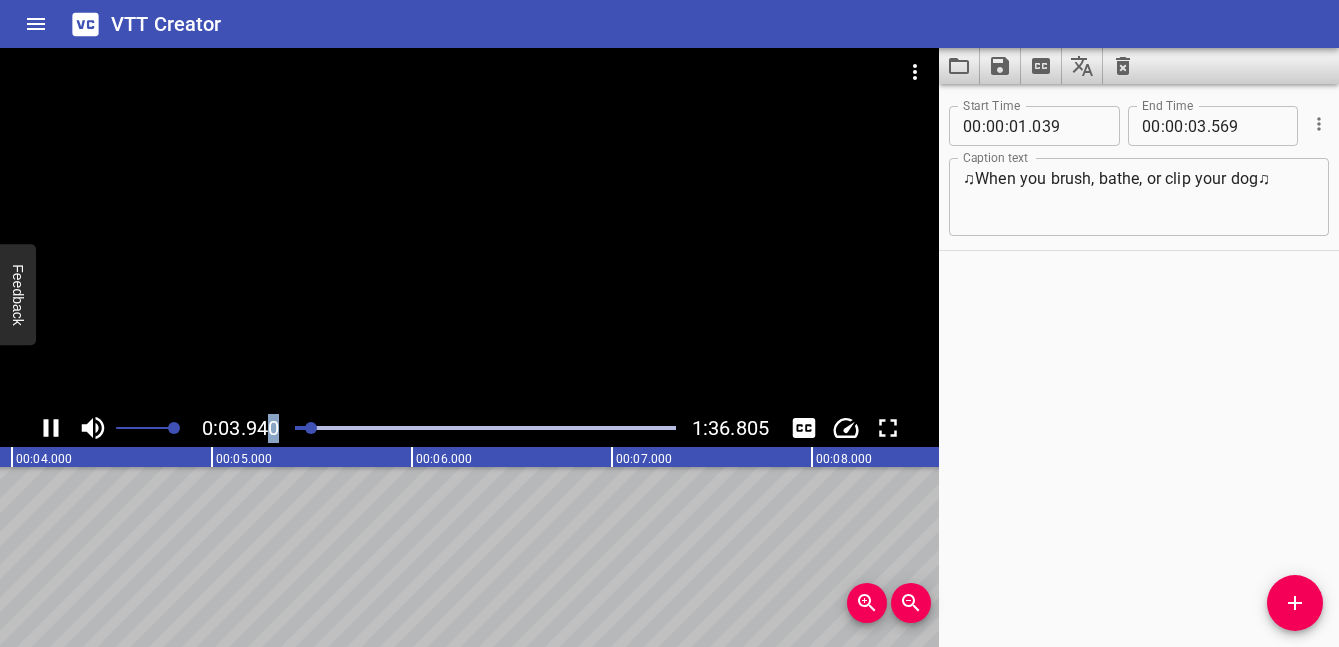 click 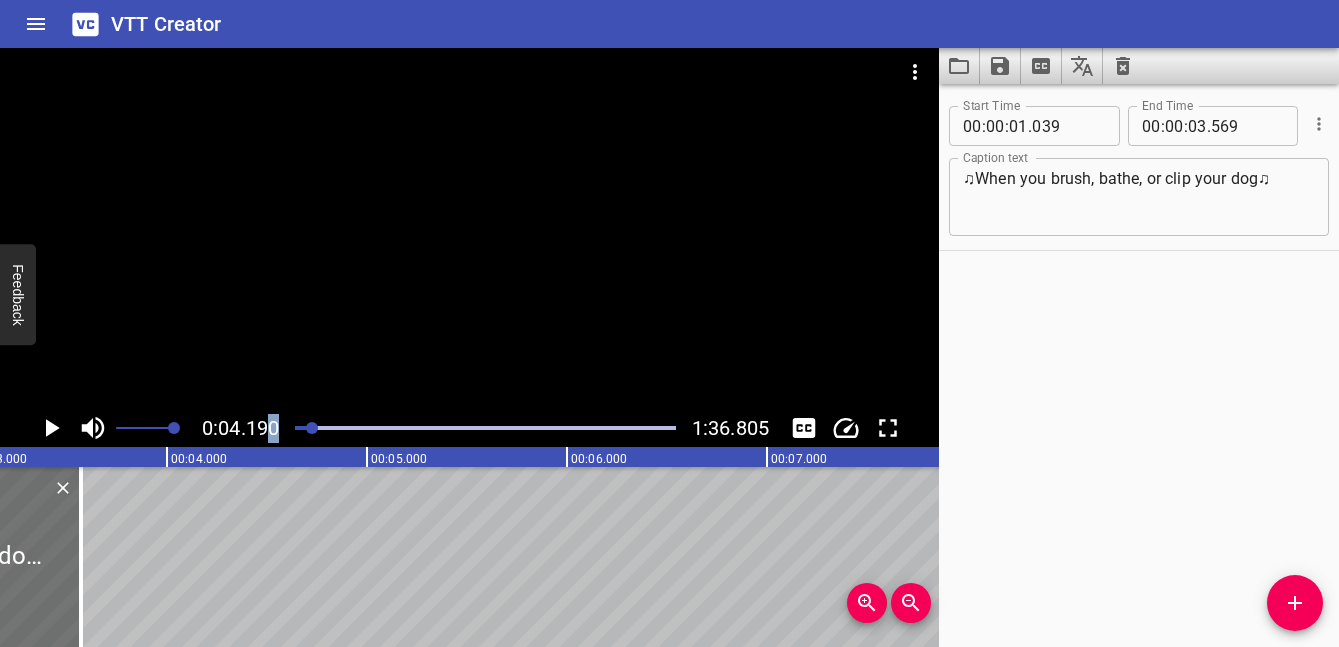 scroll, scrollTop: 0, scrollLeft: 390, axis: horizontal 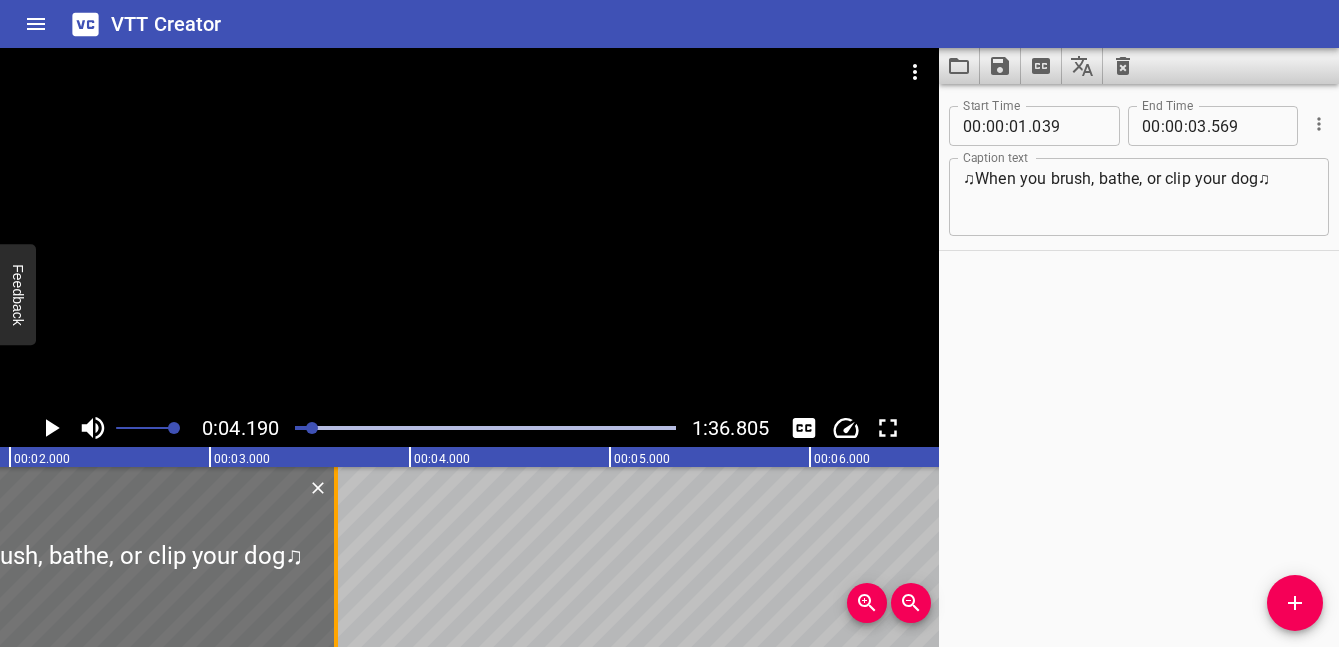 drag, startPoint x: 325, startPoint y: 531, endPoint x: 365, endPoint y: 528, distance: 40.112343 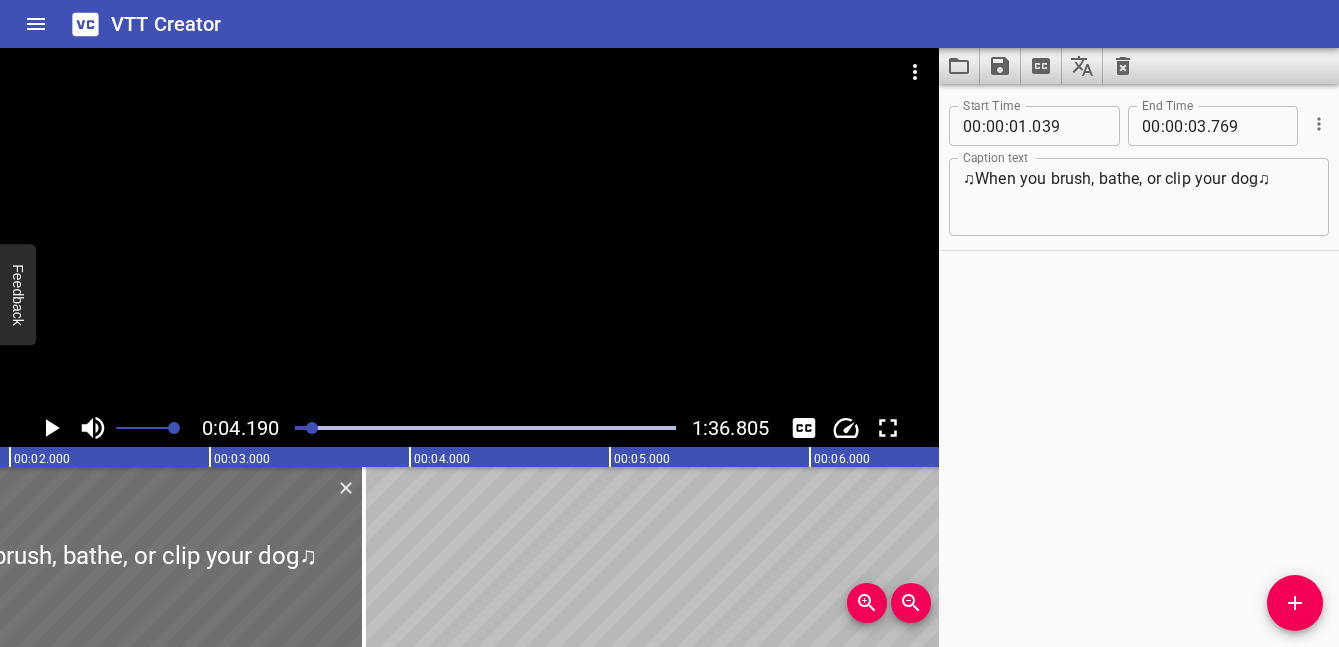 click 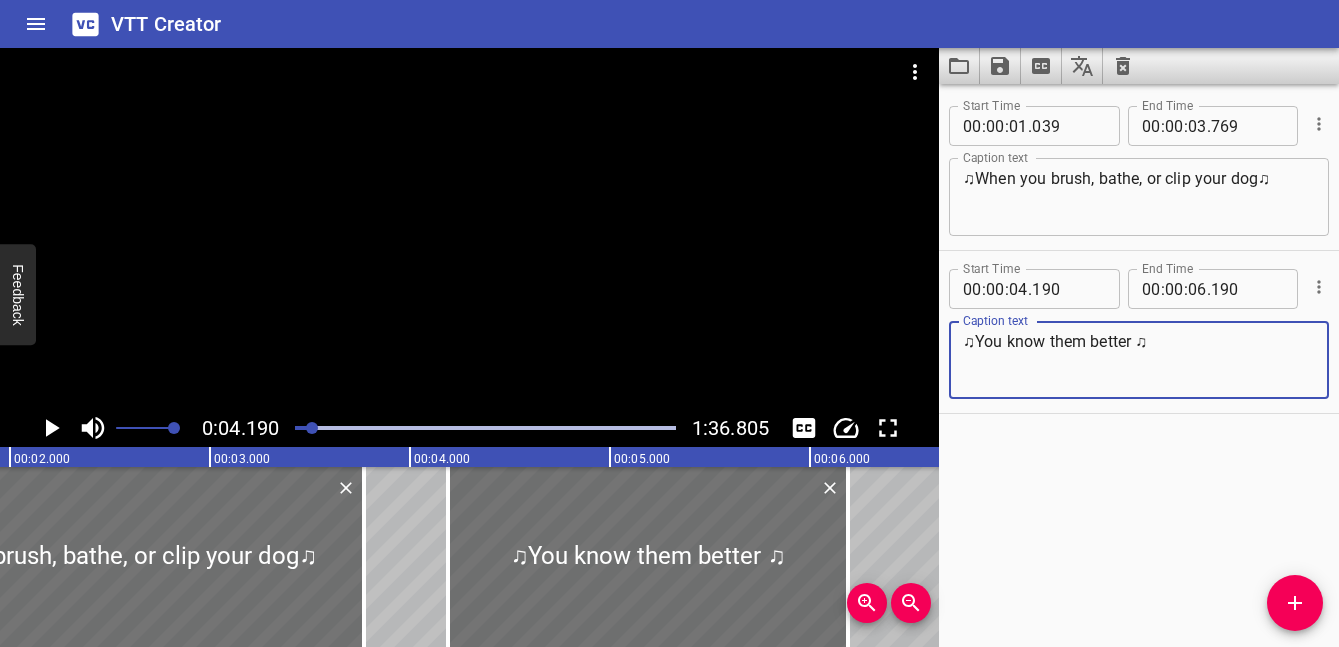 click on "♫You know them better ♫" at bounding box center (1139, 360) 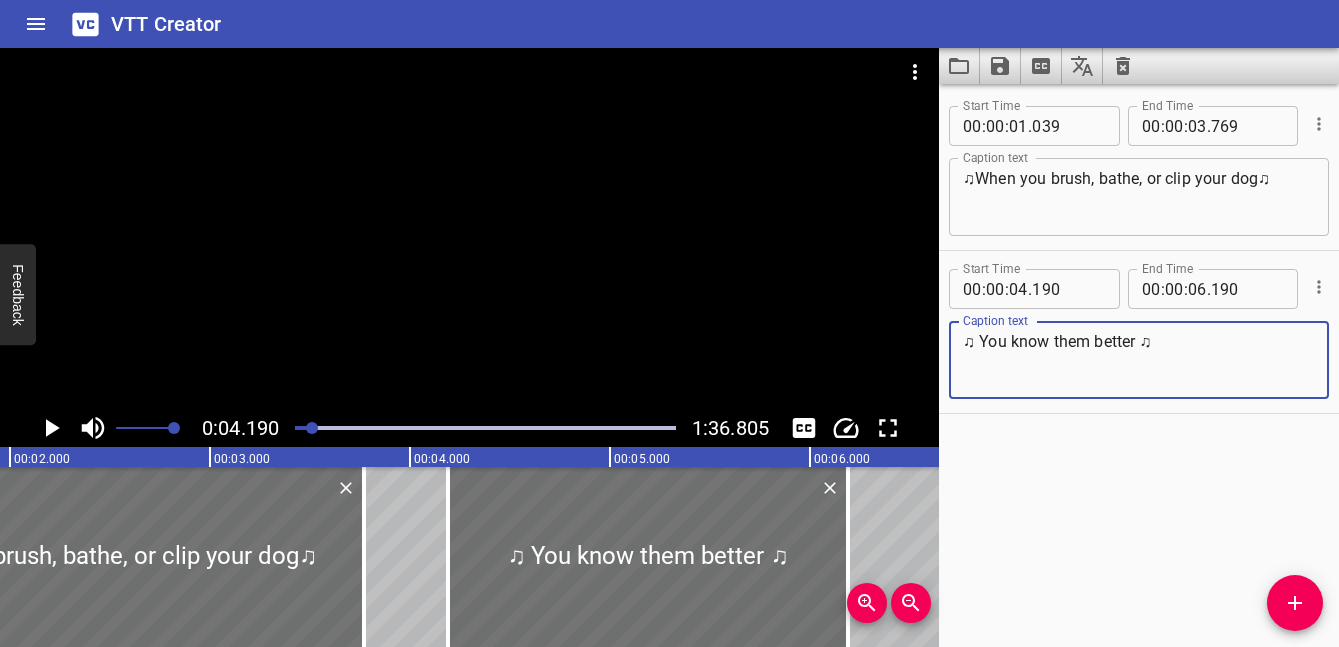 type on "♫ You know them better ♫" 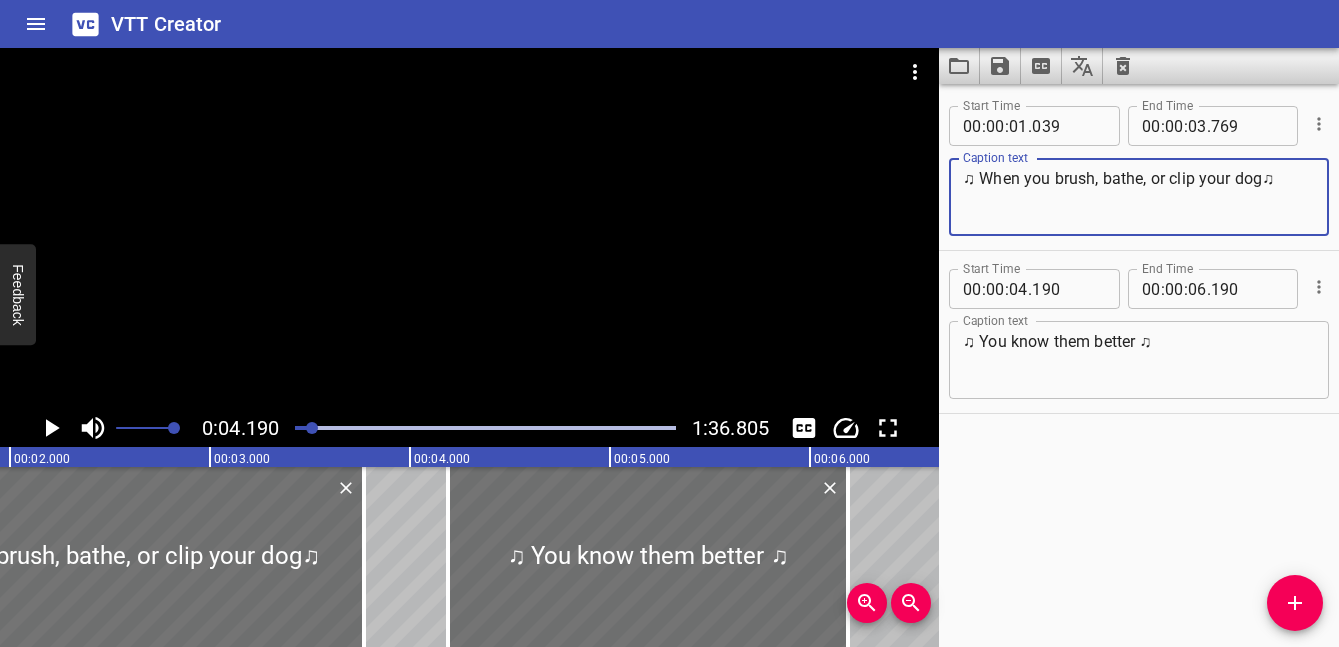 click on "♫ When you brush, bathe, or clip your dog♫" at bounding box center (1139, 197) 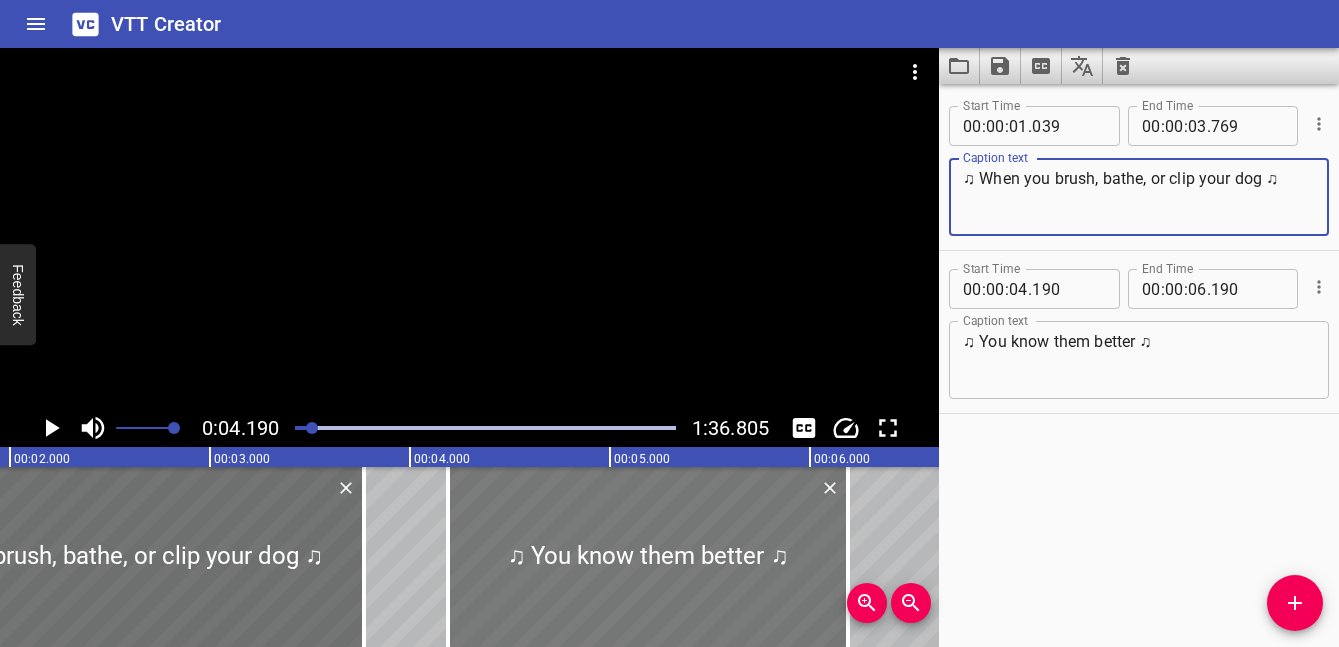 type on "♫ When you brush, bathe, or clip your dog ♫" 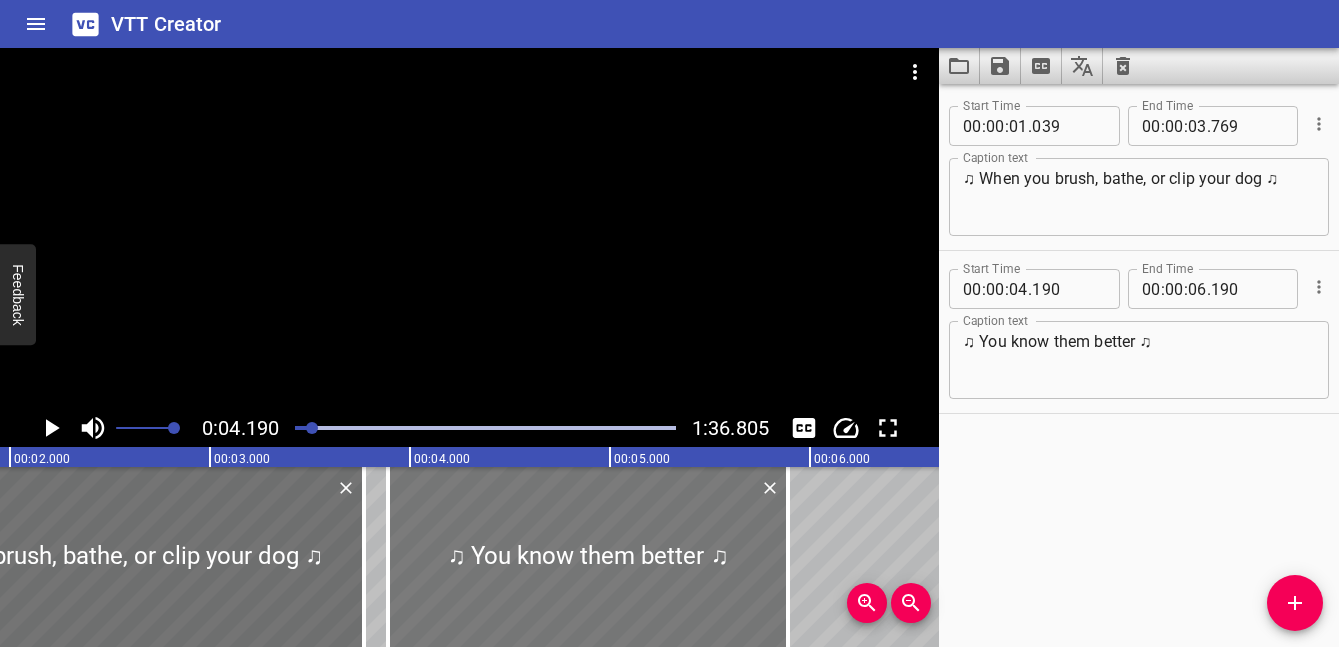 drag, startPoint x: 600, startPoint y: 570, endPoint x: 537, endPoint y: 568, distance: 63.03174 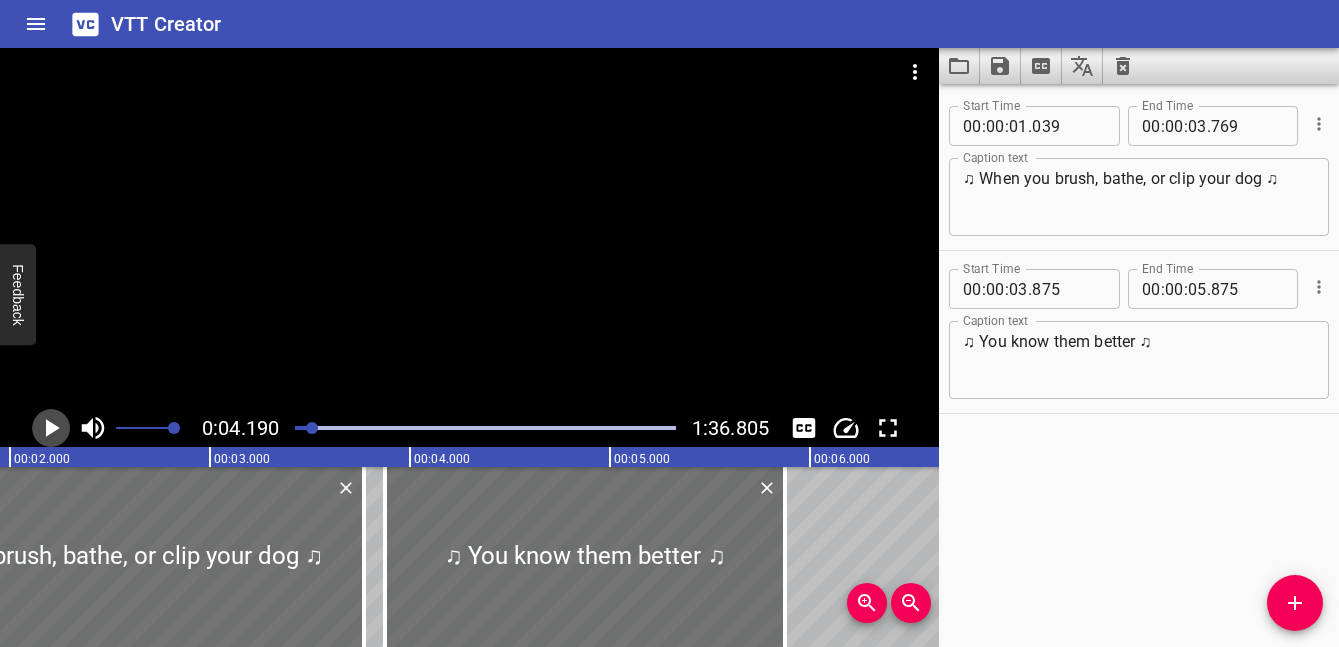click 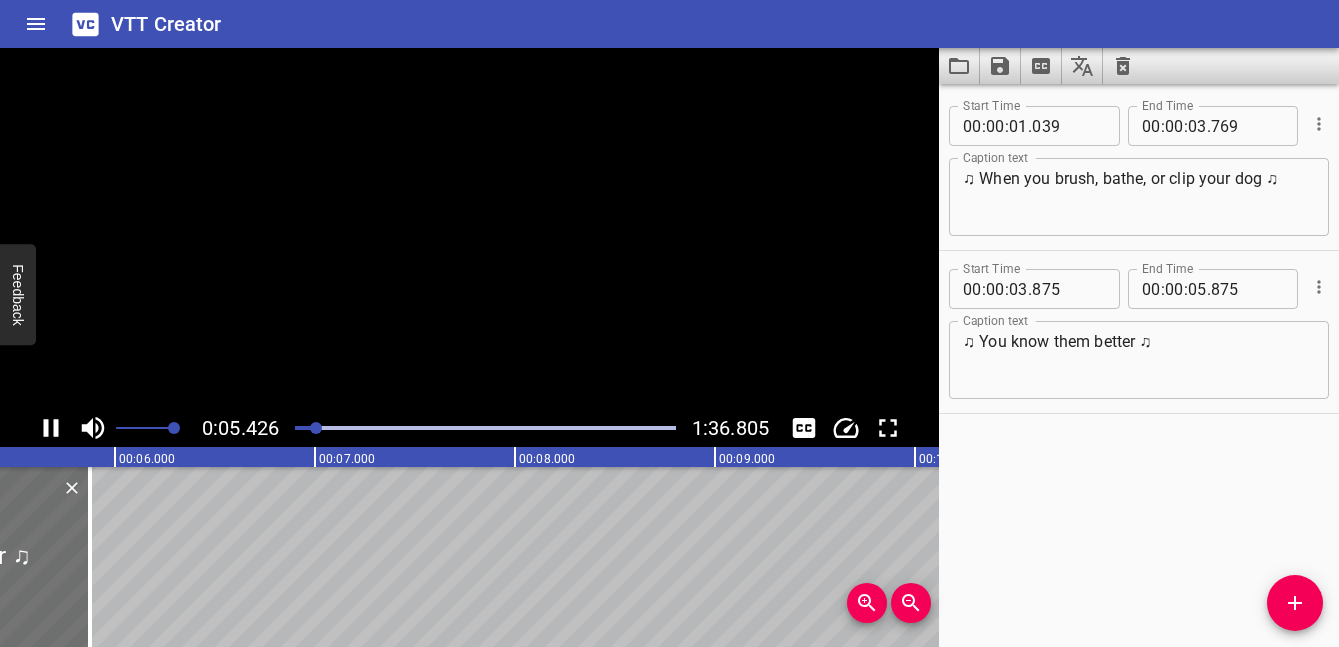 click 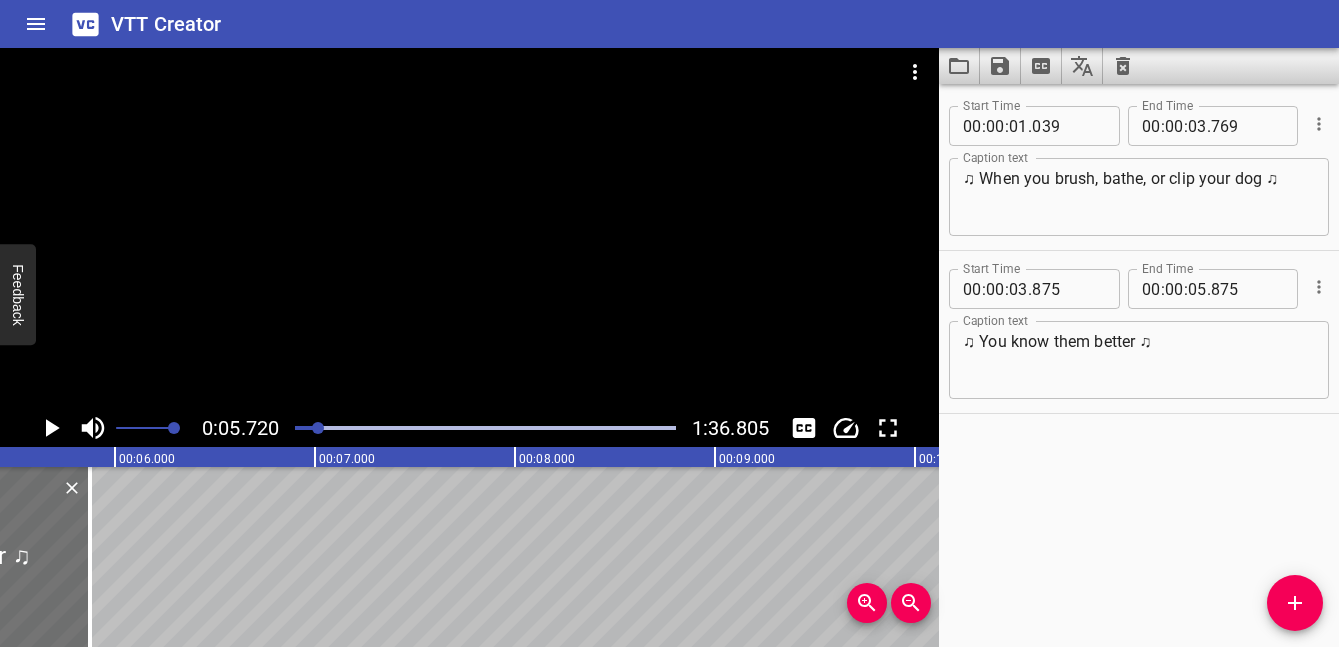 scroll, scrollTop: 0, scrollLeft: 1144, axis: horizontal 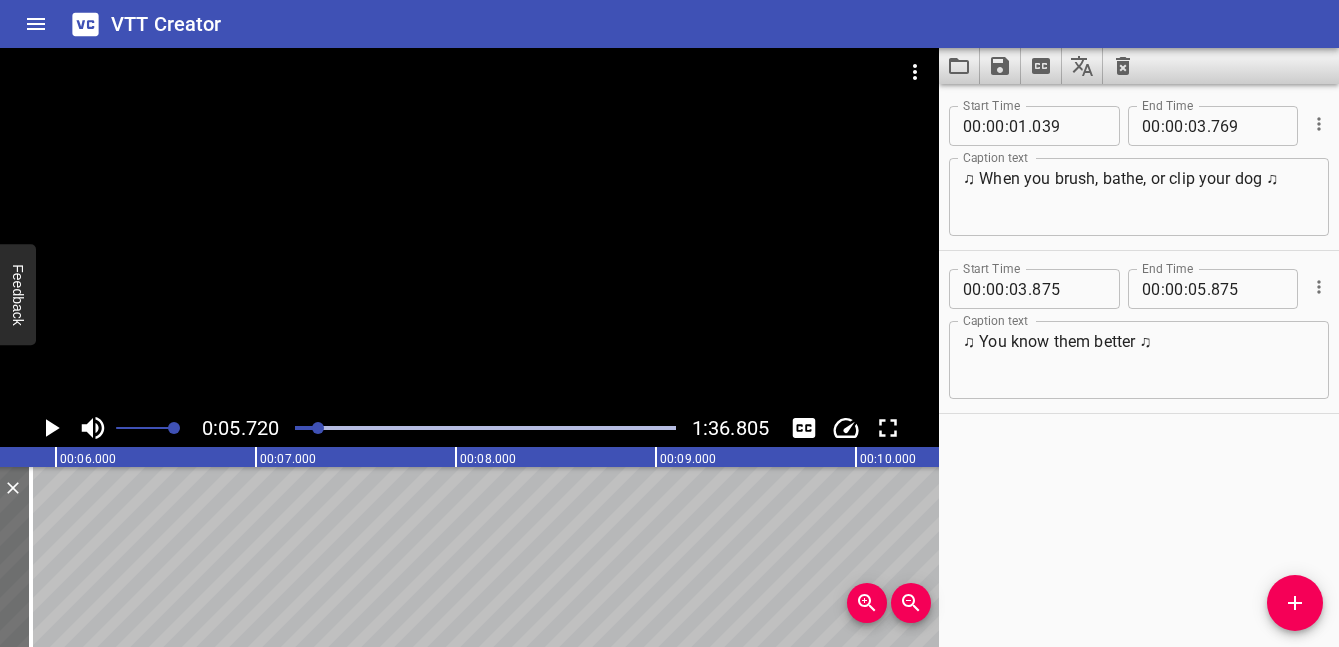 click on "♫ You know them better ♫" at bounding box center [1139, 360] 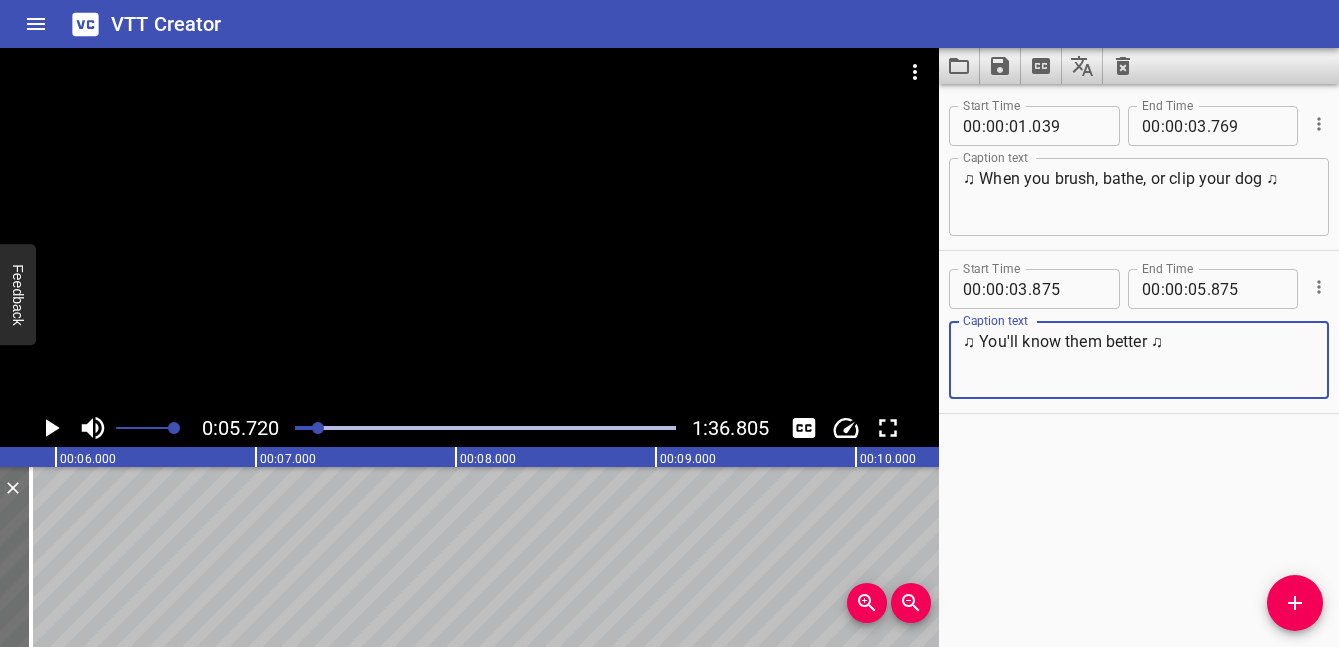 type on "♫ You'll know them better ♫" 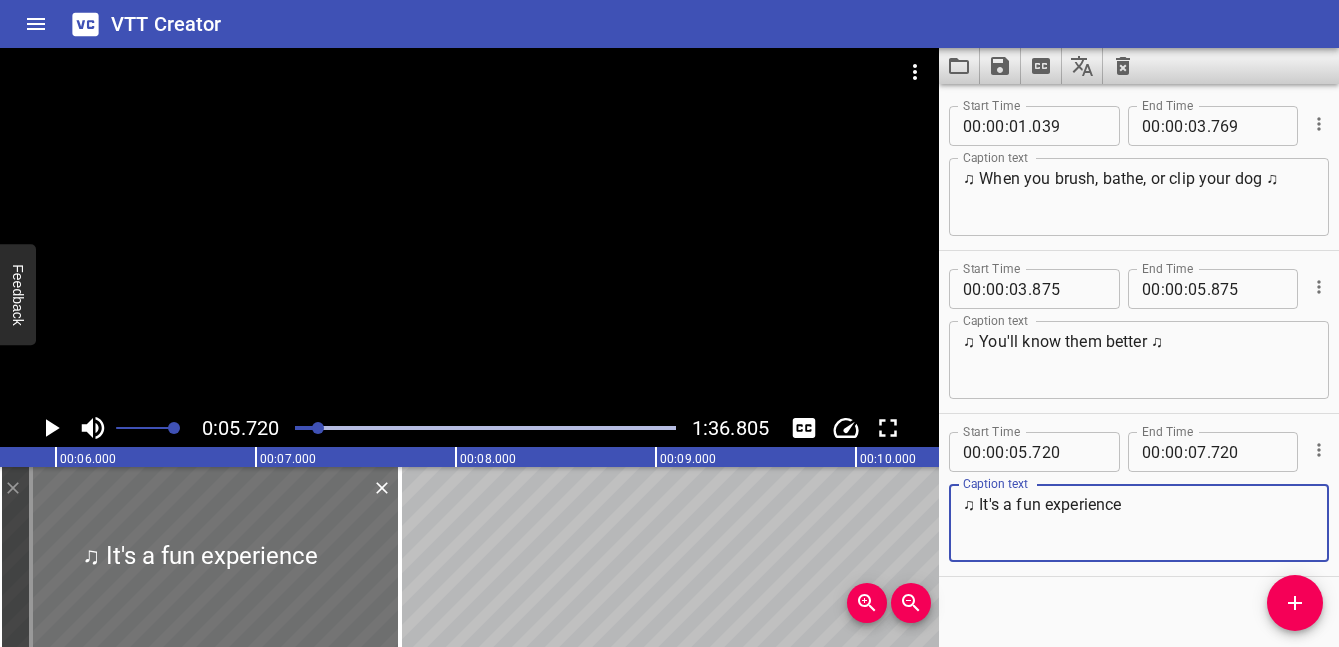 scroll, scrollTop: 0, scrollLeft: 1036, axis: horizontal 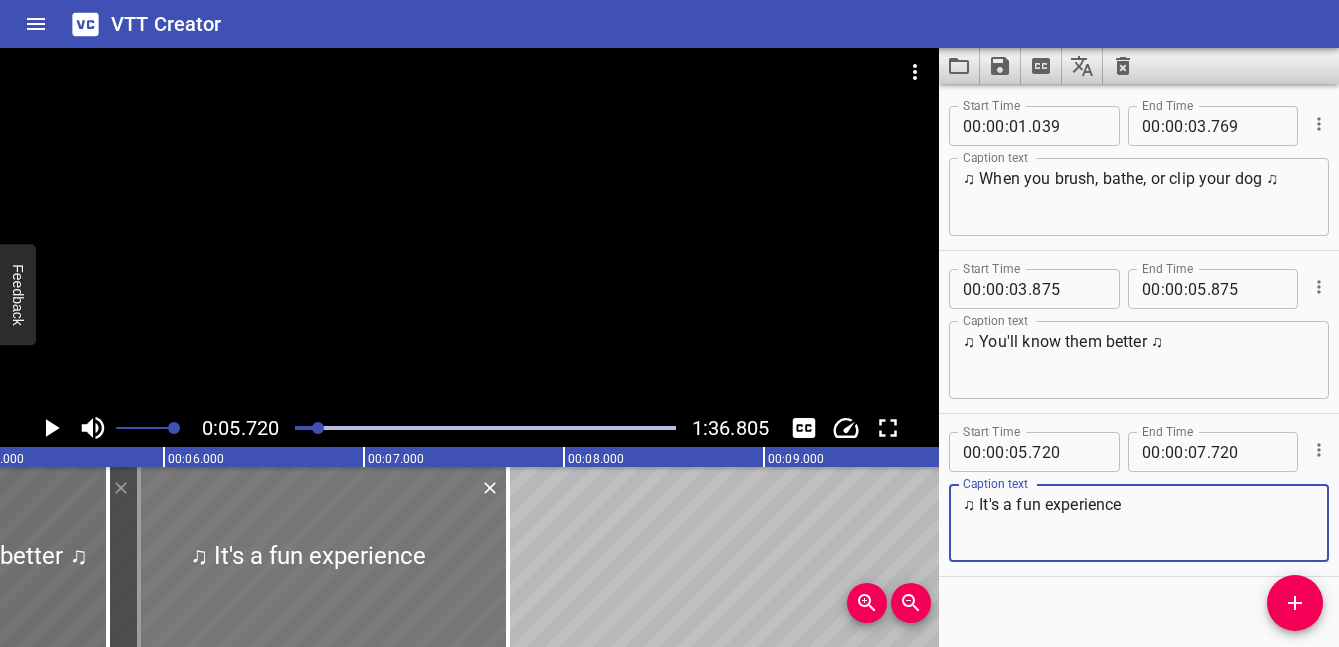 type on "♫ It's a fun experience" 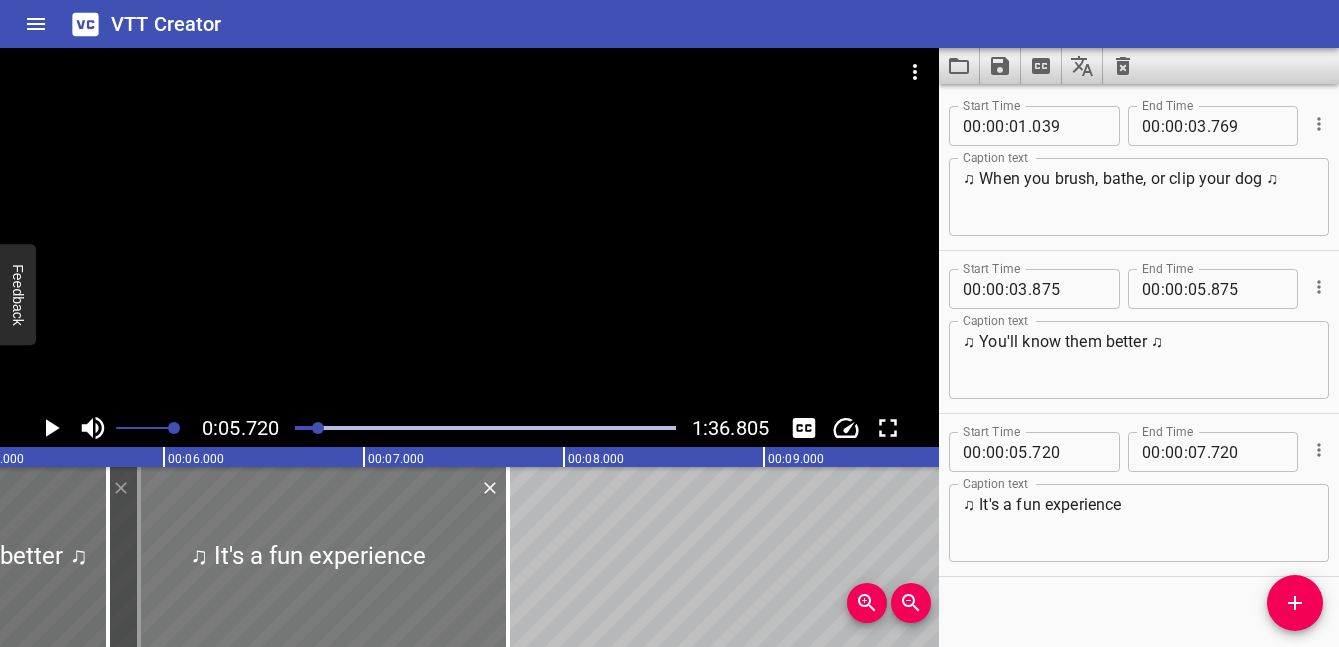 click at bounding box center [308, 557] 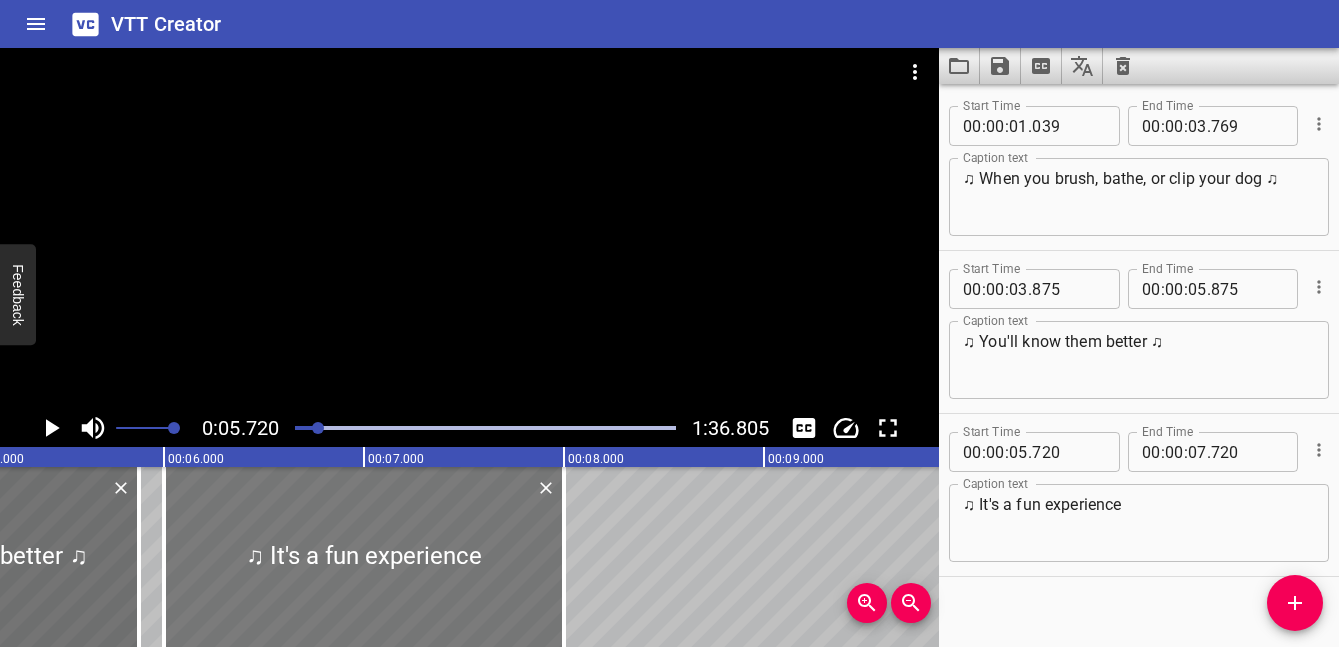 drag, startPoint x: 284, startPoint y: 535, endPoint x: 351, endPoint y: 535, distance: 67 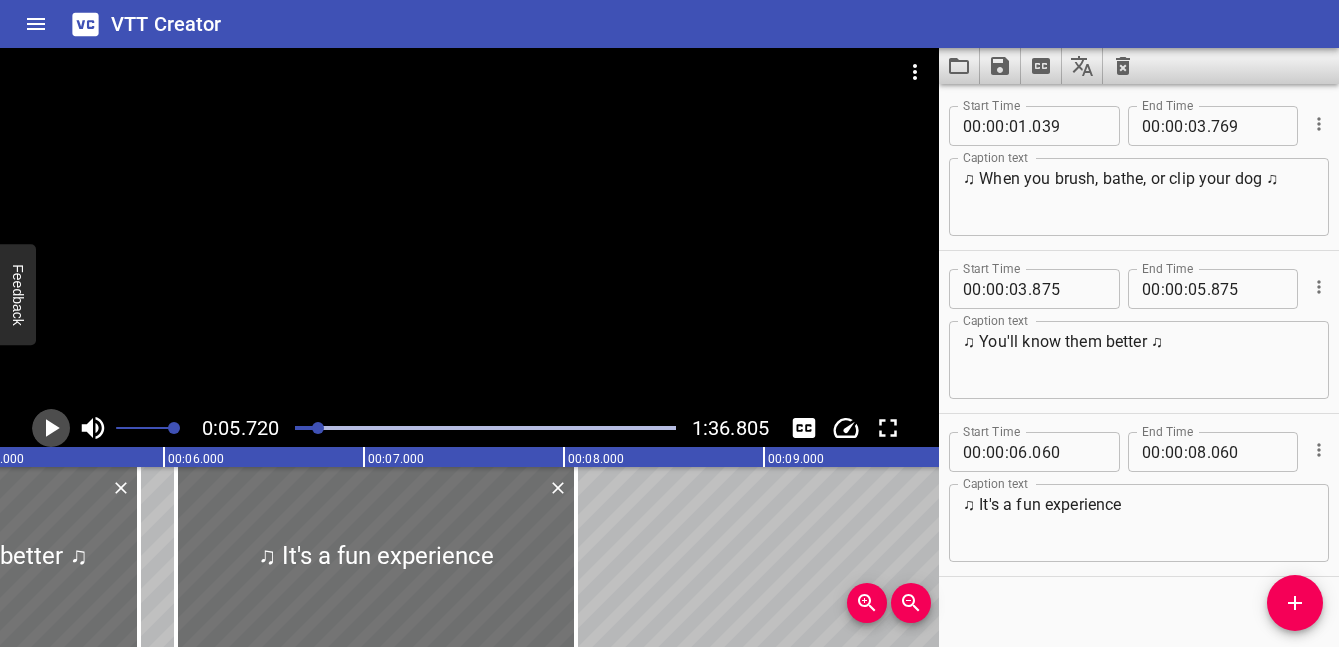 click 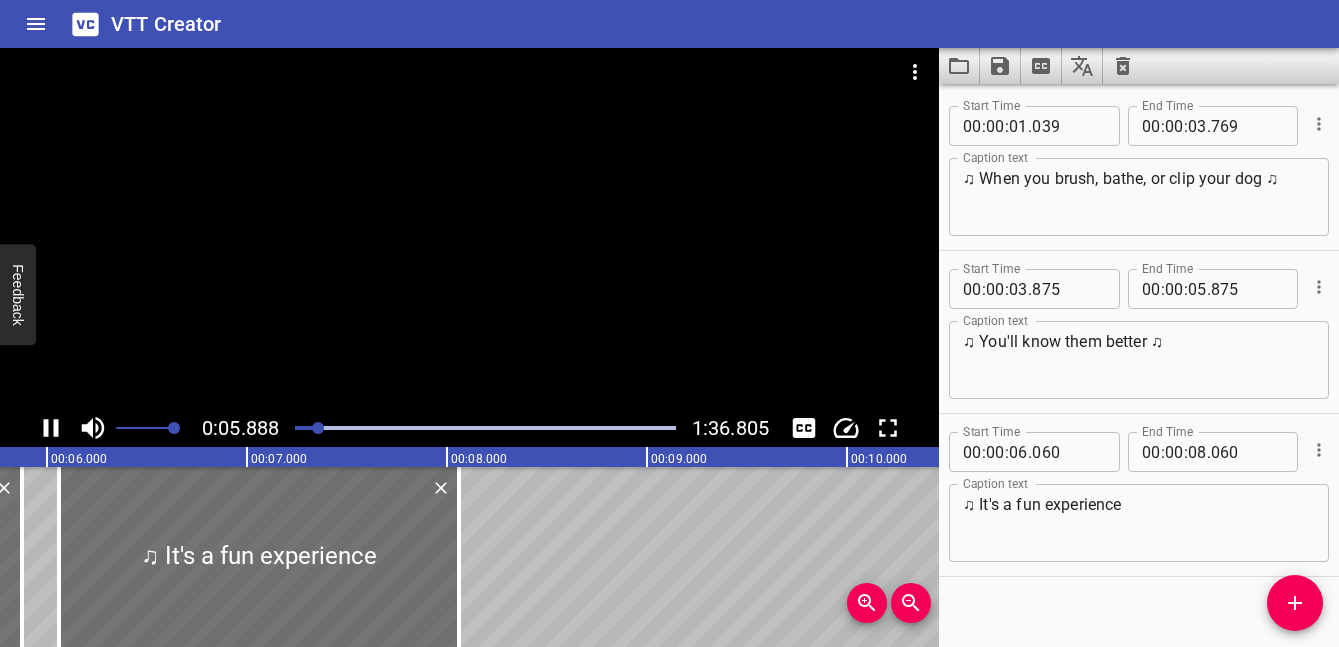 scroll, scrollTop: 0, scrollLeft: 1190, axis: horizontal 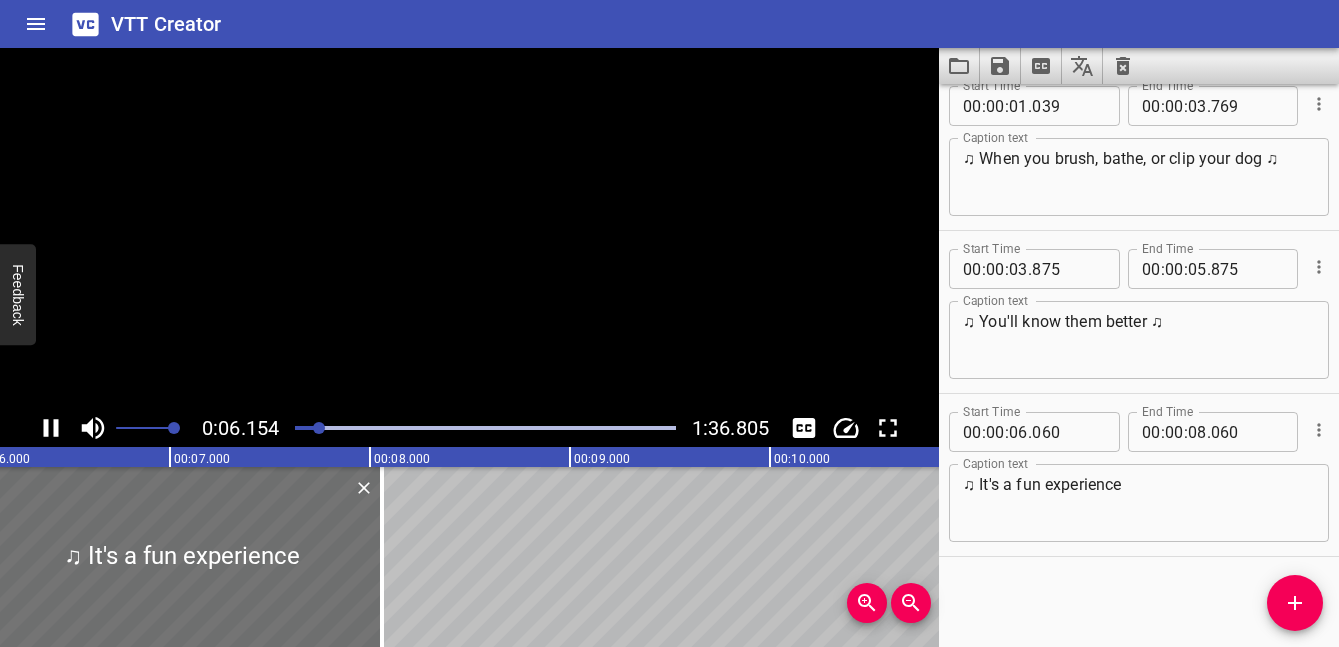 click 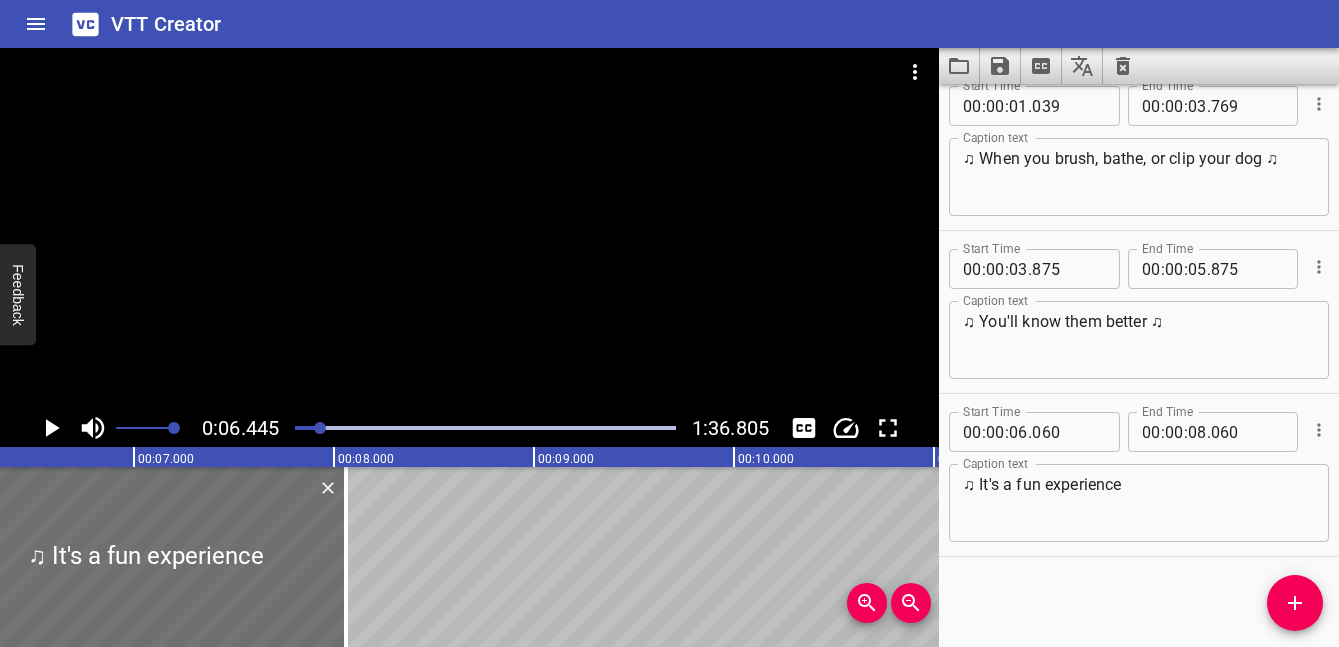 scroll, scrollTop: 0, scrollLeft: 1289, axis: horizontal 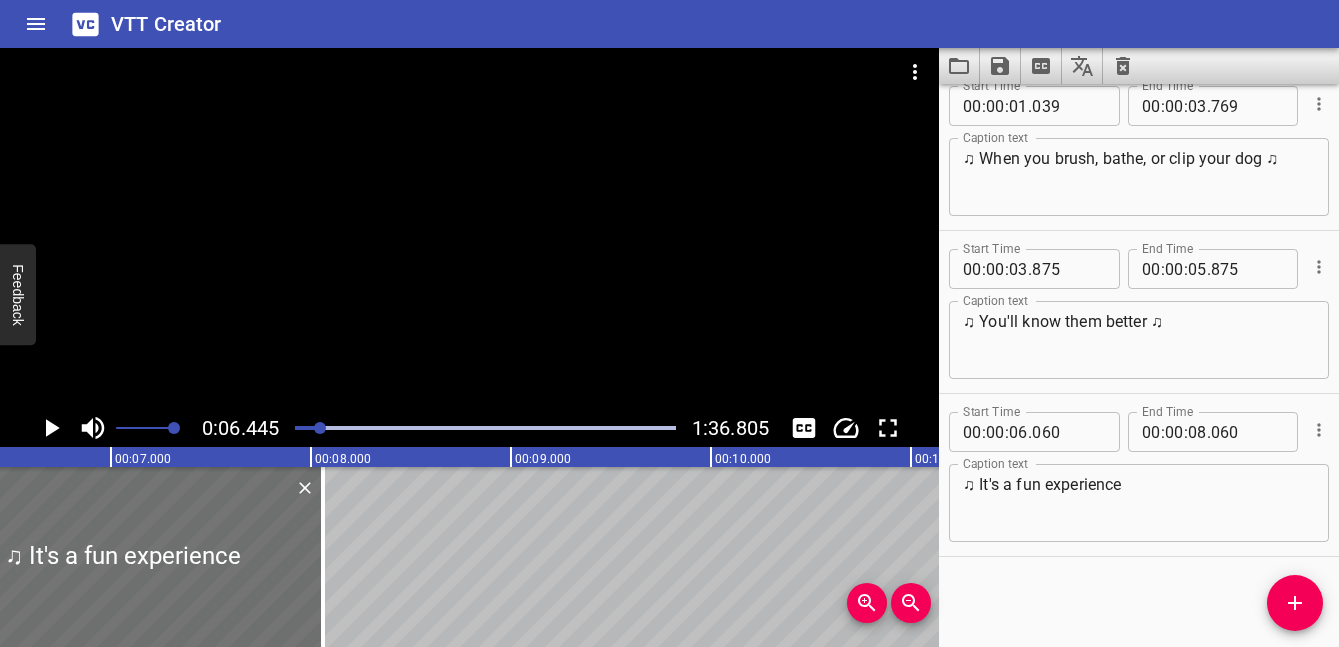 click on "♫ It's a fun experience" at bounding box center (1139, 503) 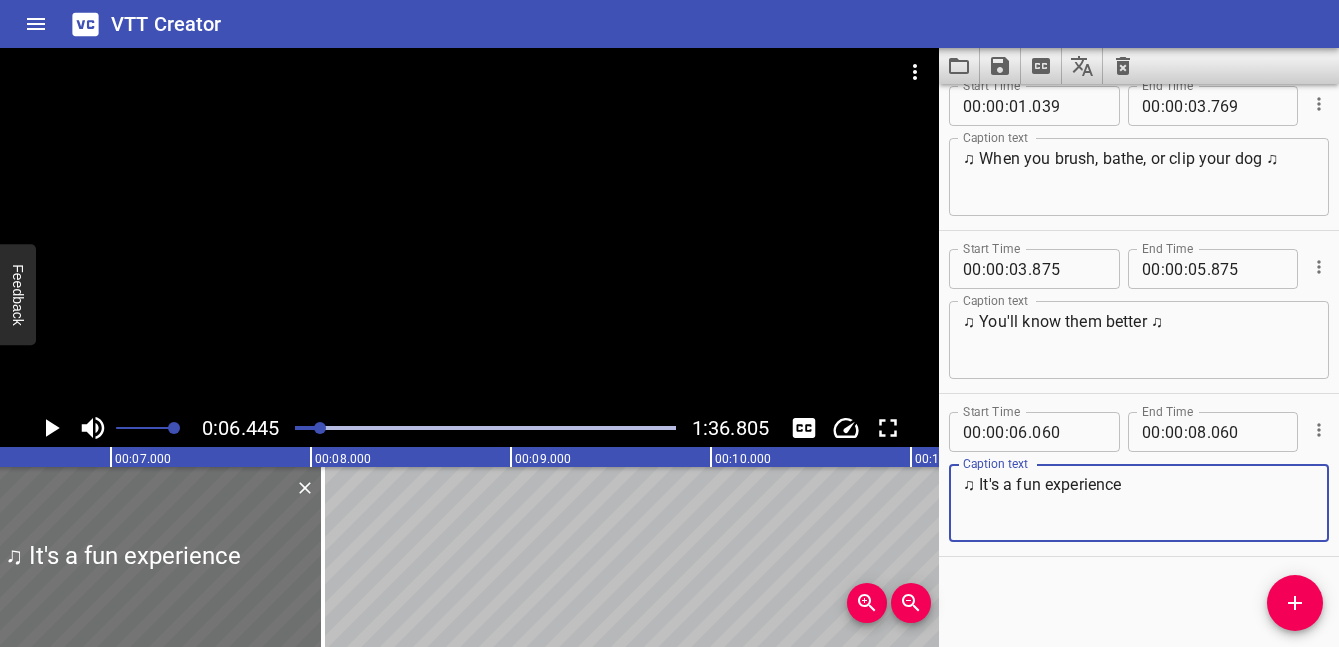 click on "♫ It's a fun experience" at bounding box center [1139, 503] 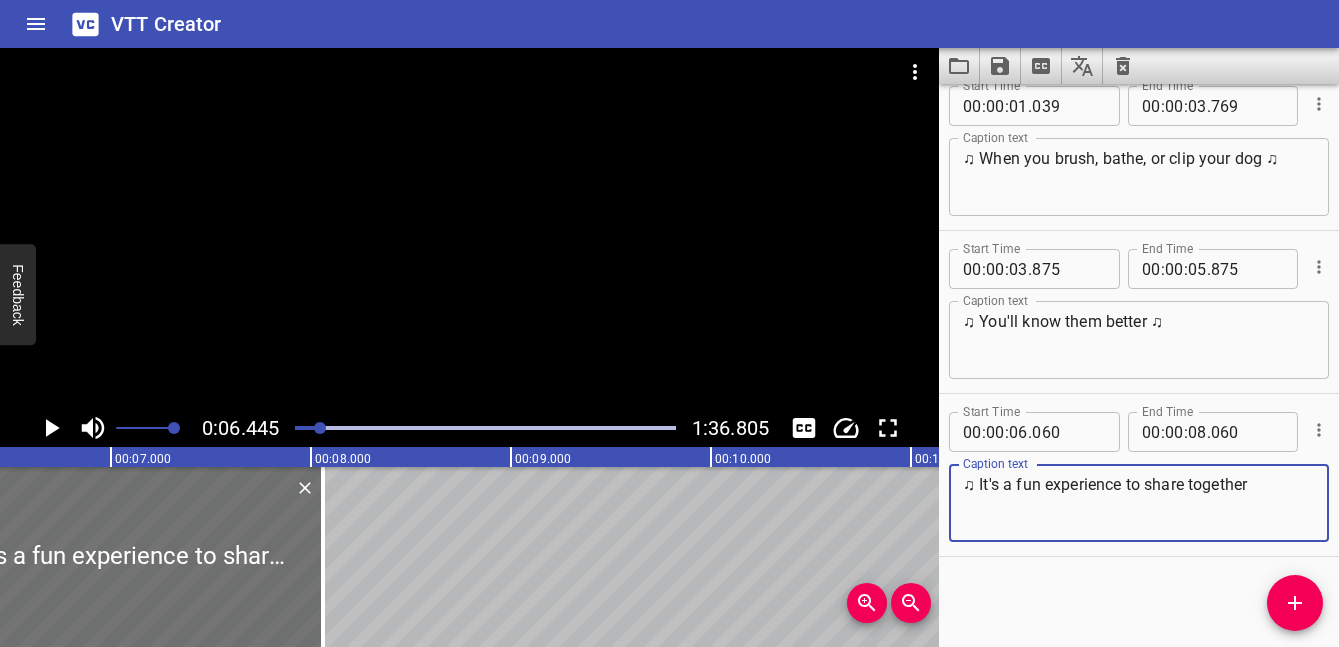 paste on "♫" 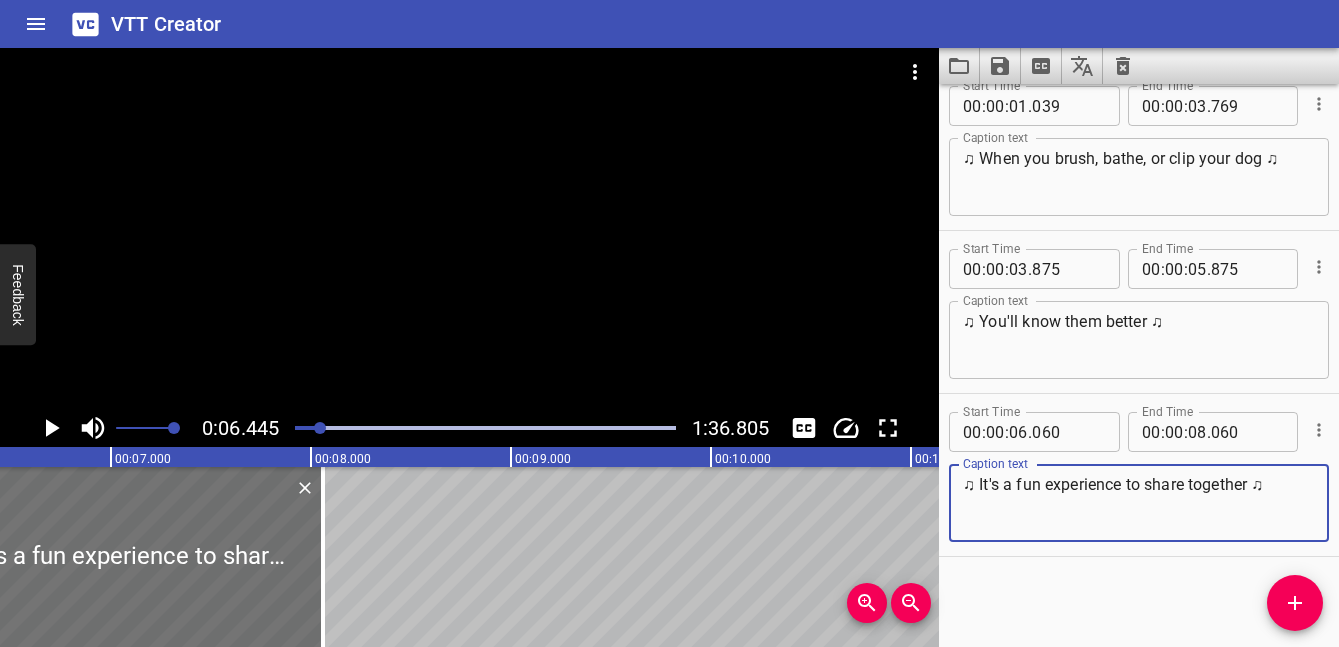 type on "♫ It's a fun experience to share together ♫" 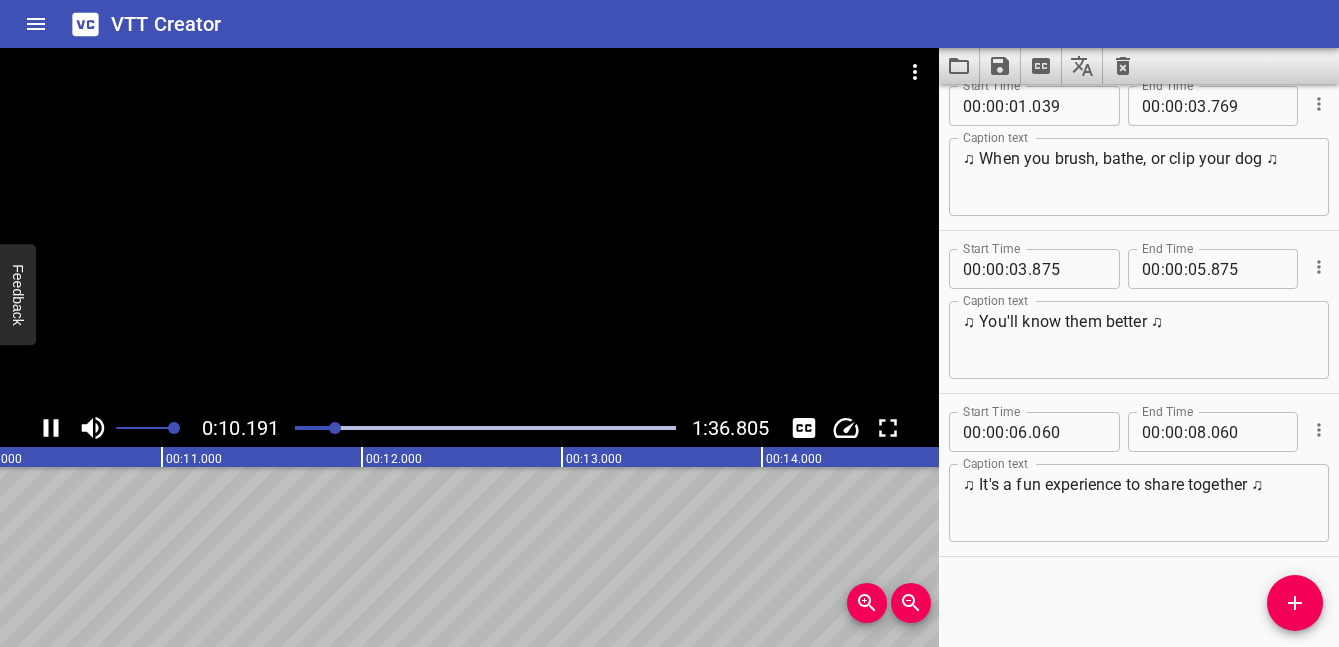 click 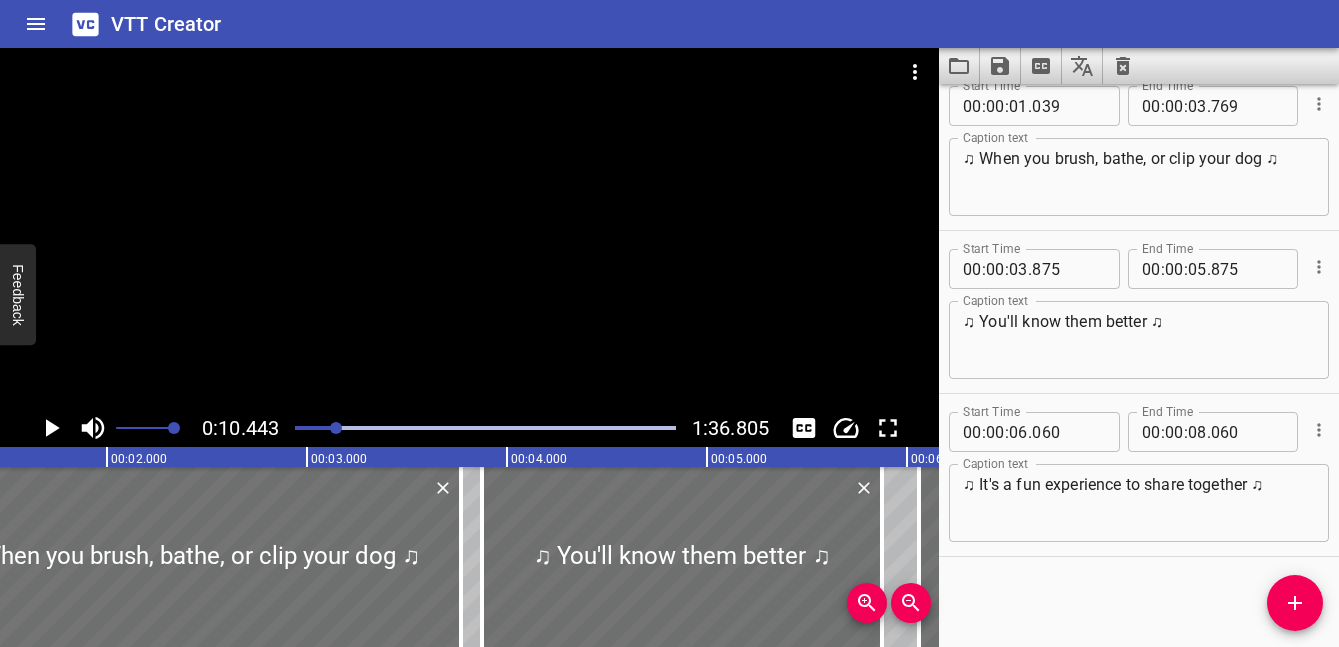 scroll, scrollTop: 0, scrollLeft: 294, axis: horizontal 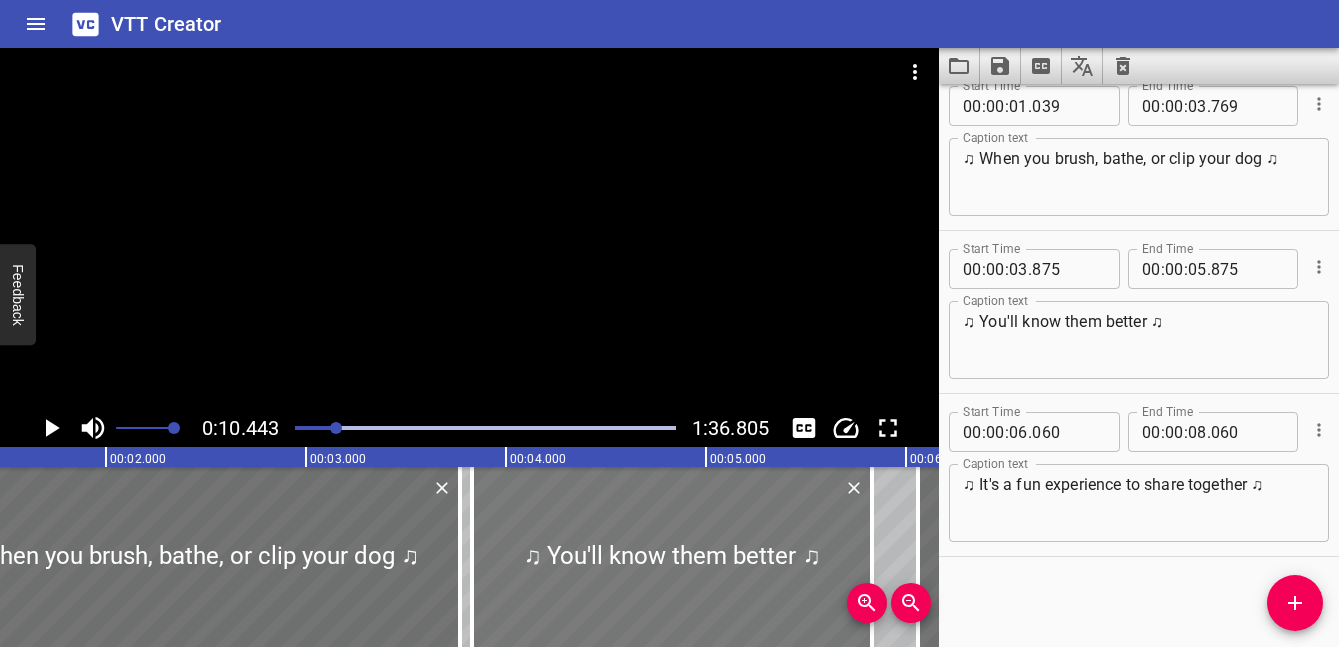 click at bounding box center [672, 557] 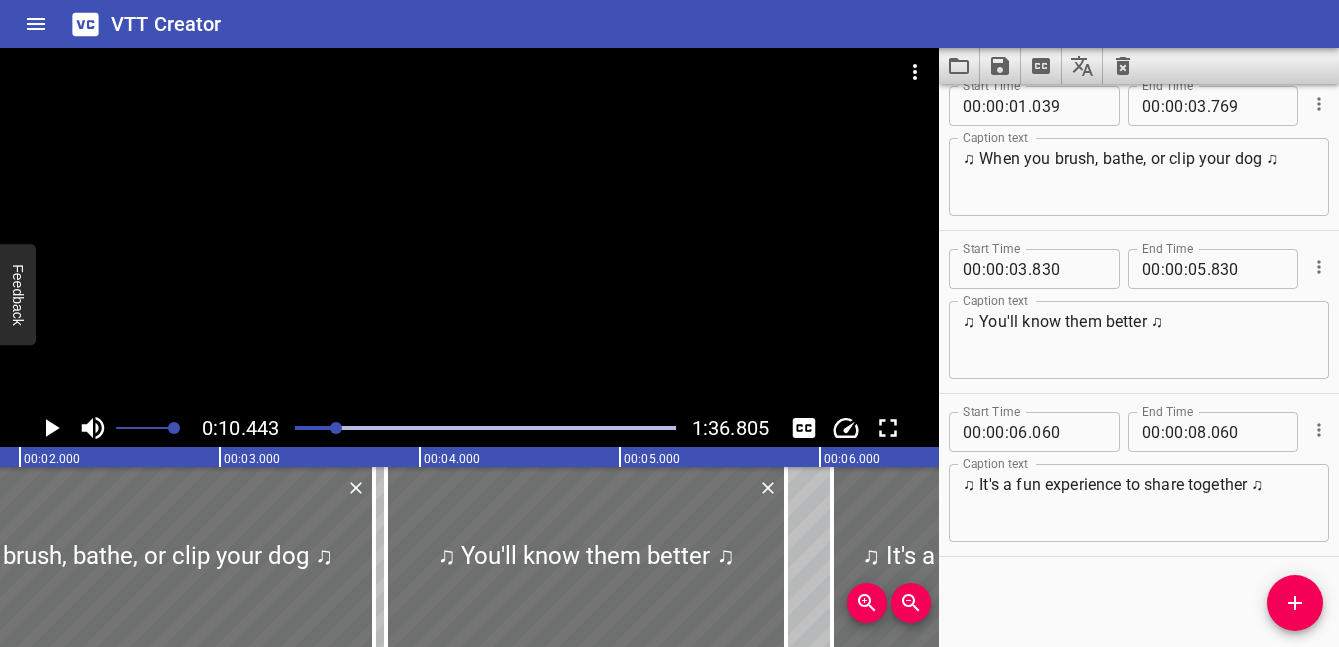click at bounding box center [485, 428] 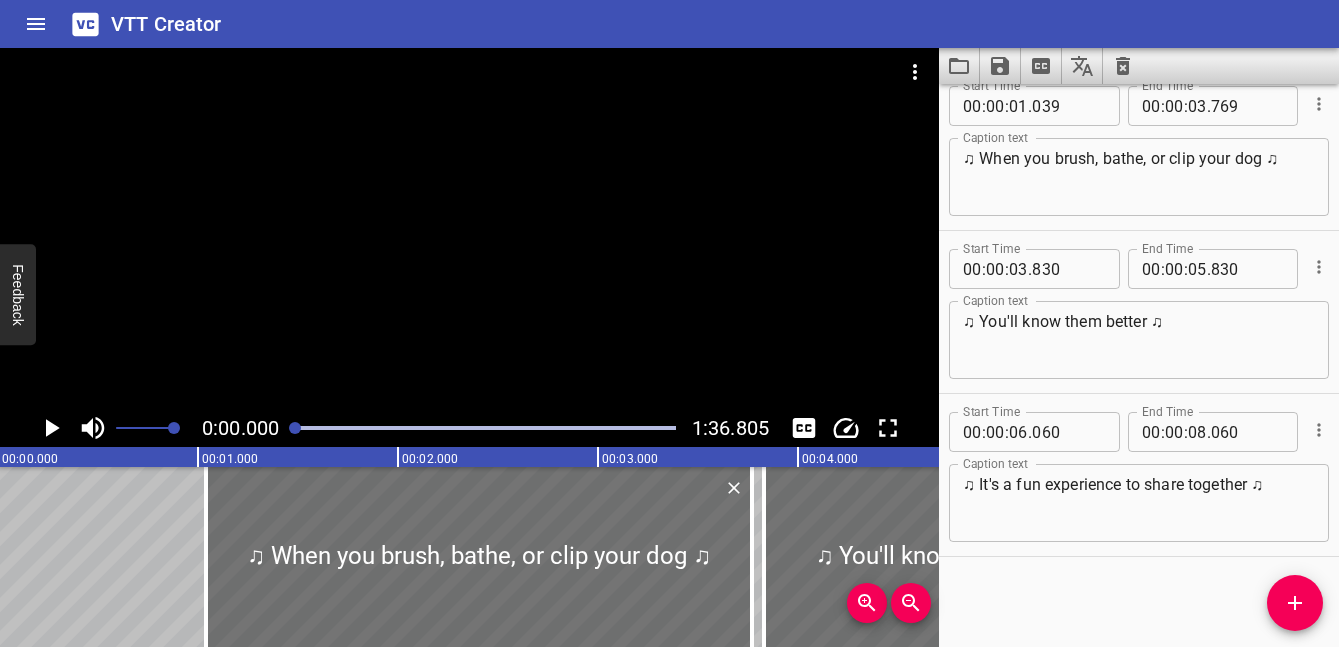 scroll, scrollTop: 0, scrollLeft: 0, axis: both 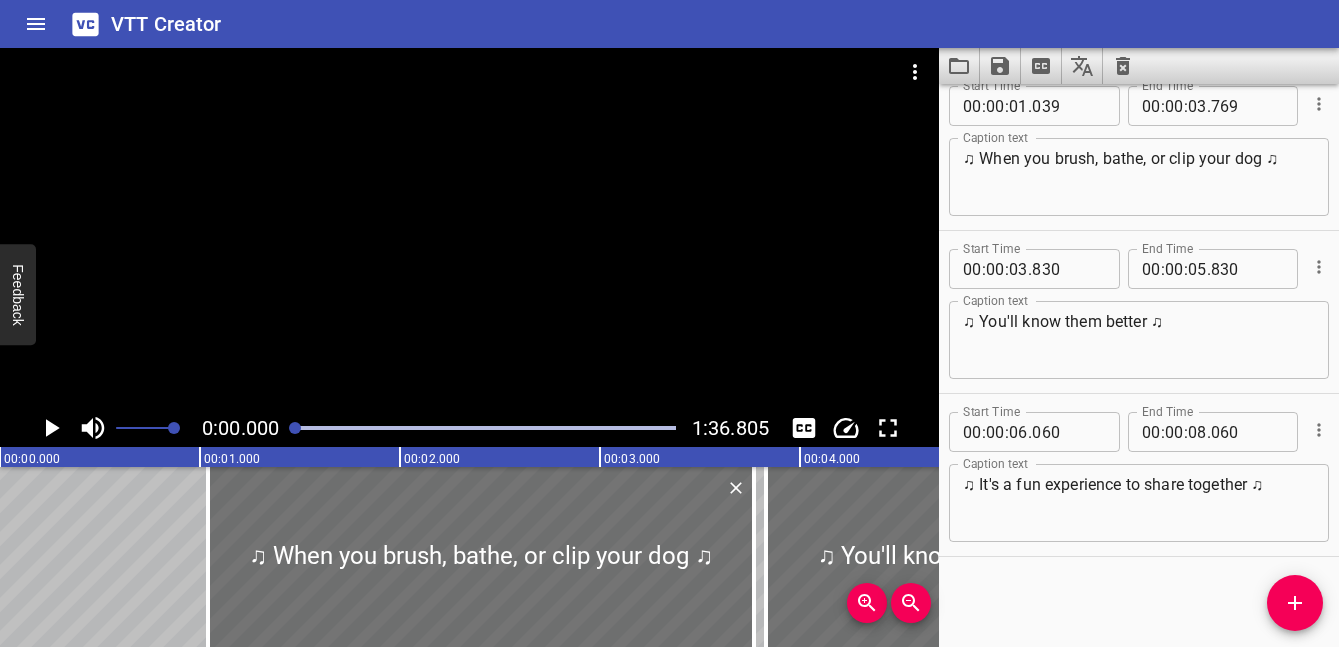 click 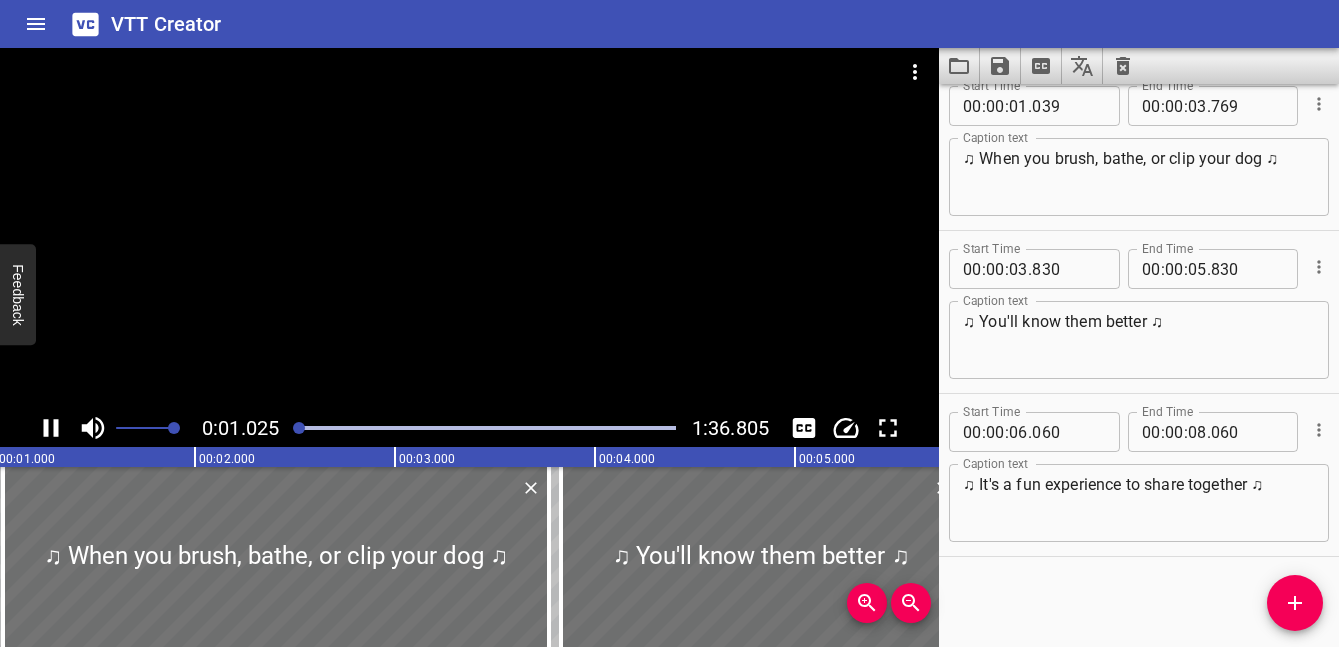 scroll, scrollTop: 0, scrollLeft: 247, axis: horizontal 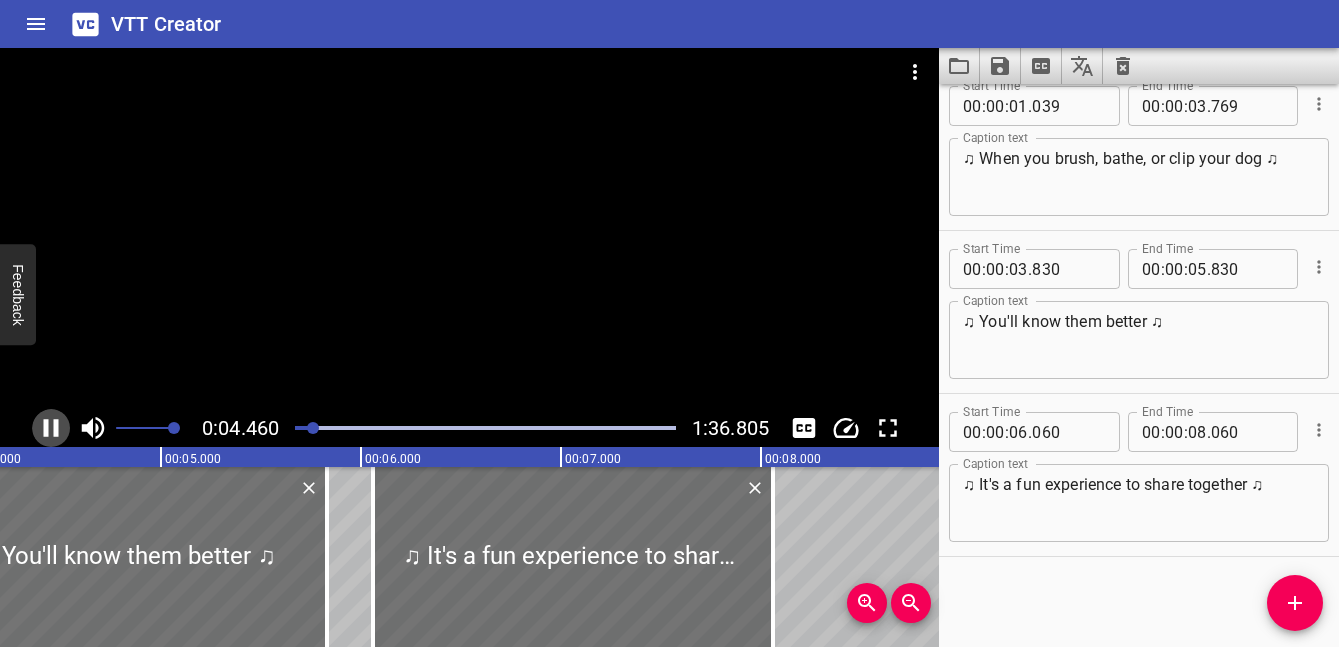 click 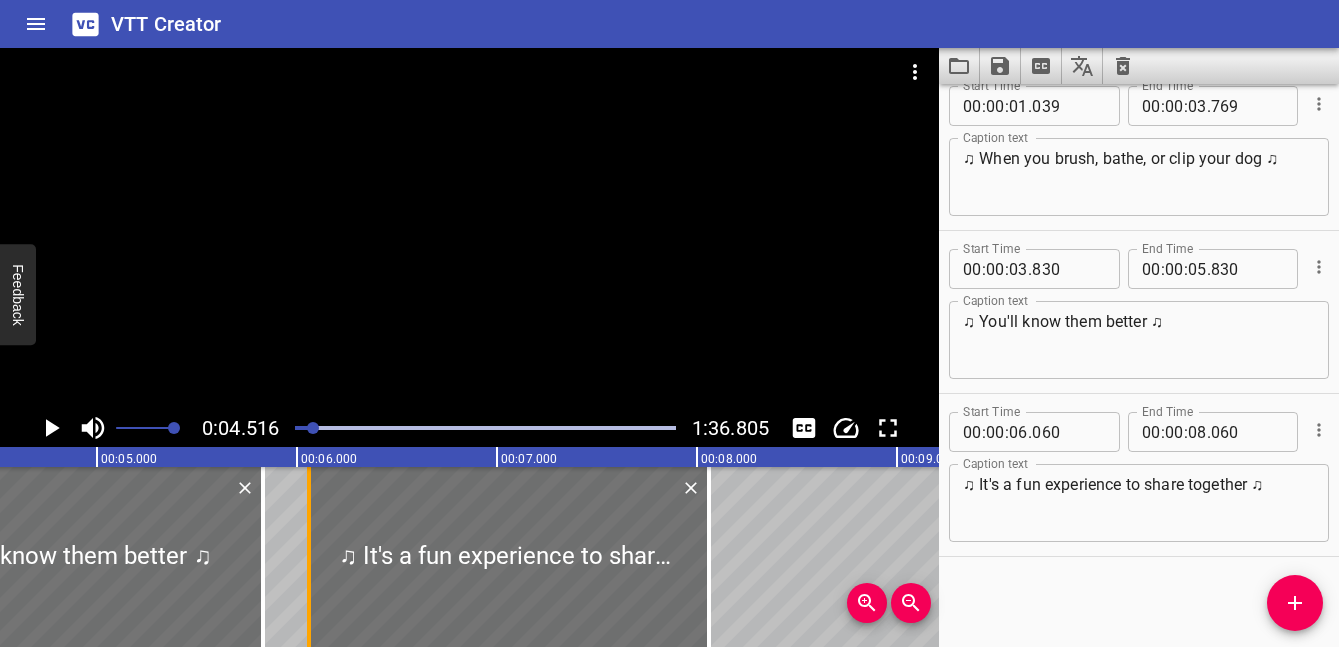 scroll, scrollTop: 0, scrollLeft: 676, axis: horizontal 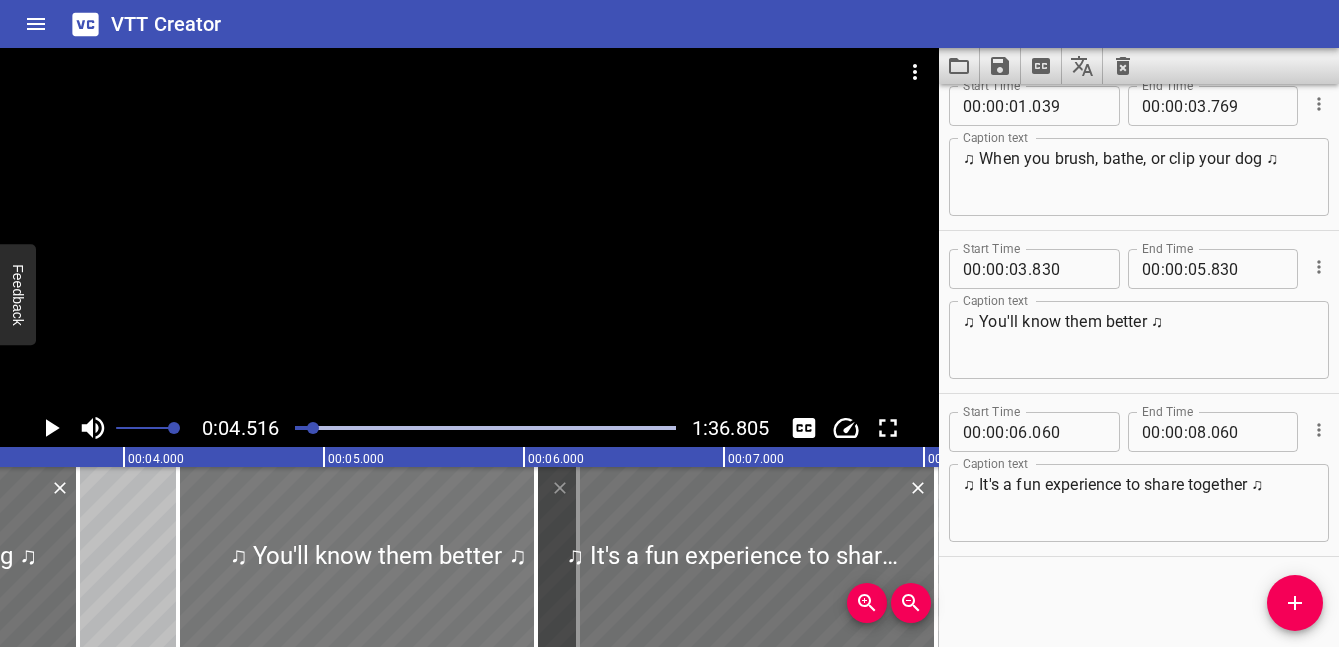 drag, startPoint x: 331, startPoint y: 555, endPoint x: 418, endPoint y: 555, distance: 87 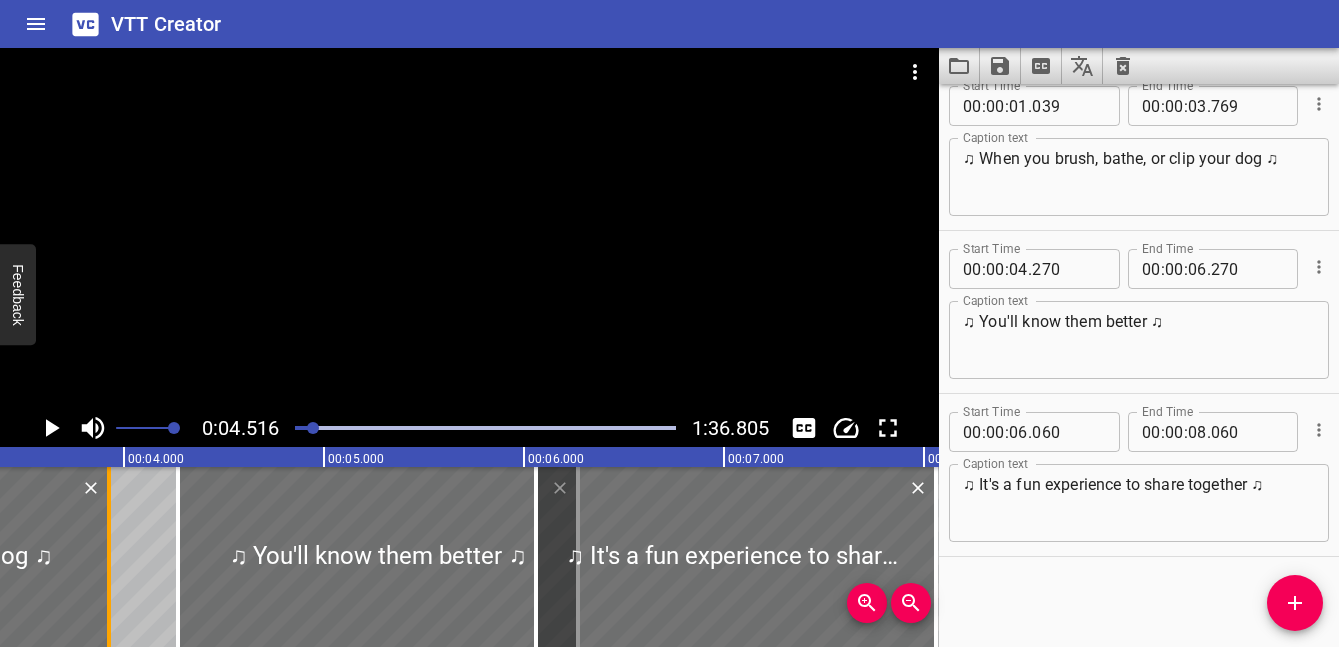 drag, startPoint x: 76, startPoint y: 569, endPoint x: 113, endPoint y: 571, distance: 37.054016 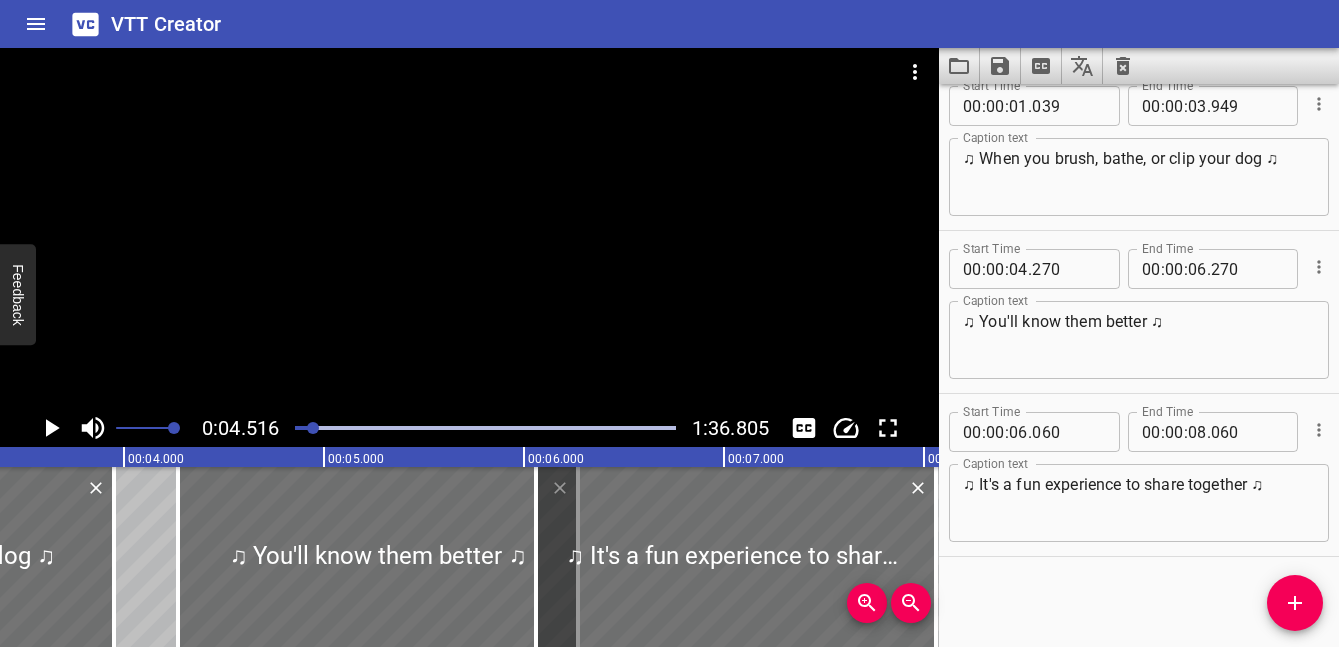 click at bounding box center (122, 428) 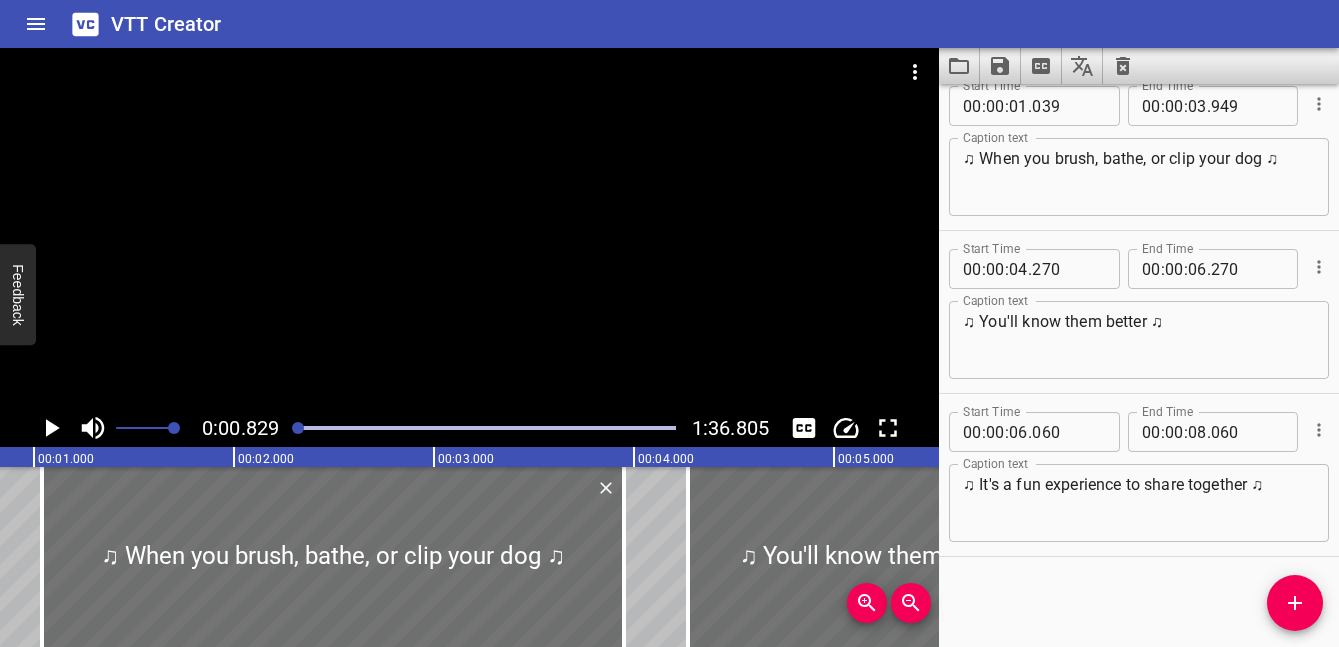 click 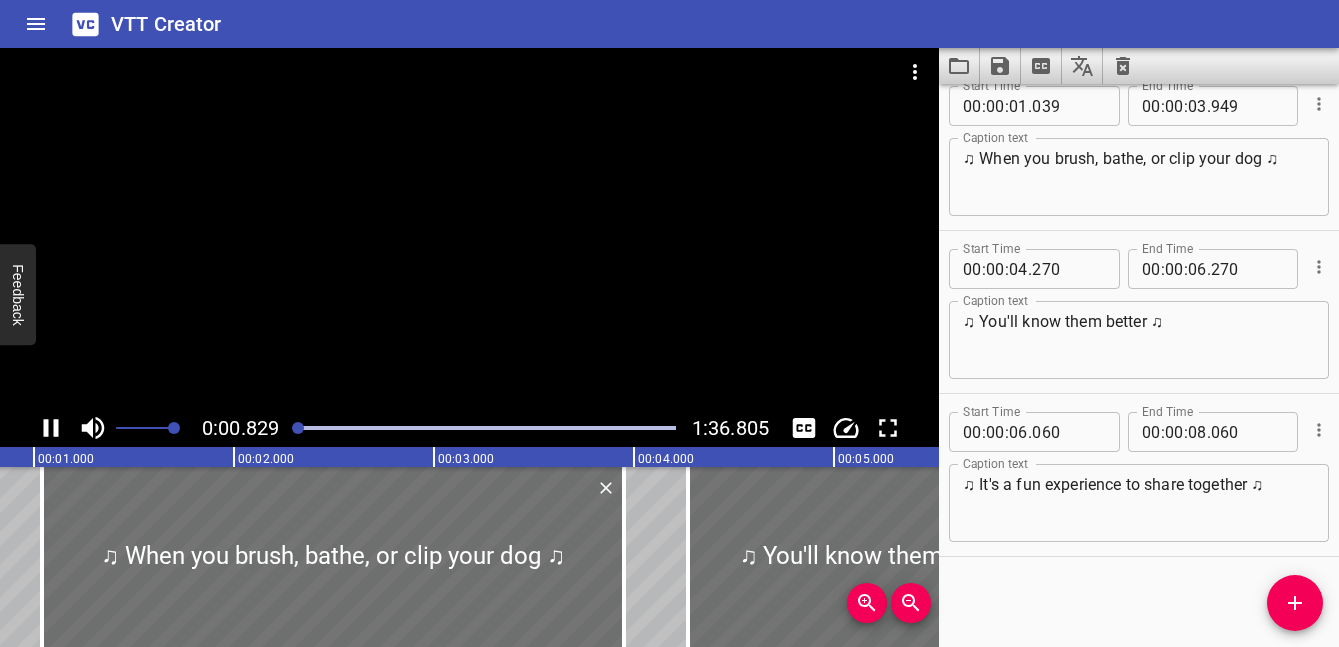scroll, scrollTop: 0, scrollLeft: 198, axis: horizontal 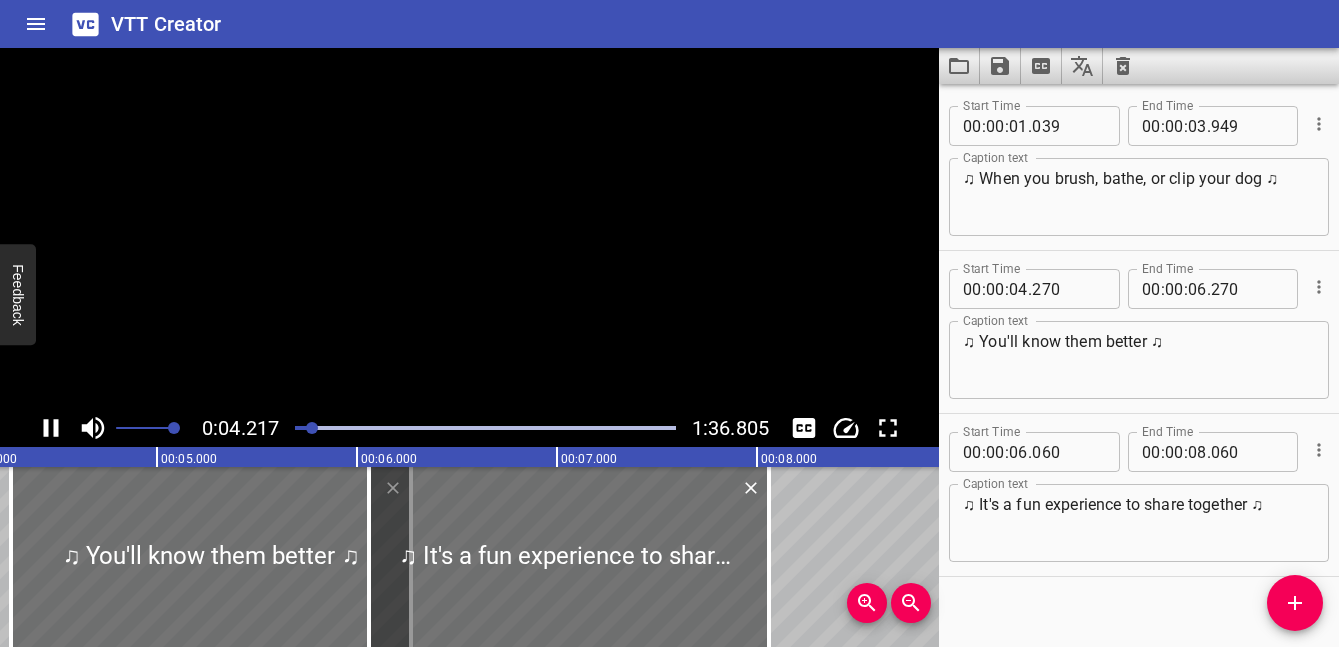 click 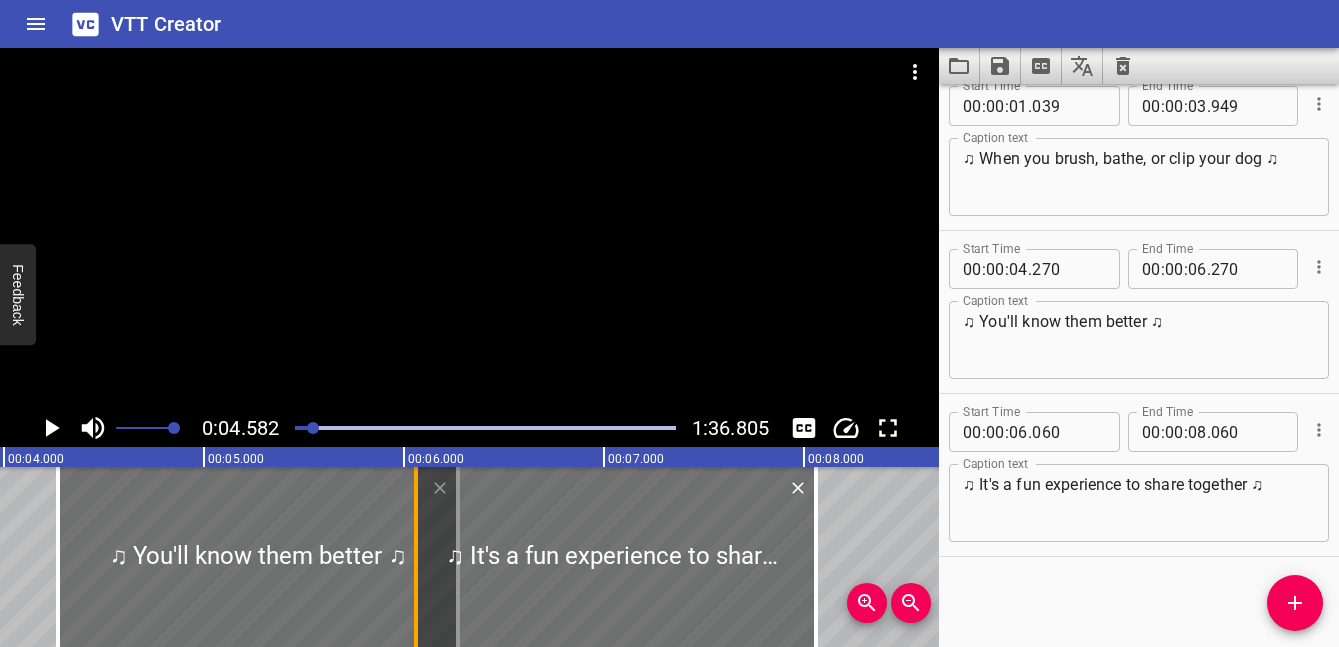 scroll, scrollTop: 0, scrollLeft: 653, axis: horizontal 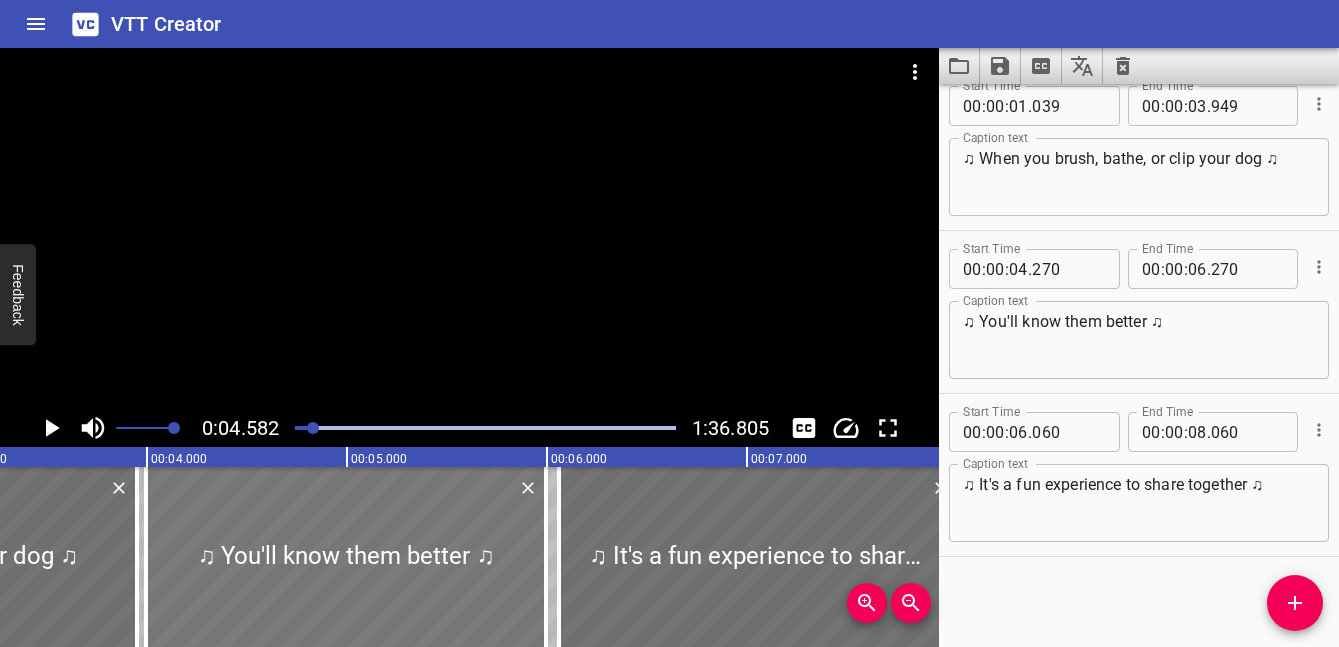 drag, startPoint x: 341, startPoint y: 551, endPoint x: 286, endPoint y: 550, distance: 55.00909 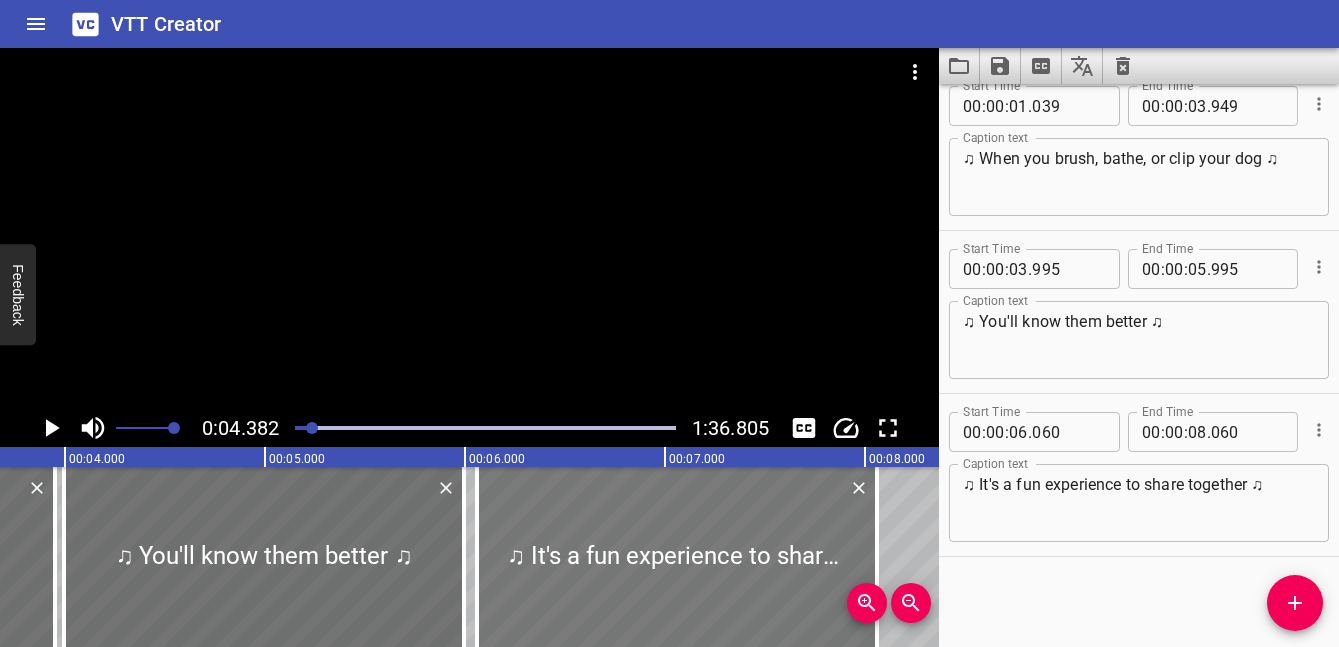 scroll, scrollTop: 0, scrollLeft: 590, axis: horizontal 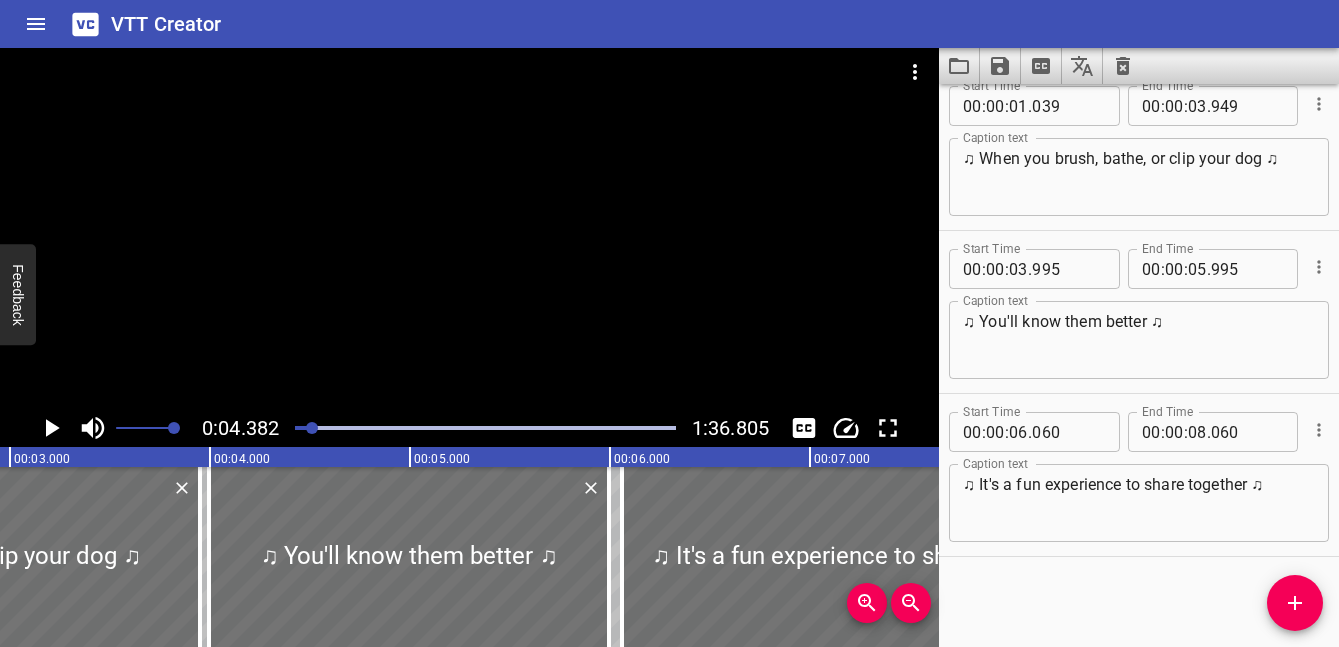 click at bounding box center [122, 428] 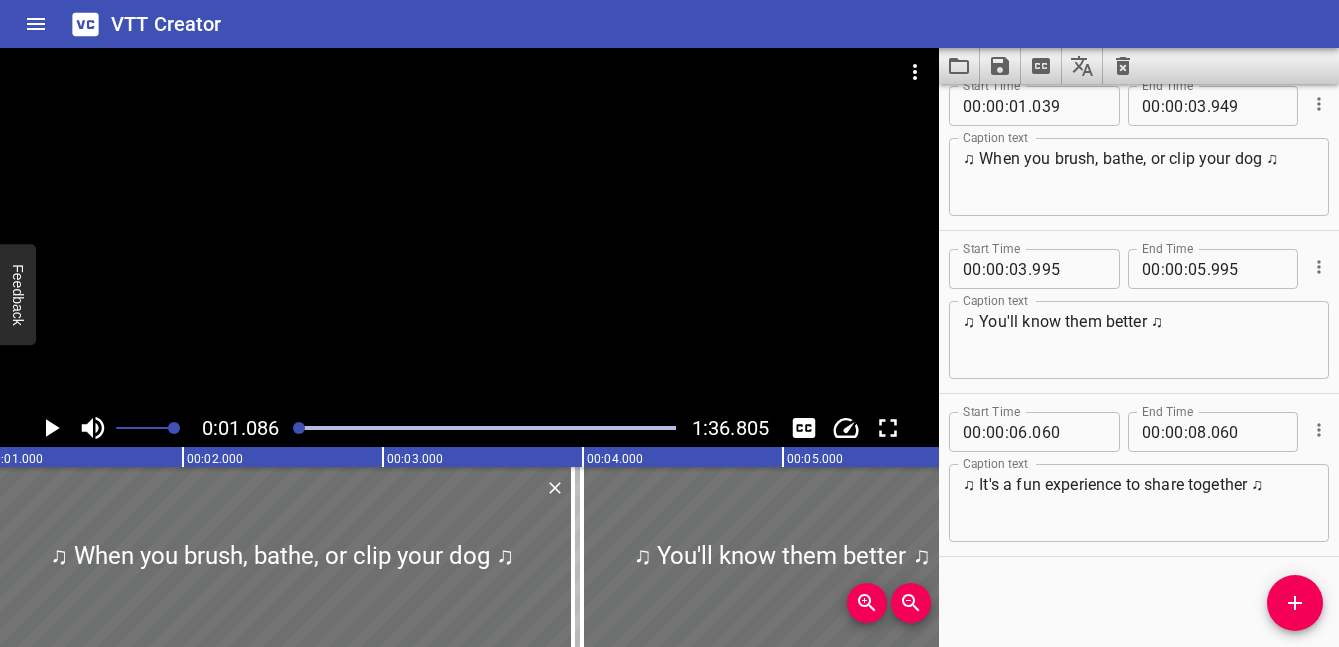 click 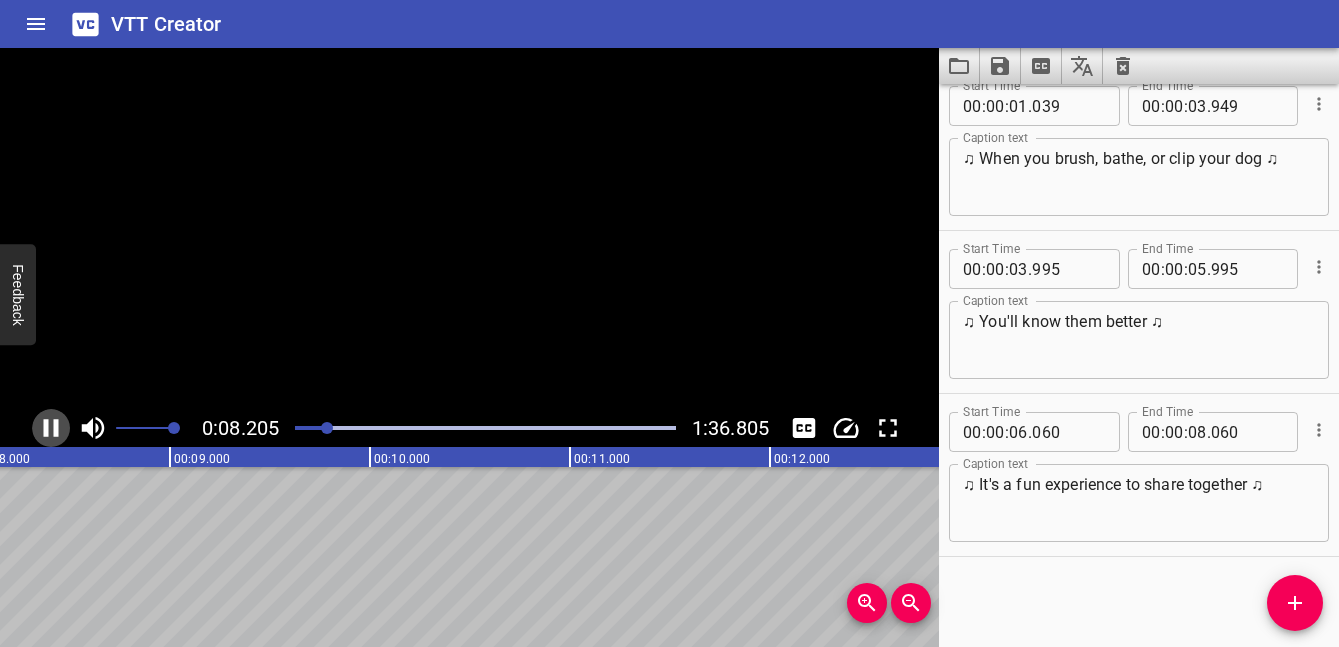 click 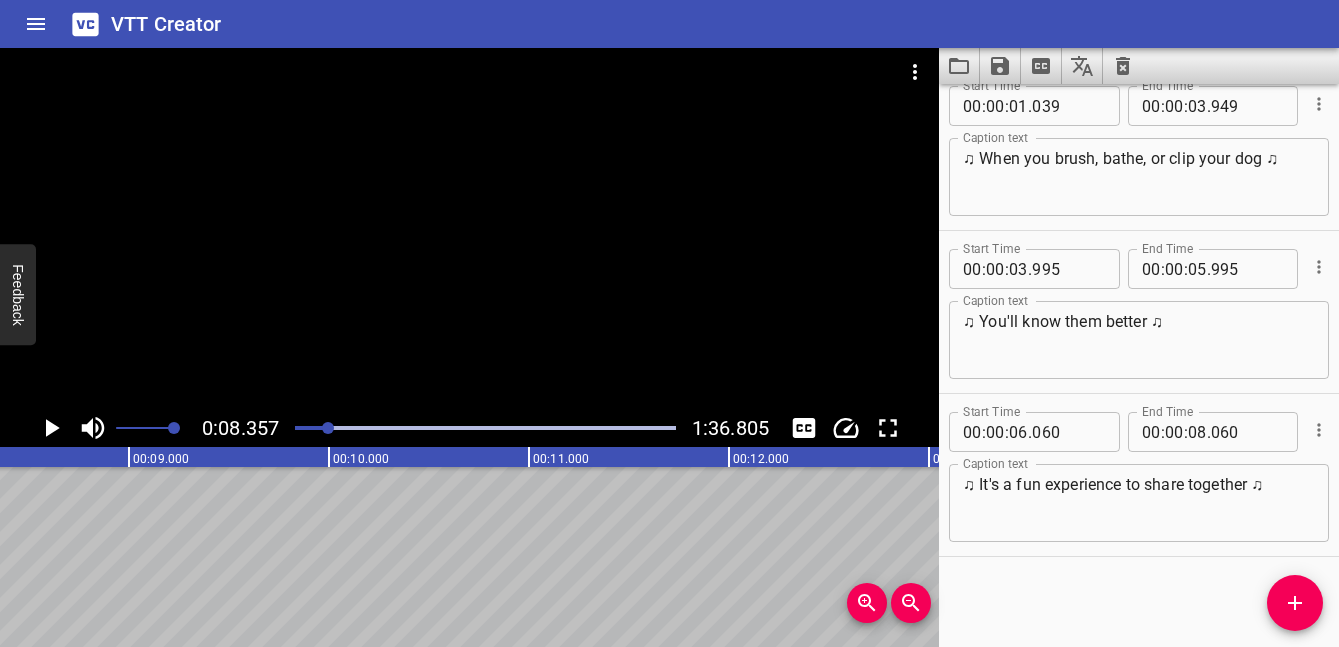 scroll, scrollTop: 0, scrollLeft: 1457, axis: horizontal 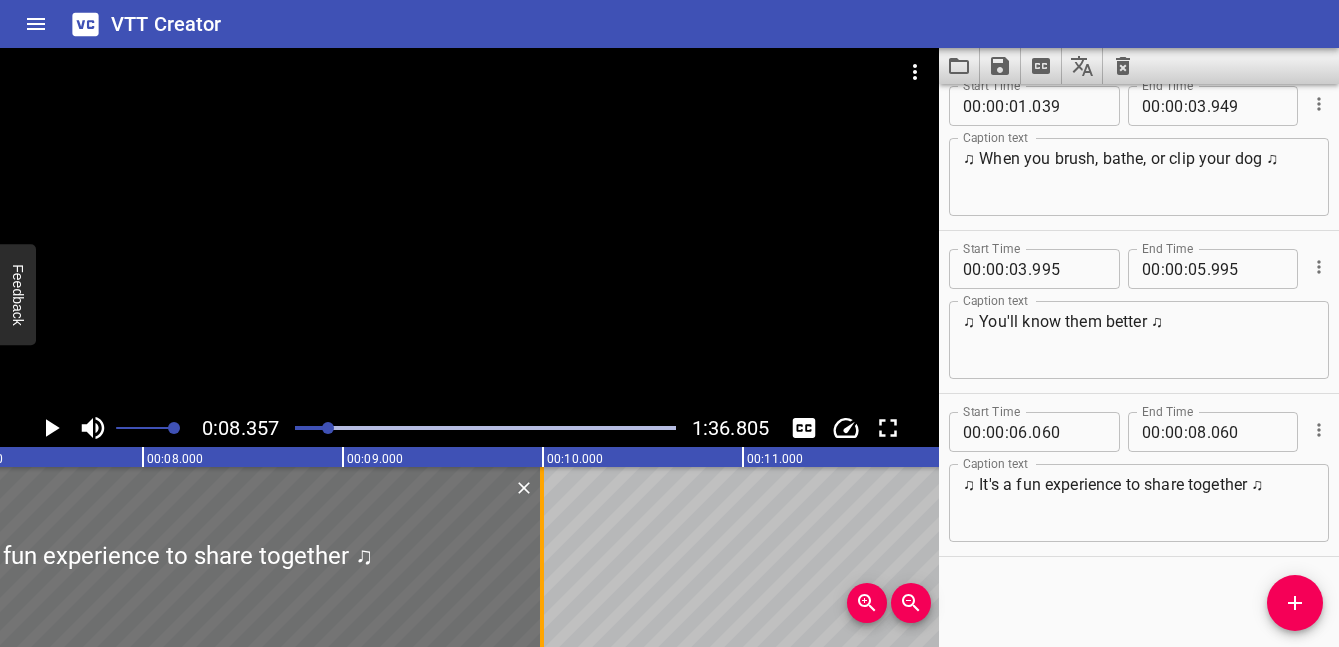 drag, startPoint x: 152, startPoint y: 534, endPoint x: 539, endPoint y: 536, distance: 387.00516 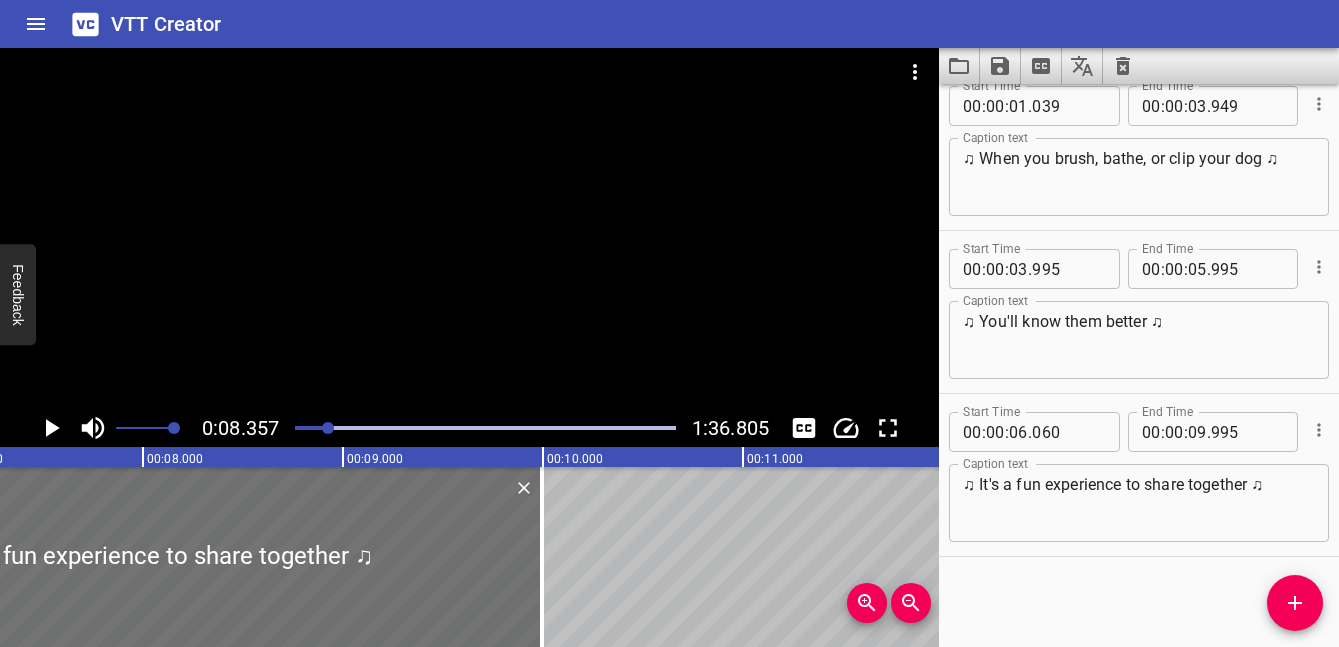 click 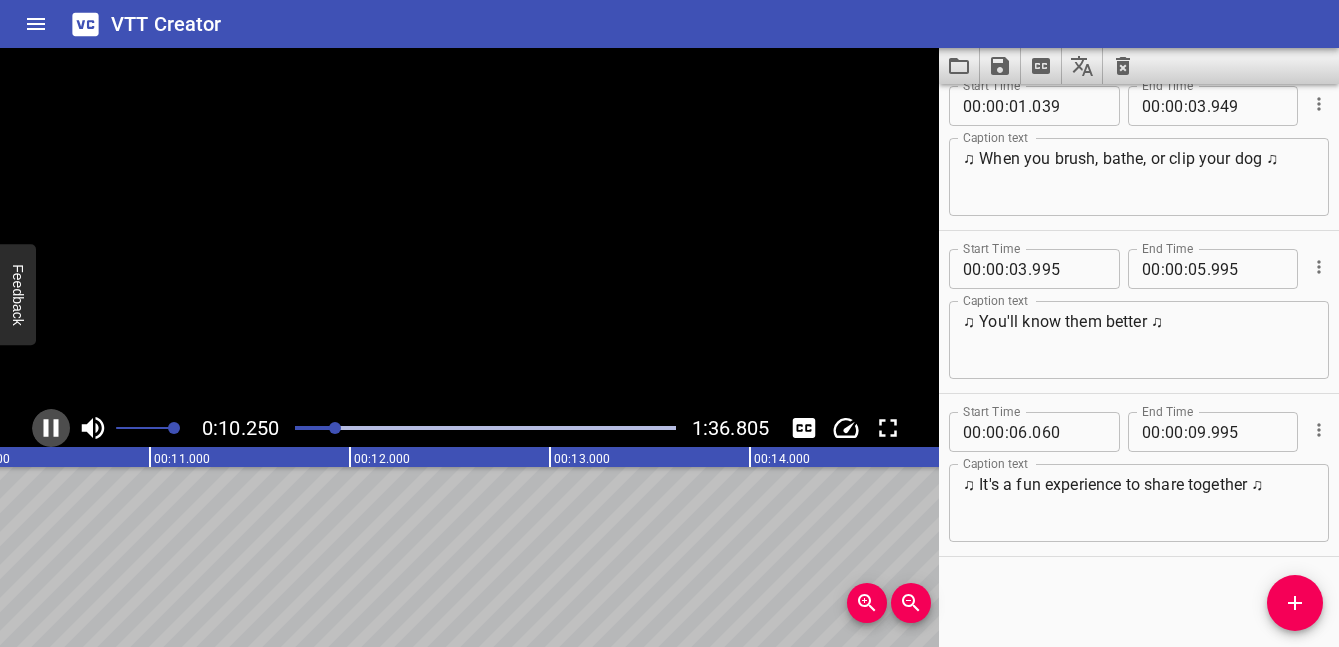 click 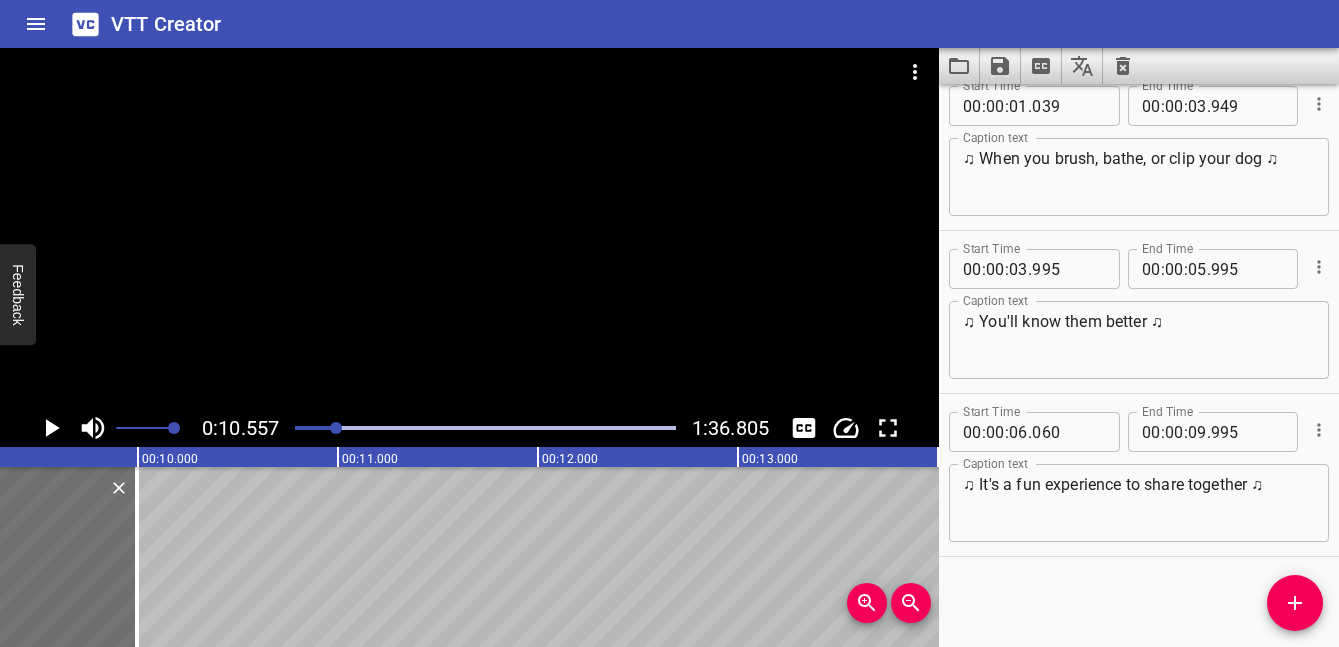 scroll, scrollTop: 0, scrollLeft: 1837, axis: horizontal 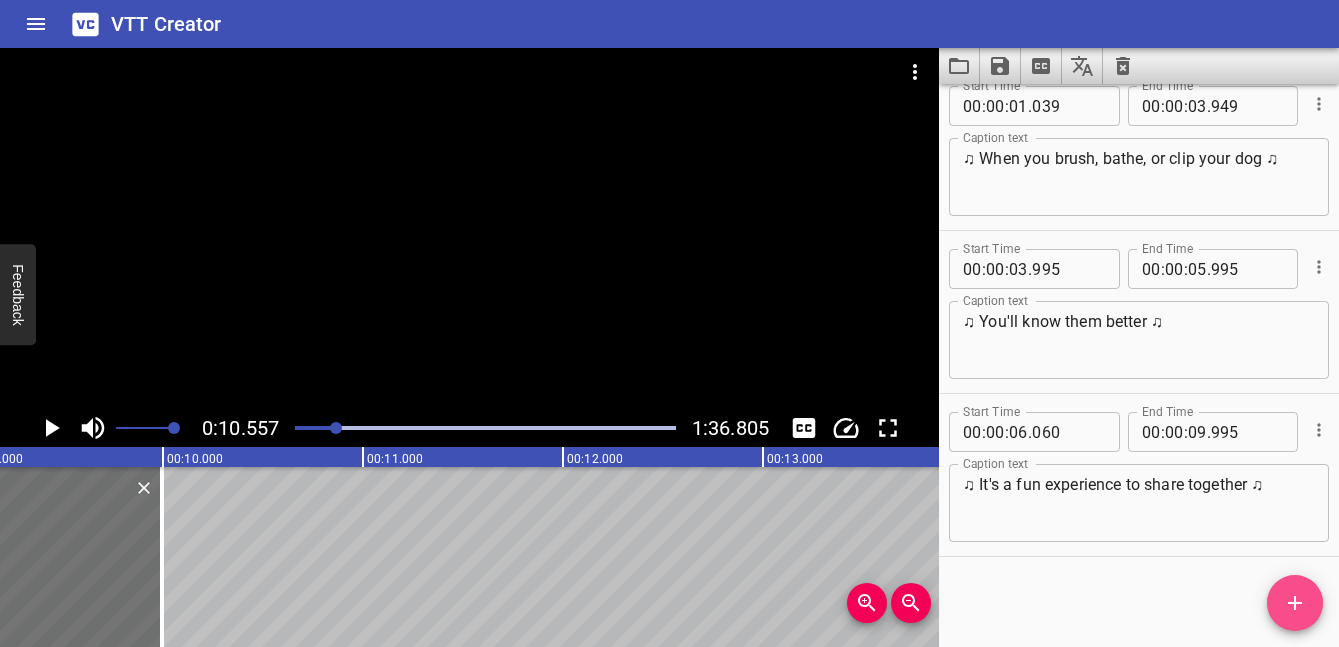 click 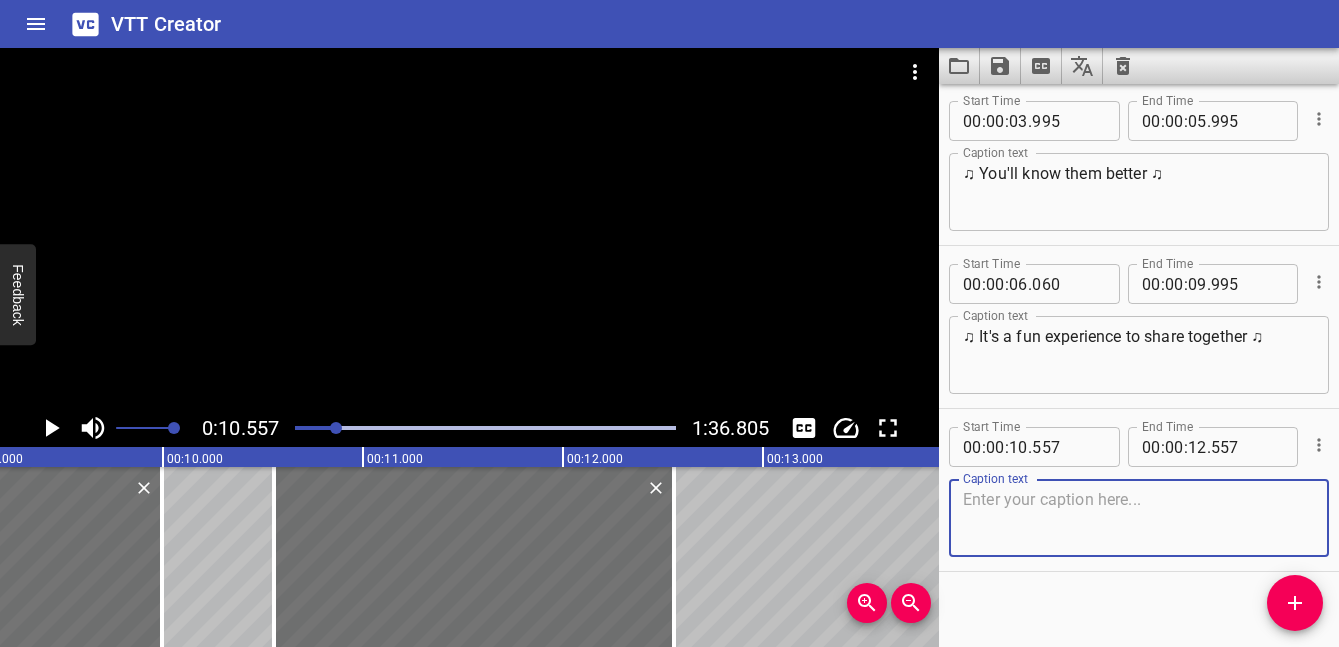 scroll, scrollTop: 183, scrollLeft: 0, axis: vertical 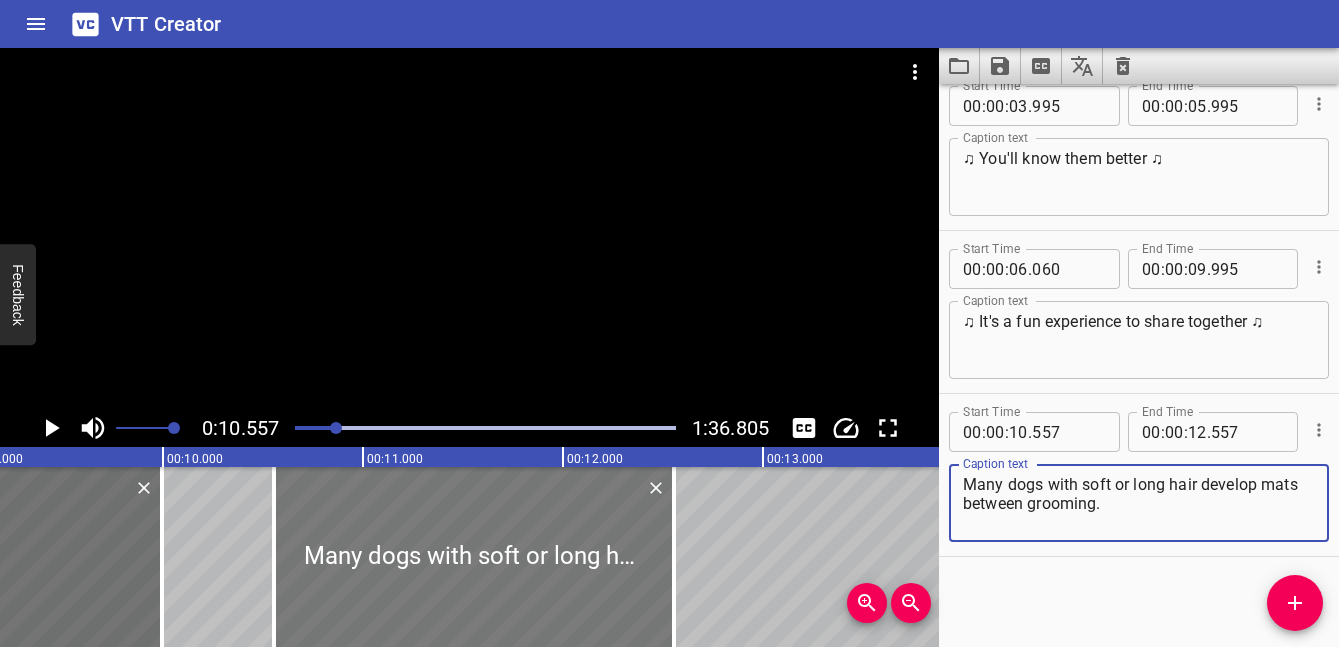 type on "Many dogs with soft or long hair develop mats between grooming." 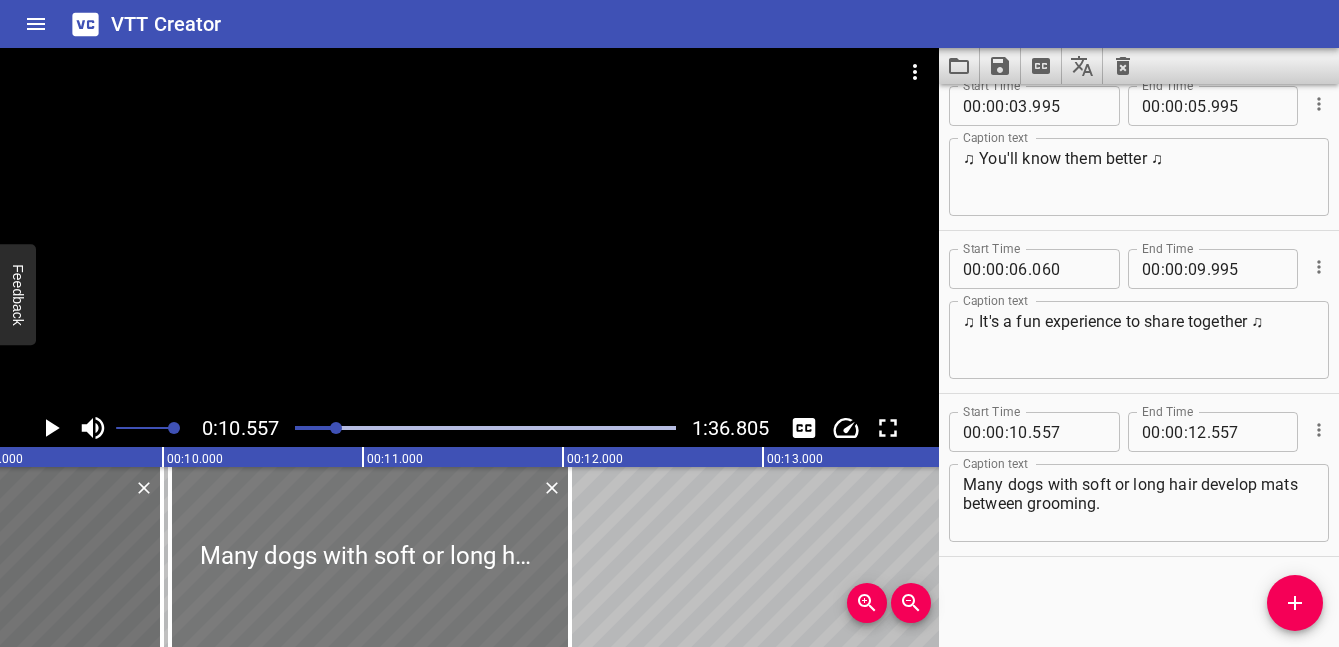 drag, startPoint x: 422, startPoint y: 533, endPoint x: 317, endPoint y: 533, distance: 105 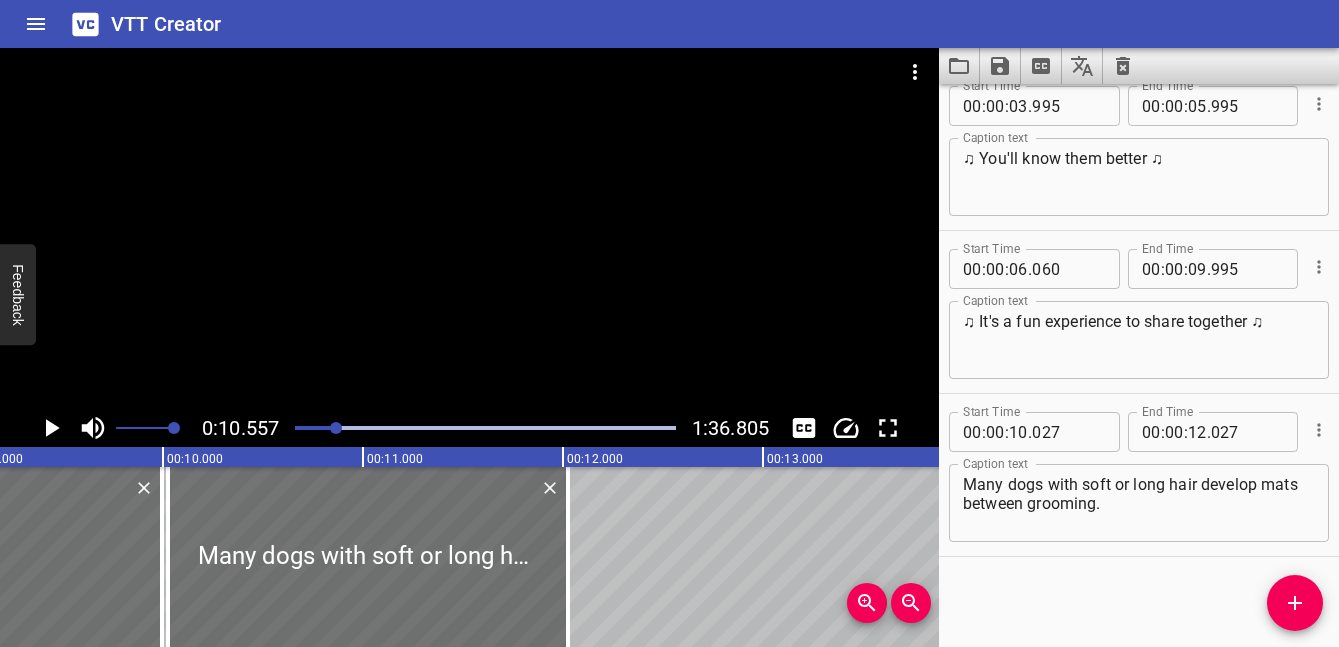 click 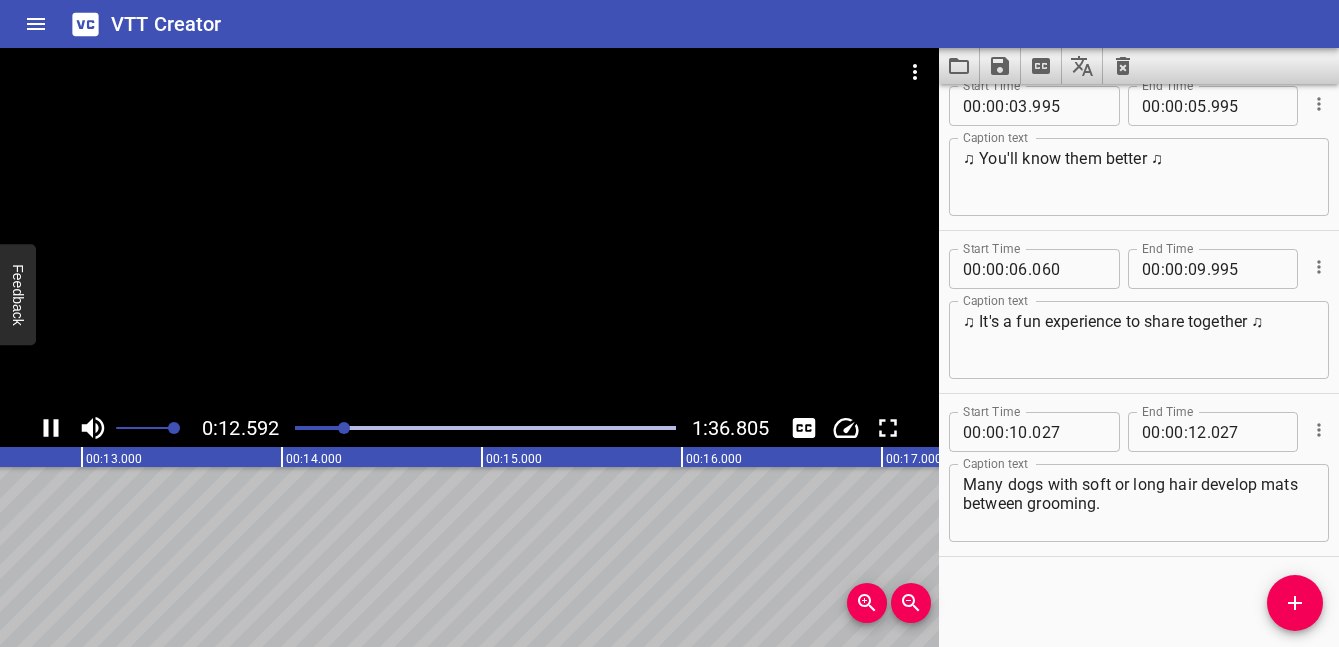 click 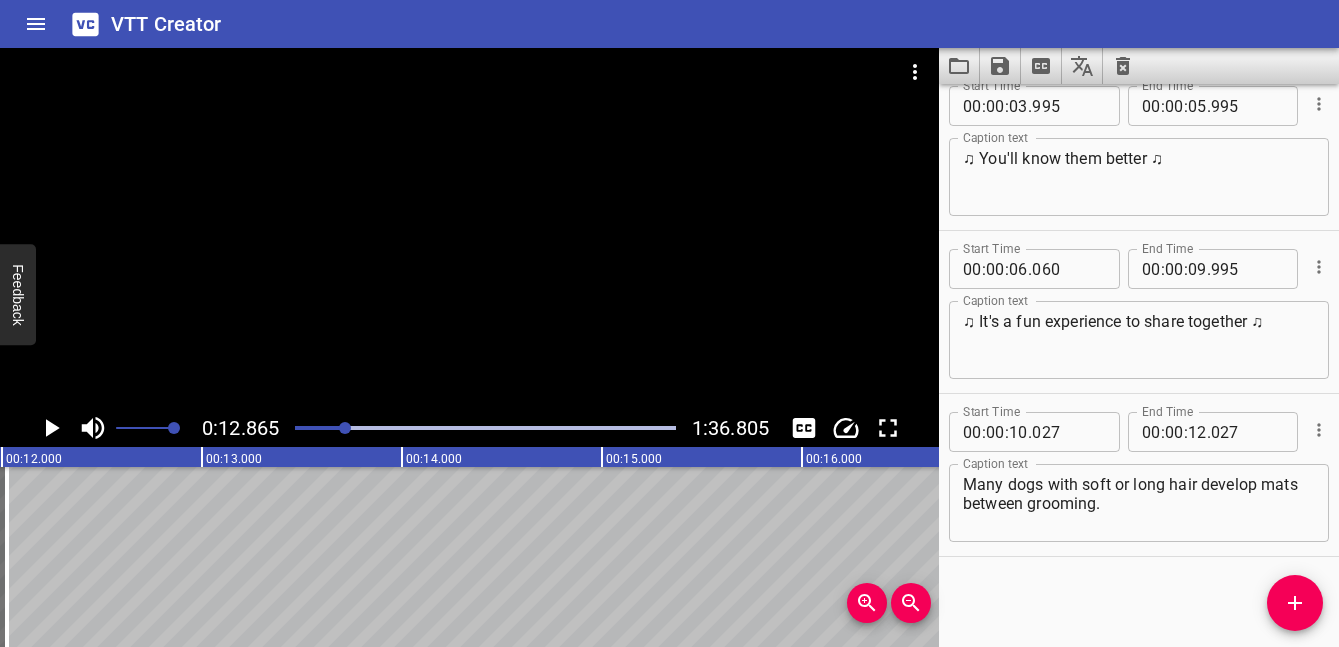 scroll, scrollTop: 0, scrollLeft: 2320, axis: horizontal 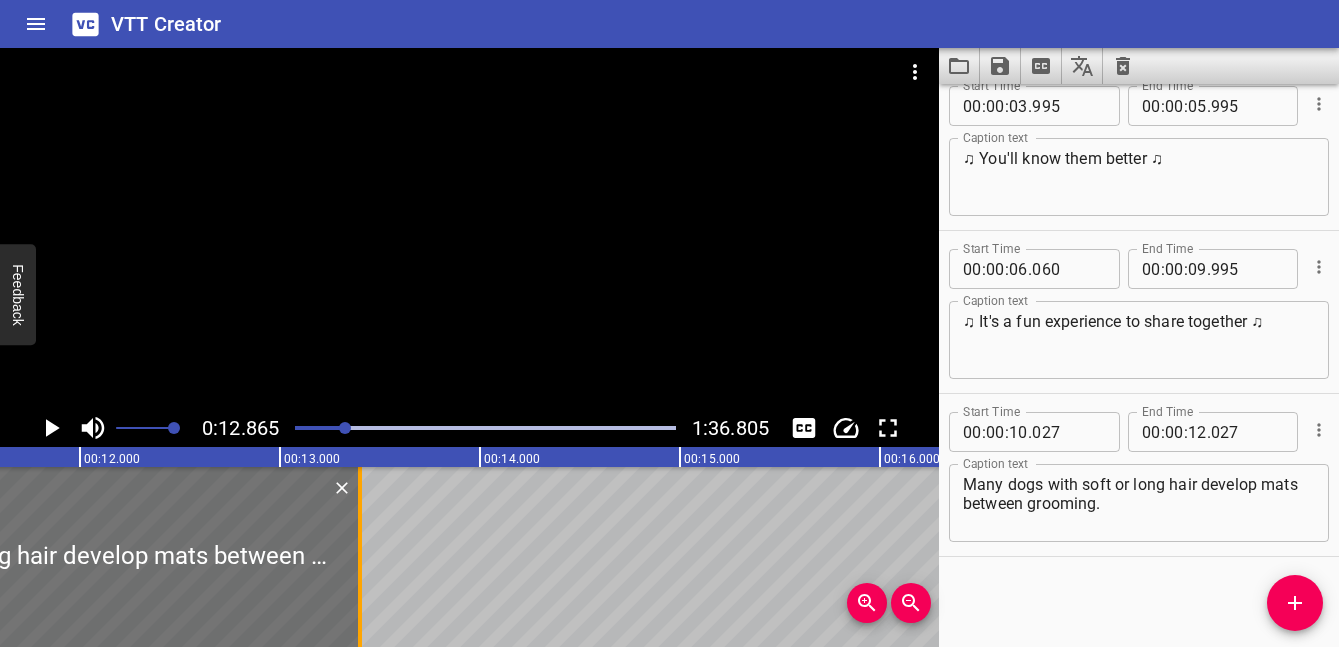 drag, startPoint x: 86, startPoint y: 530, endPoint x: 364, endPoint y: 524, distance: 278.06473 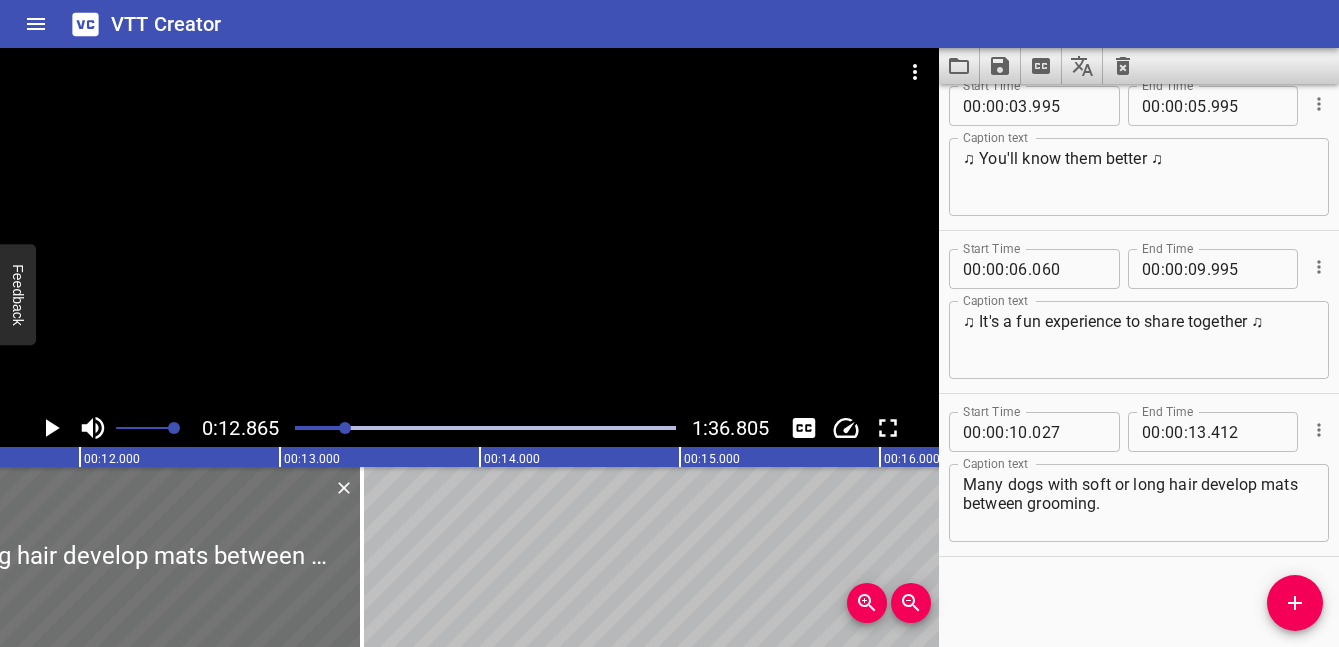 click 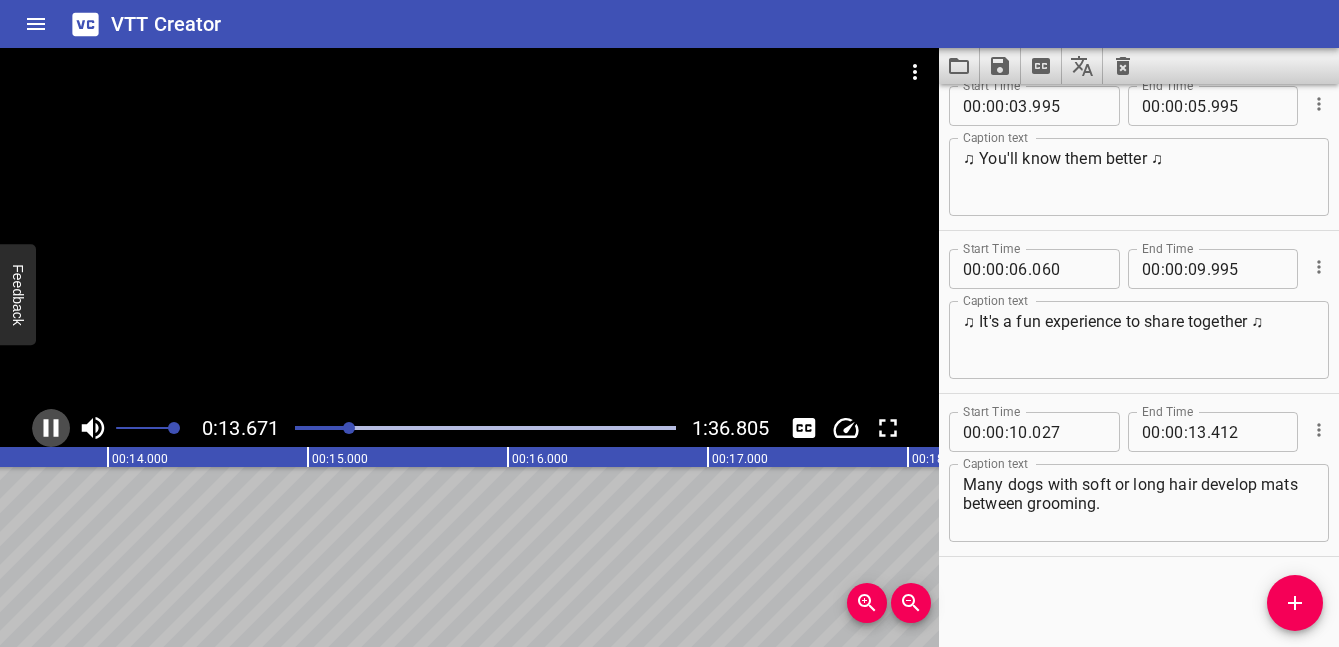 click 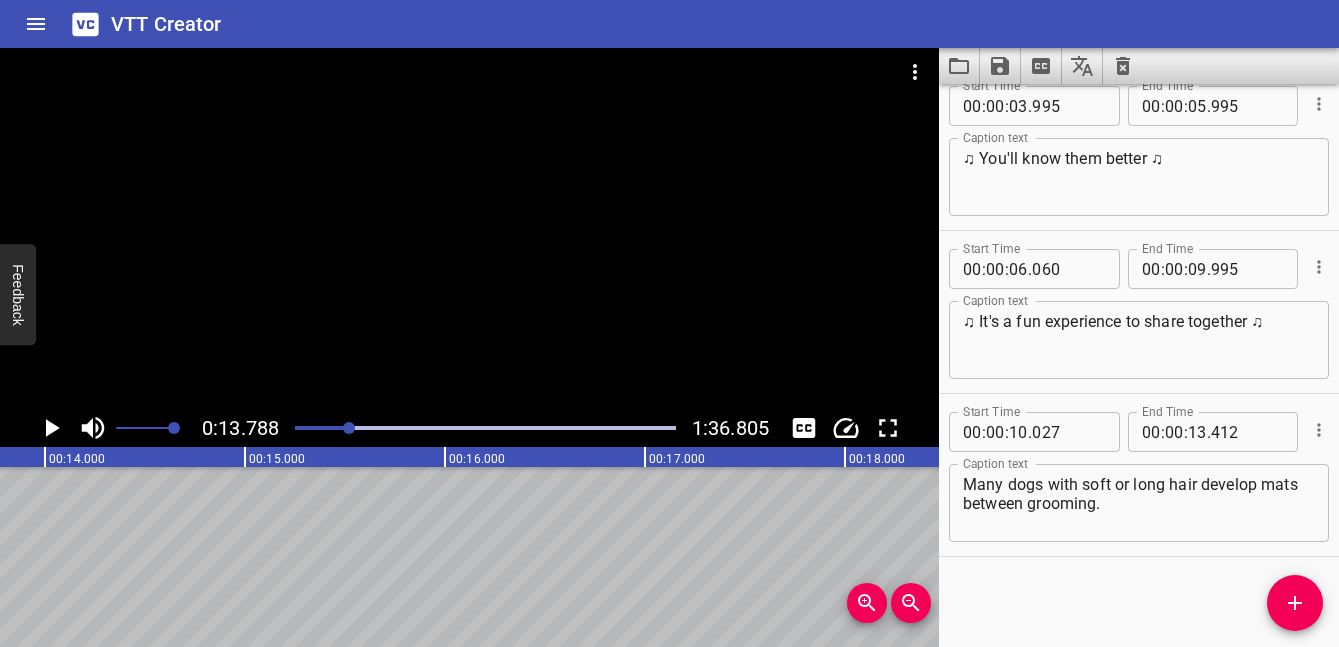 scroll, scrollTop: 0, scrollLeft: 2757, axis: horizontal 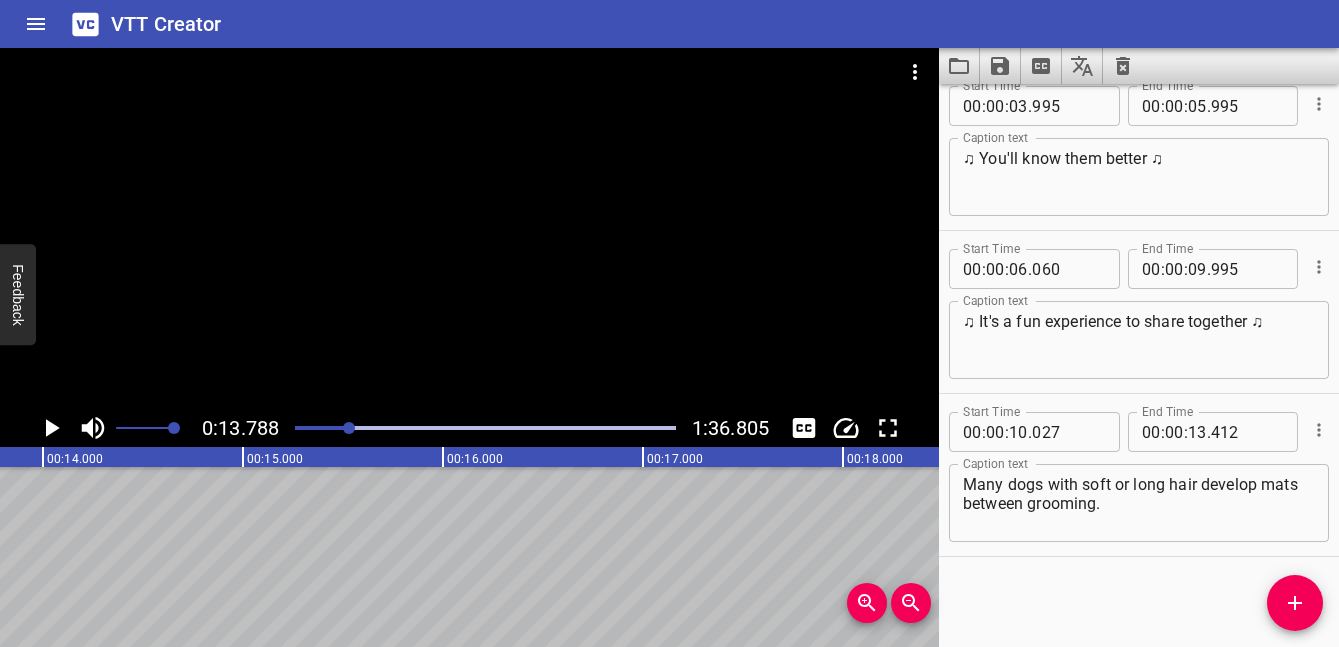 click 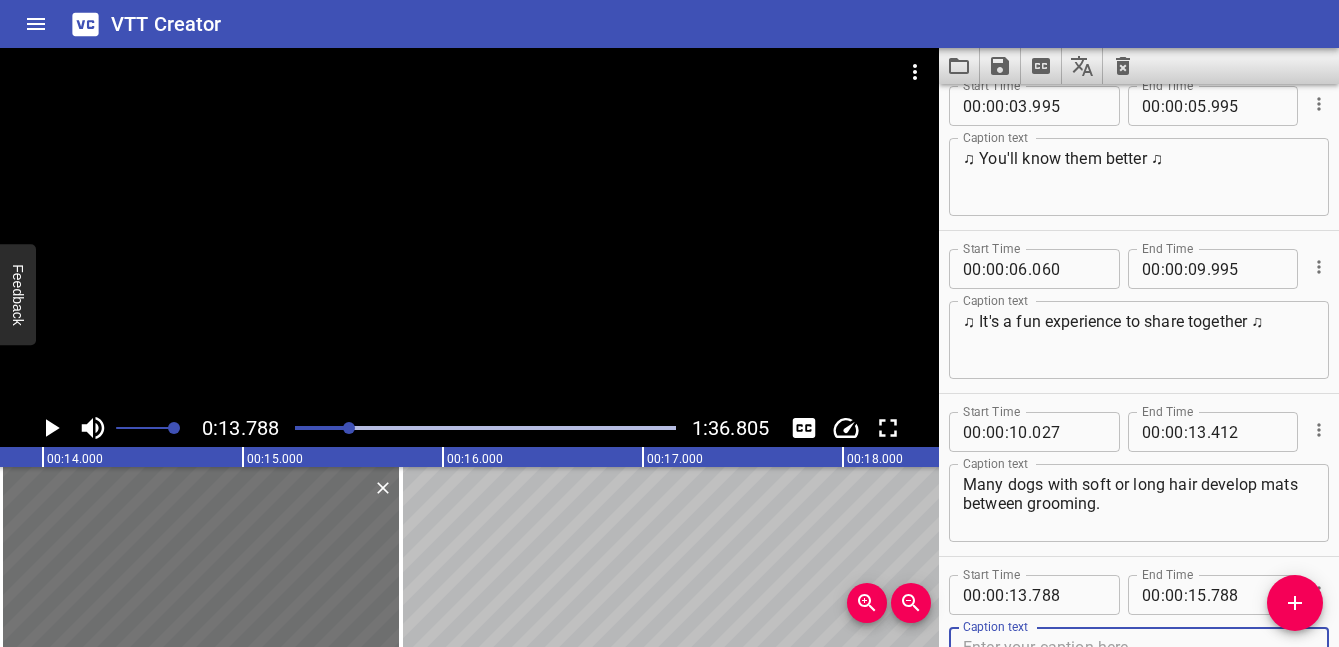 scroll, scrollTop: 192, scrollLeft: 0, axis: vertical 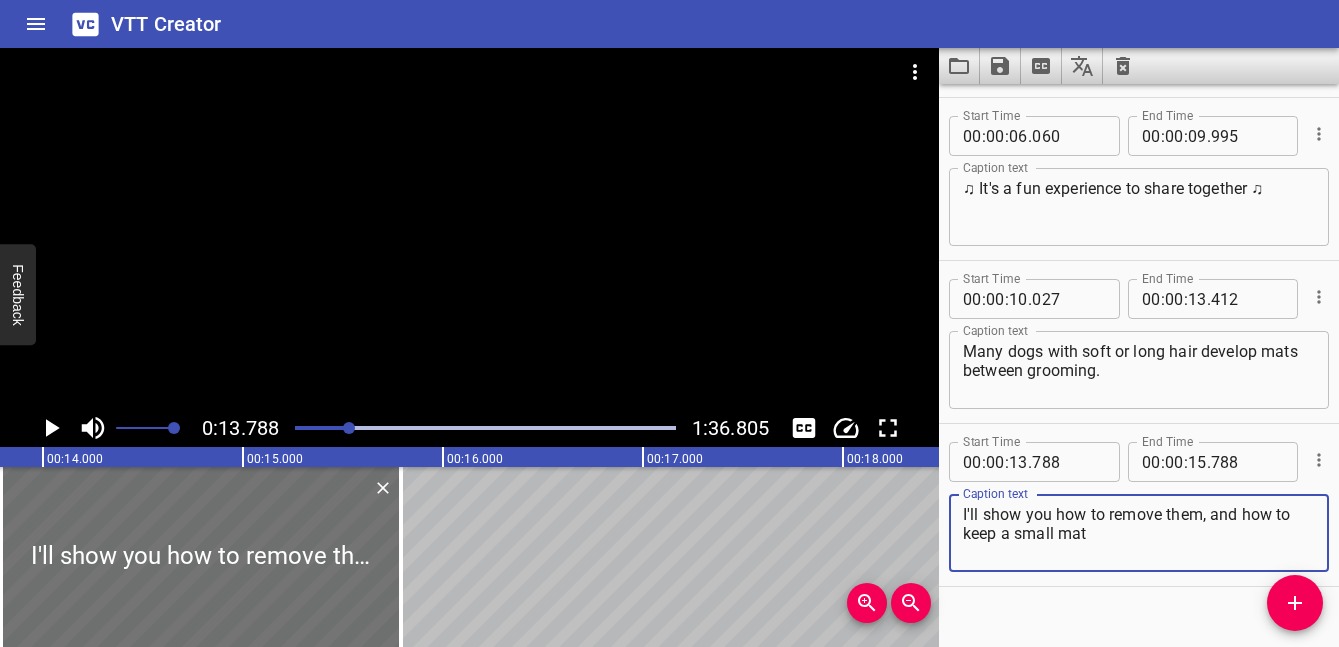 type on "I'll show you how to remove them, and how to keep a small mat" 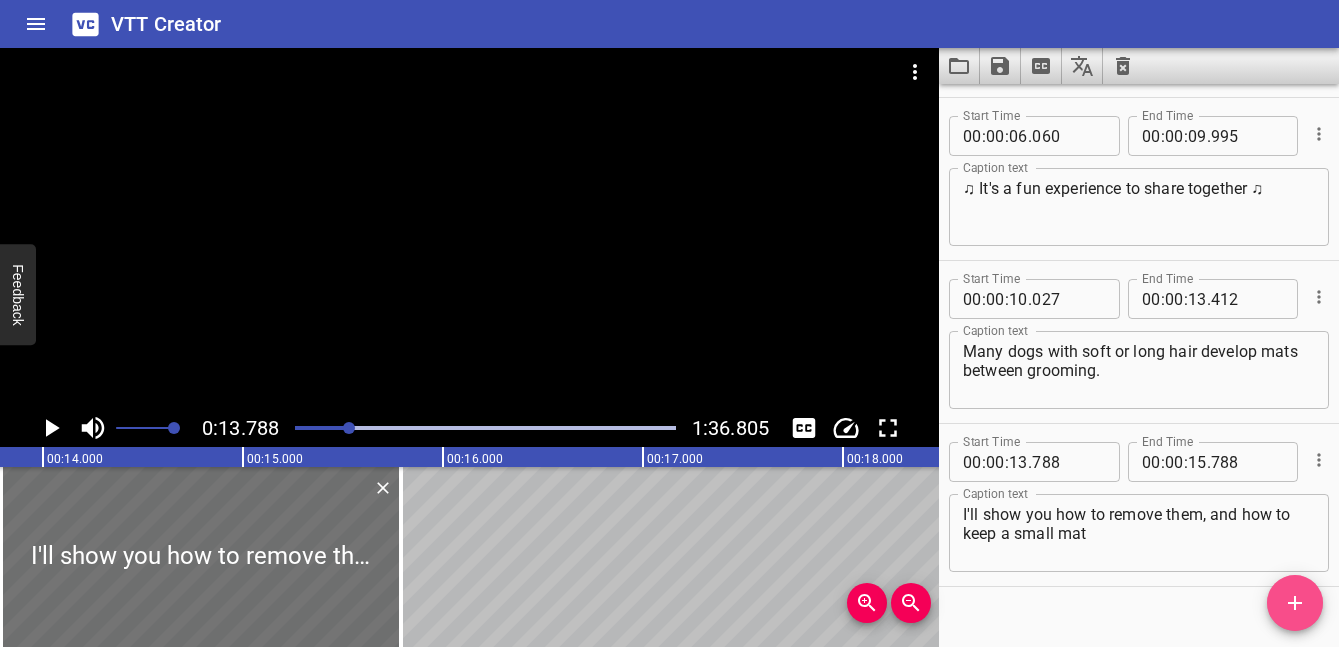 click 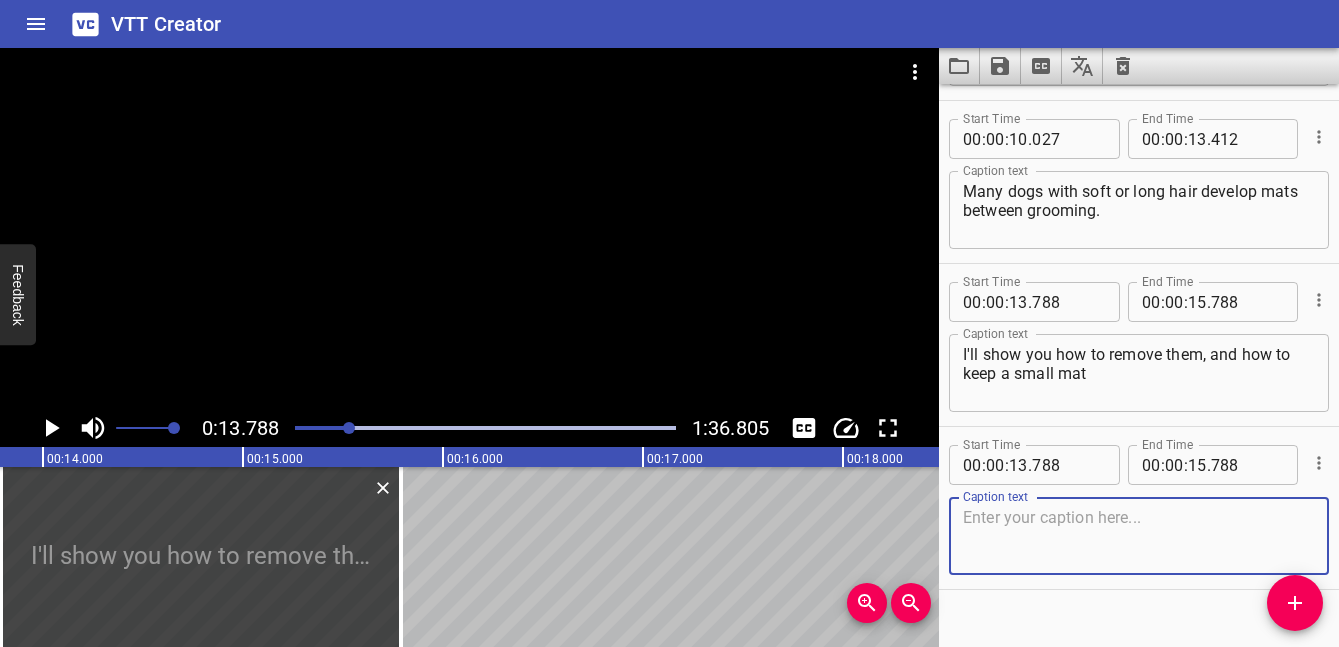 scroll, scrollTop: 509, scrollLeft: 0, axis: vertical 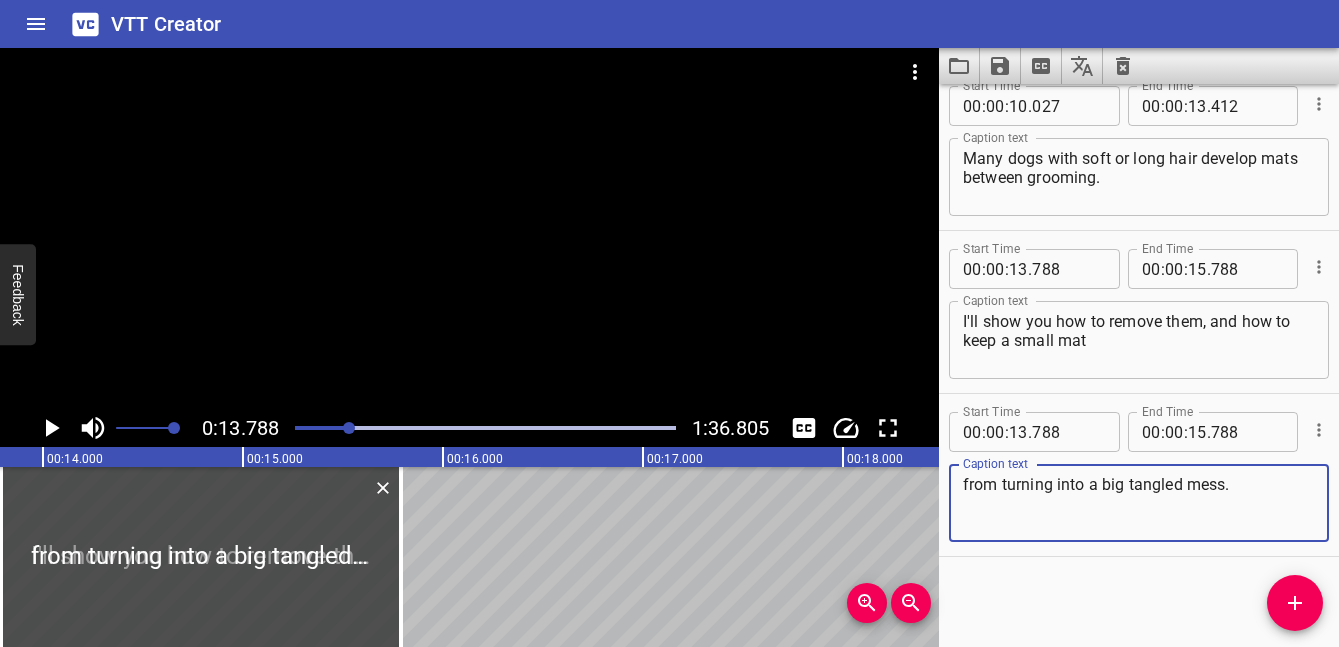type on "from turning into a big tangled mess." 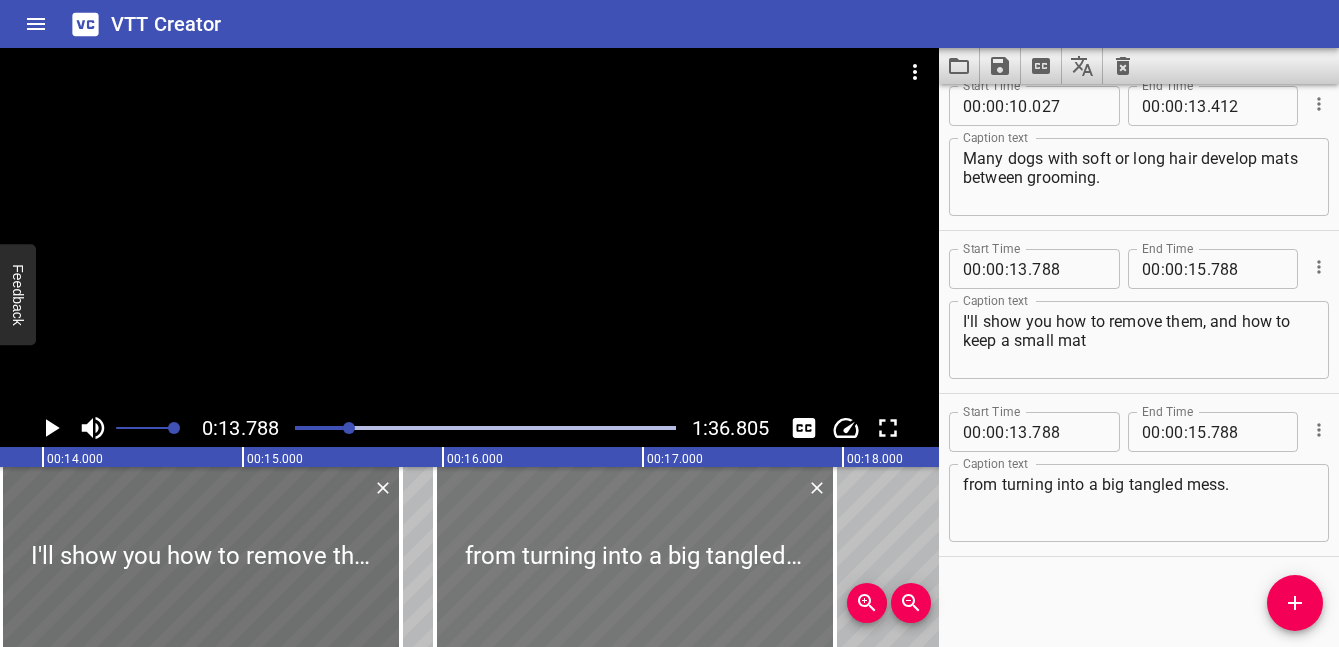 drag, startPoint x: 195, startPoint y: 569, endPoint x: 629, endPoint y: 554, distance: 434.25912 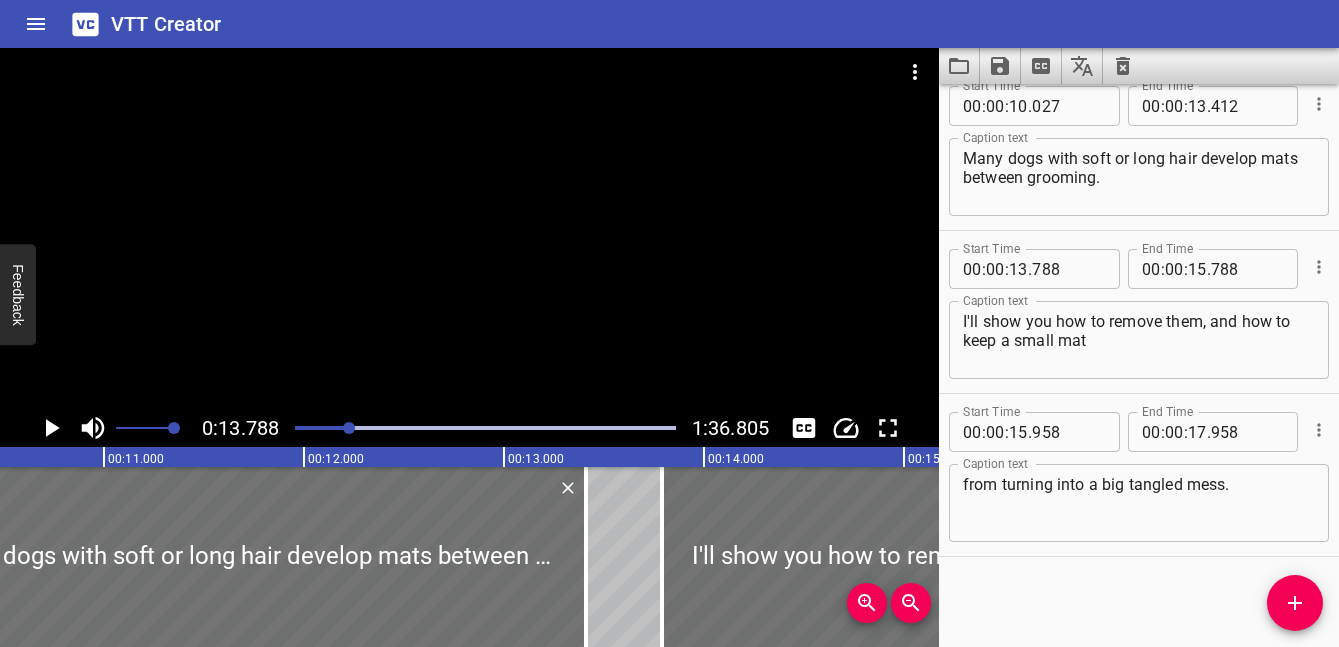 scroll, scrollTop: 0, scrollLeft: 2151, axis: horizontal 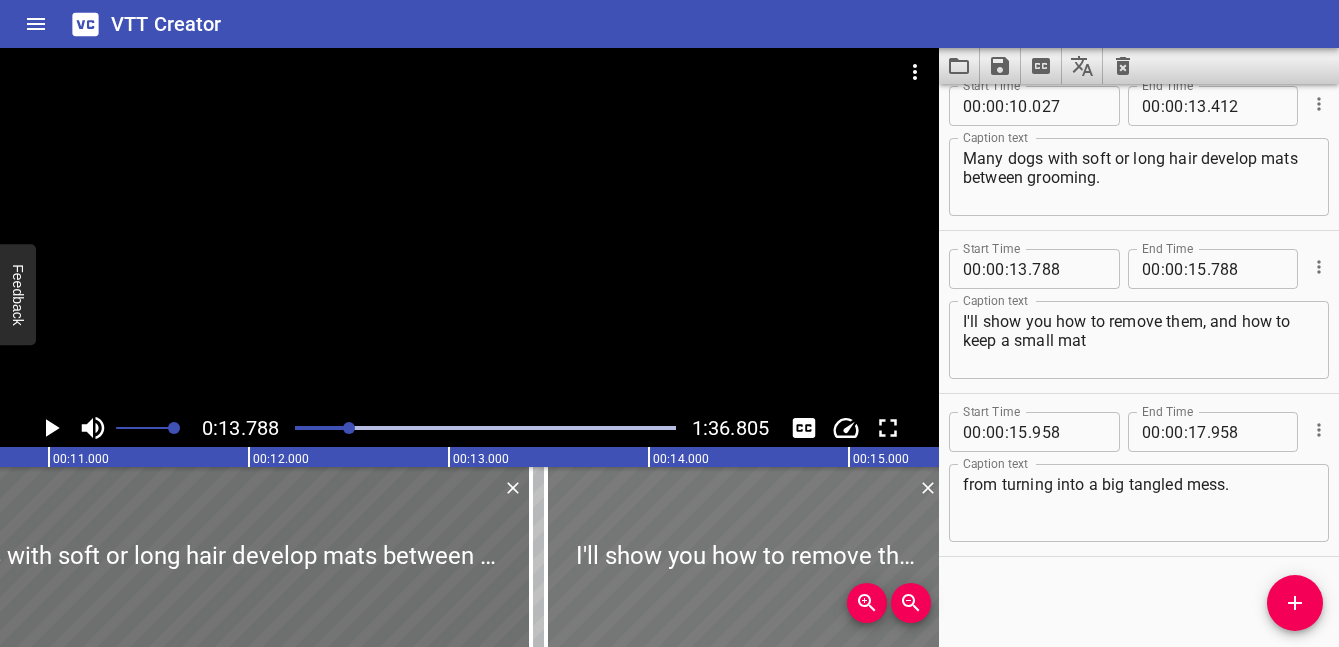drag, startPoint x: 691, startPoint y: 557, endPoint x: 629, endPoint y: 557, distance: 62 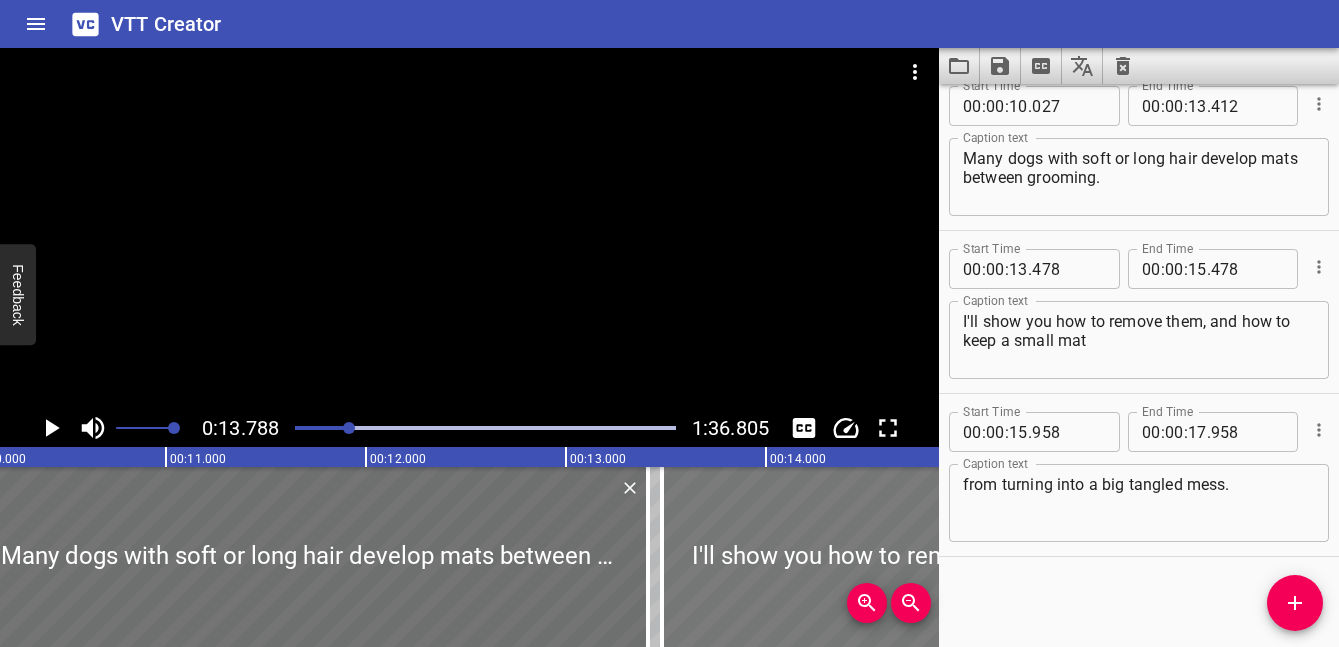 scroll, scrollTop: 0, scrollLeft: 1706, axis: horizontal 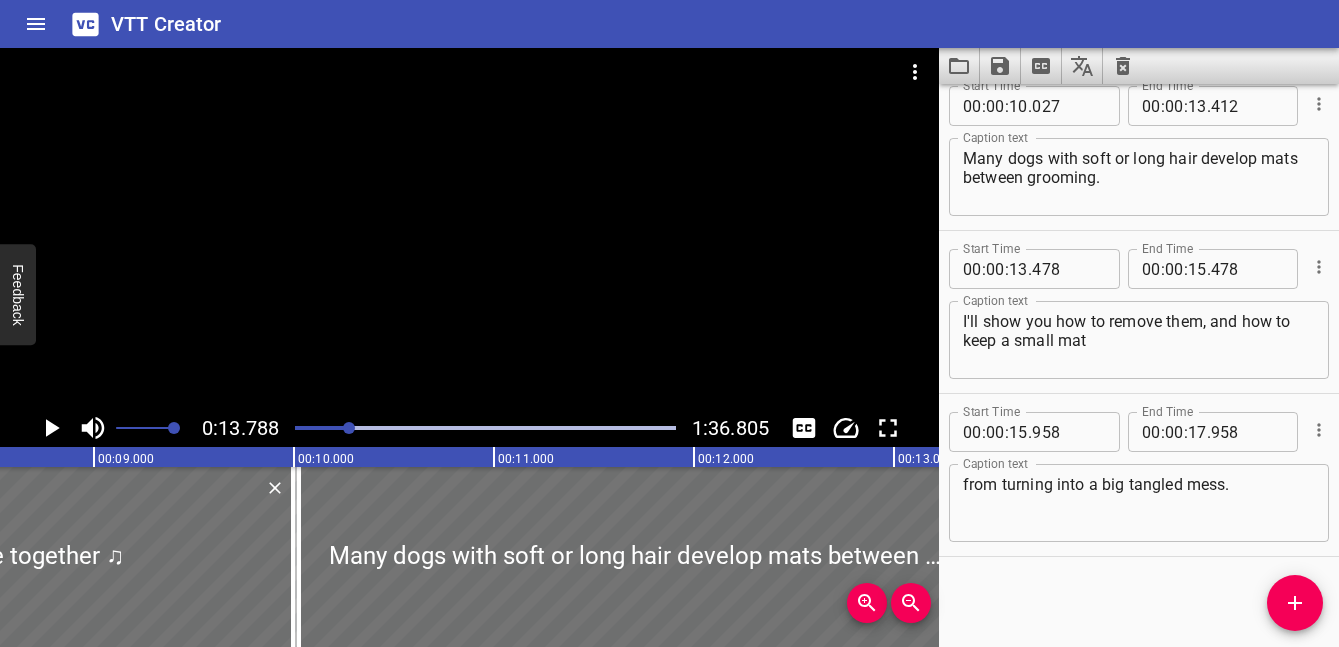 click at bounding box center (485, 428) 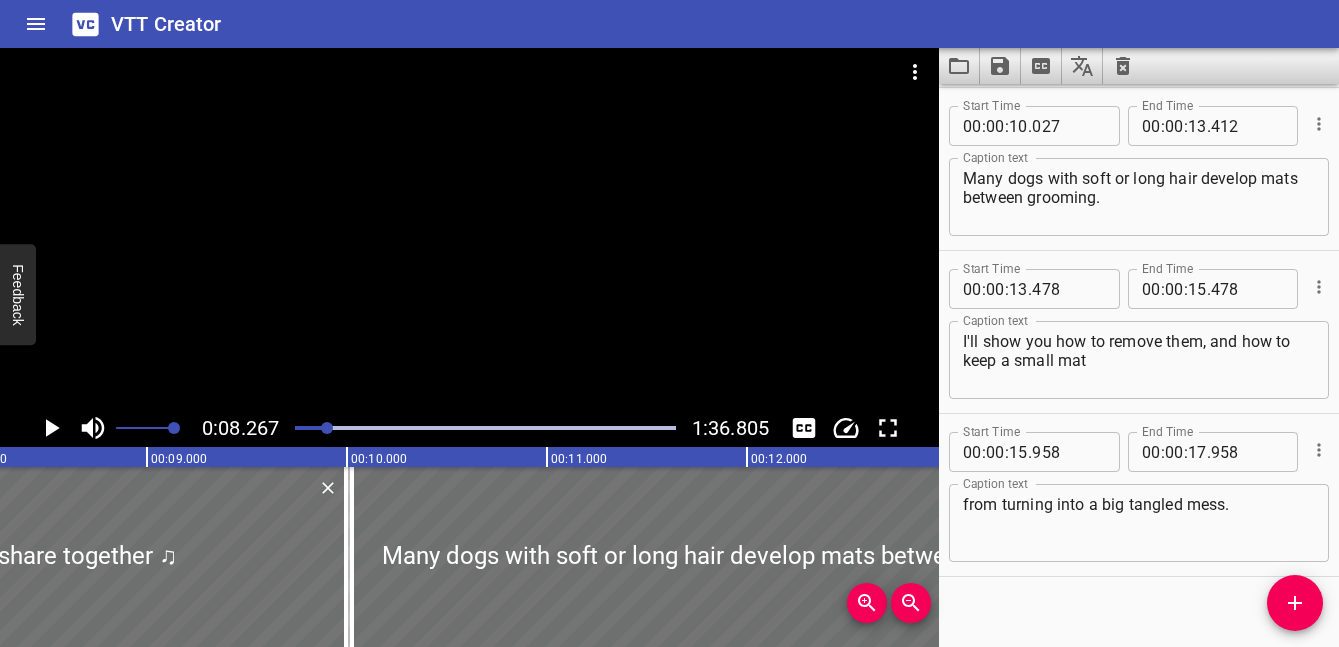 click 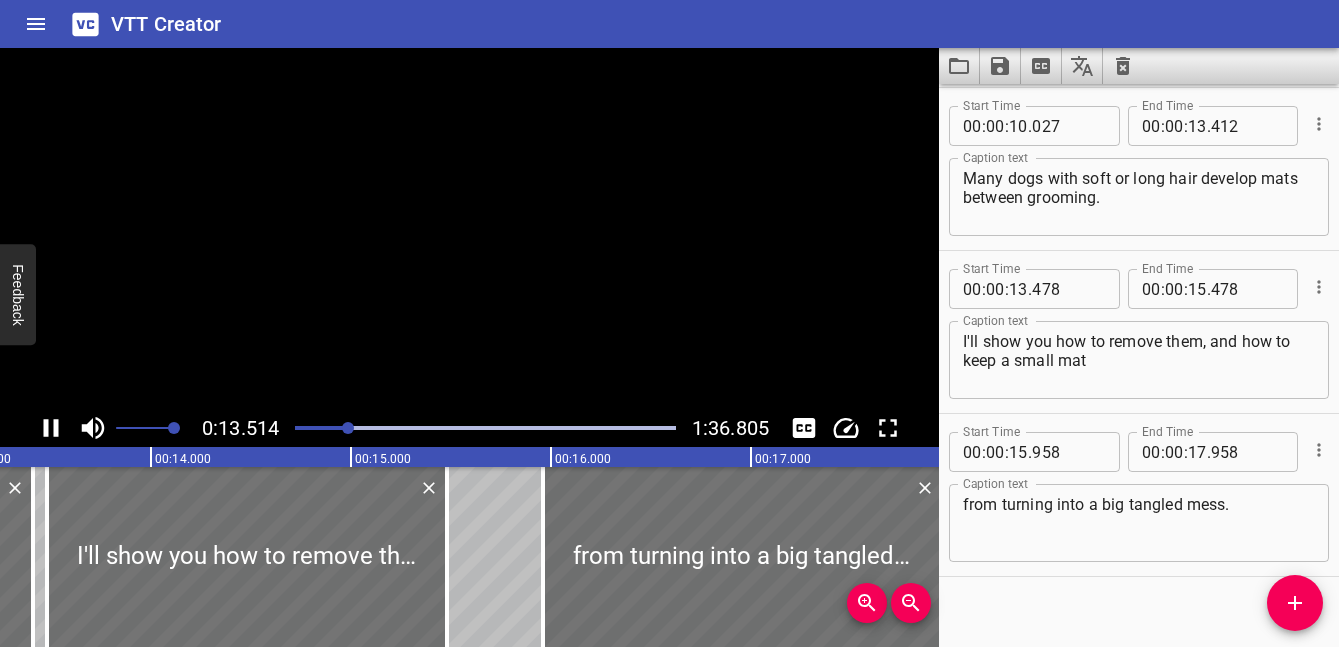 scroll, scrollTop: 0, scrollLeft: 2703, axis: horizontal 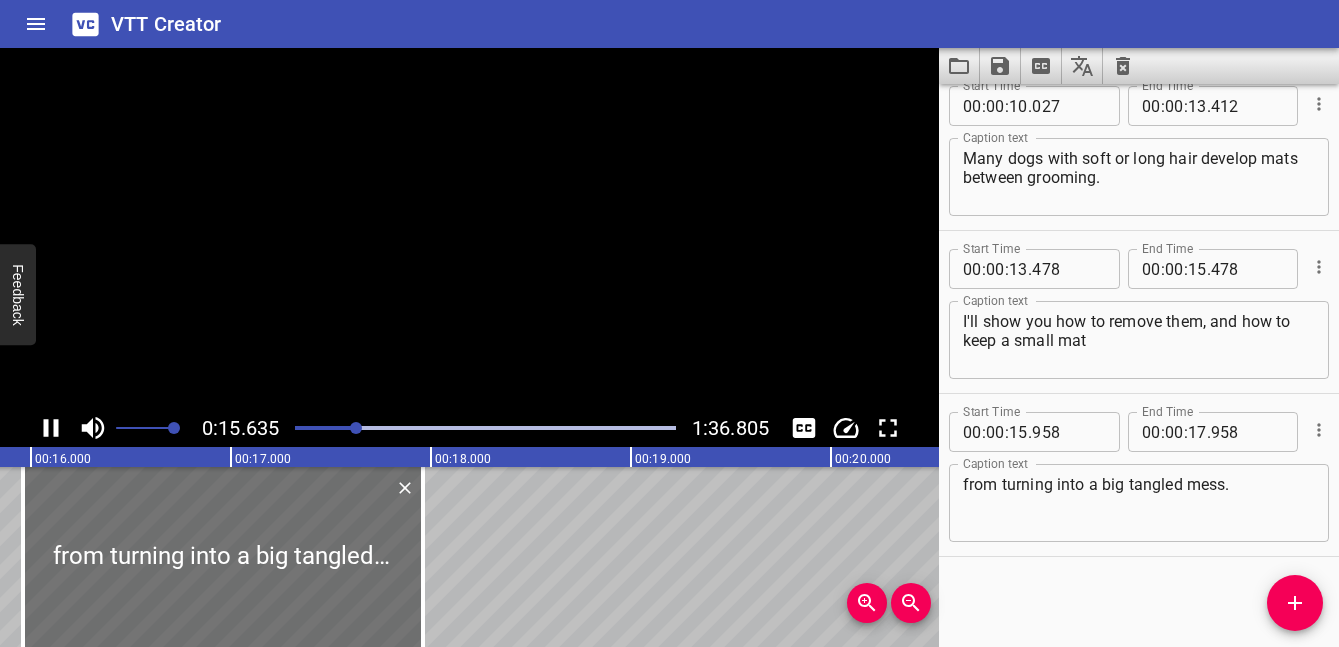click 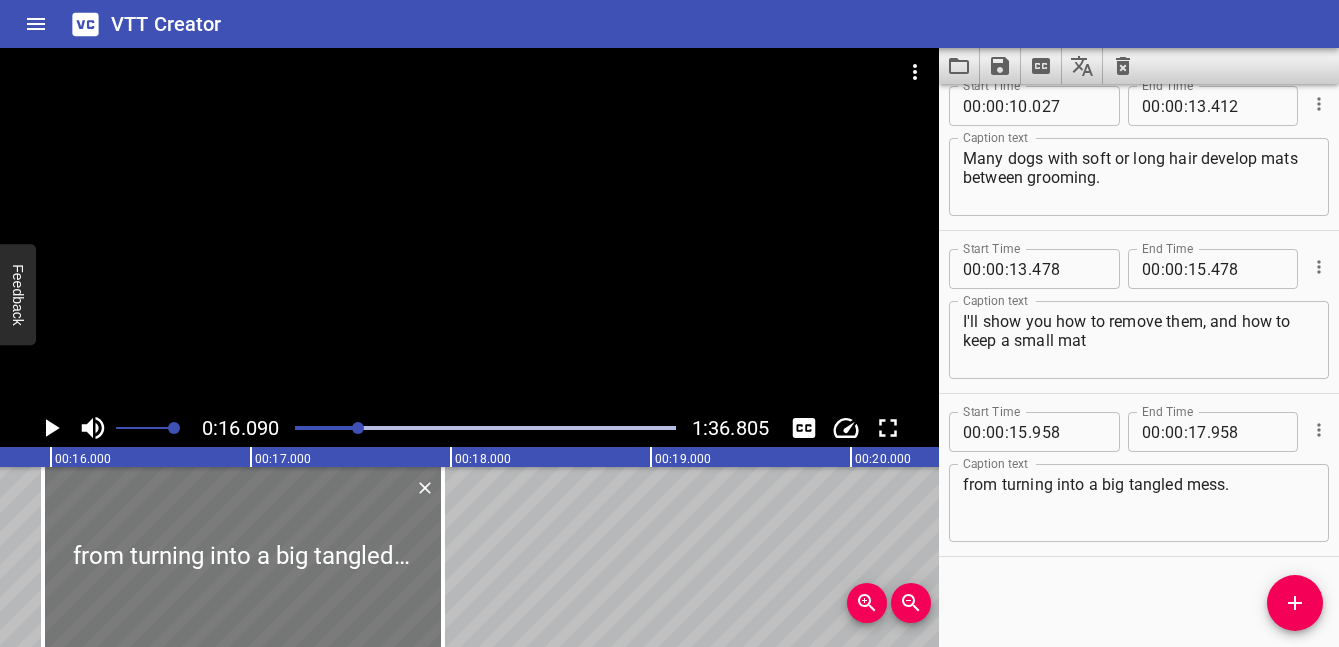 scroll, scrollTop: 0, scrollLeft: 3013, axis: horizontal 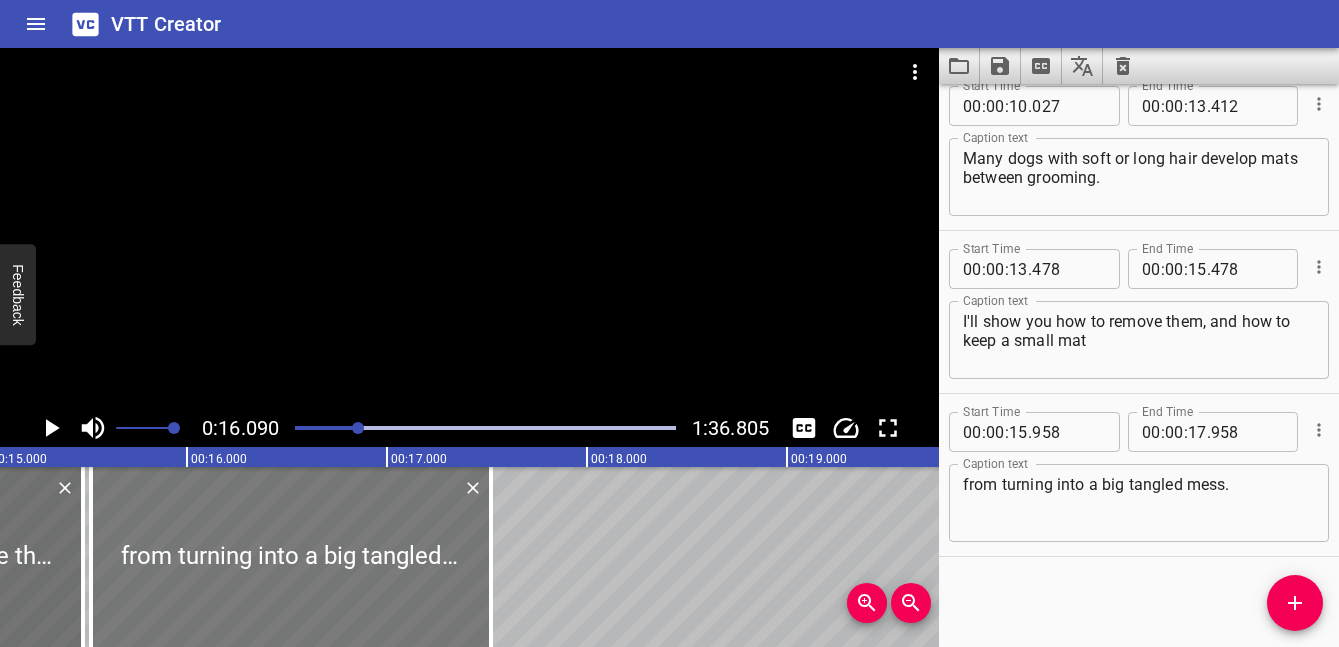 drag, startPoint x: 324, startPoint y: 506, endPoint x: 236, endPoint y: 506, distance: 88 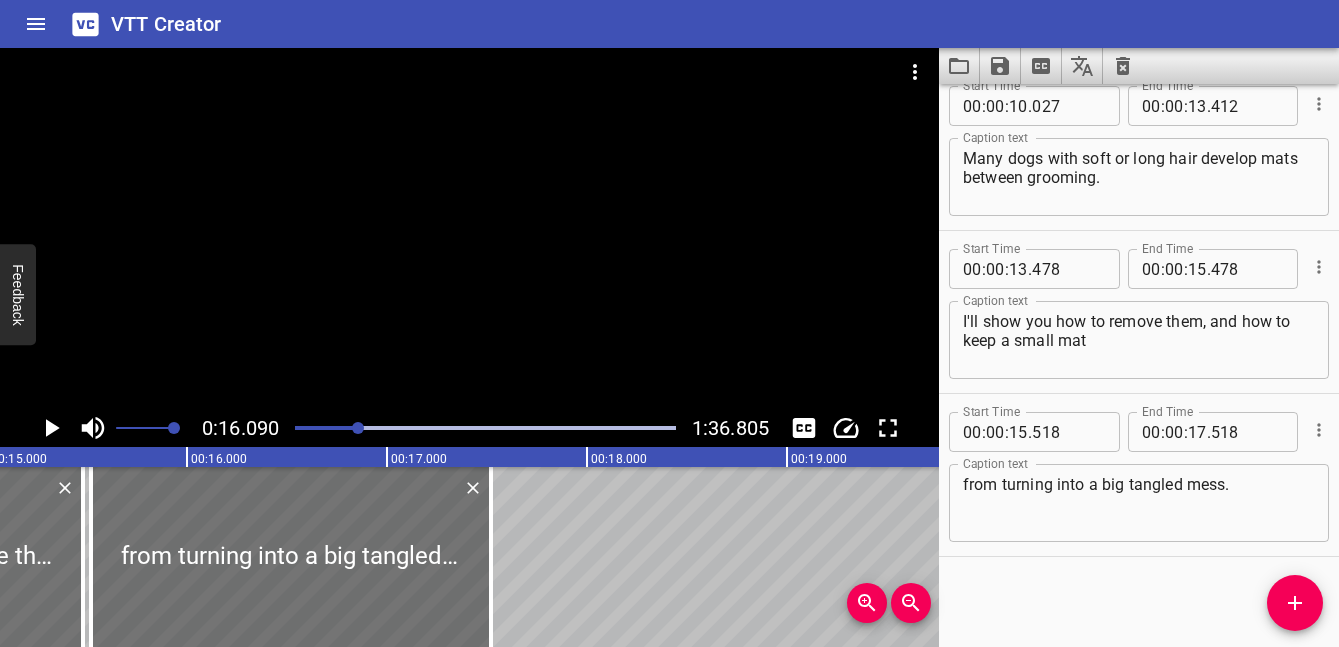 click at bounding box center [168, 428] 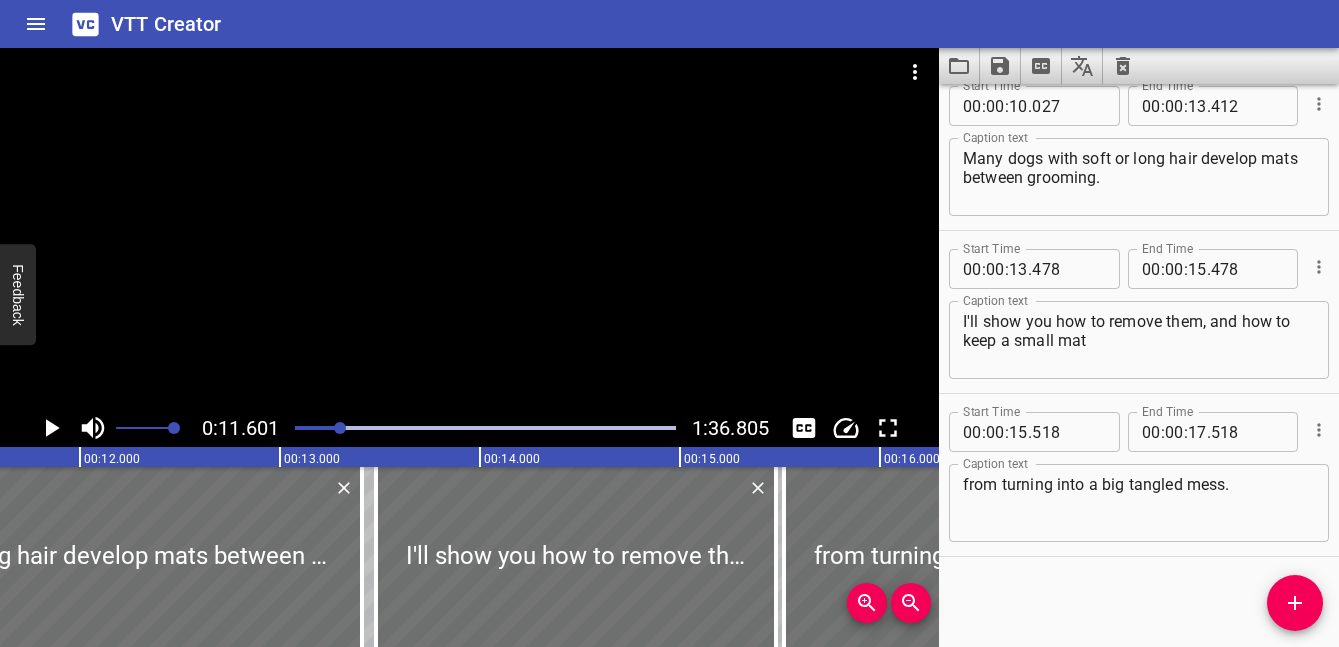 click 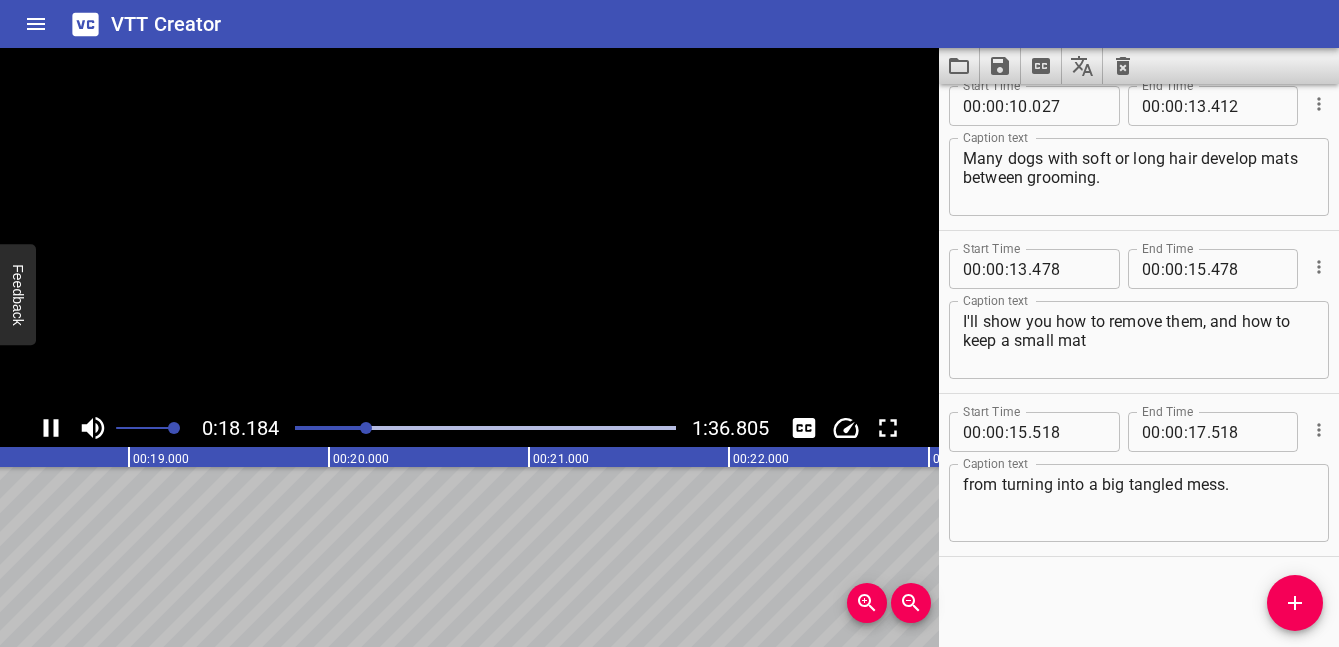 click 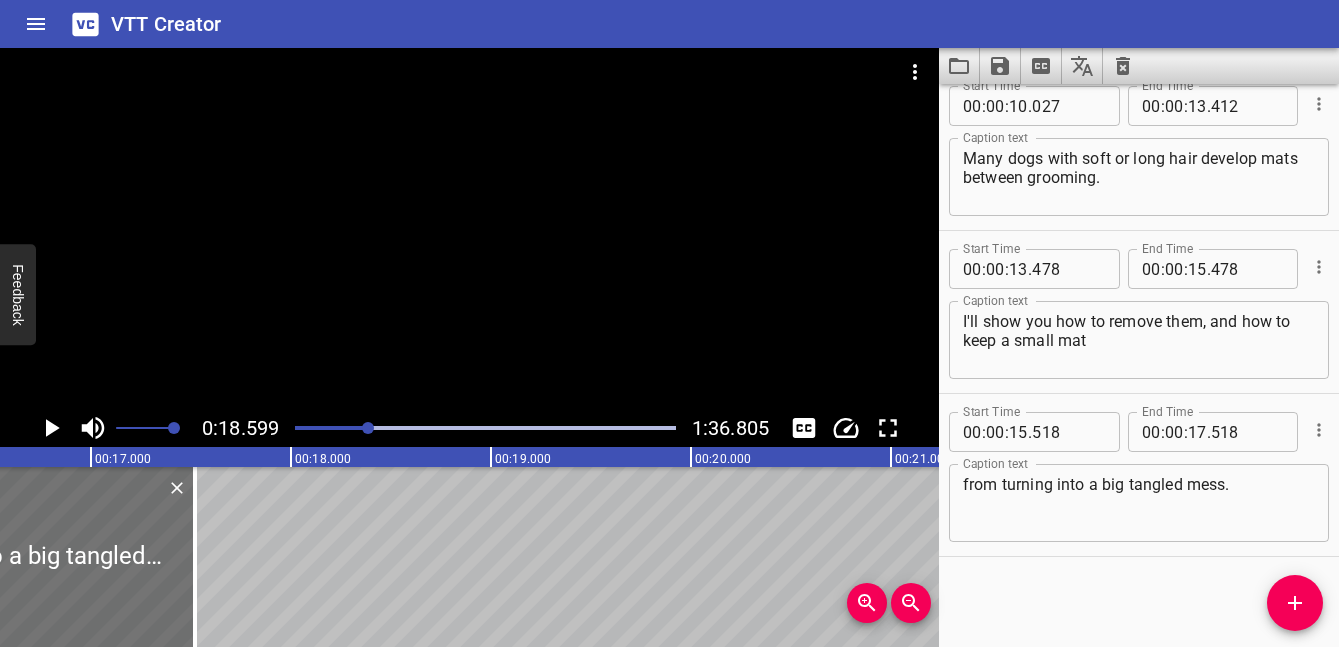 scroll, scrollTop: 0, scrollLeft: 3331, axis: horizontal 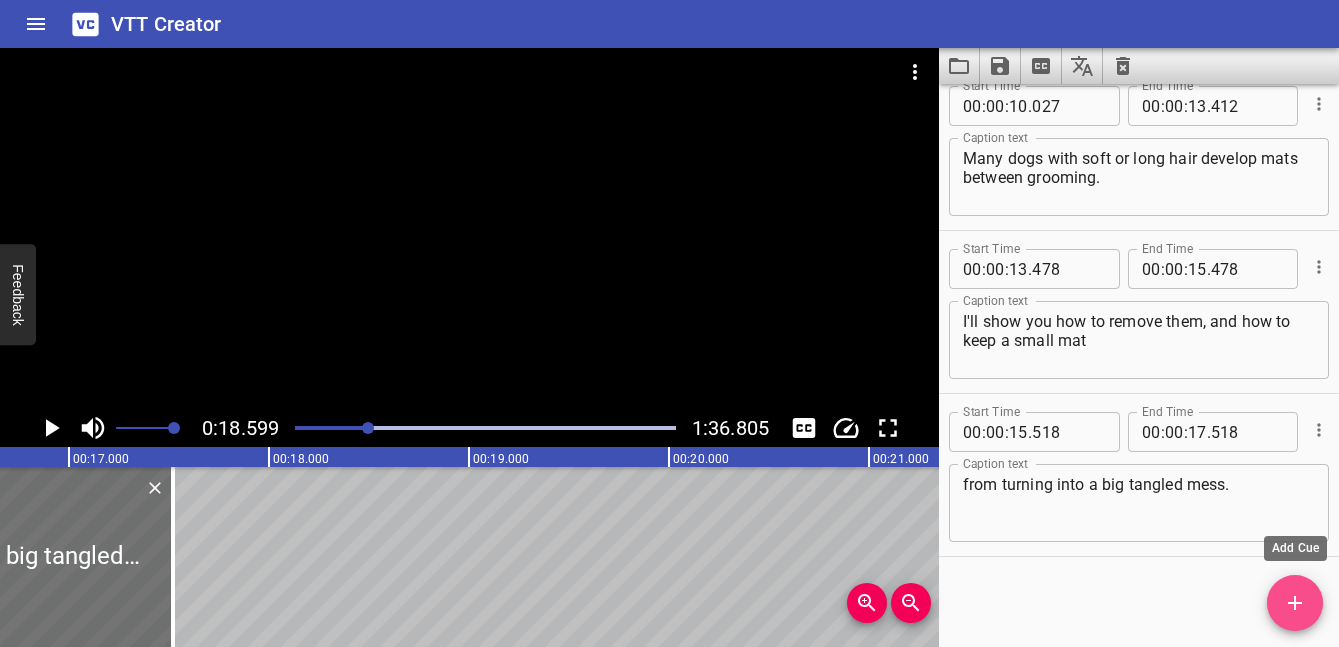 click 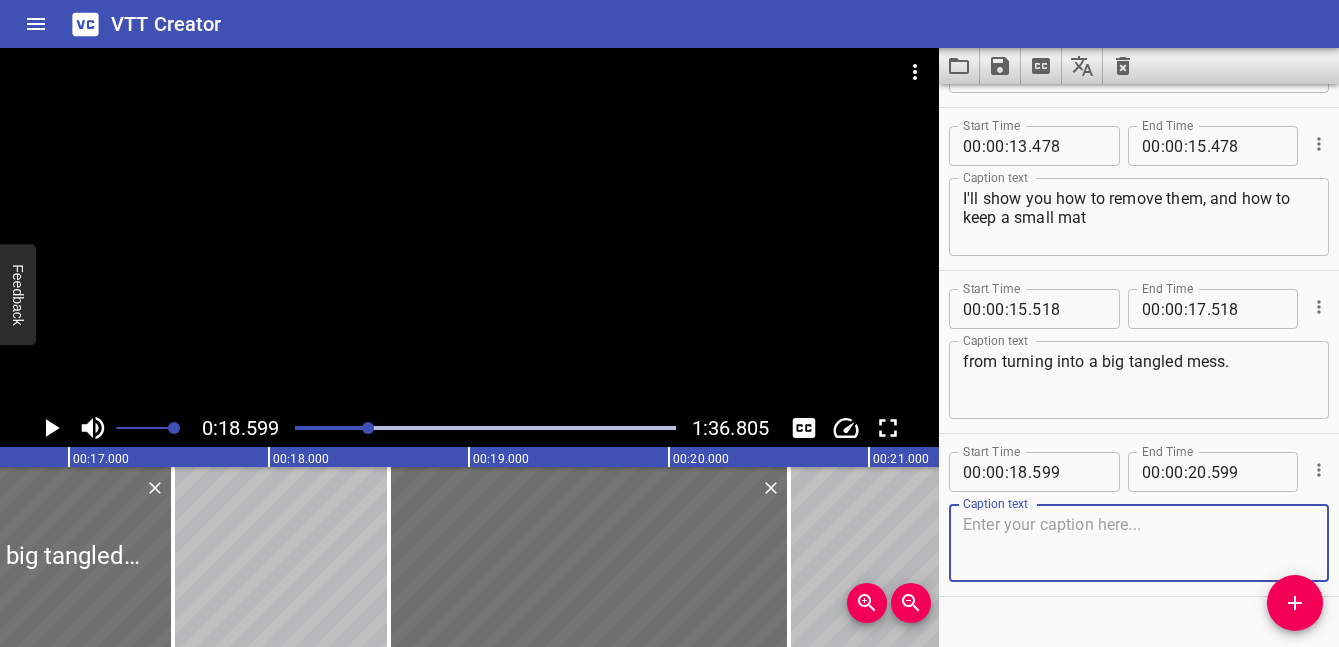 scroll, scrollTop: 672, scrollLeft: 0, axis: vertical 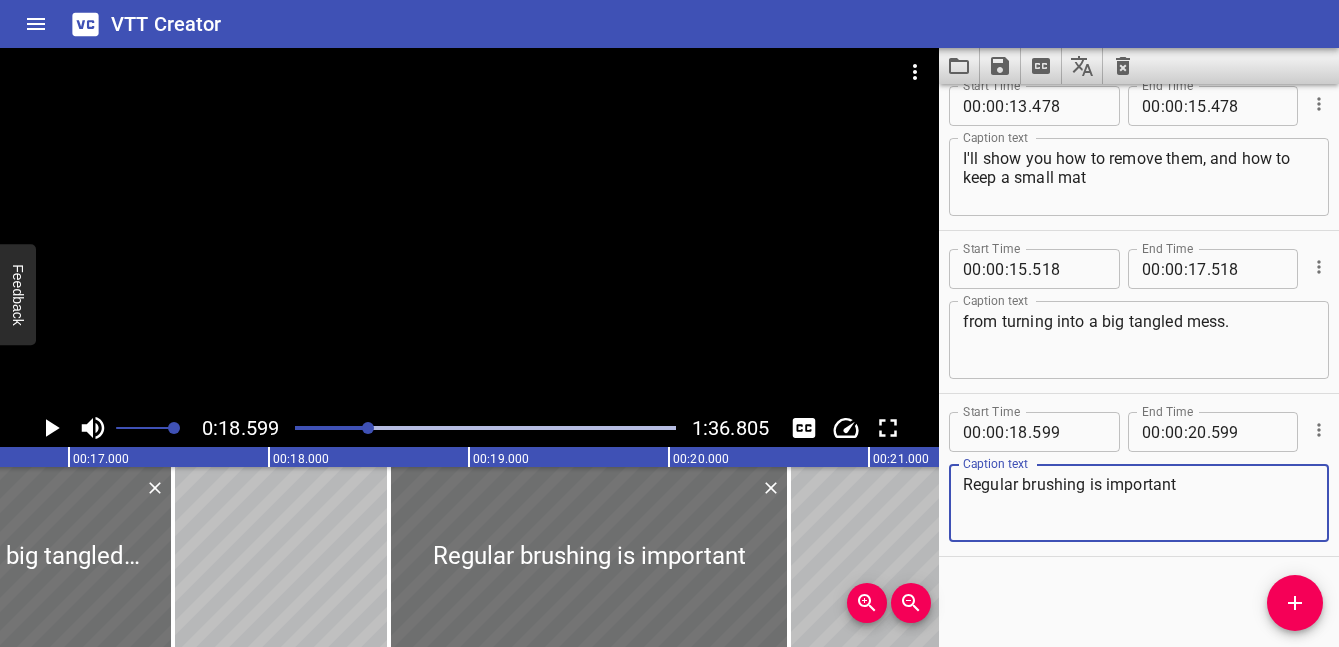 click 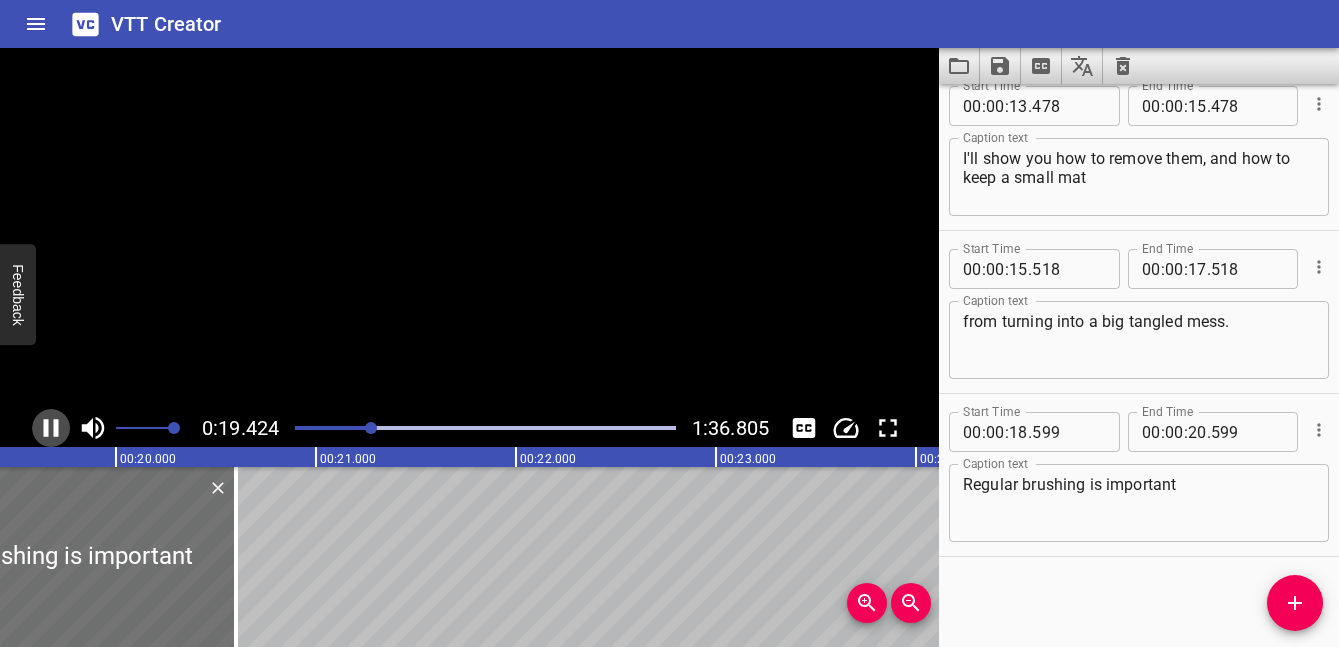 click 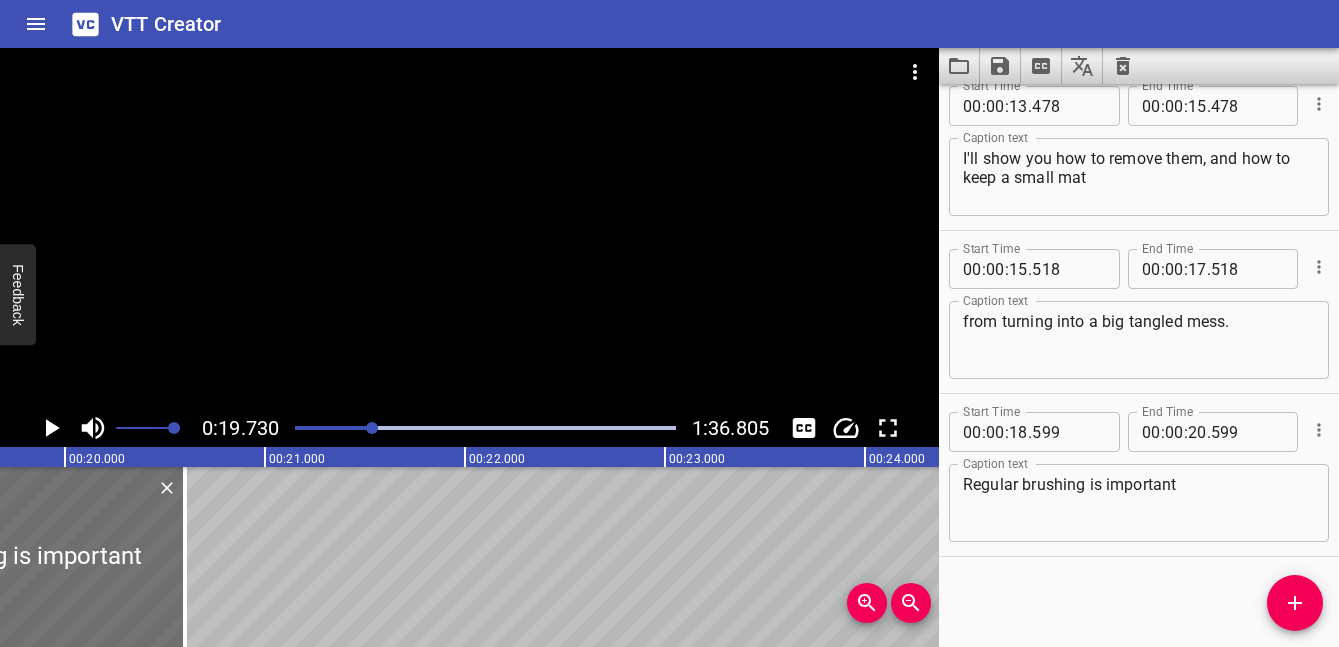 scroll, scrollTop: 0, scrollLeft: 3946, axis: horizontal 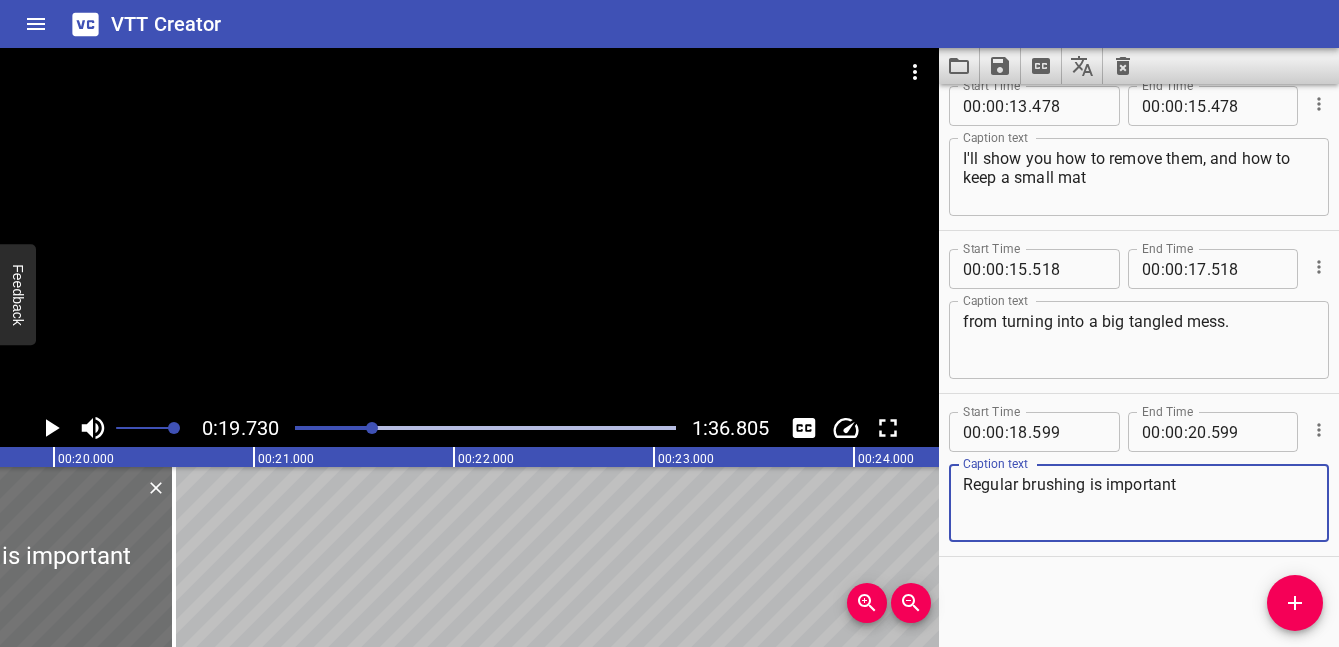 drag, startPoint x: 1089, startPoint y: 489, endPoint x: 1189, endPoint y: 490, distance: 100.005 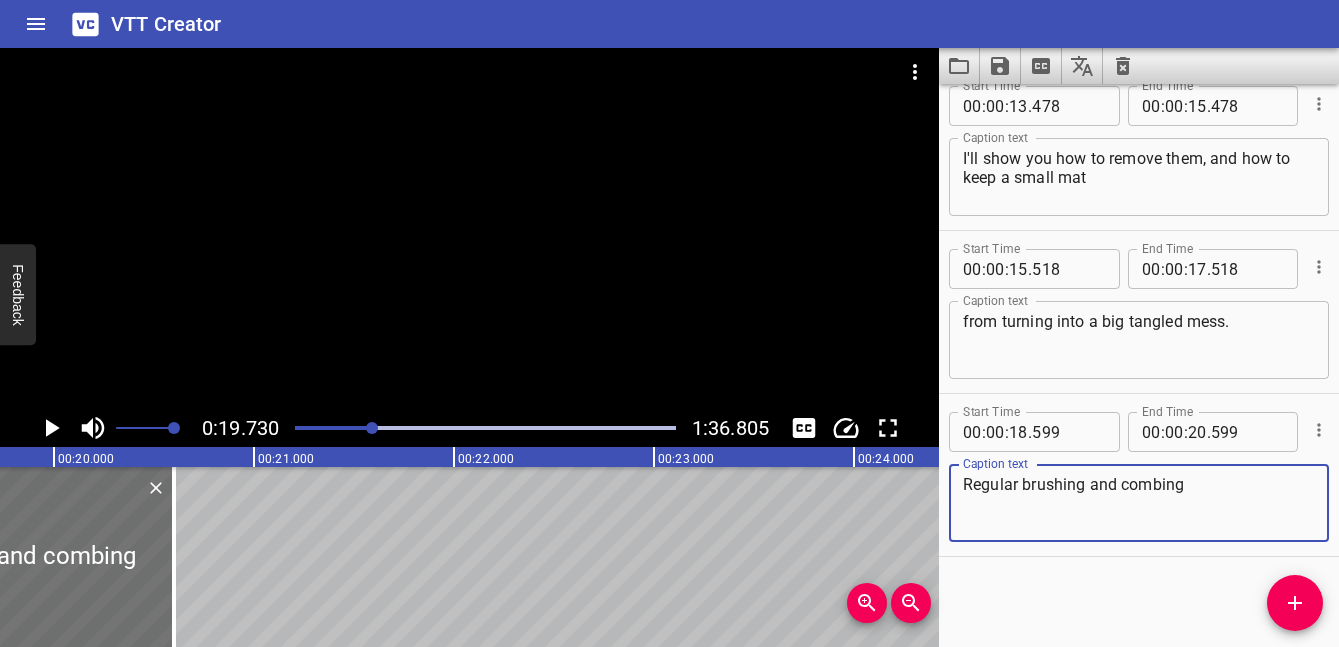 click at bounding box center (51, 428) 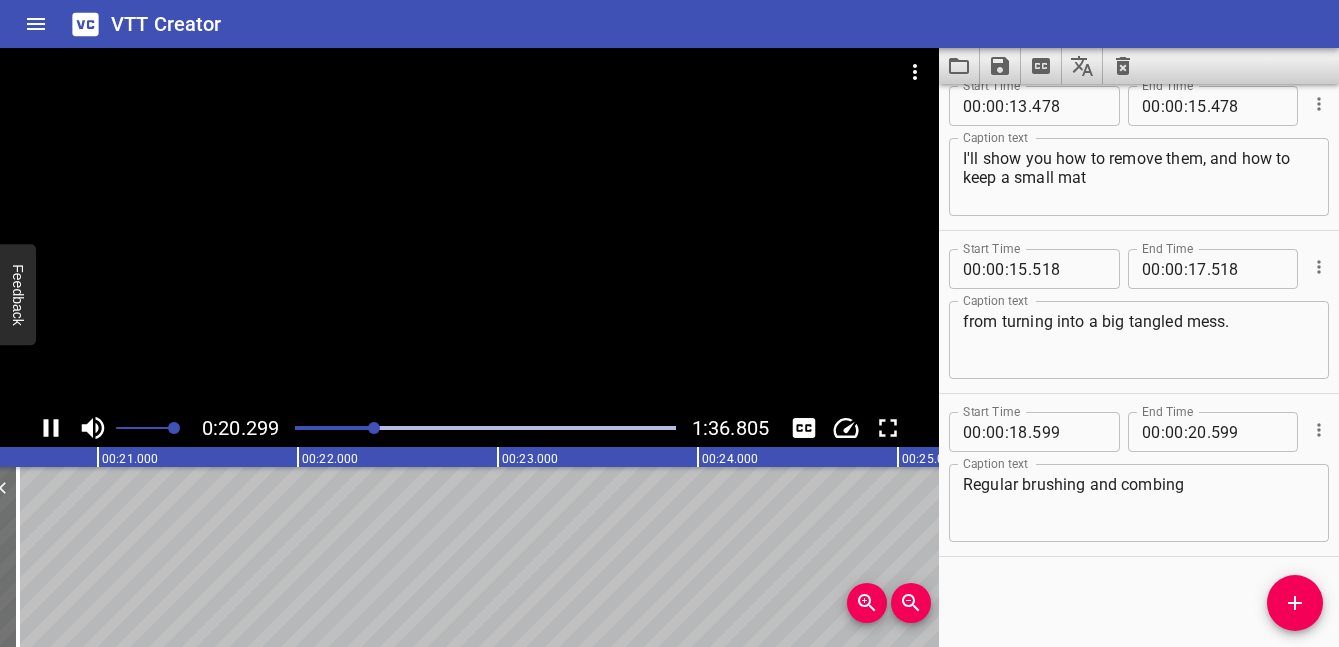 click 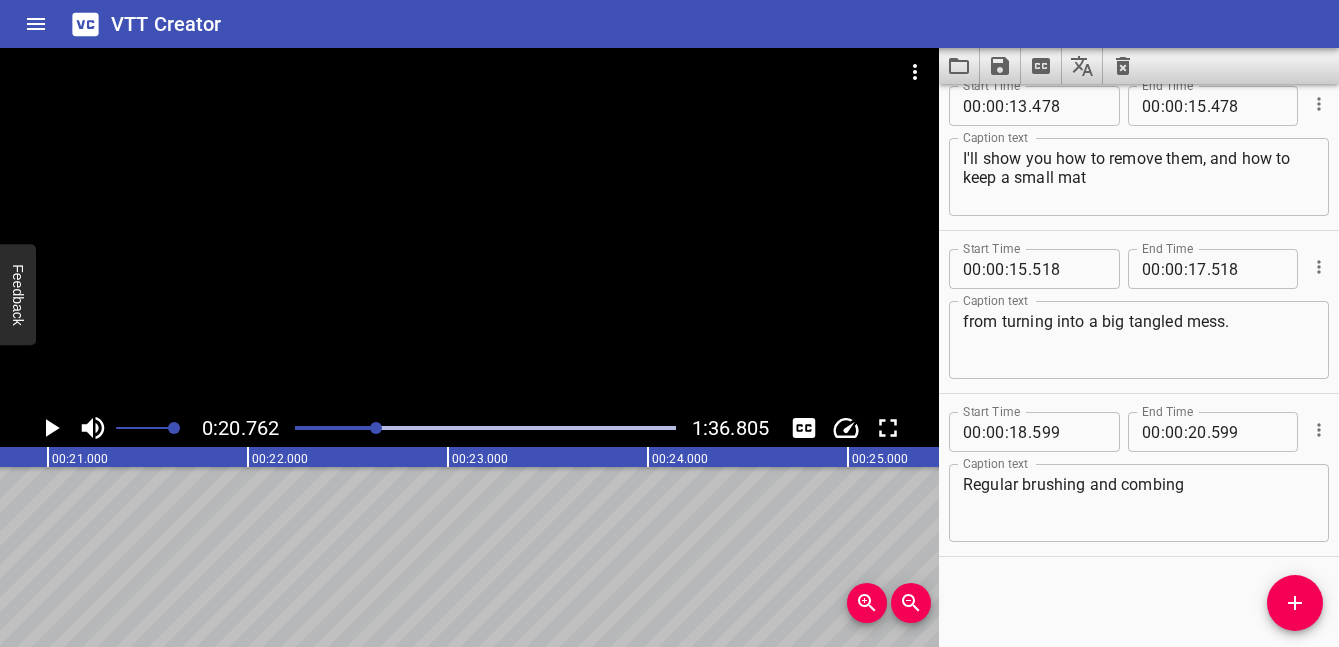 scroll, scrollTop: 0, scrollLeft: 4152, axis: horizontal 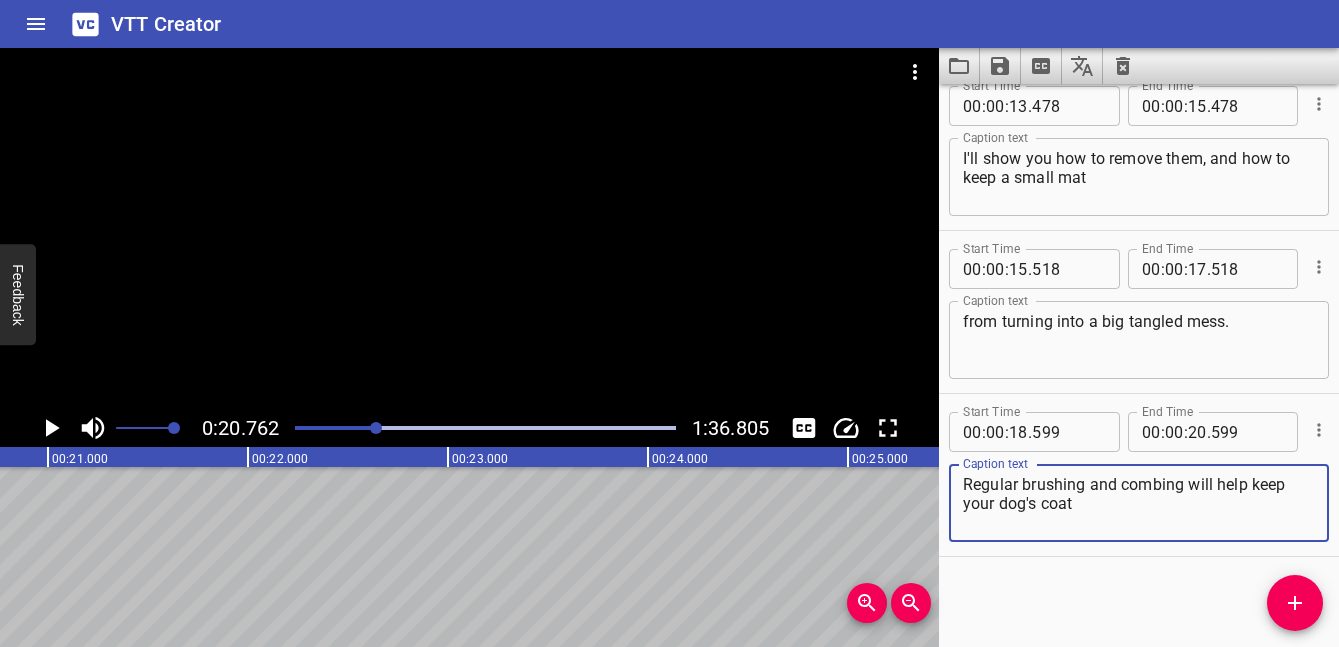 type on "Regular brushing and combing will help keep your dog's coat" 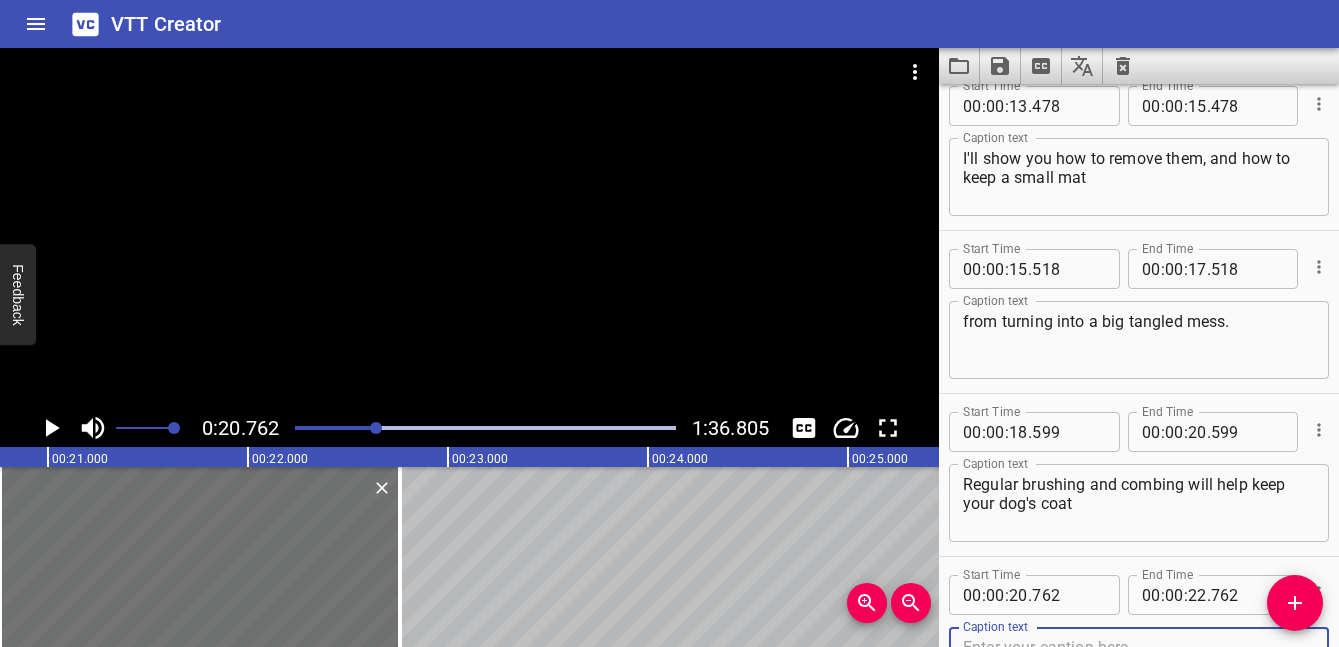 scroll, scrollTop: 681, scrollLeft: 0, axis: vertical 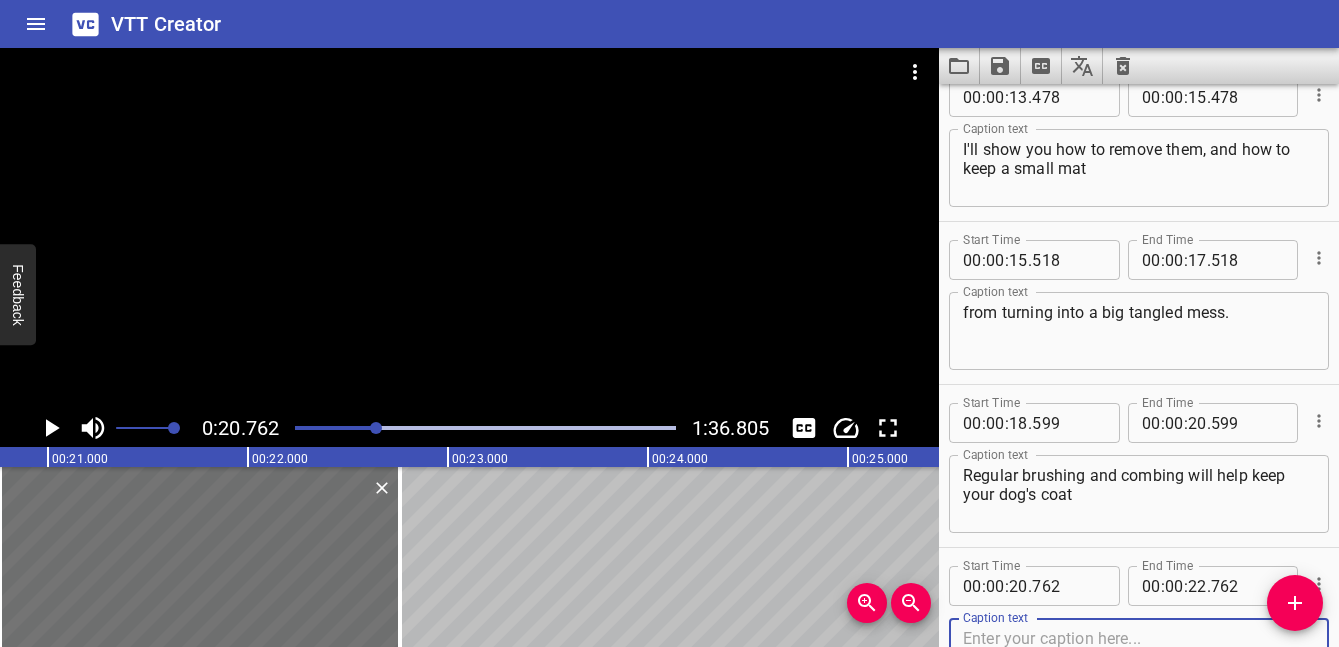 click 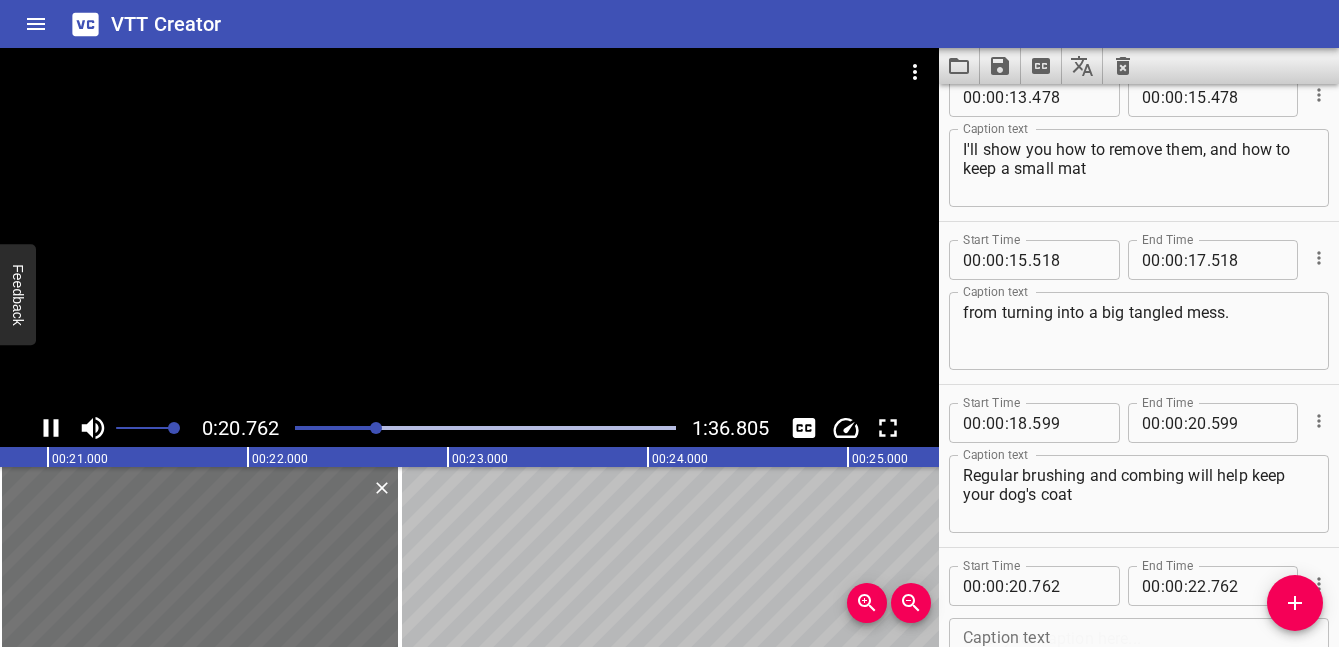 scroll, scrollTop: 0, scrollLeft: 4208, axis: horizontal 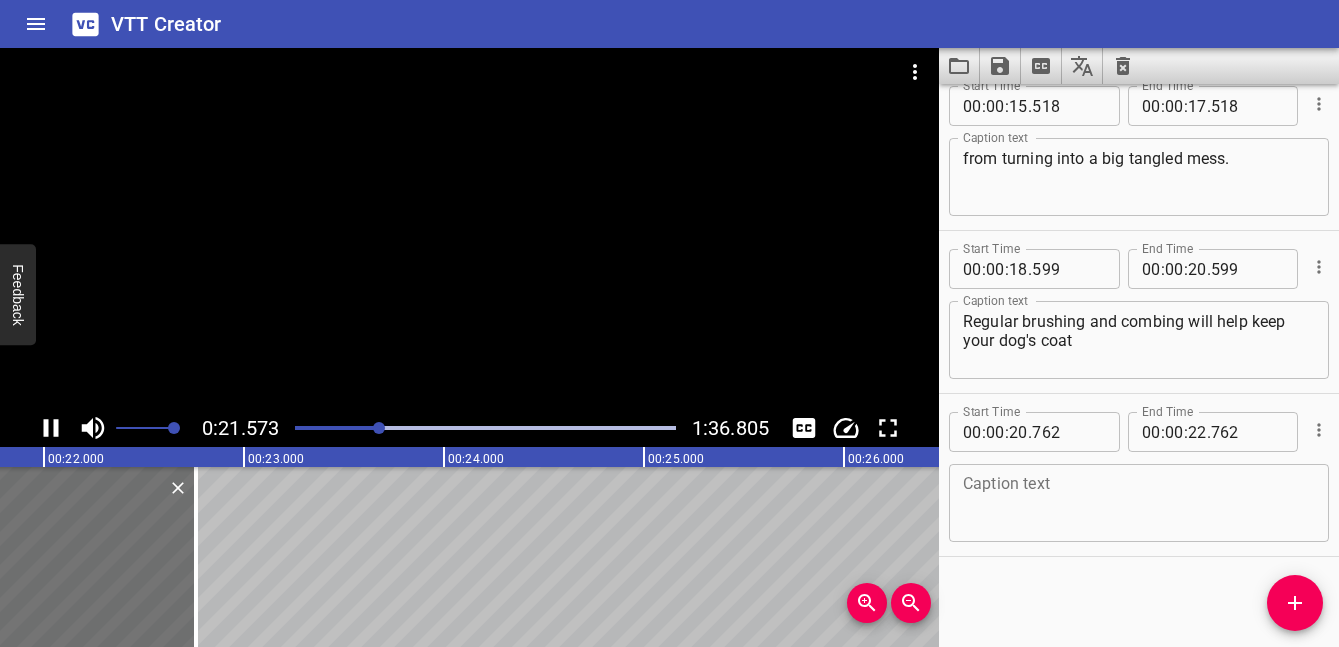 click 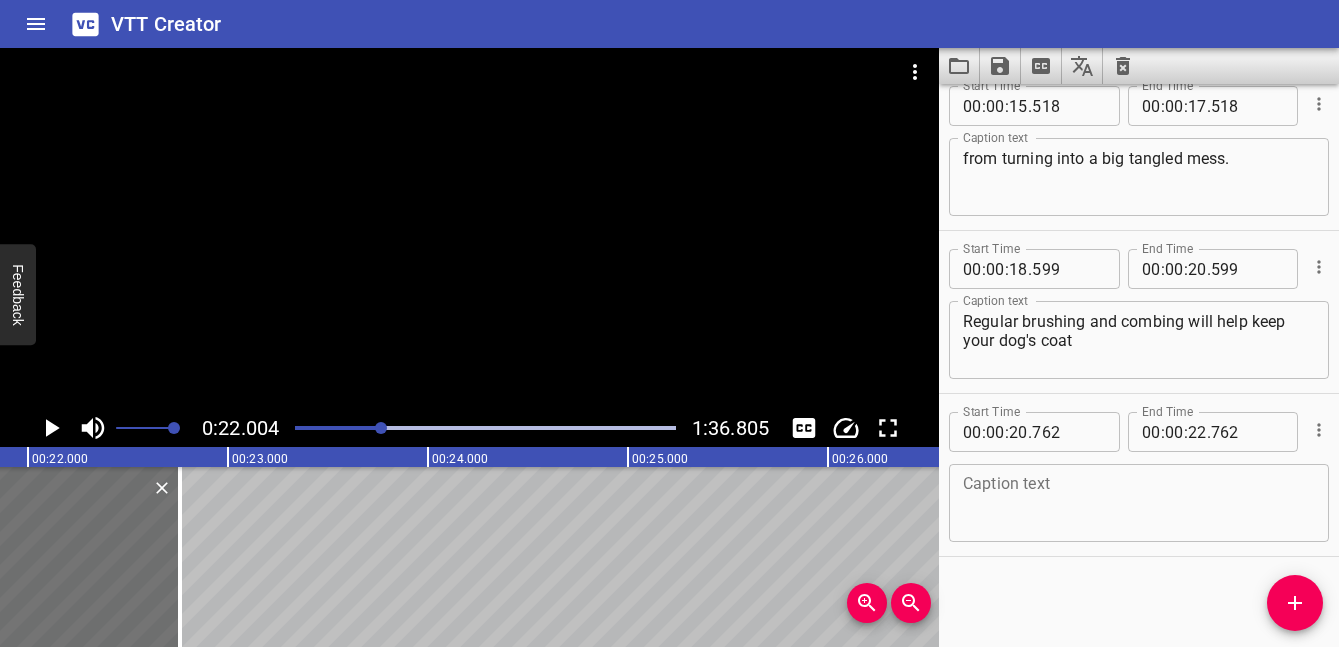 scroll, scrollTop: 0, scrollLeft: 4401, axis: horizontal 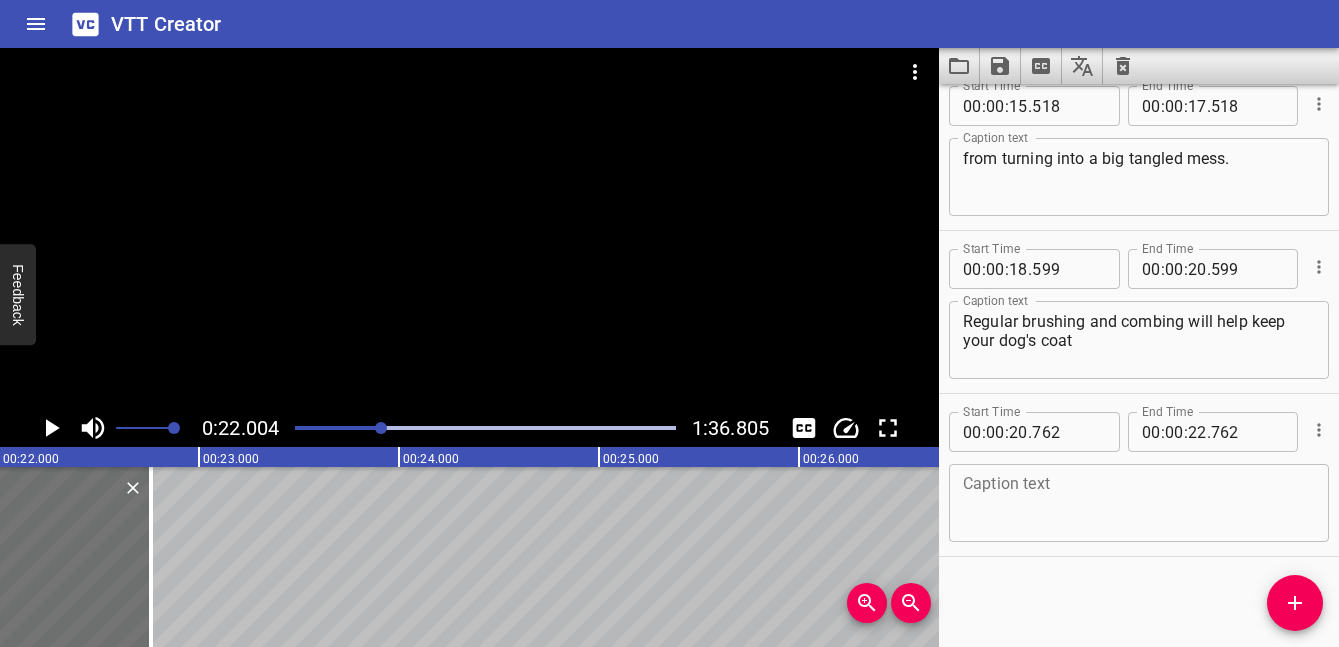 click at bounding box center [1139, 503] 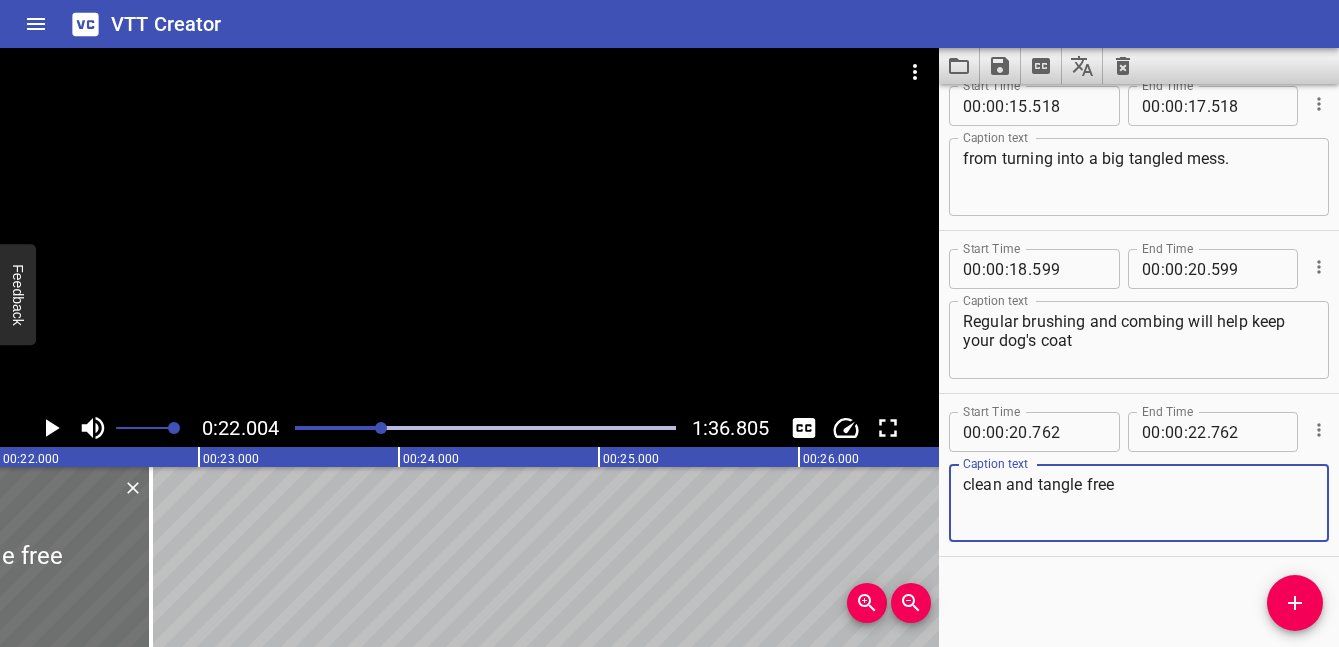 click 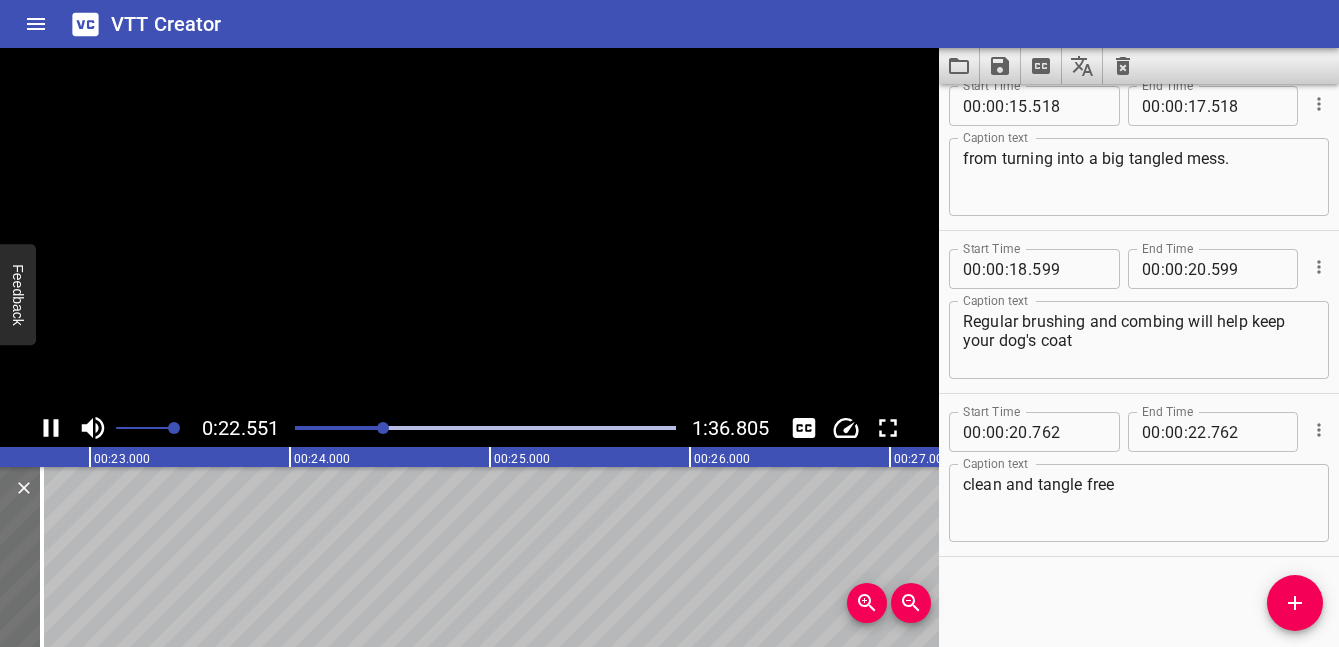 click 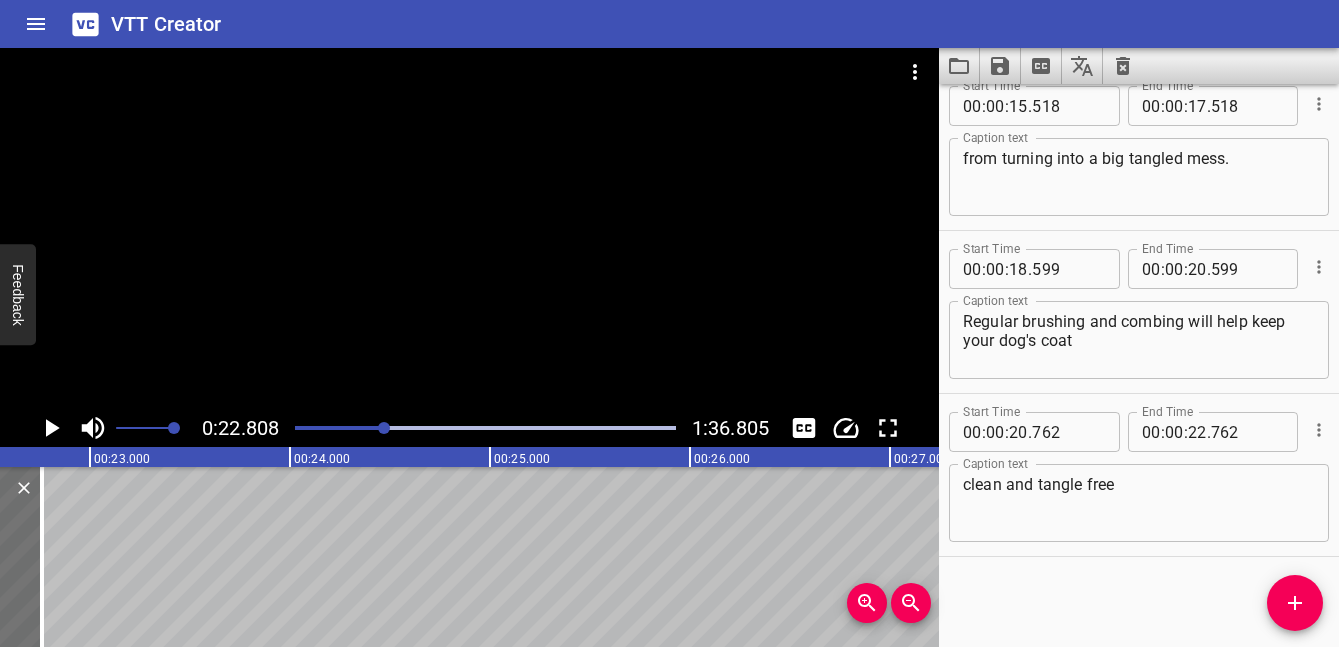 scroll, scrollTop: 0, scrollLeft: 4561, axis: horizontal 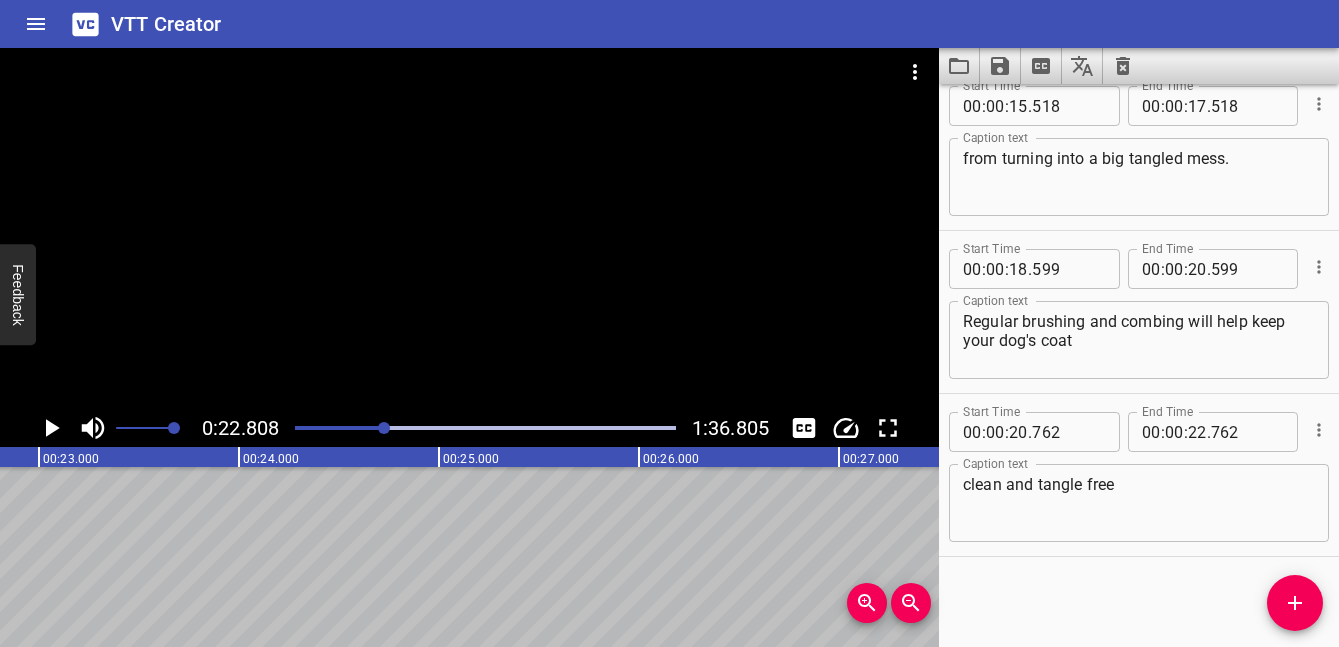 click on "clean and tangle free" at bounding box center (1139, 503) 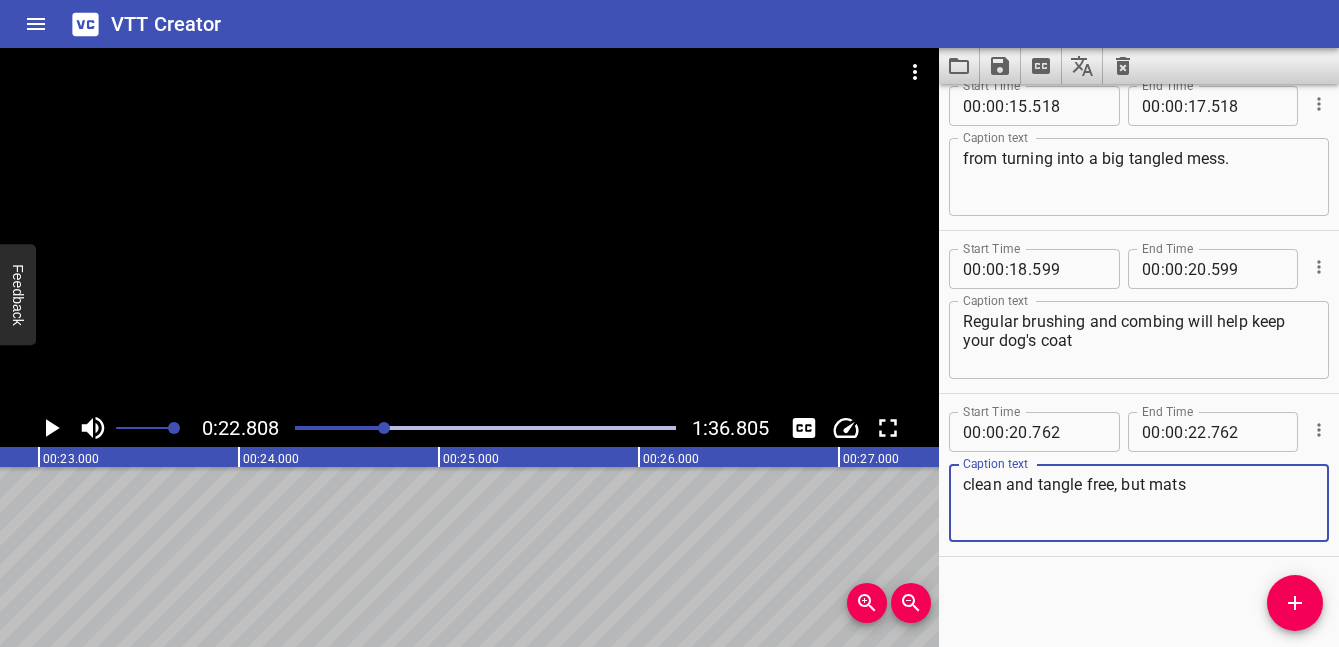 click 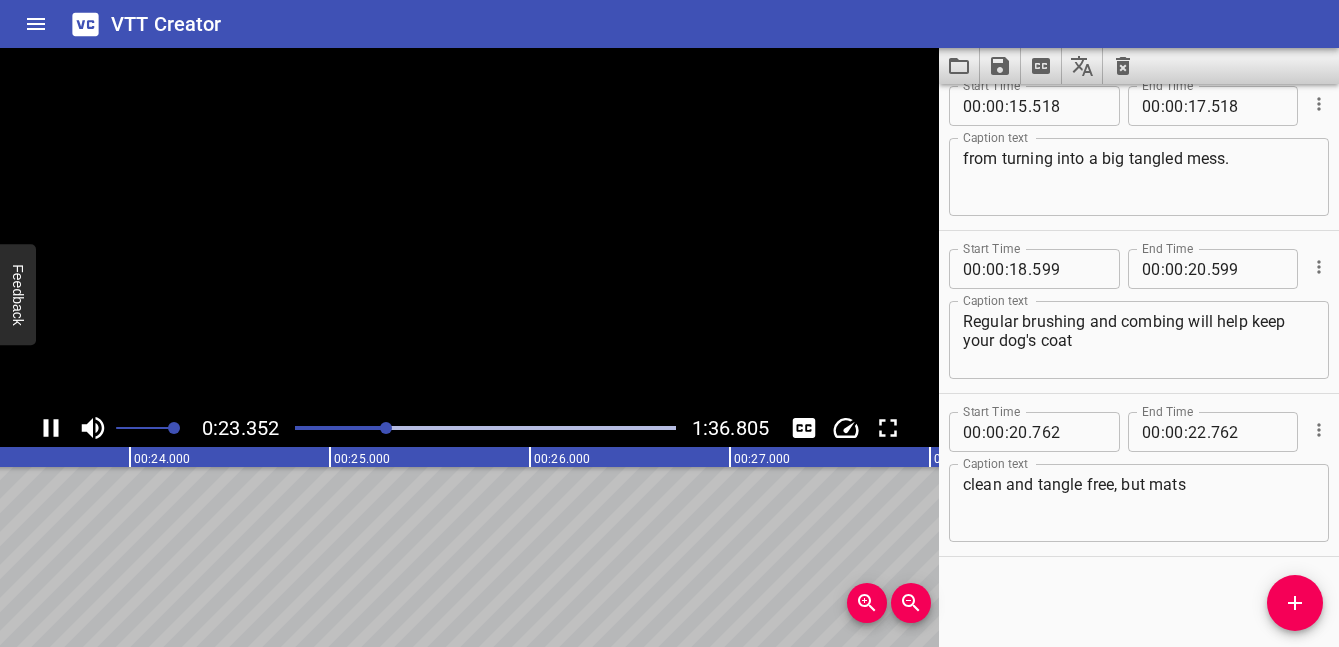 click 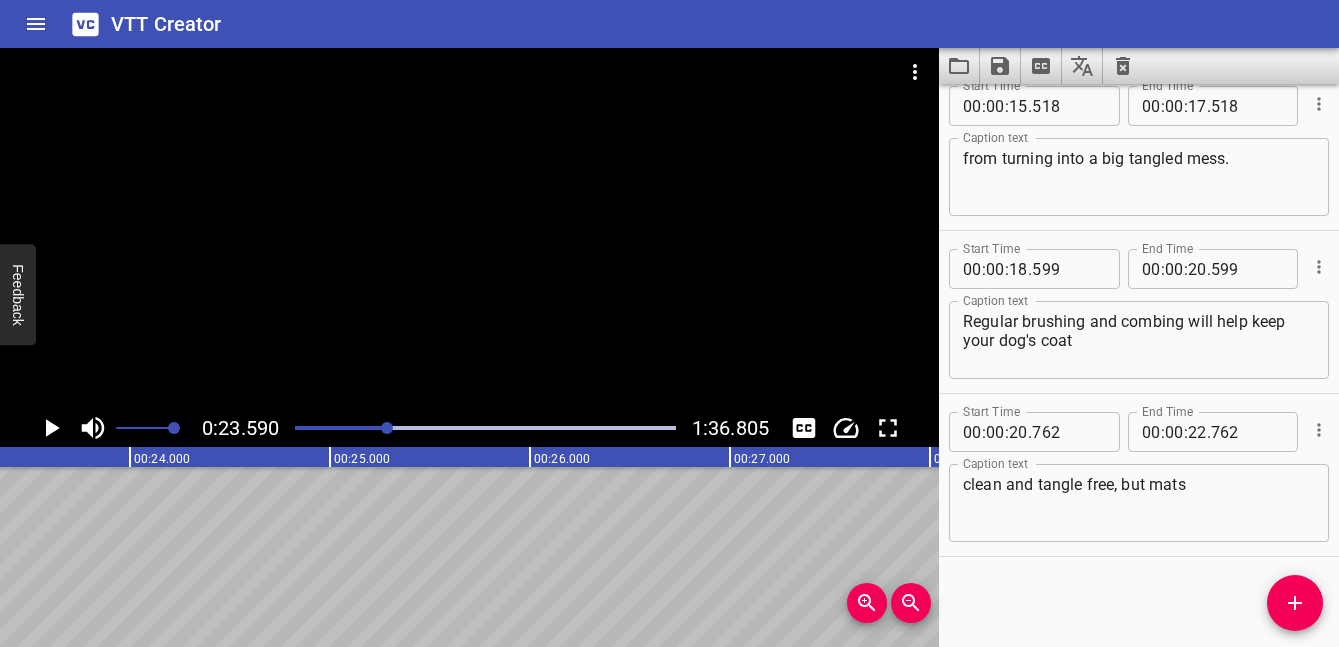 scroll, scrollTop: 0, scrollLeft: 4718, axis: horizontal 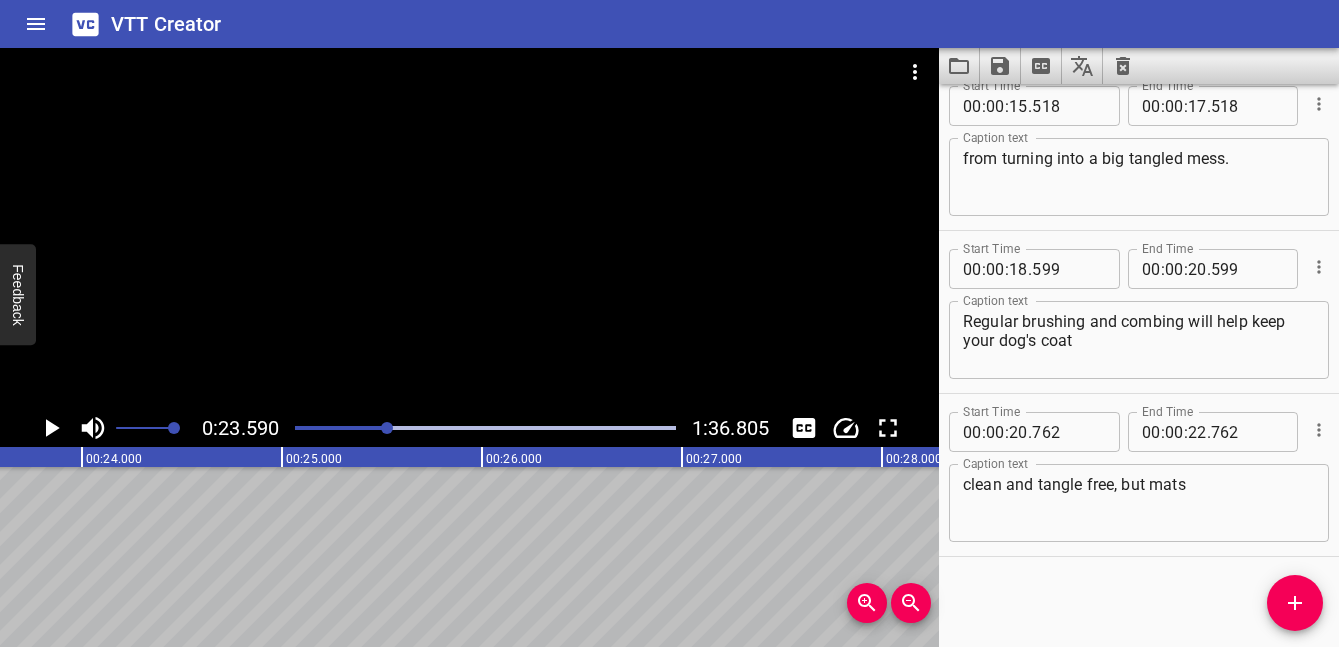 click on "clean and tangle free, but mats" at bounding box center [1139, 503] 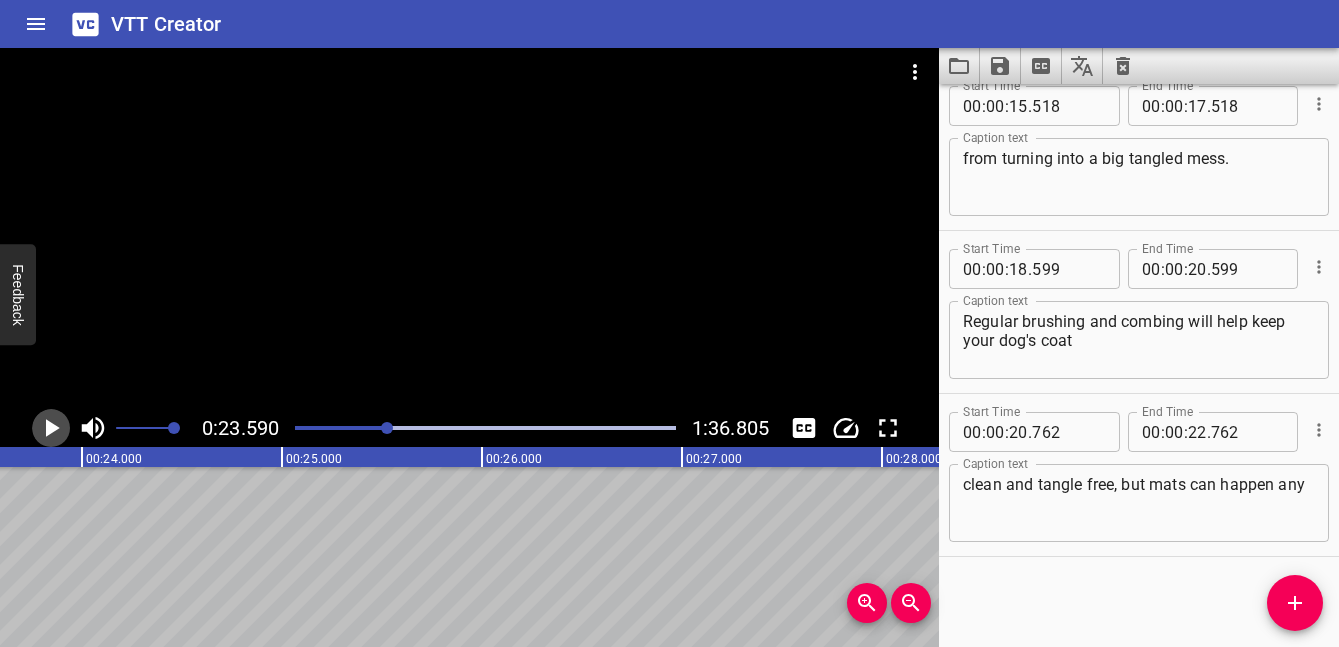 click 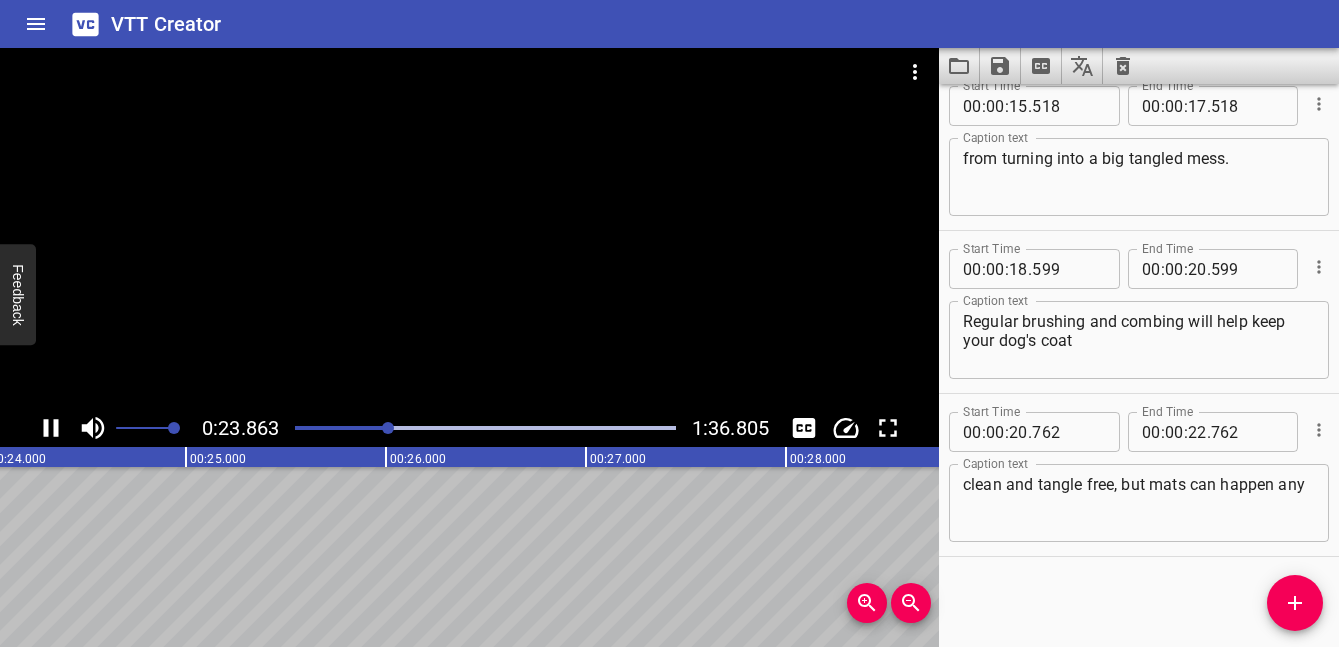 click 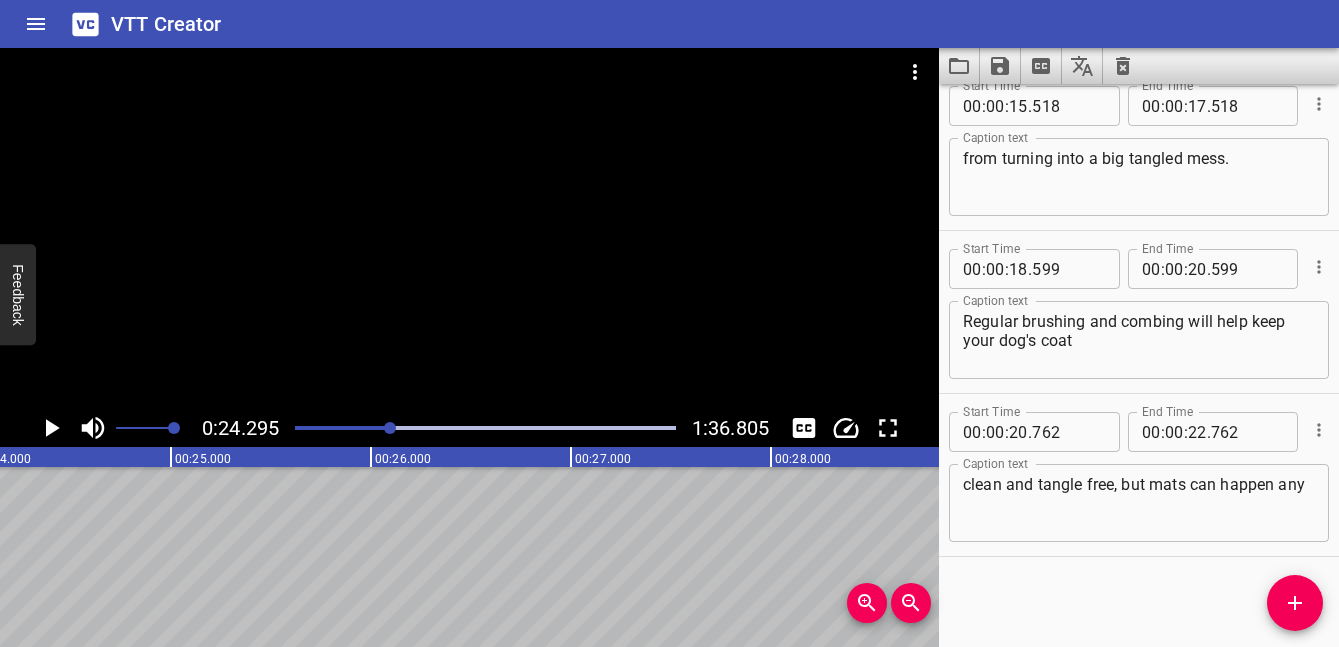 scroll, scrollTop: 0, scrollLeft: 4859, axis: horizontal 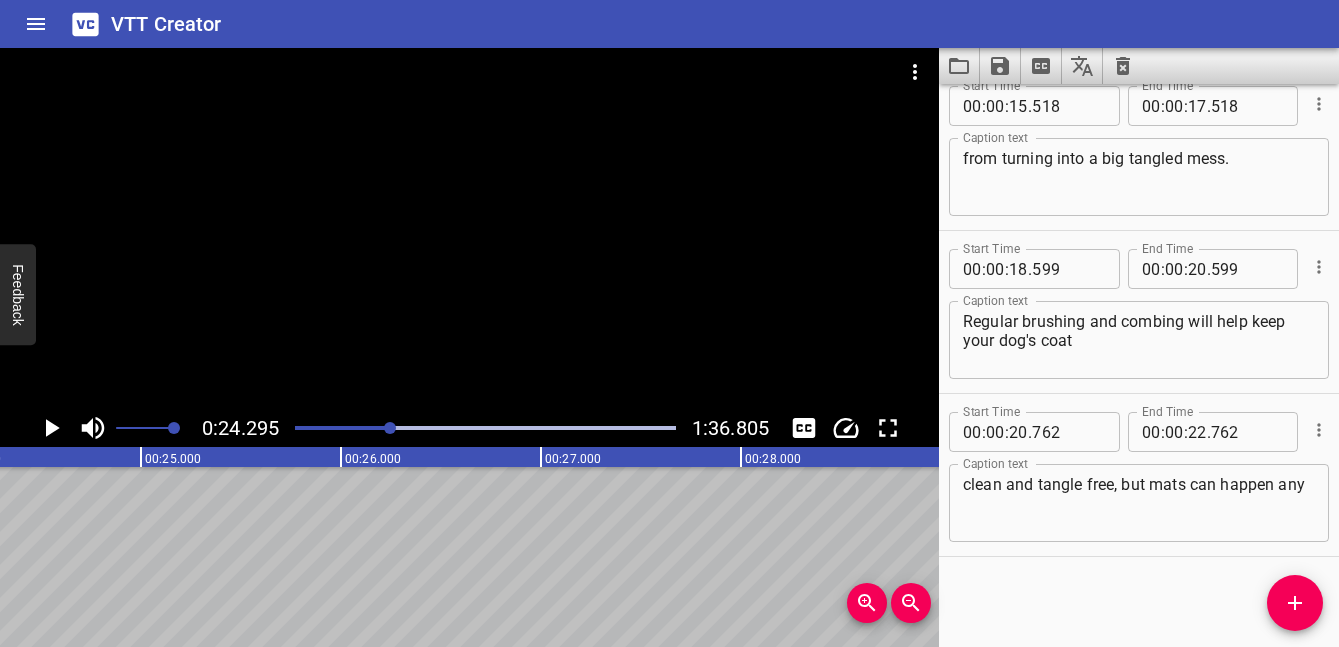 click on "clean and tangle free, but mats can happen any" at bounding box center [1139, 503] 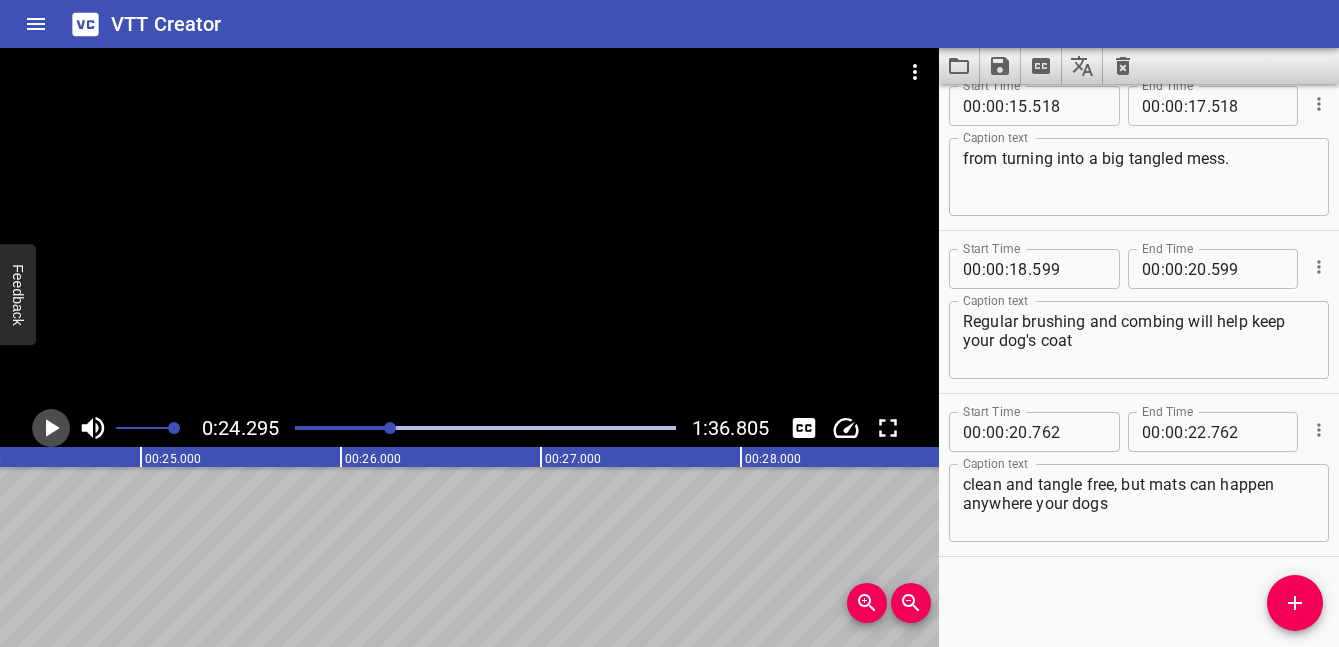 click 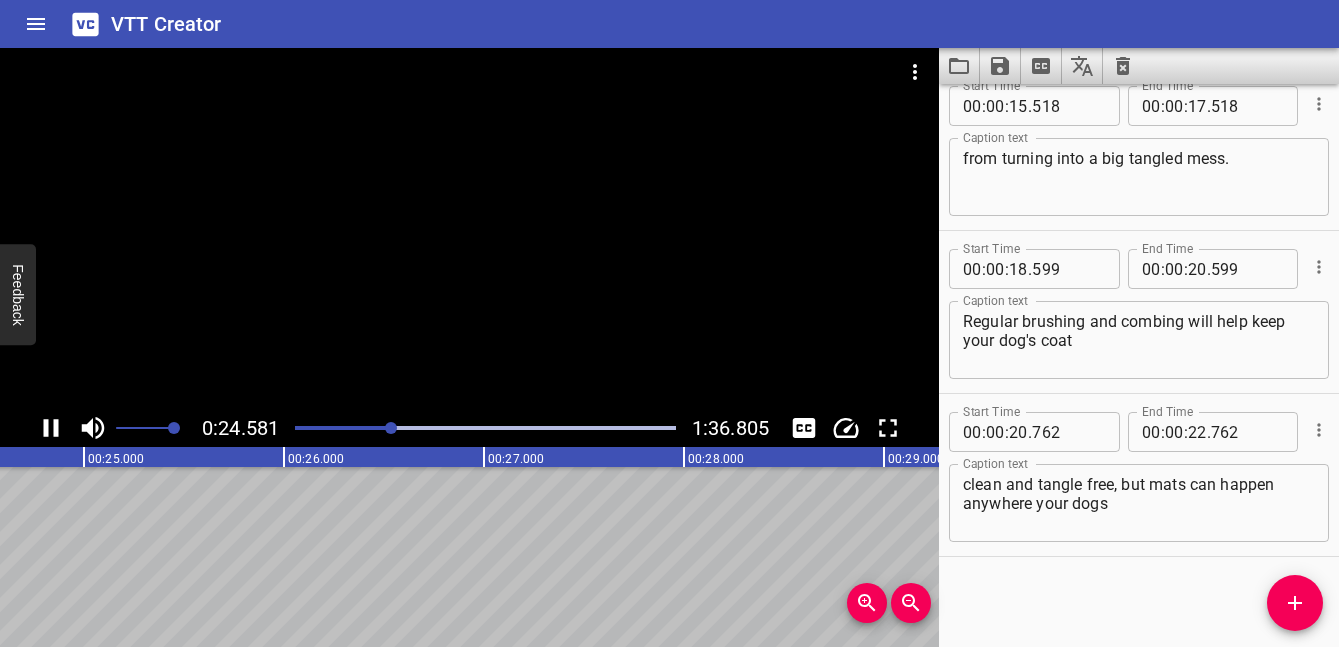 click 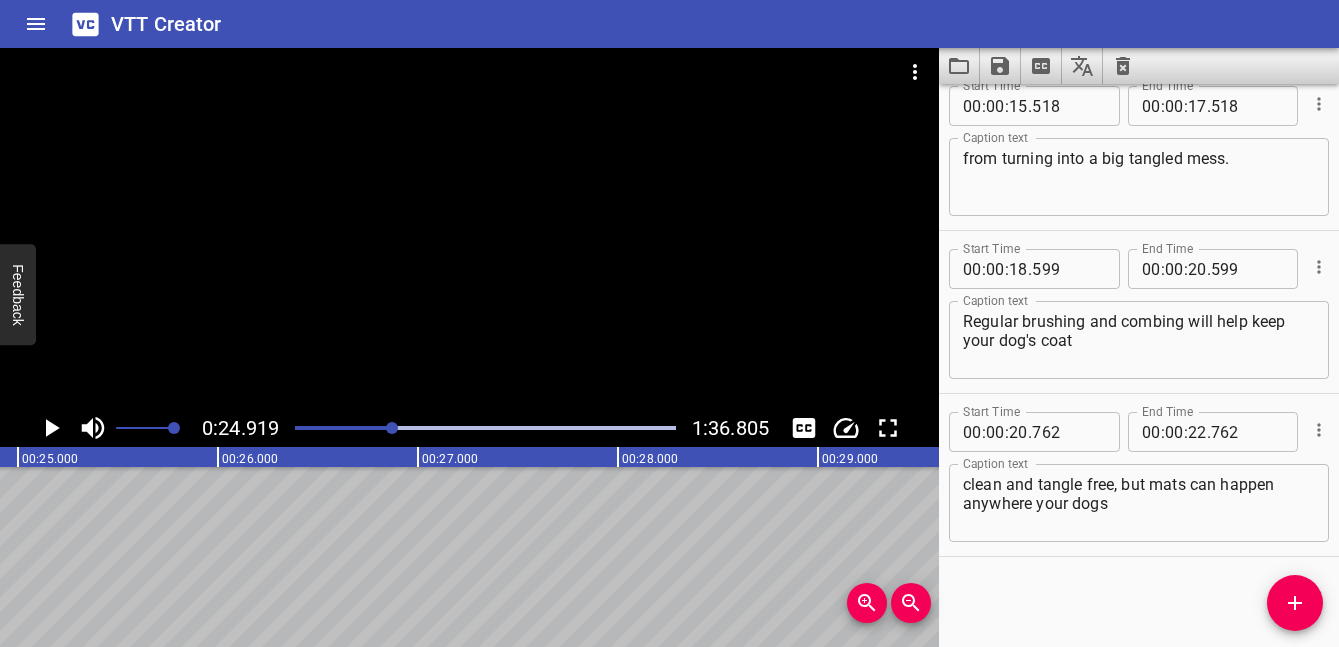 scroll, scrollTop: 0, scrollLeft: 4984, axis: horizontal 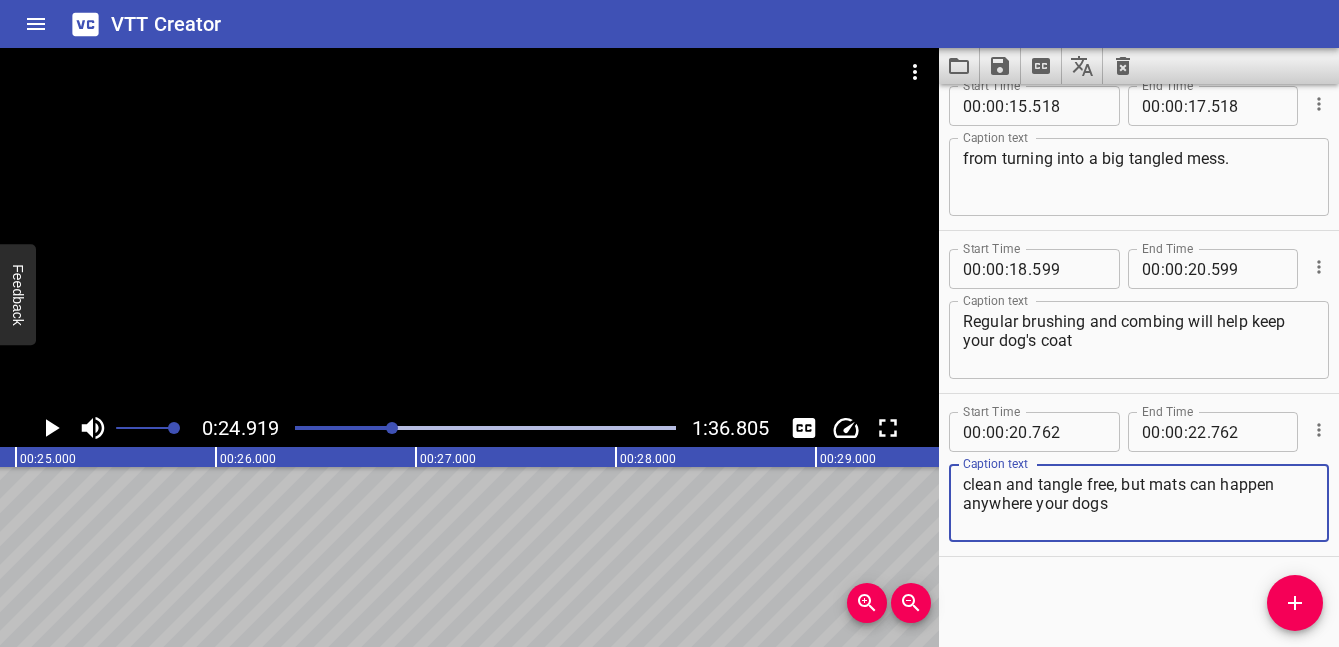 click on "clean and tangle free, but mats can happen anywhere your dogs" at bounding box center (1139, 503) 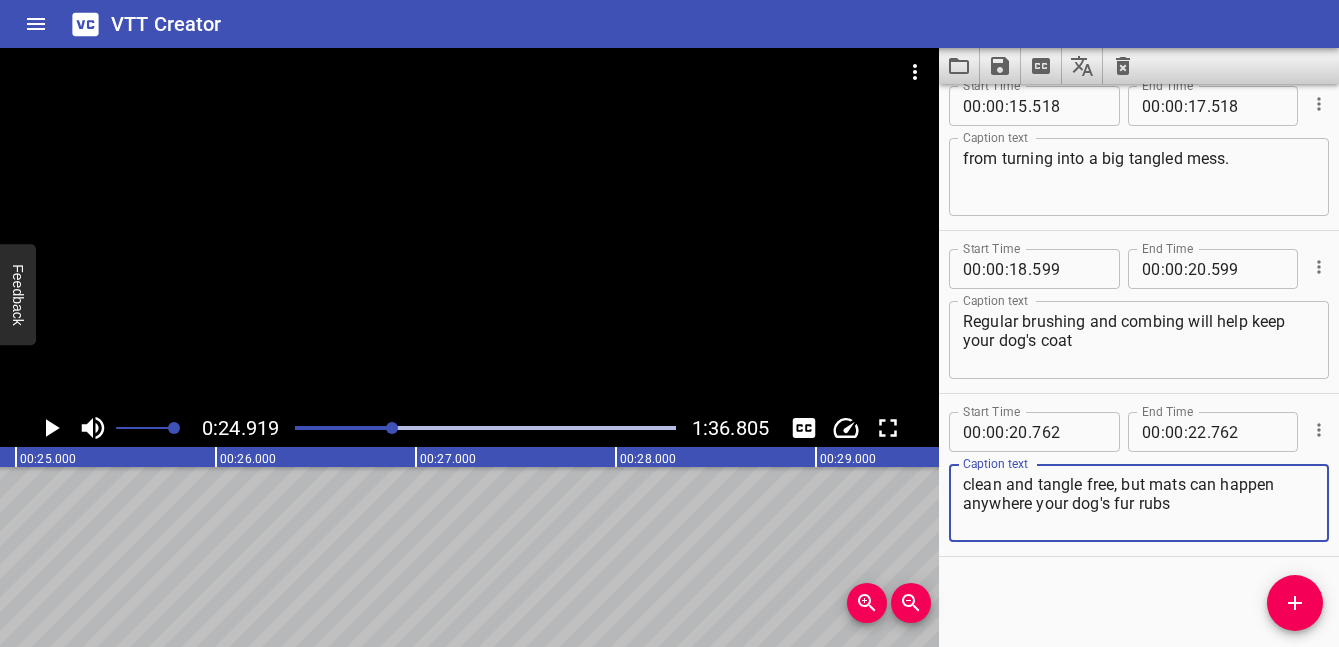 click 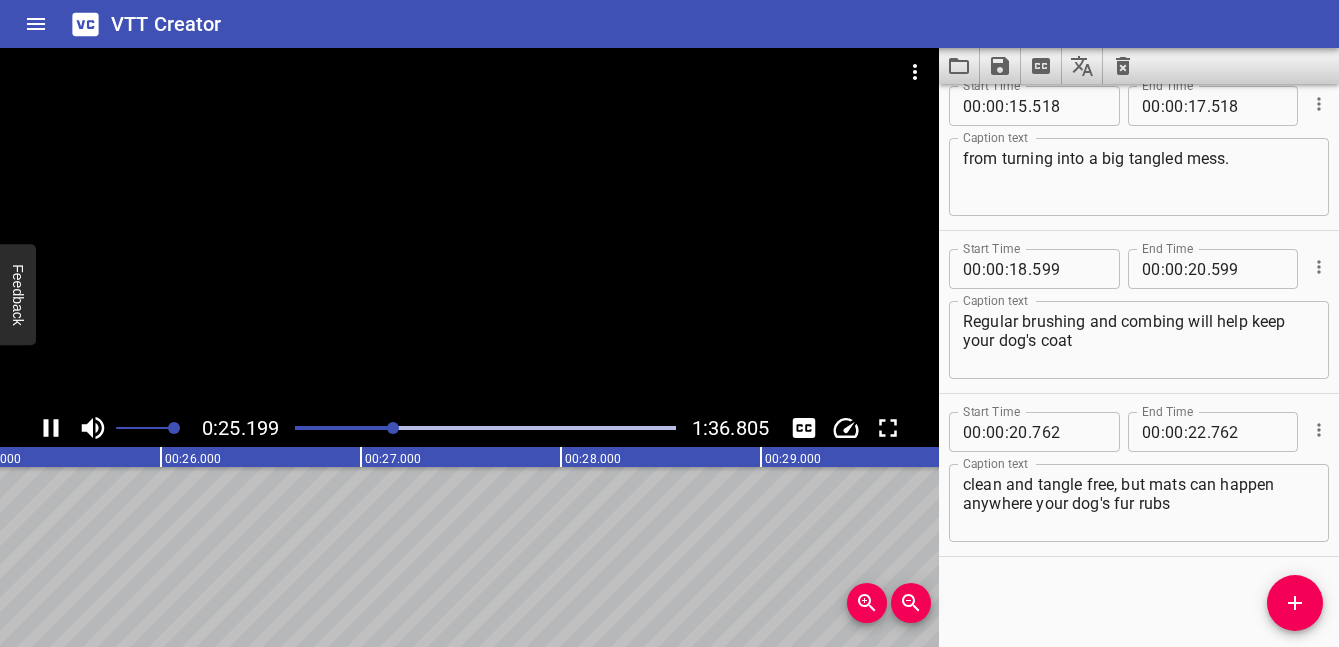 click 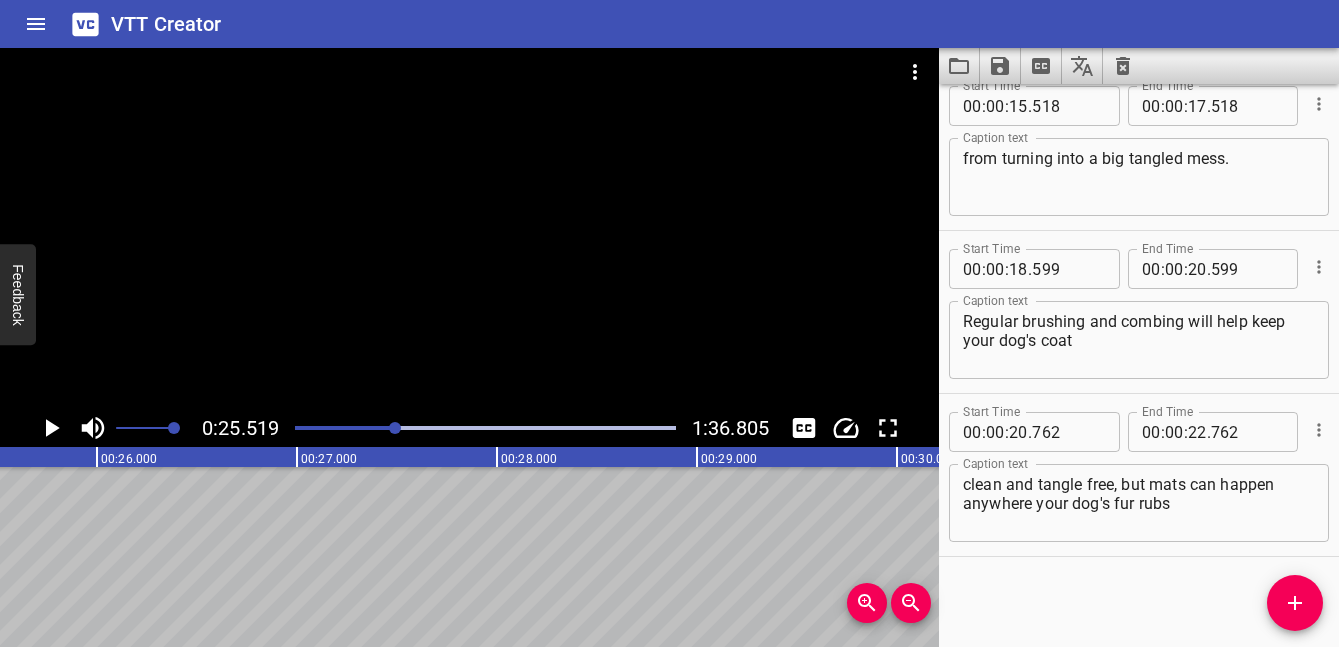 scroll, scrollTop: 0, scrollLeft: 5103, axis: horizontal 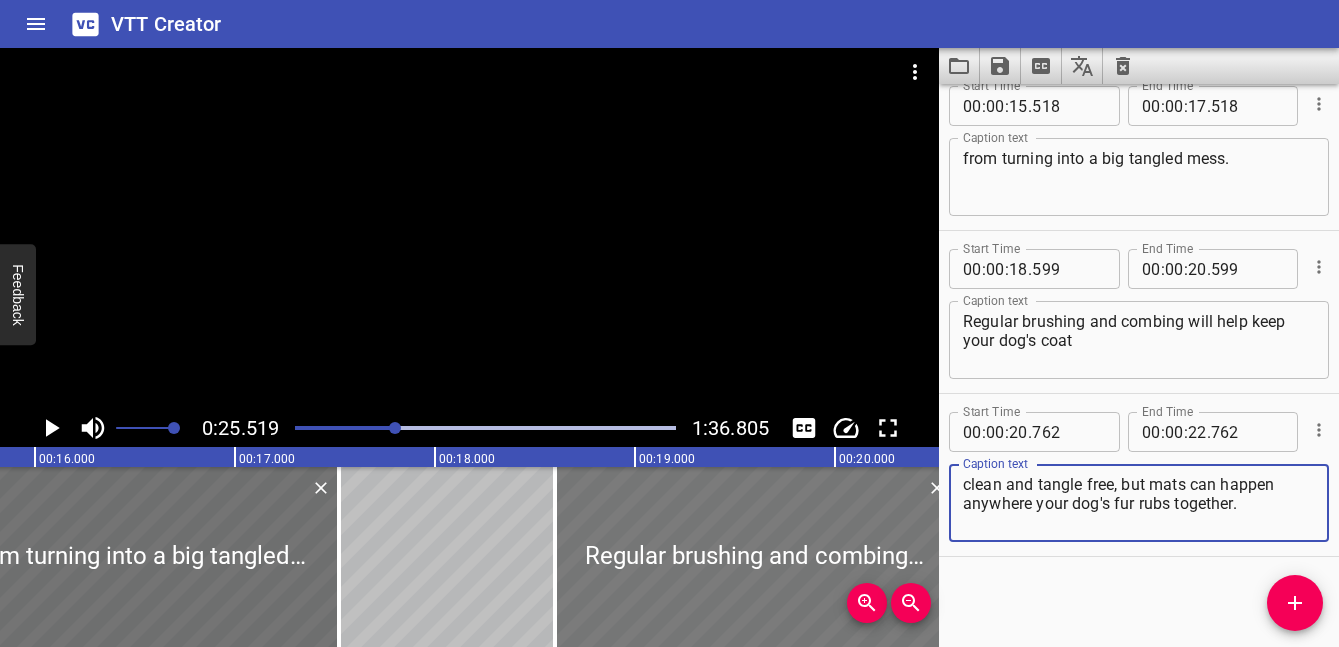 type on "clean and tangle free, but mats can happen anywhere your dog's fur rubs together." 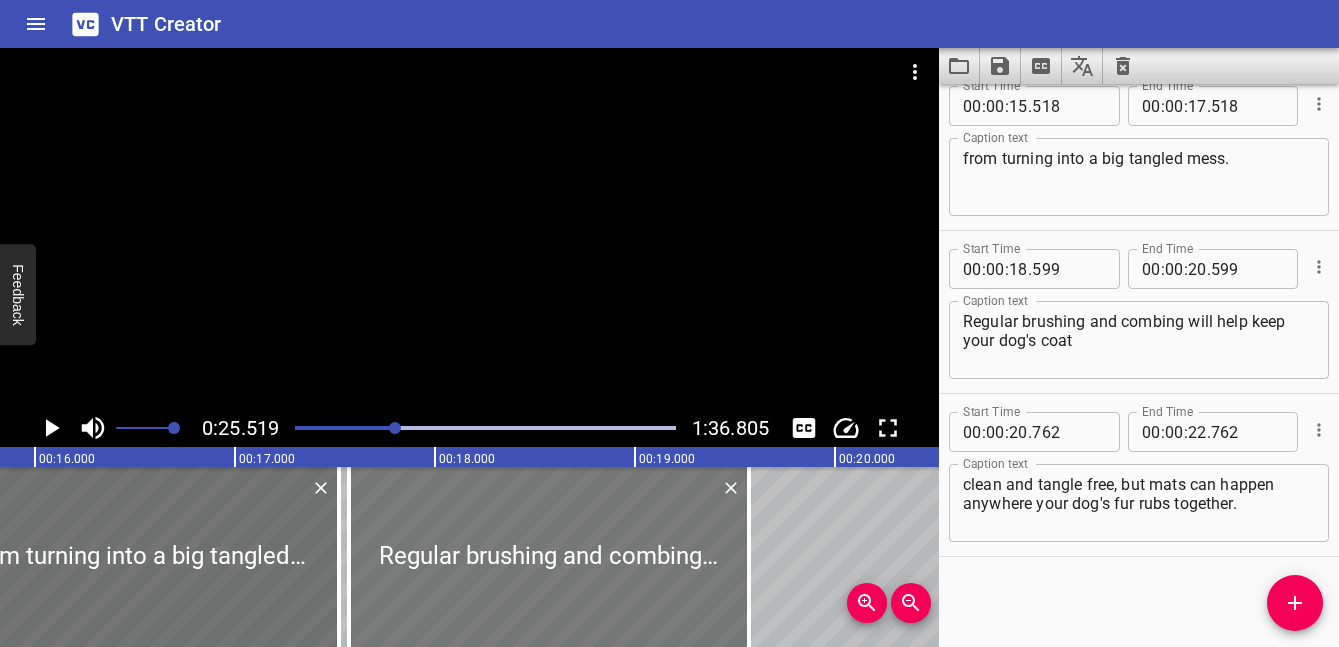 drag, startPoint x: 671, startPoint y: 529, endPoint x: 464, endPoint y: 534, distance: 207.06038 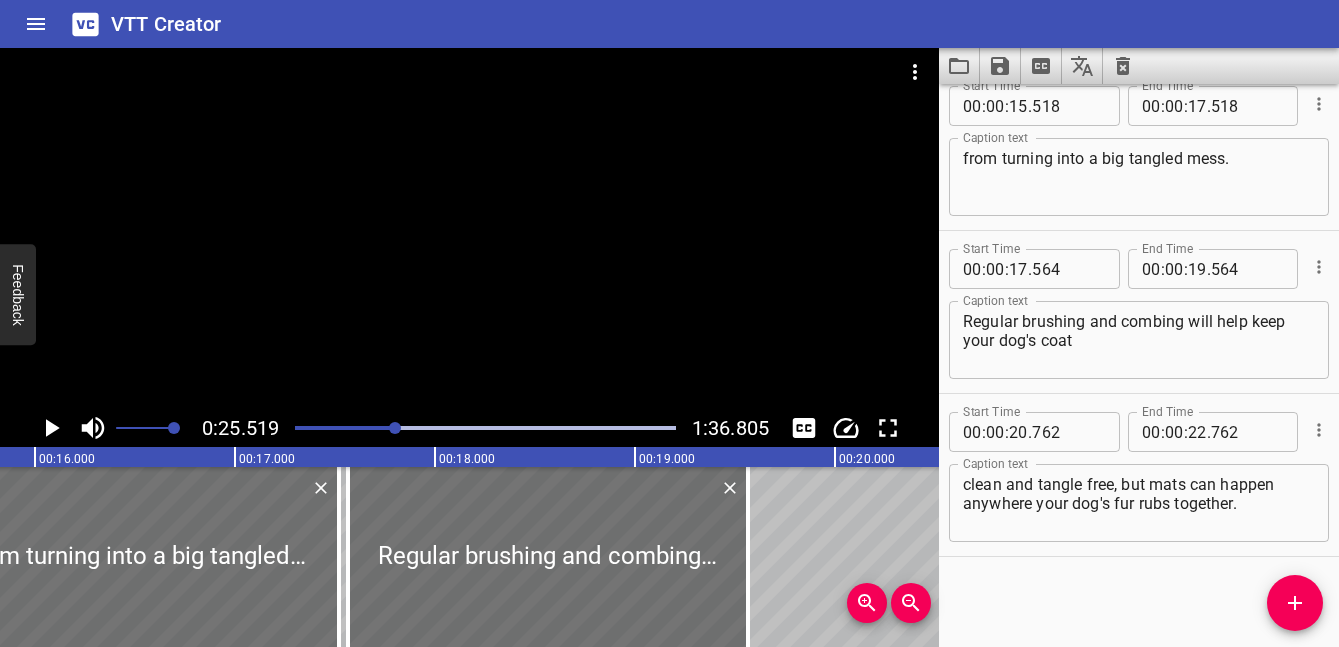 click at bounding box center [485, 428] 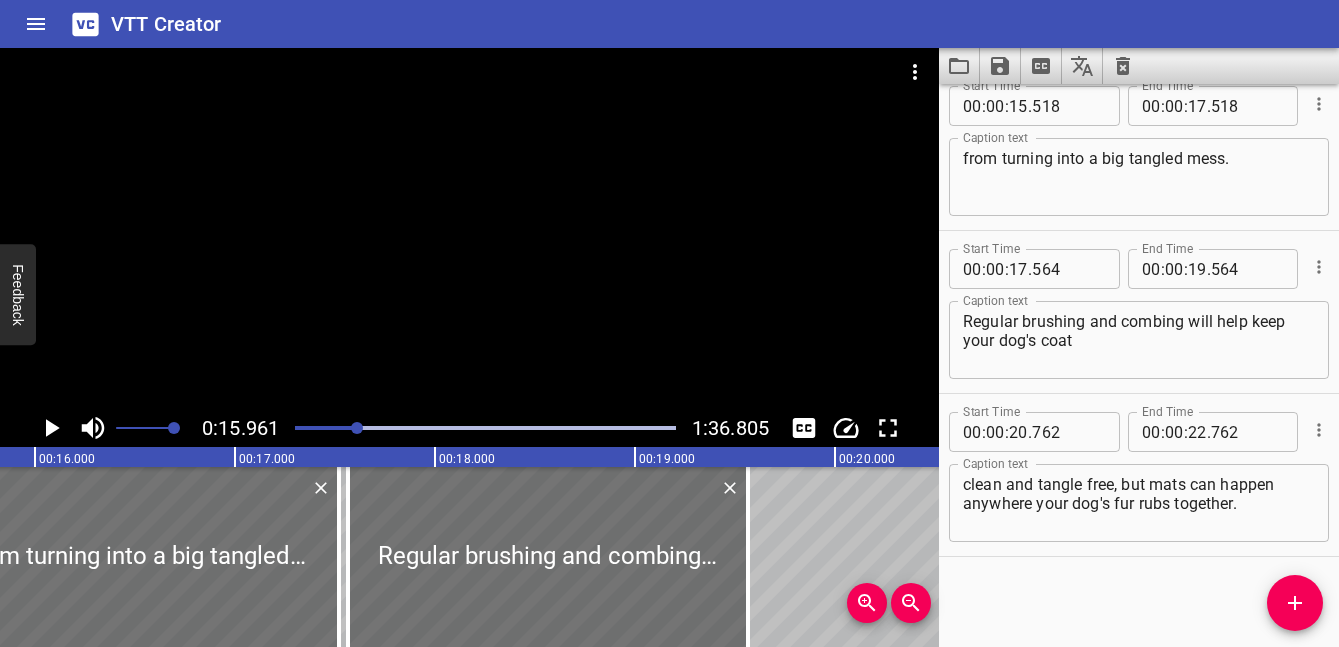 scroll, scrollTop: 0, scrollLeft: 3192, axis: horizontal 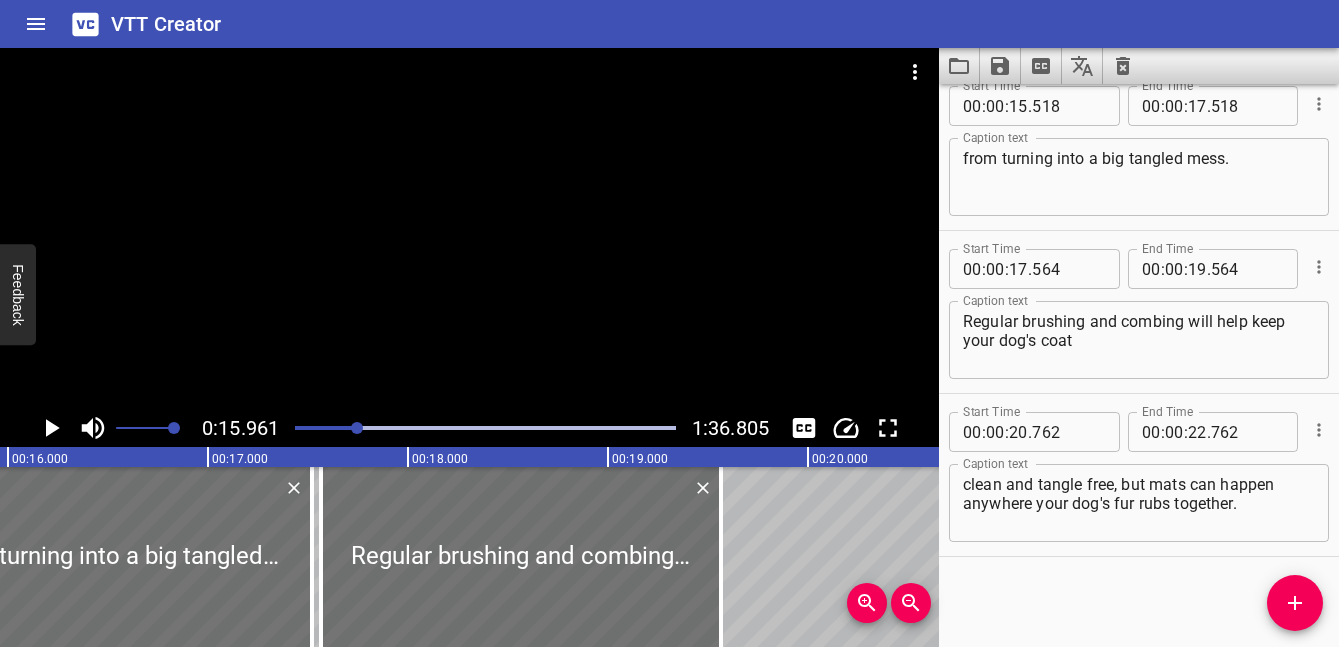 click 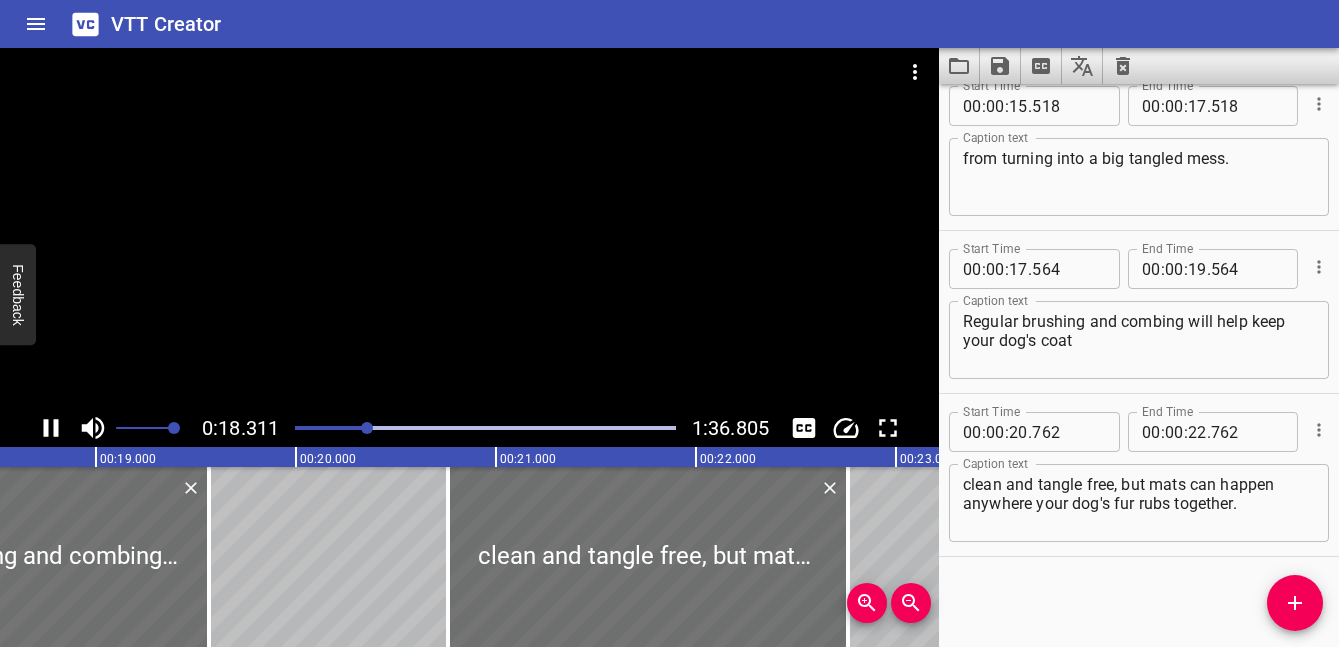 click 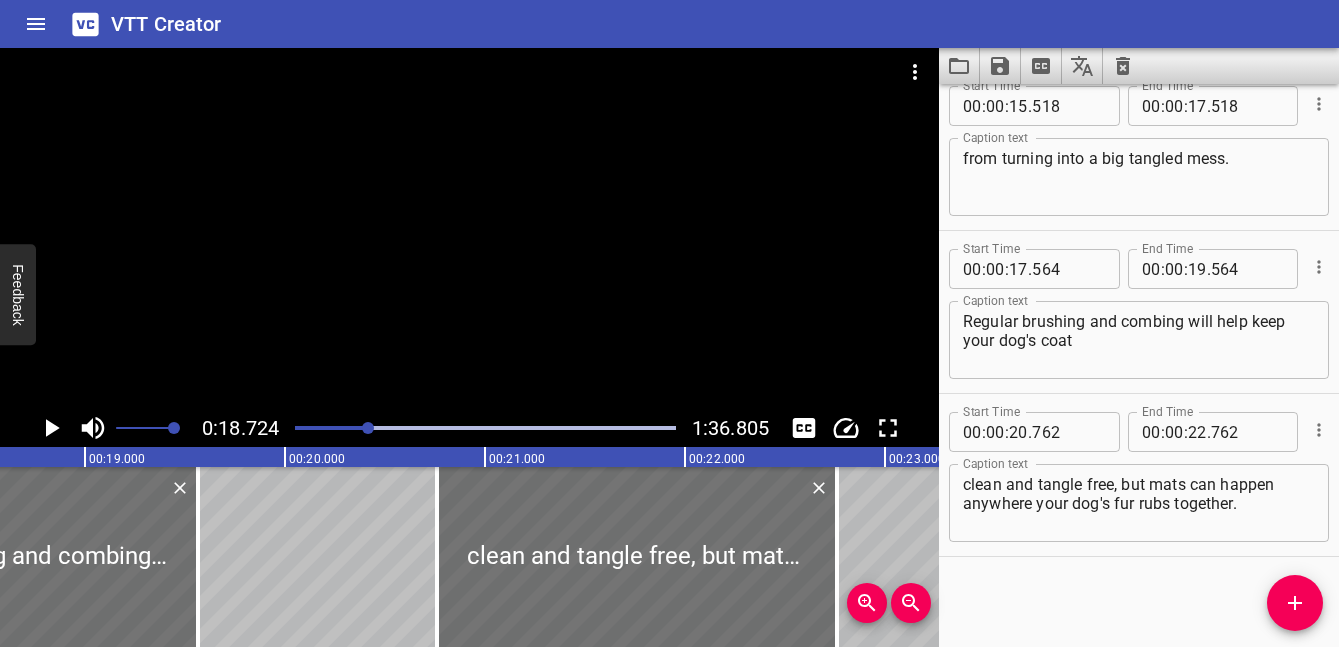 scroll, scrollTop: 0, scrollLeft: 3745, axis: horizontal 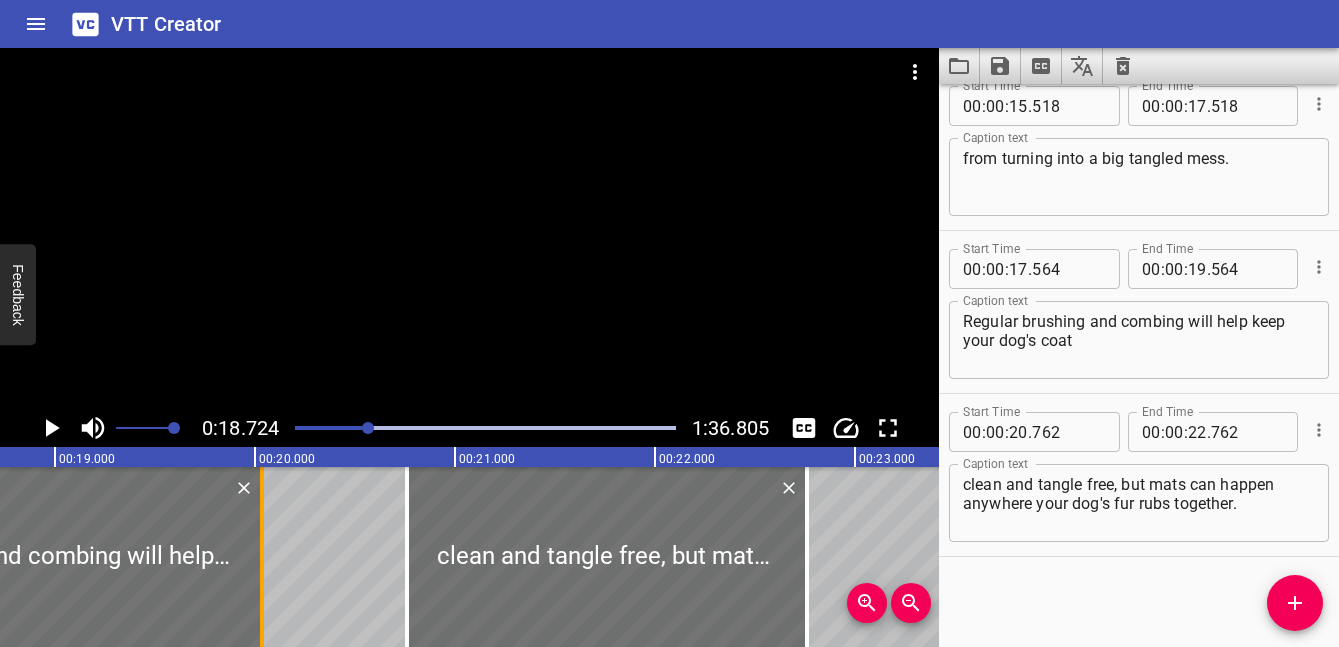 drag, startPoint x: 167, startPoint y: 559, endPoint x: 271, endPoint y: 565, distance: 104.172935 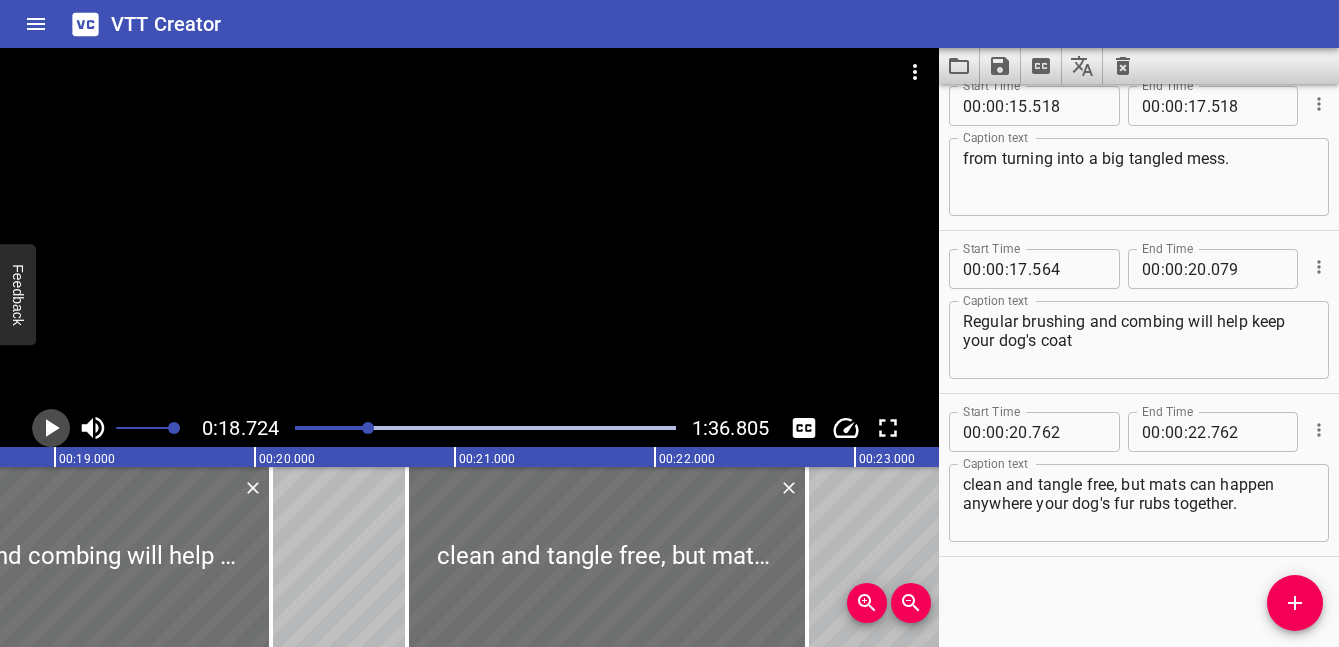 click 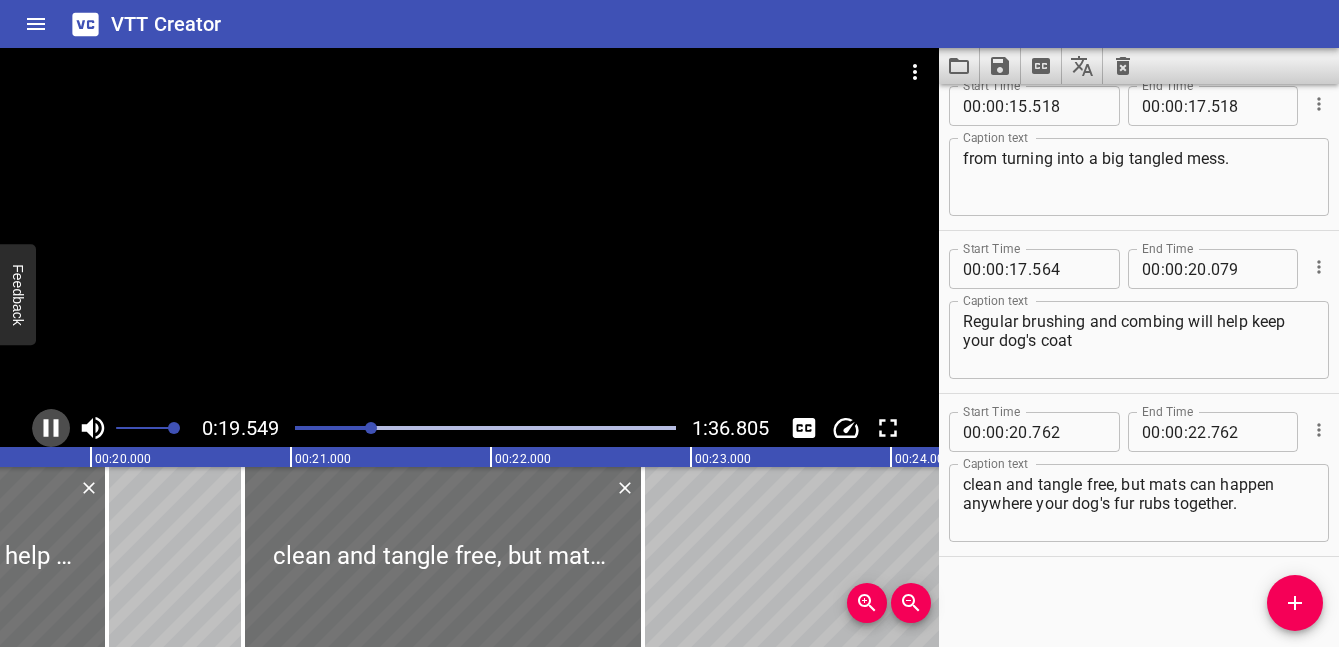 click 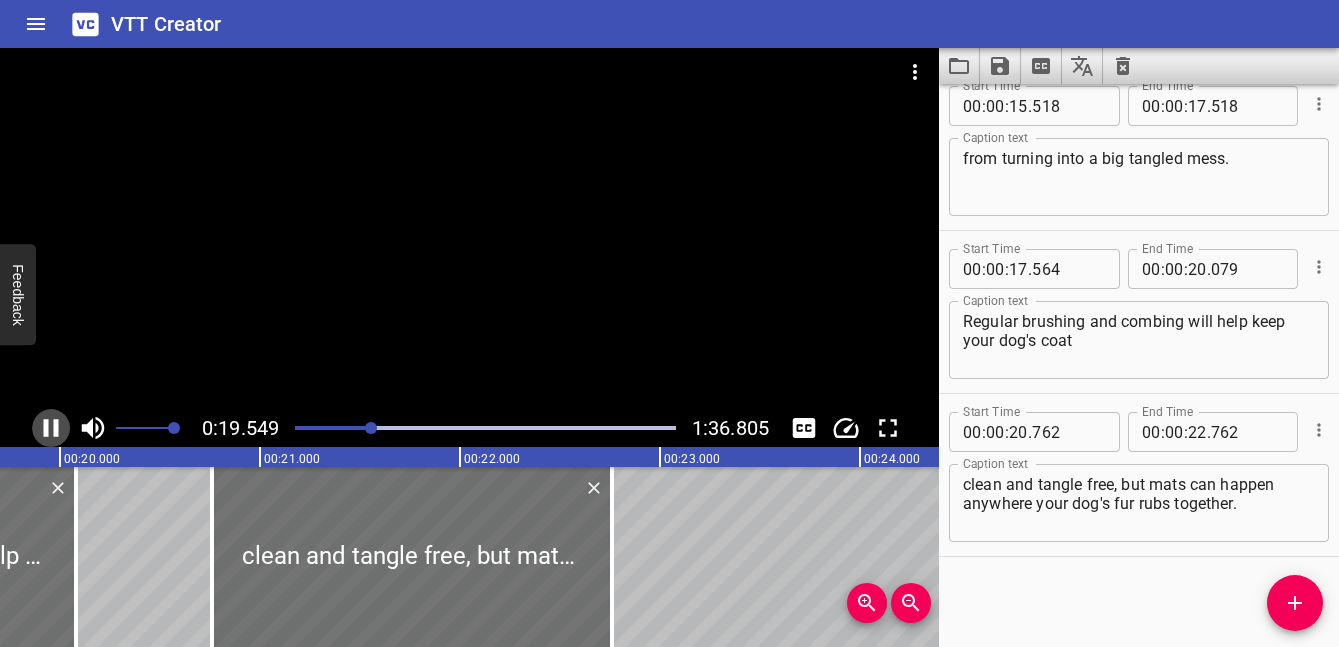 scroll, scrollTop: 0, scrollLeft: 3949, axis: horizontal 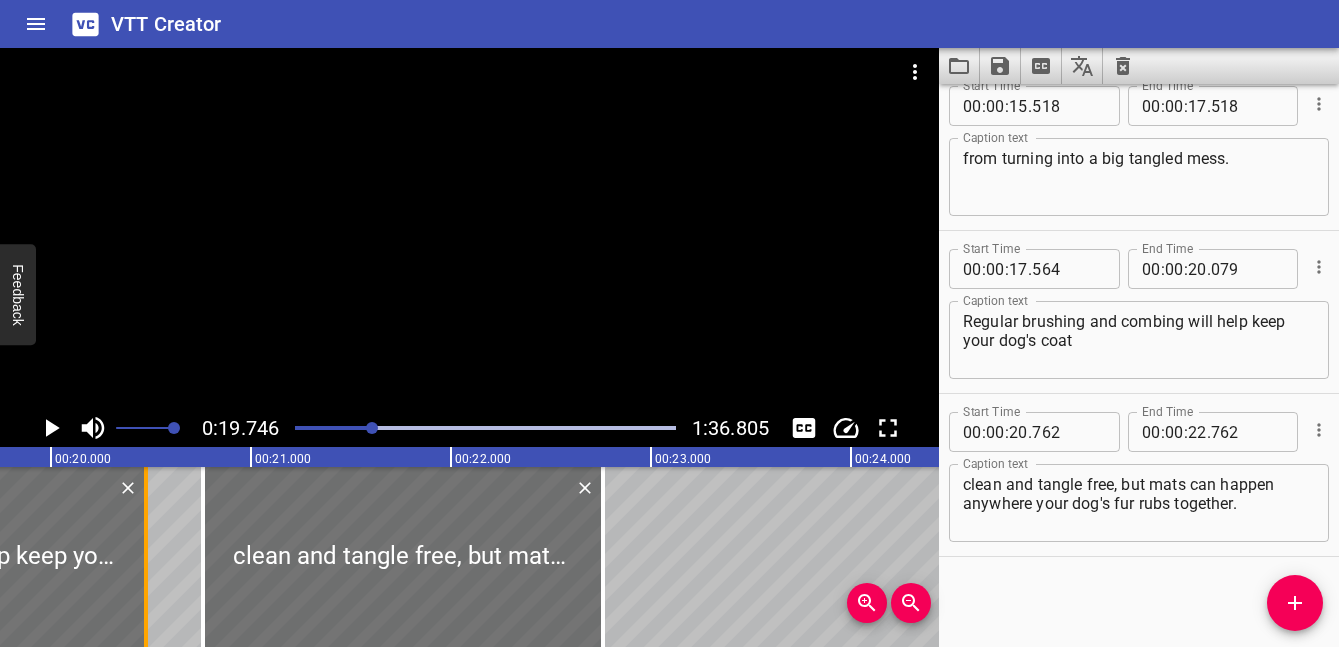 drag, startPoint x: 67, startPoint y: 532, endPoint x: 155, endPoint y: 533, distance: 88.005684 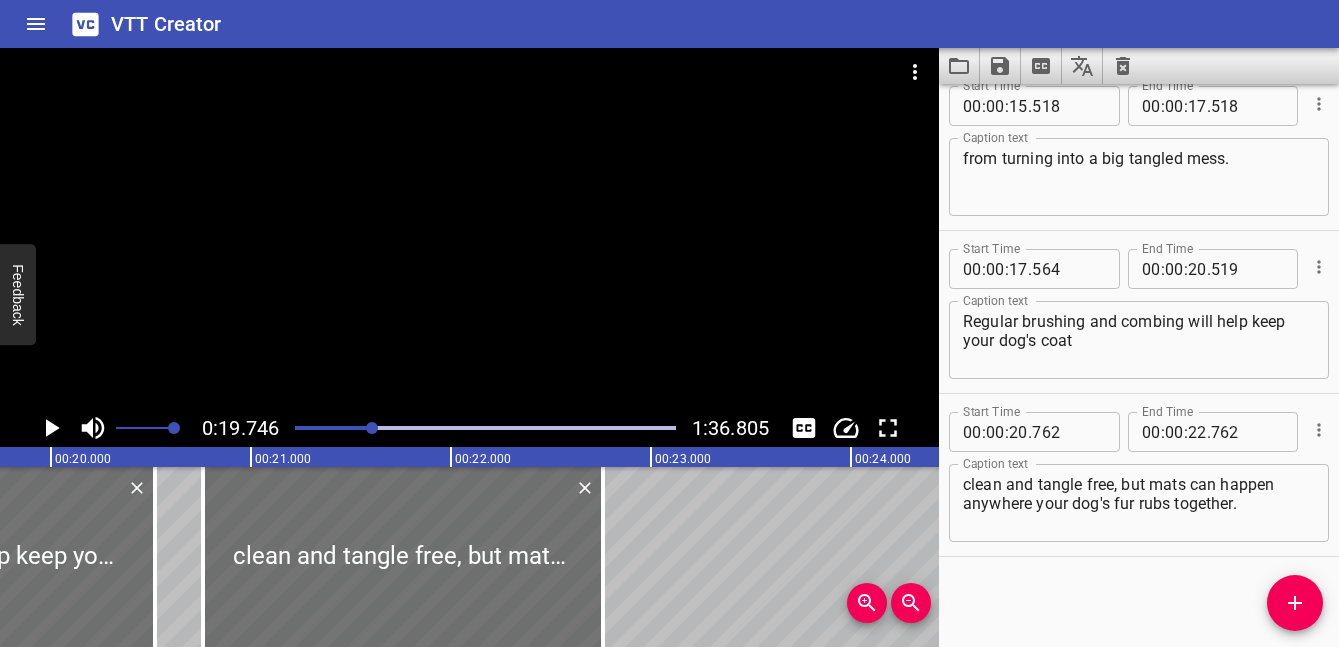 click 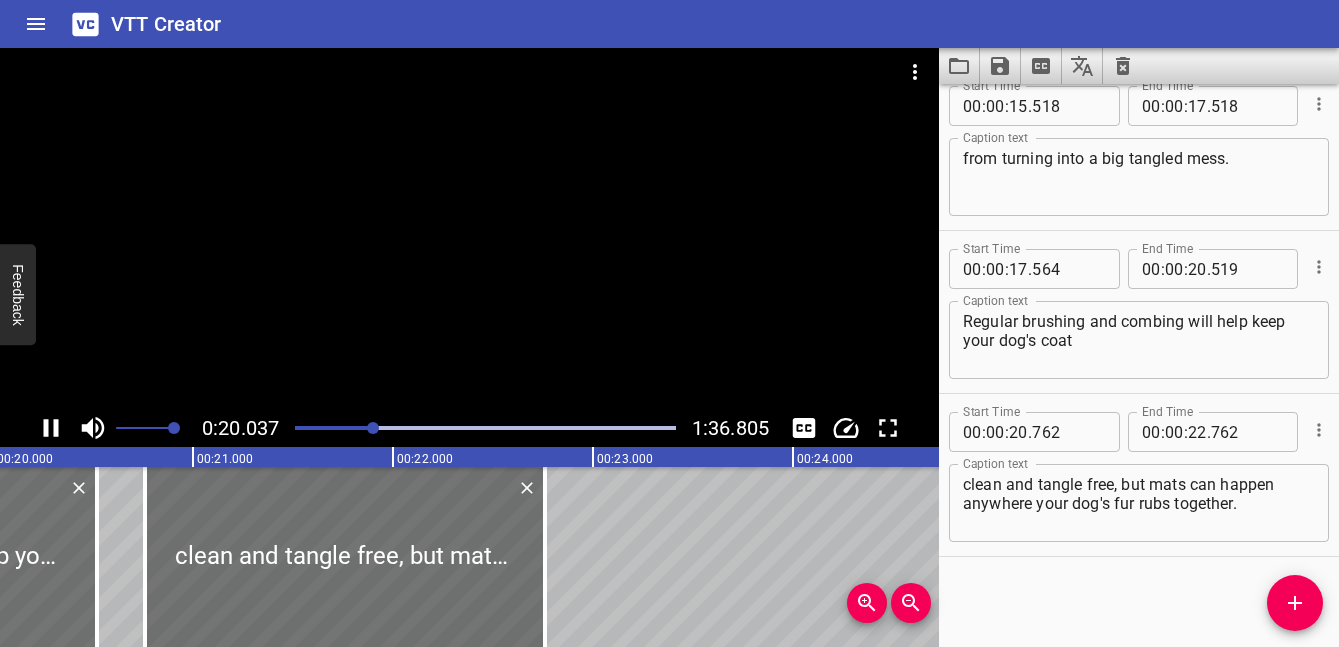 click 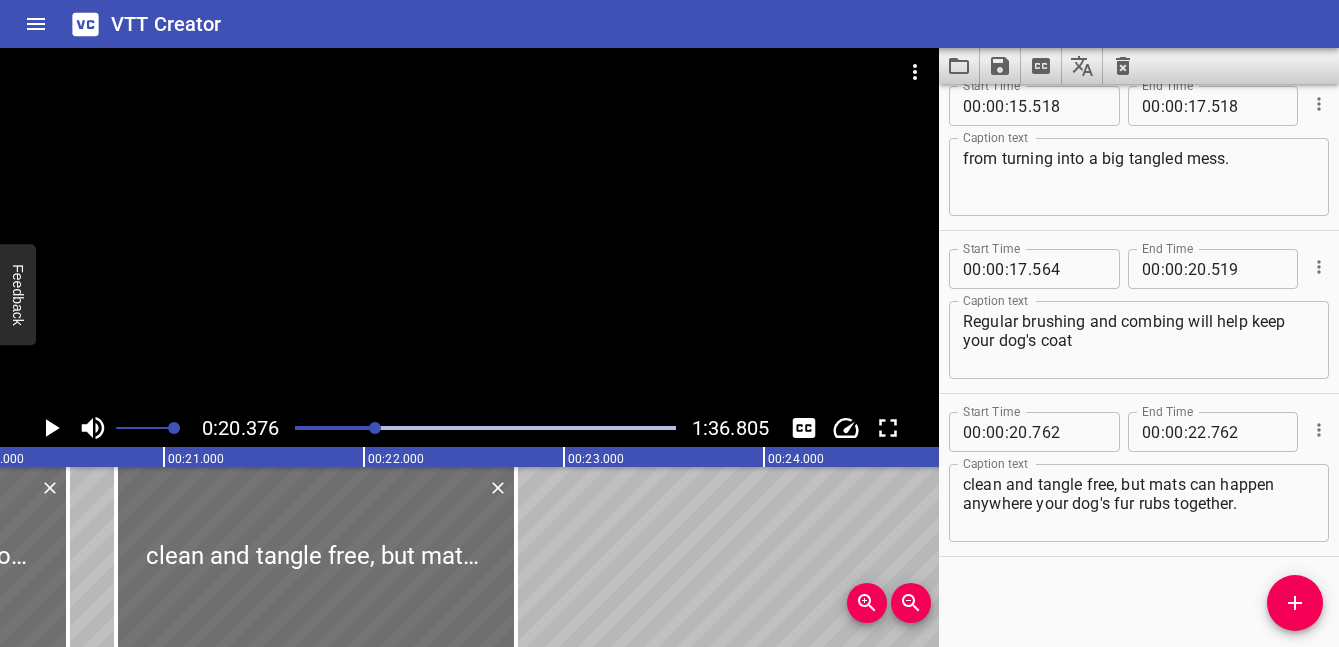 scroll, scrollTop: 0, scrollLeft: 4075, axis: horizontal 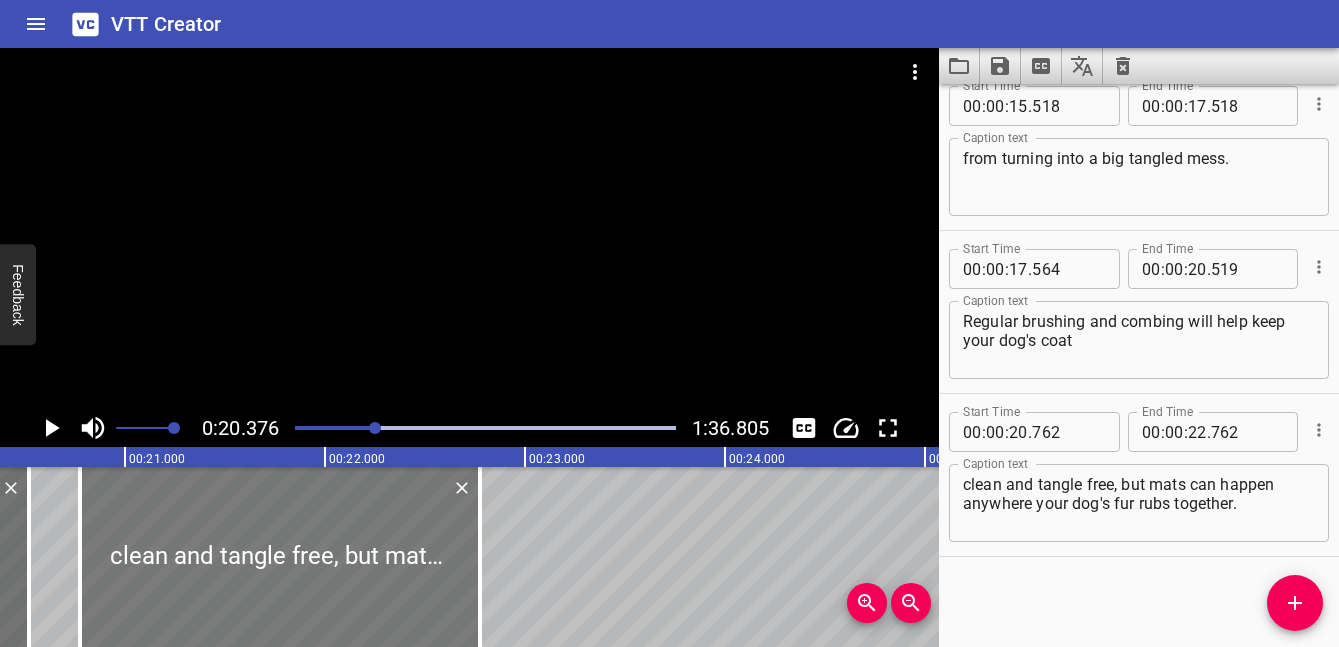 drag, startPoint x: 205, startPoint y: 520, endPoint x: 360, endPoint y: 520, distance: 155 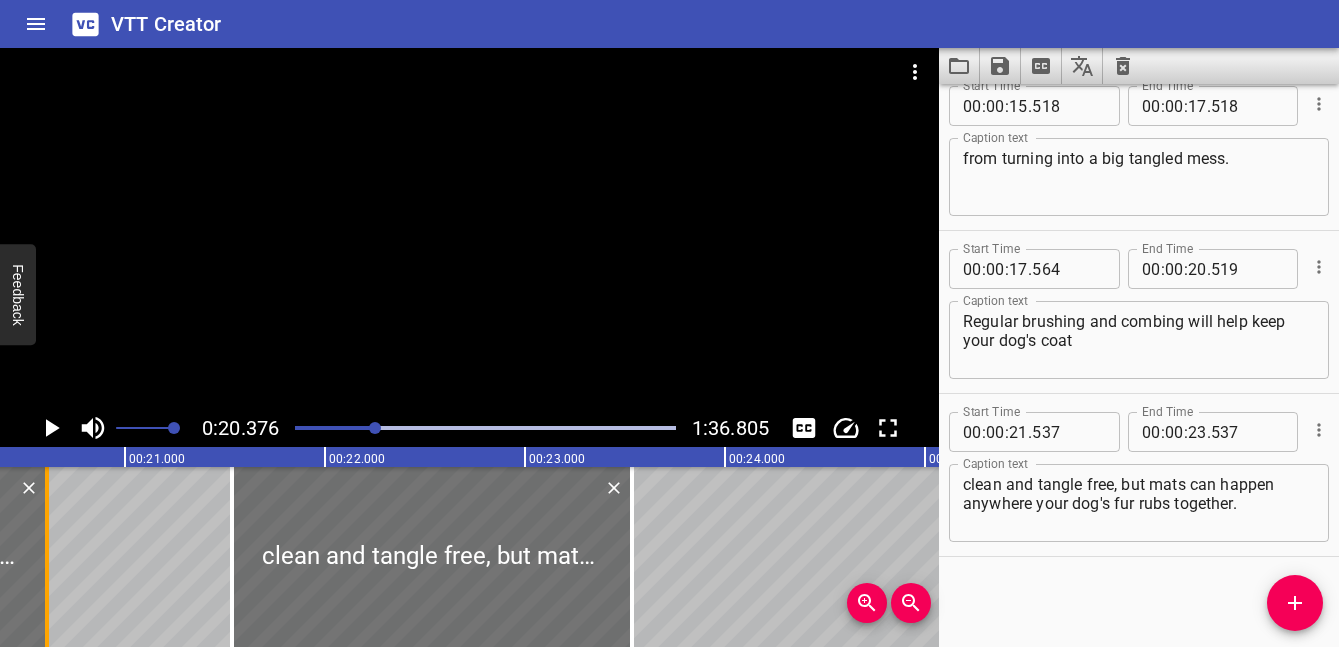 drag, startPoint x: 26, startPoint y: 527, endPoint x: 153, endPoint y: 533, distance: 127.141655 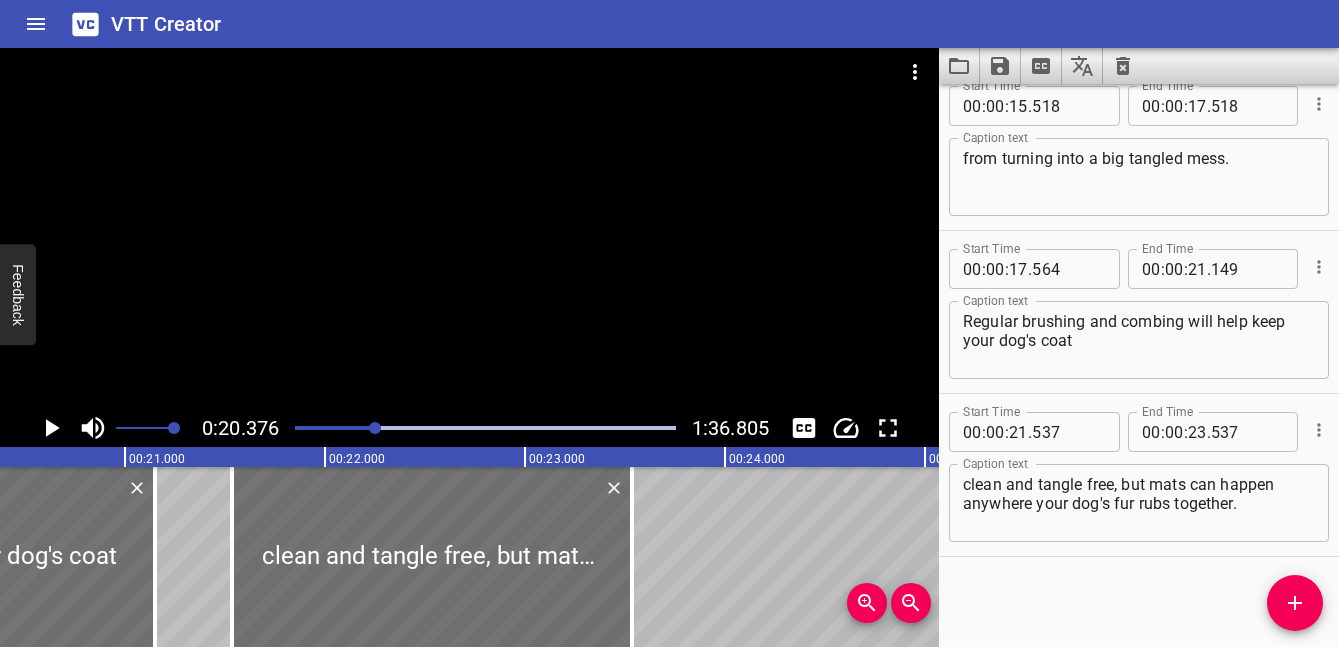 click 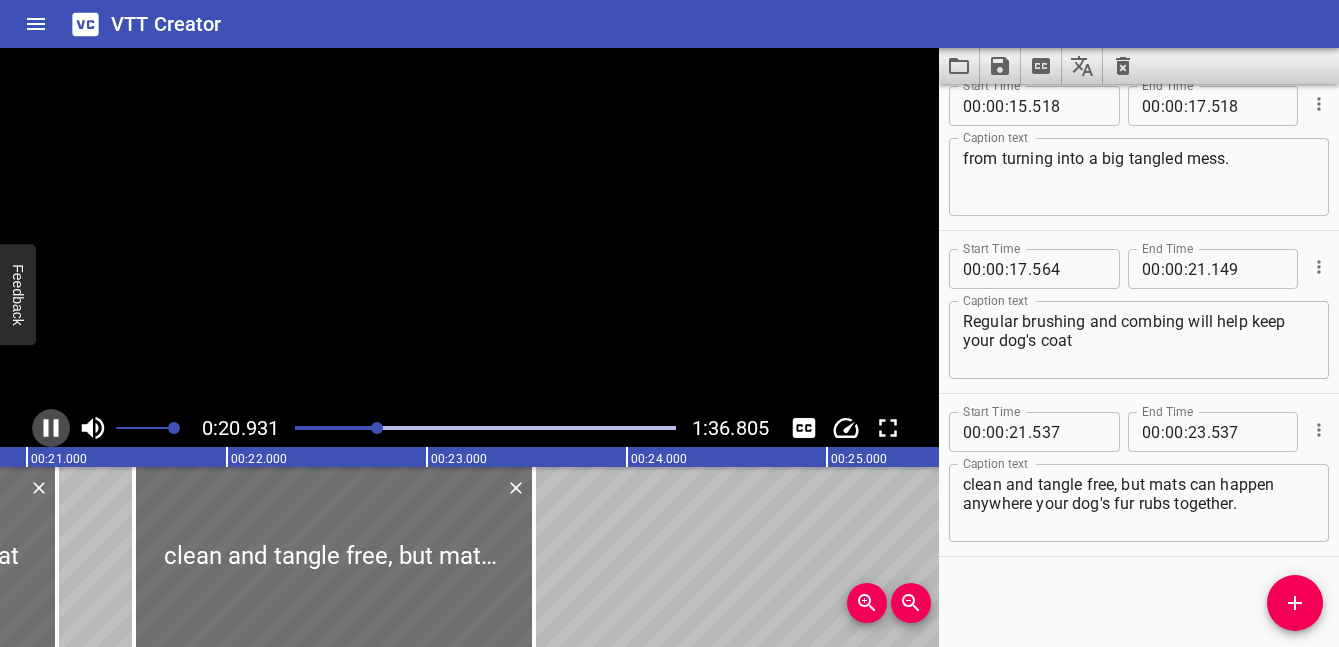 click 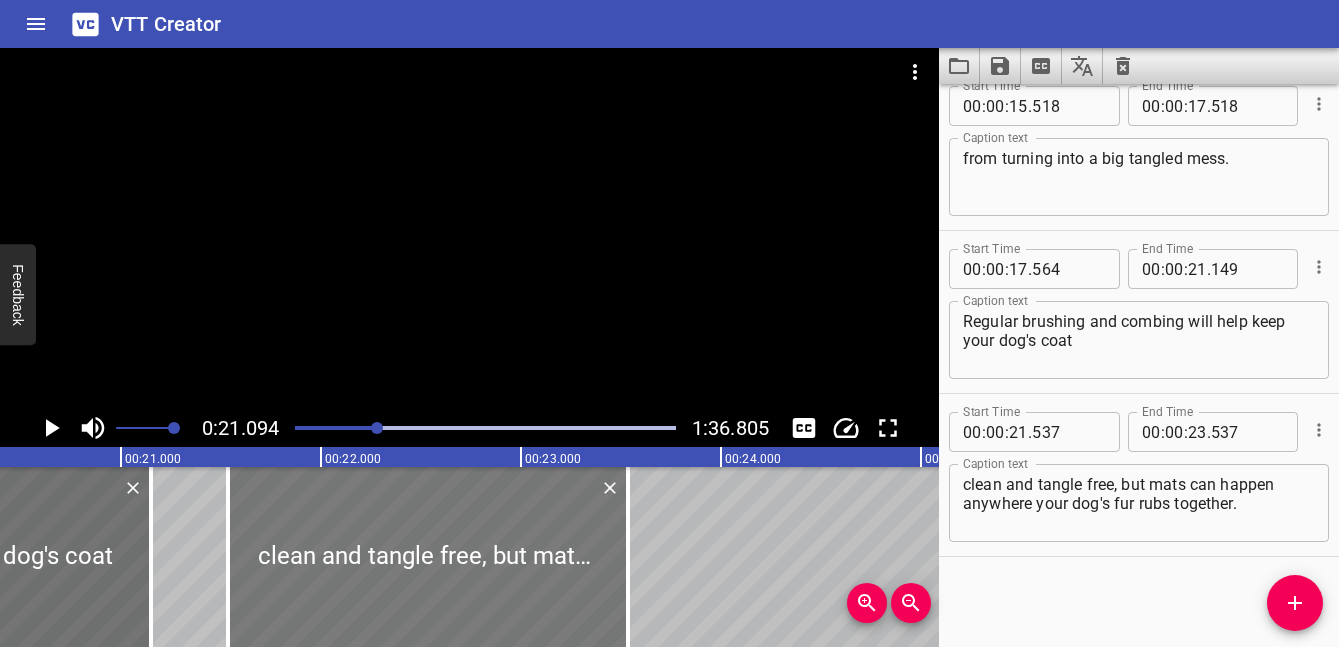 scroll, scrollTop: 0, scrollLeft: 4040, axis: horizontal 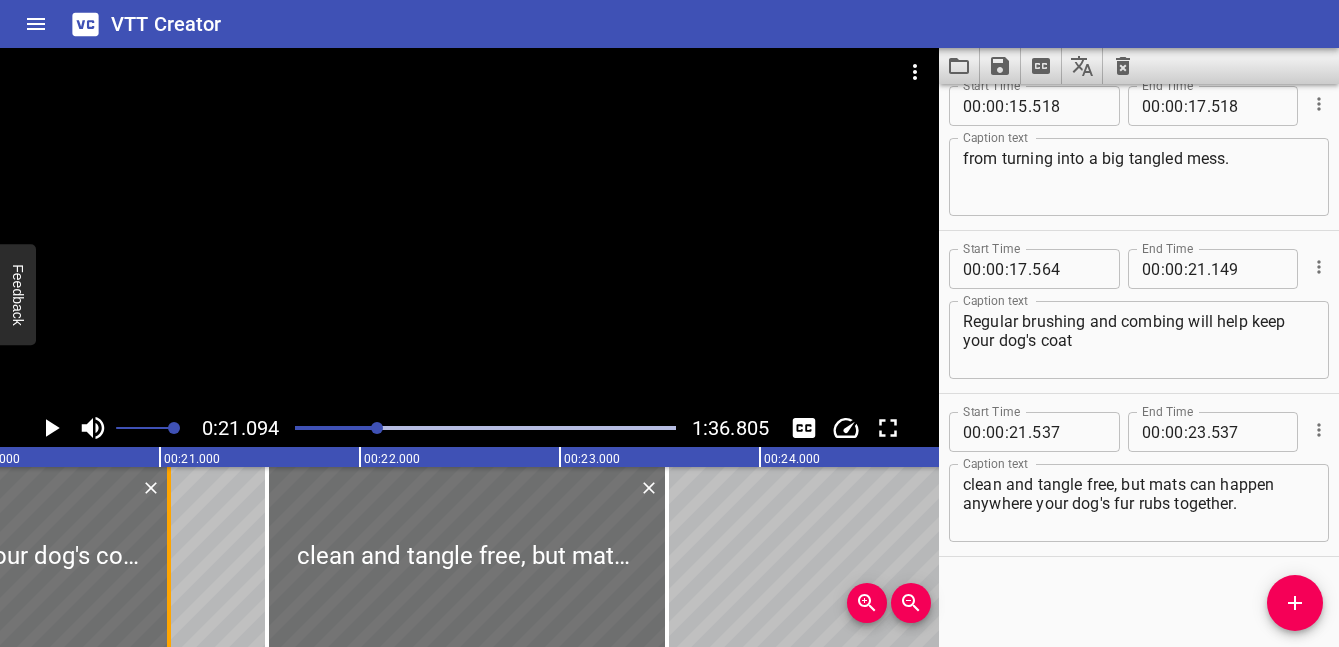 drag, startPoint x: 186, startPoint y: 572, endPoint x: 149, endPoint y: 570, distance: 37.054016 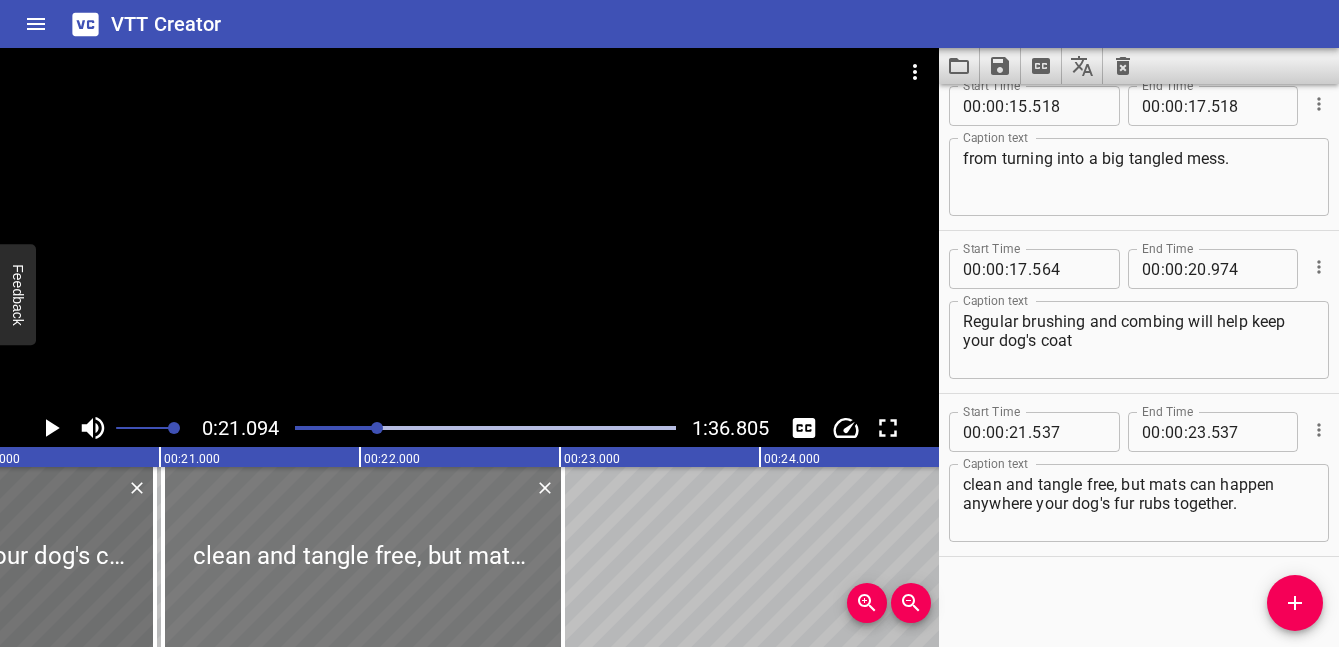 drag, startPoint x: 375, startPoint y: 545, endPoint x: 271, endPoint y: 545, distance: 104 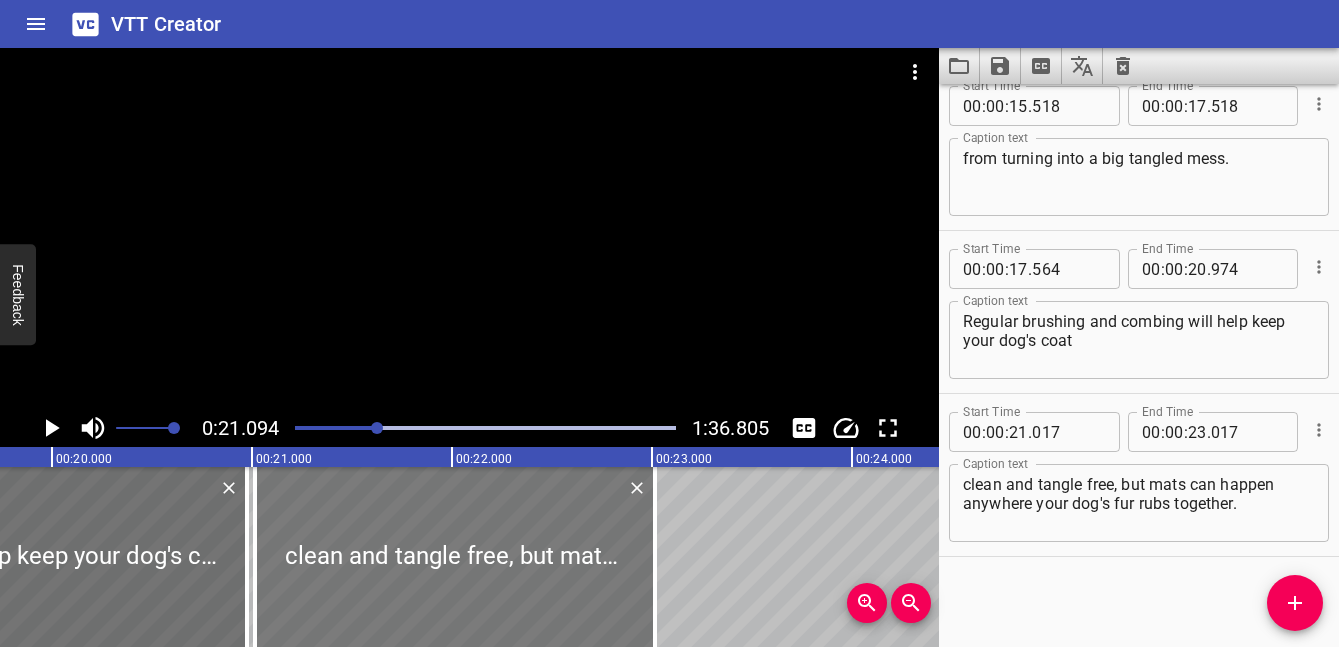 scroll, scrollTop: 0, scrollLeft: 3854, axis: horizontal 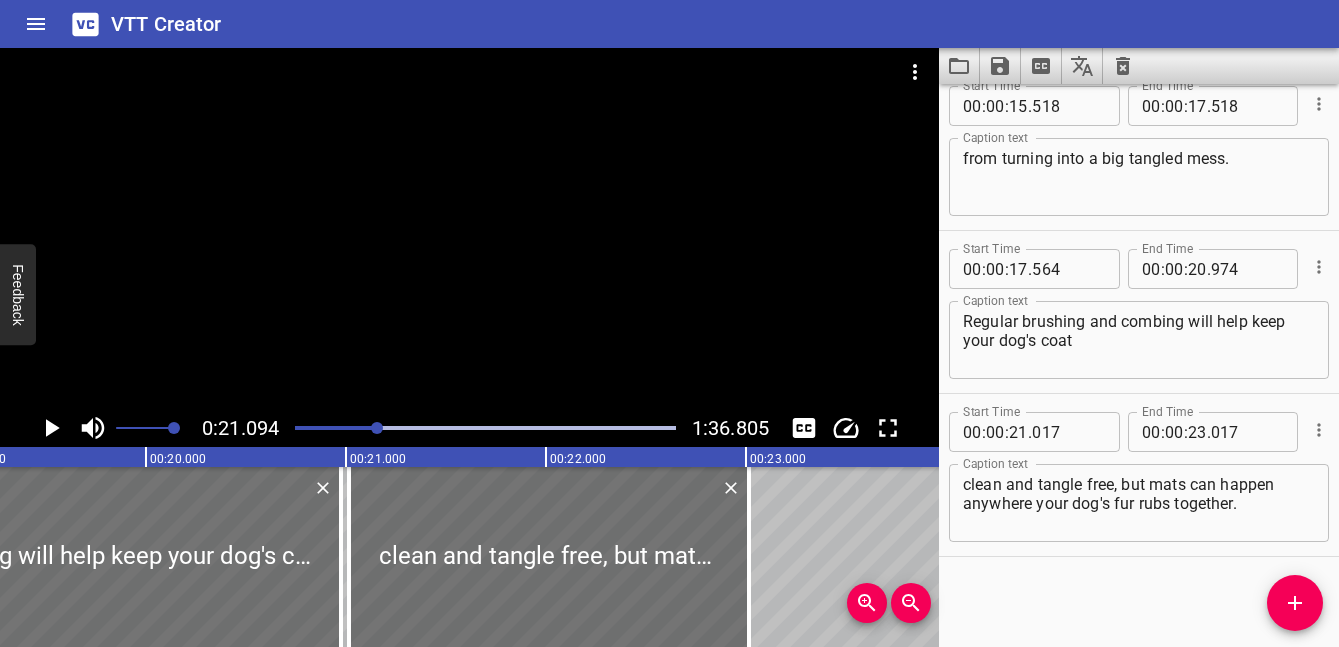 click at bounding box center [485, 428] 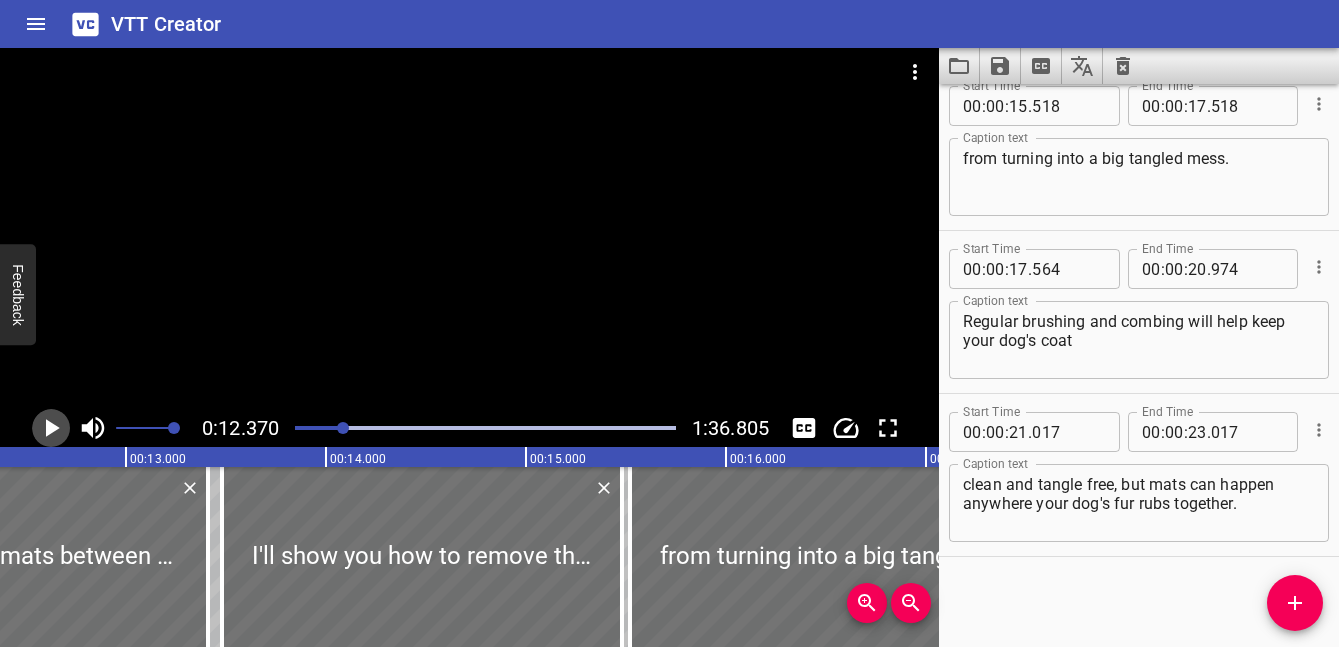 click 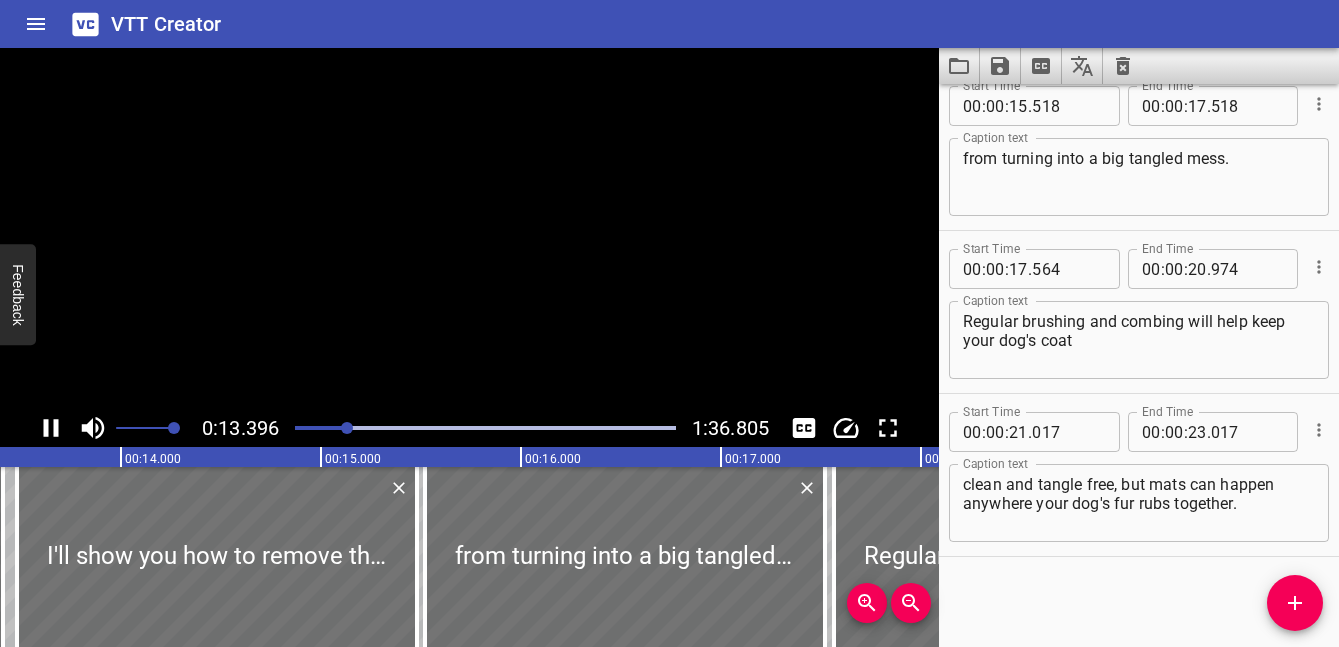 scroll, scrollTop: 0, scrollLeft: 2713, axis: horizontal 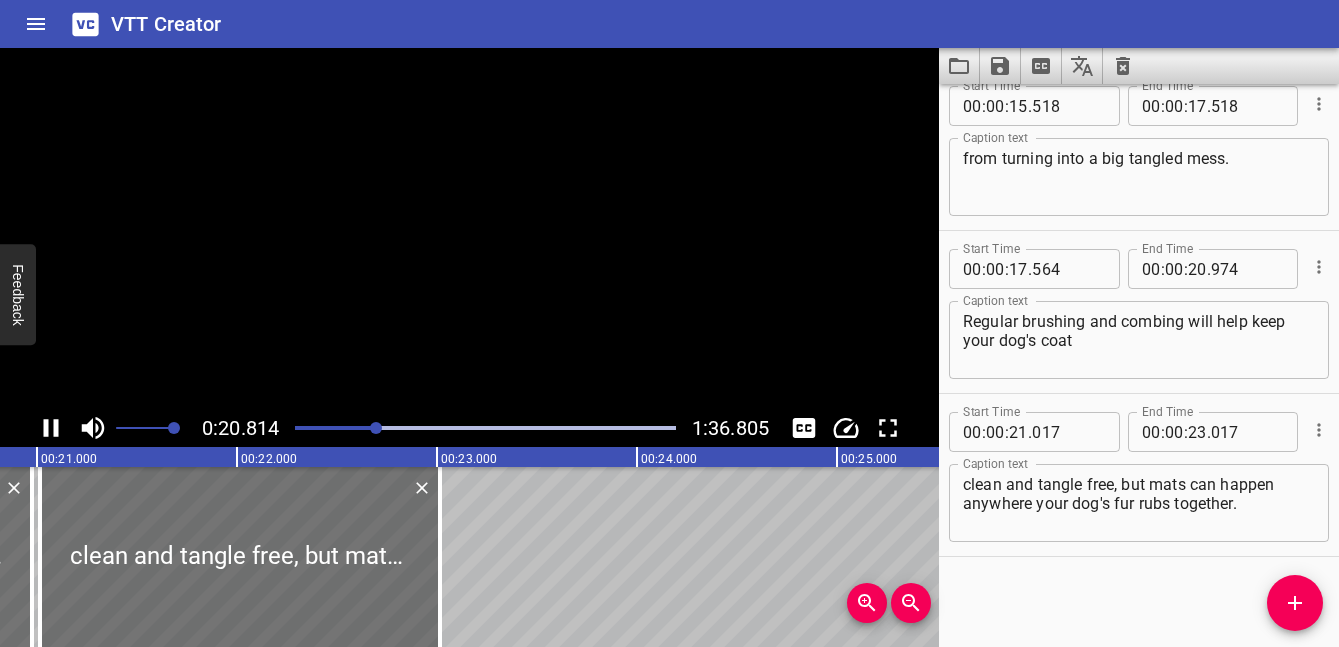 click 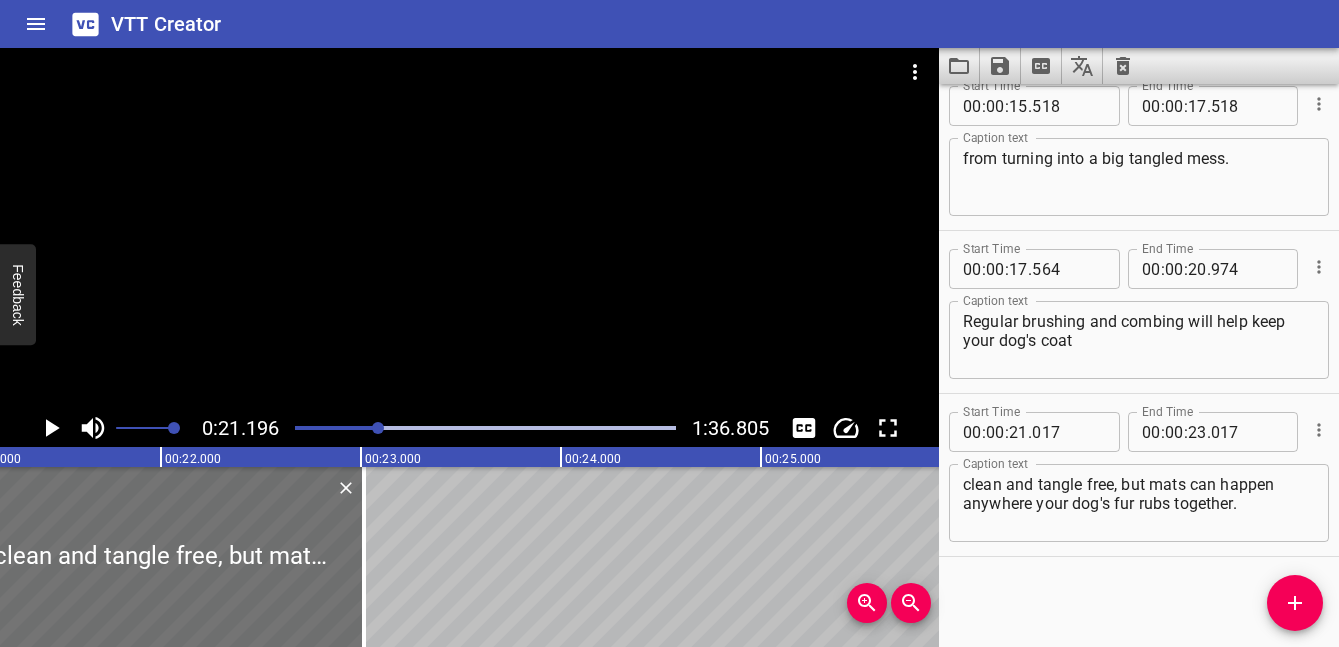 click 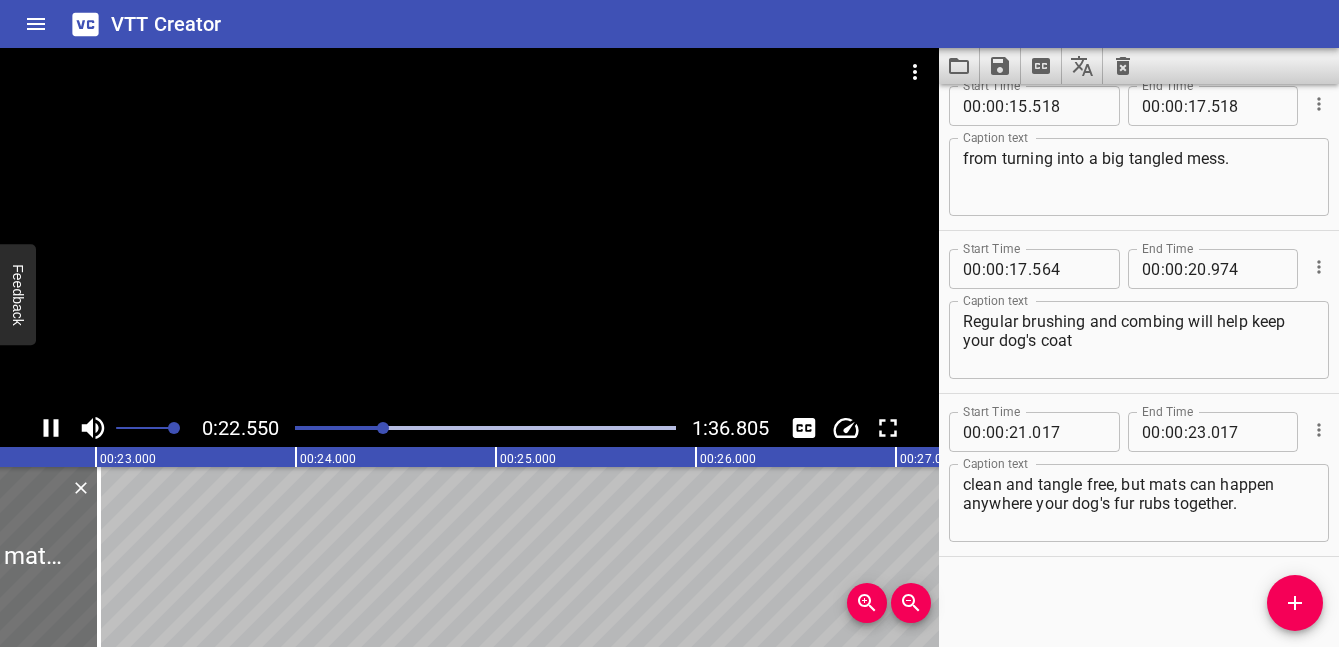 click 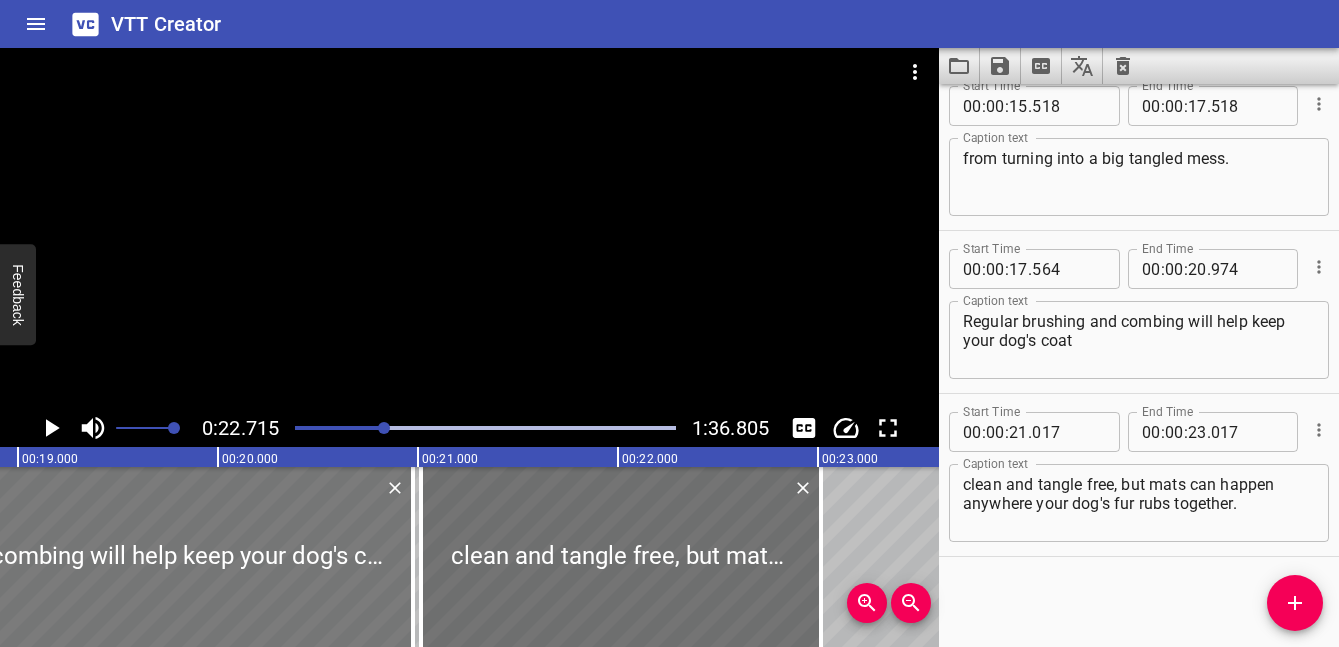 click at bounding box center [72, 557] 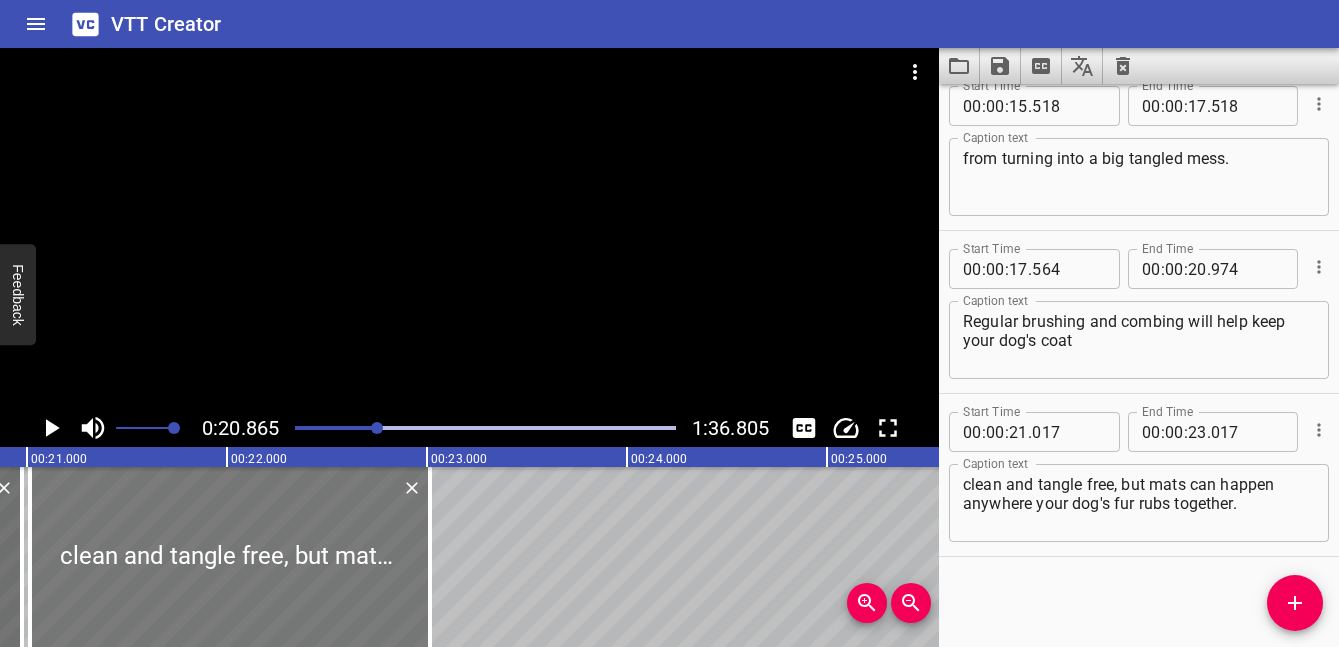 scroll, scrollTop: 0, scrollLeft: 4025, axis: horizontal 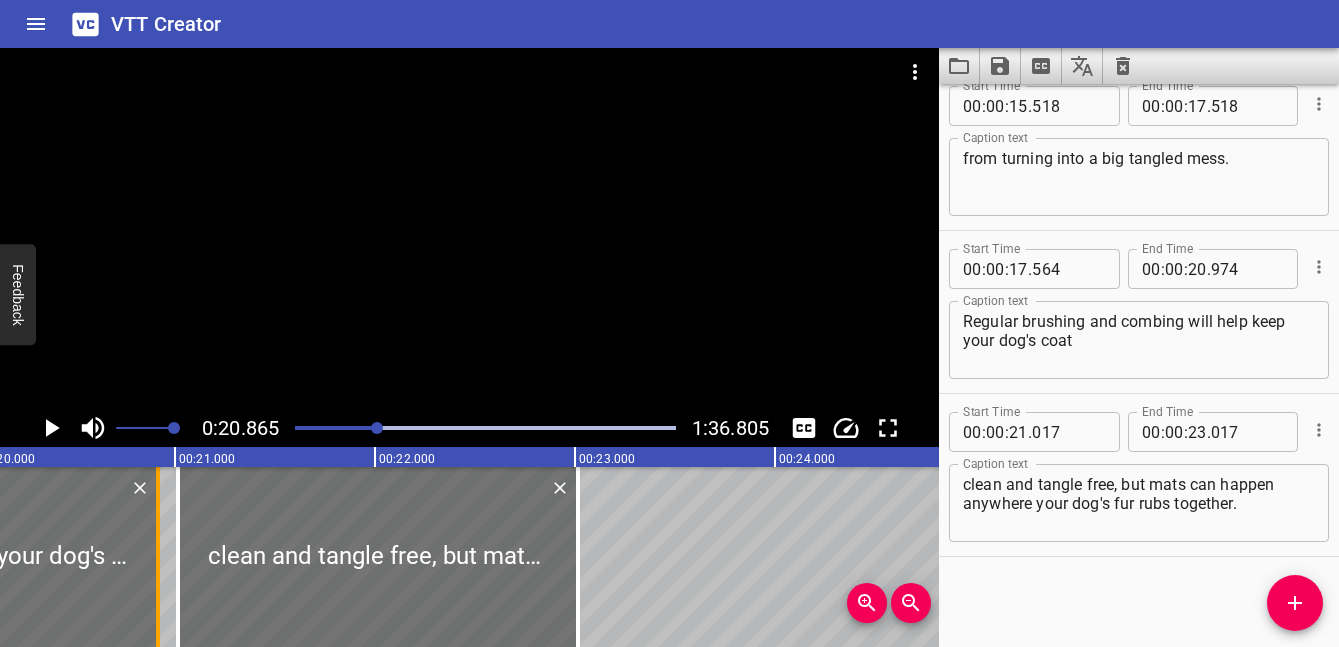 drag, startPoint x: 164, startPoint y: 556, endPoint x: 141, endPoint y: 556, distance: 23 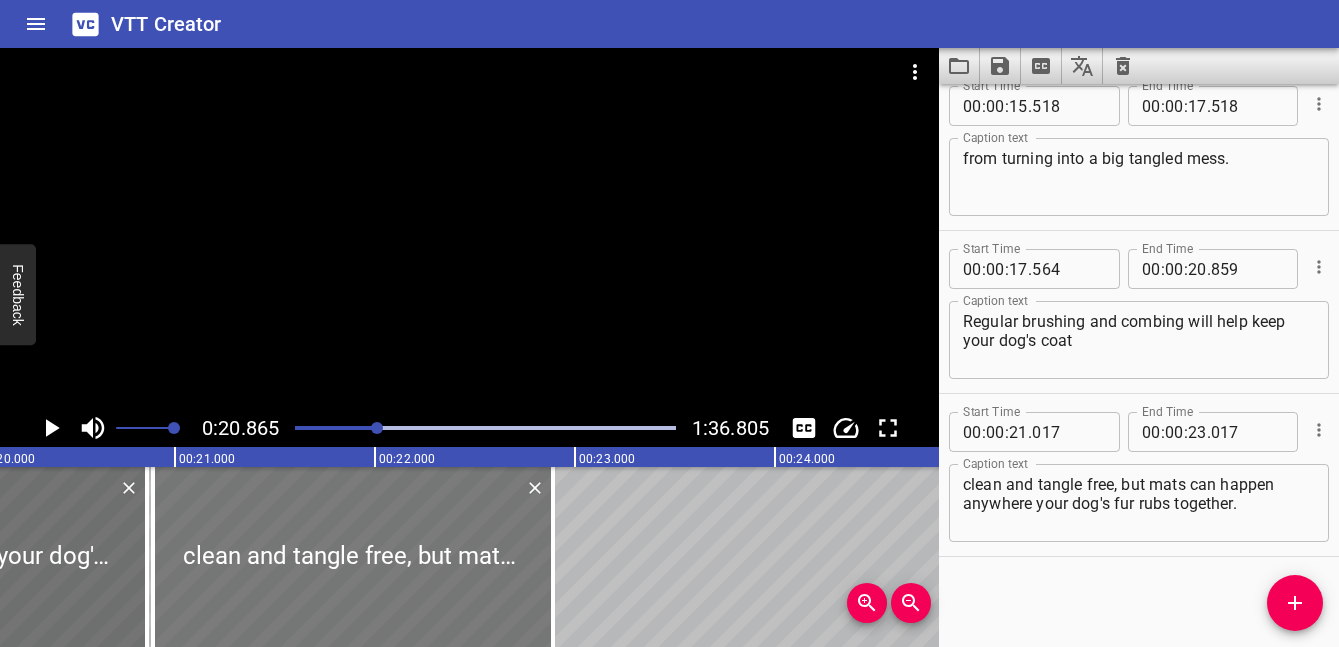 drag, startPoint x: 313, startPoint y: 542, endPoint x: 288, endPoint y: 541, distance: 25.019993 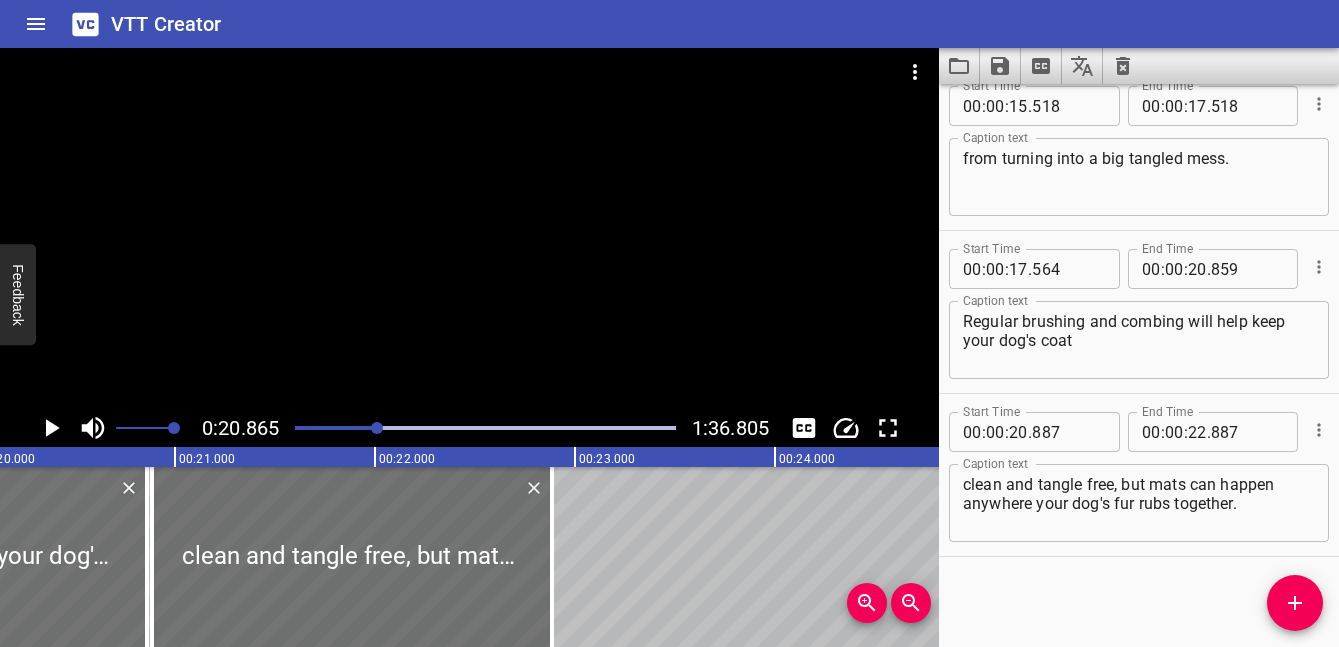 click 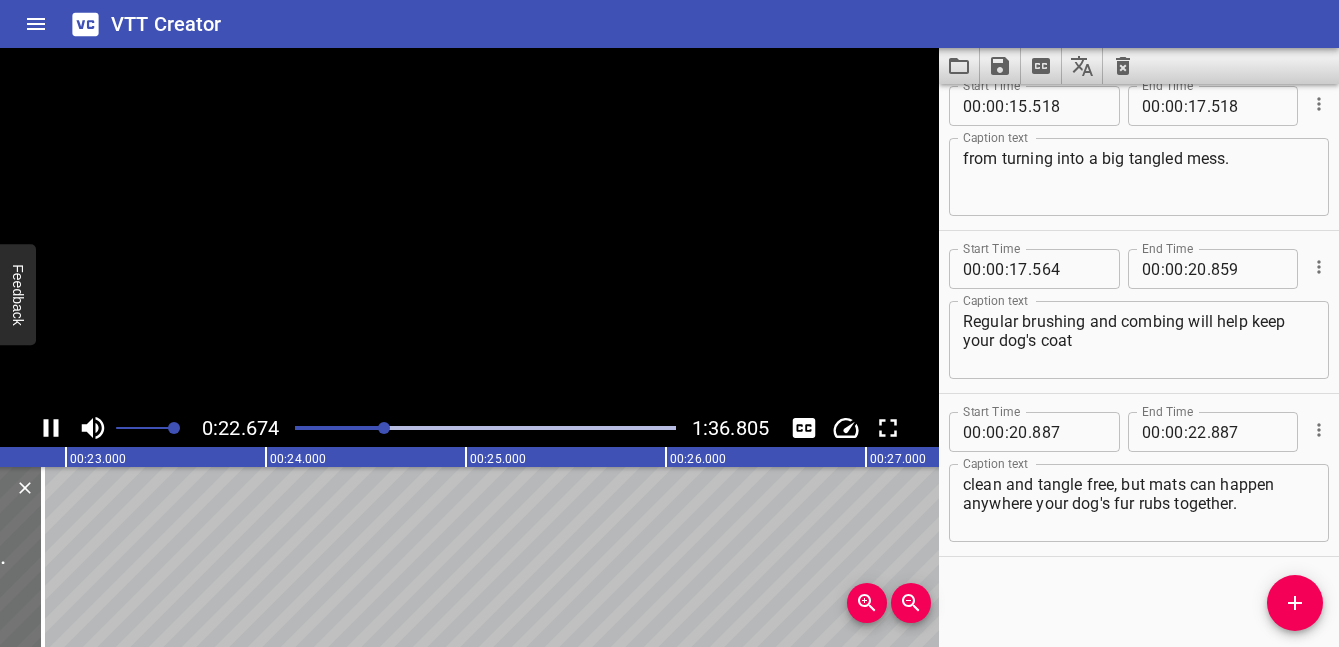 click 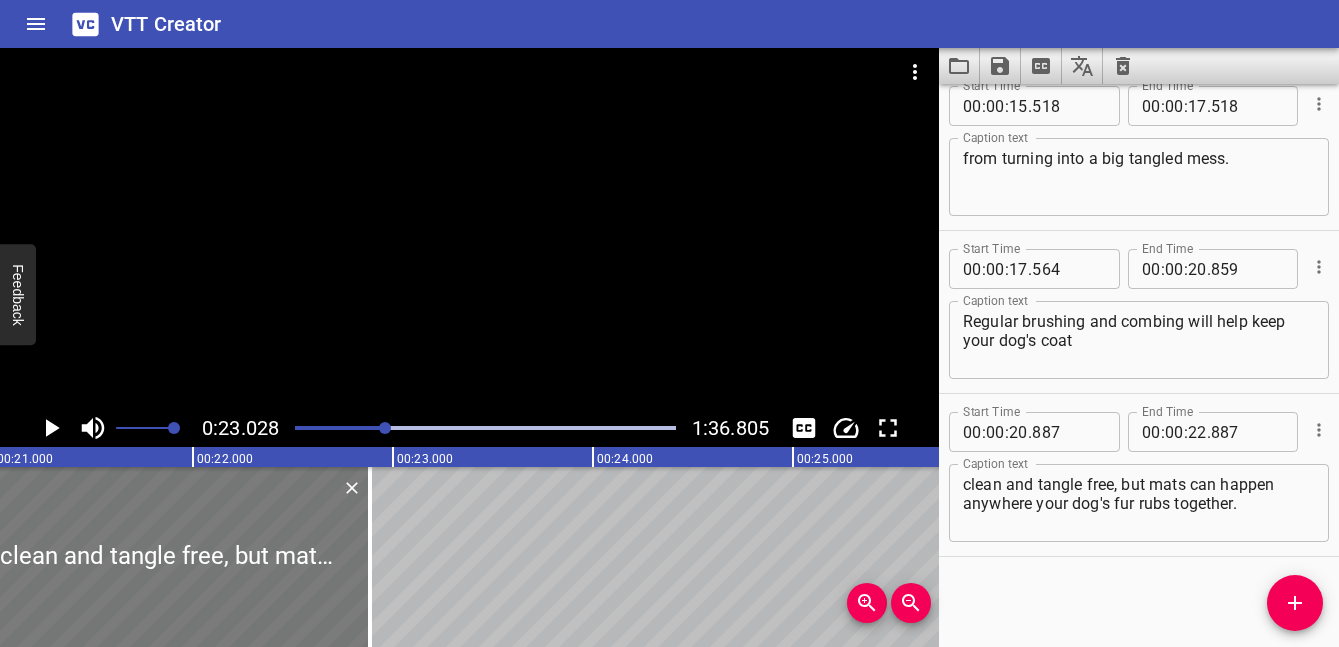 click at bounding box center [170, 557] 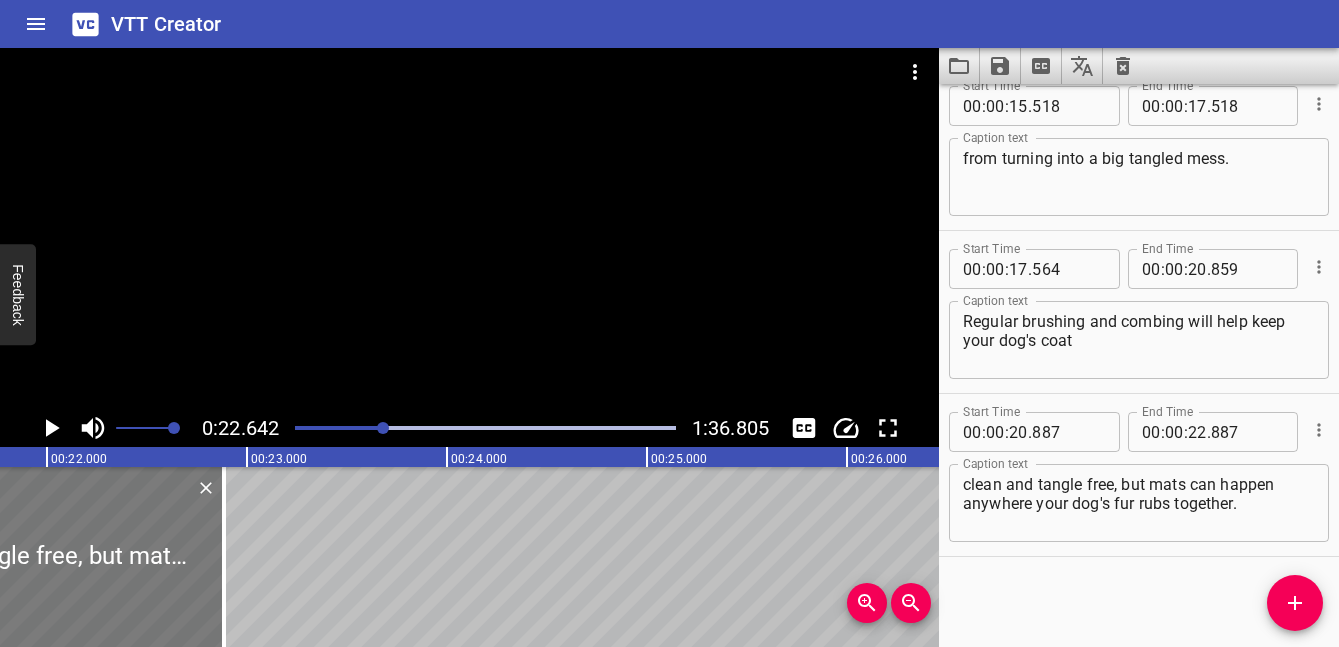 scroll, scrollTop: 0, scrollLeft: 4528, axis: horizontal 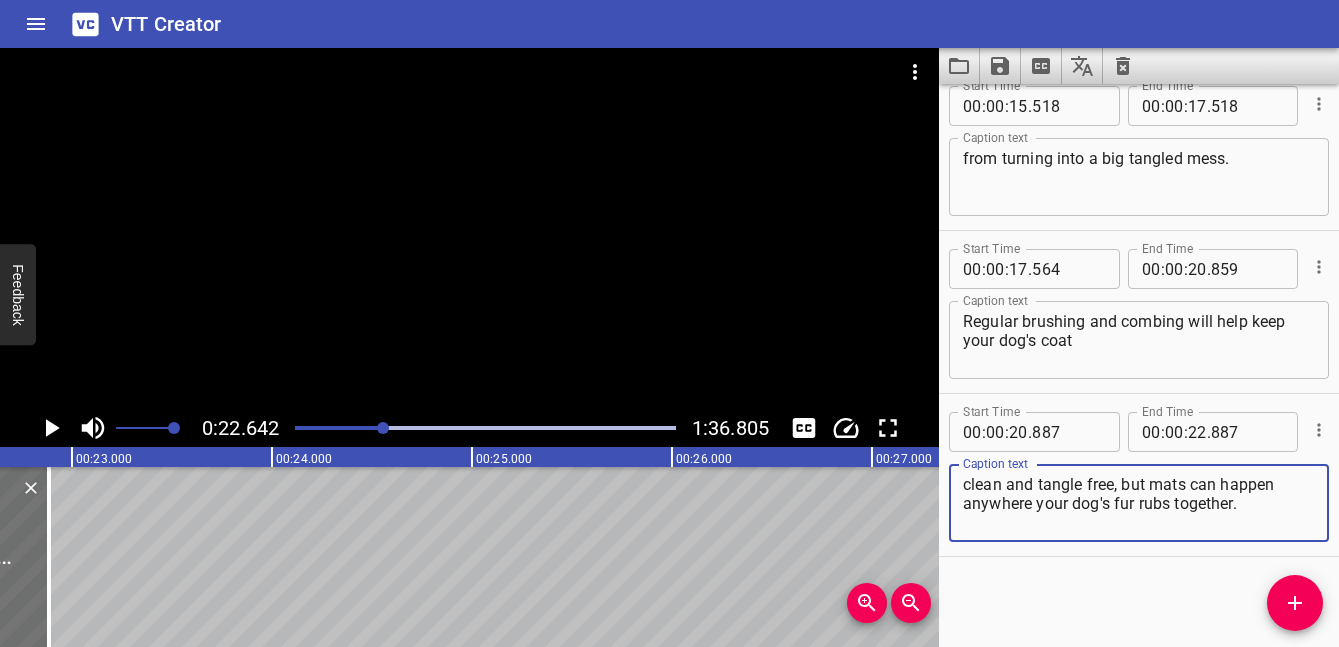 drag, startPoint x: 1252, startPoint y: 507, endPoint x: 1037, endPoint y: 506, distance: 215.00232 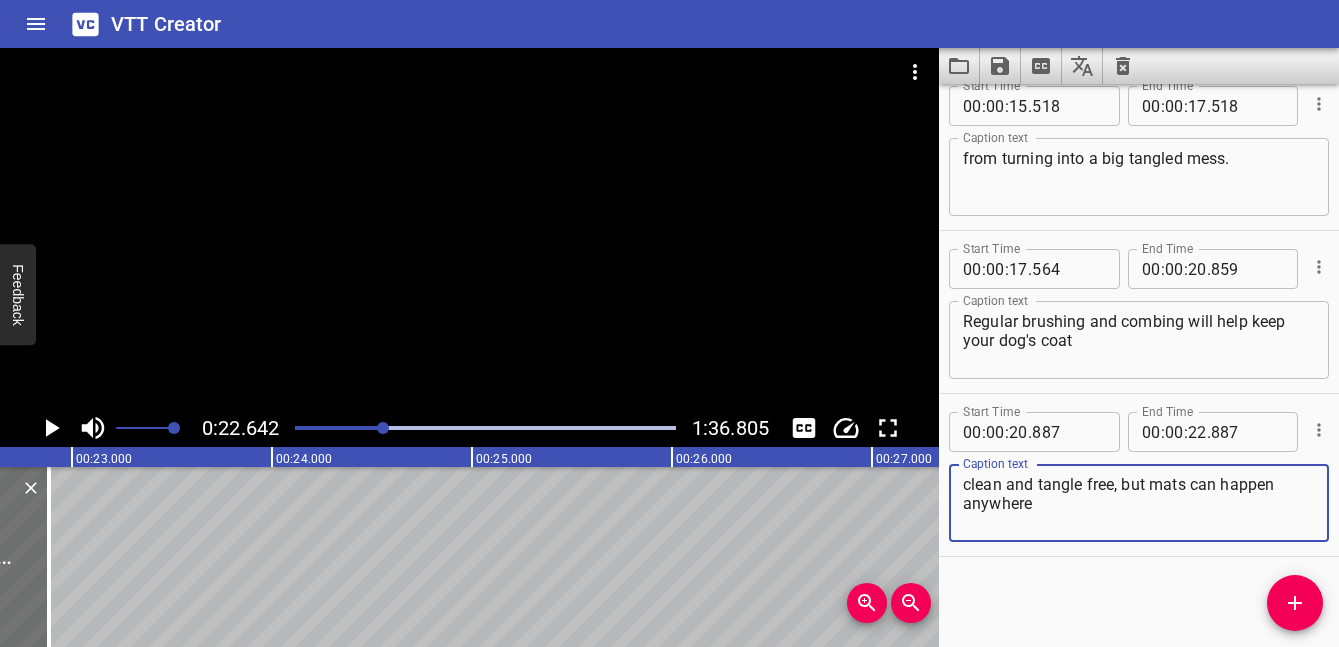type on "clean and tangle free, but mats can happen anywhere" 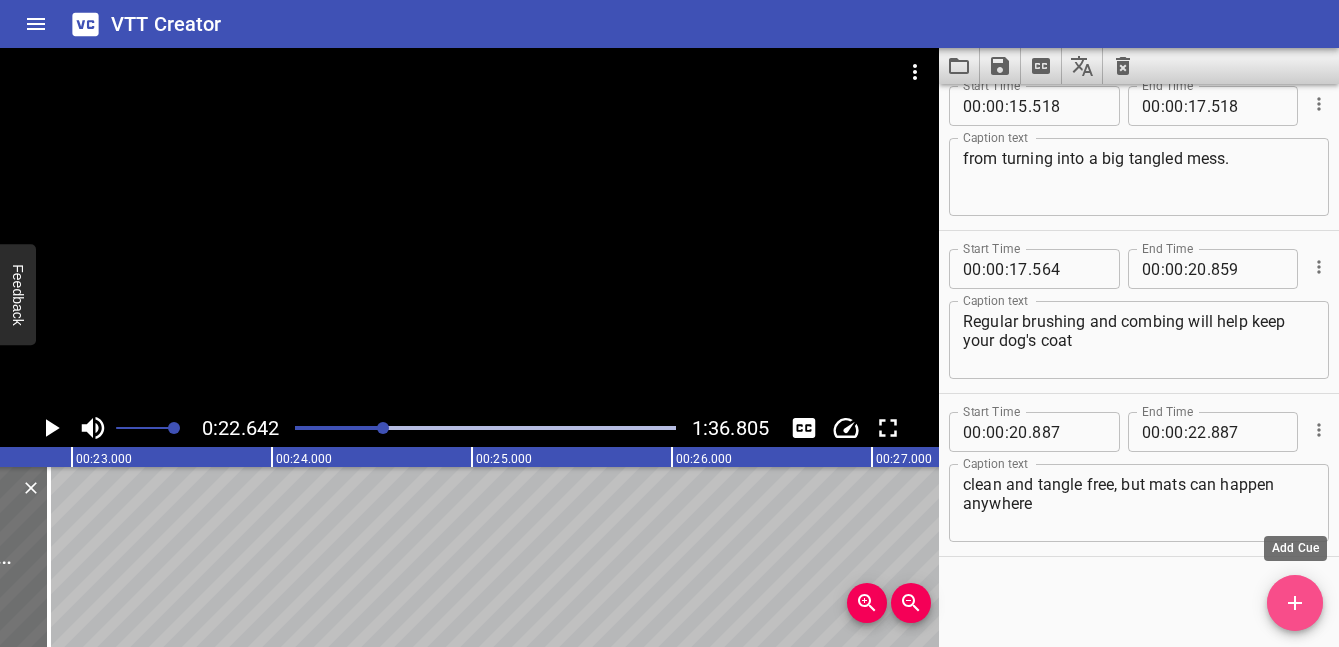 click at bounding box center (1295, 603) 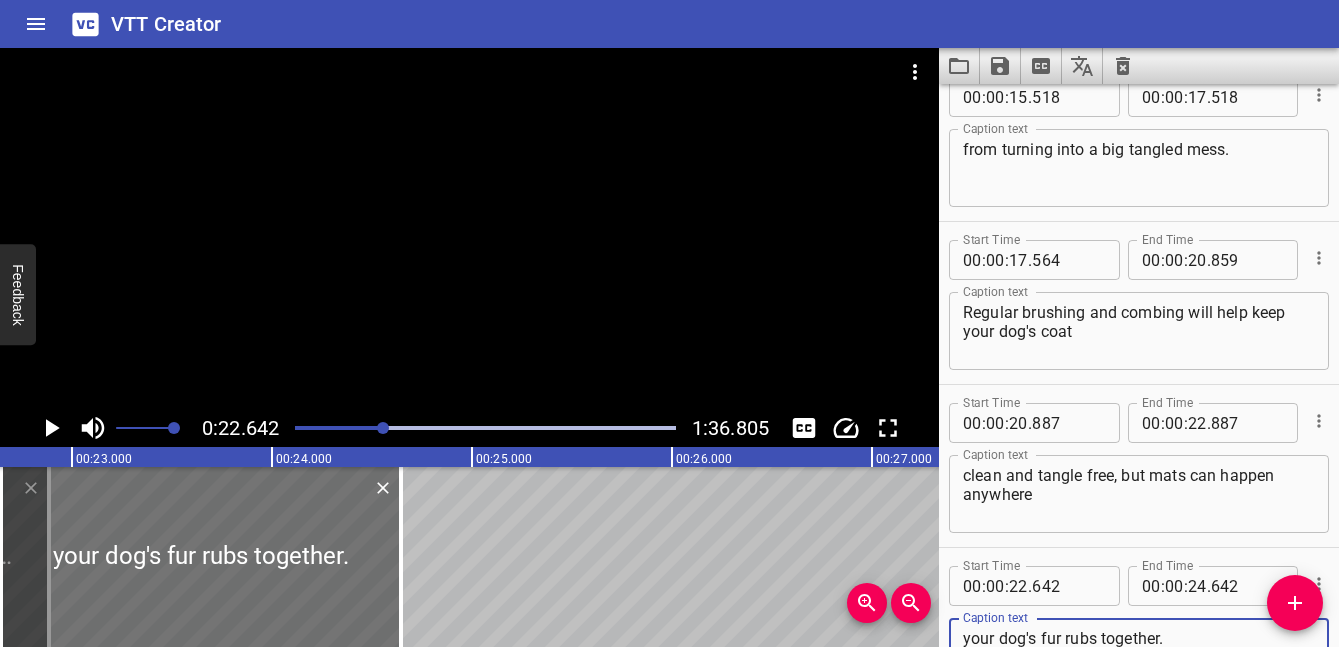 scroll, scrollTop: 998, scrollLeft: 0, axis: vertical 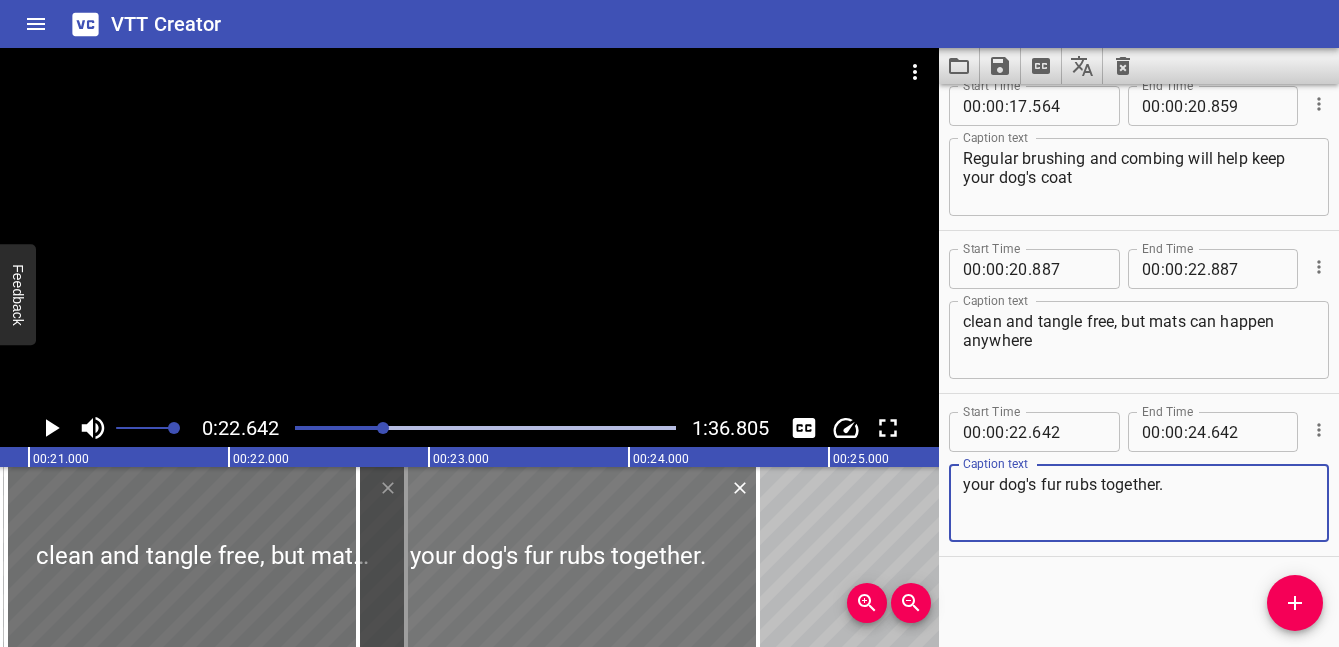 type on "your dog's fur rubs together." 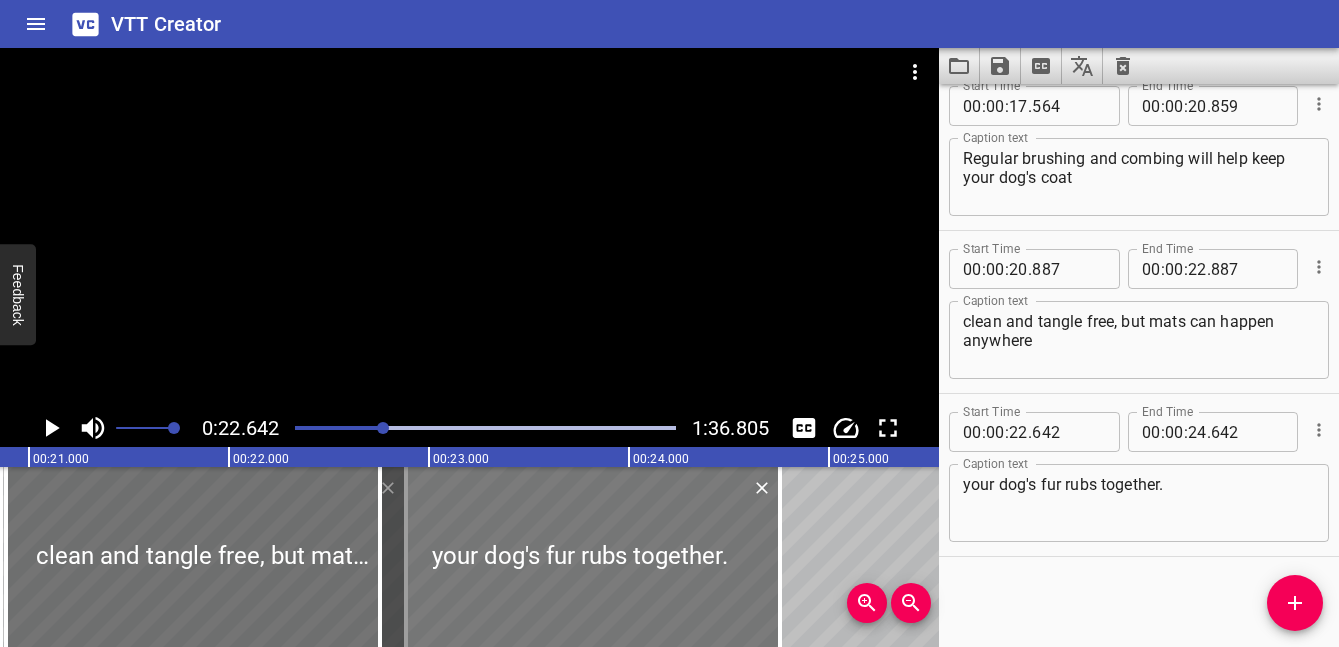 drag, startPoint x: 584, startPoint y: 561, endPoint x: 697, endPoint y: 561, distance: 113 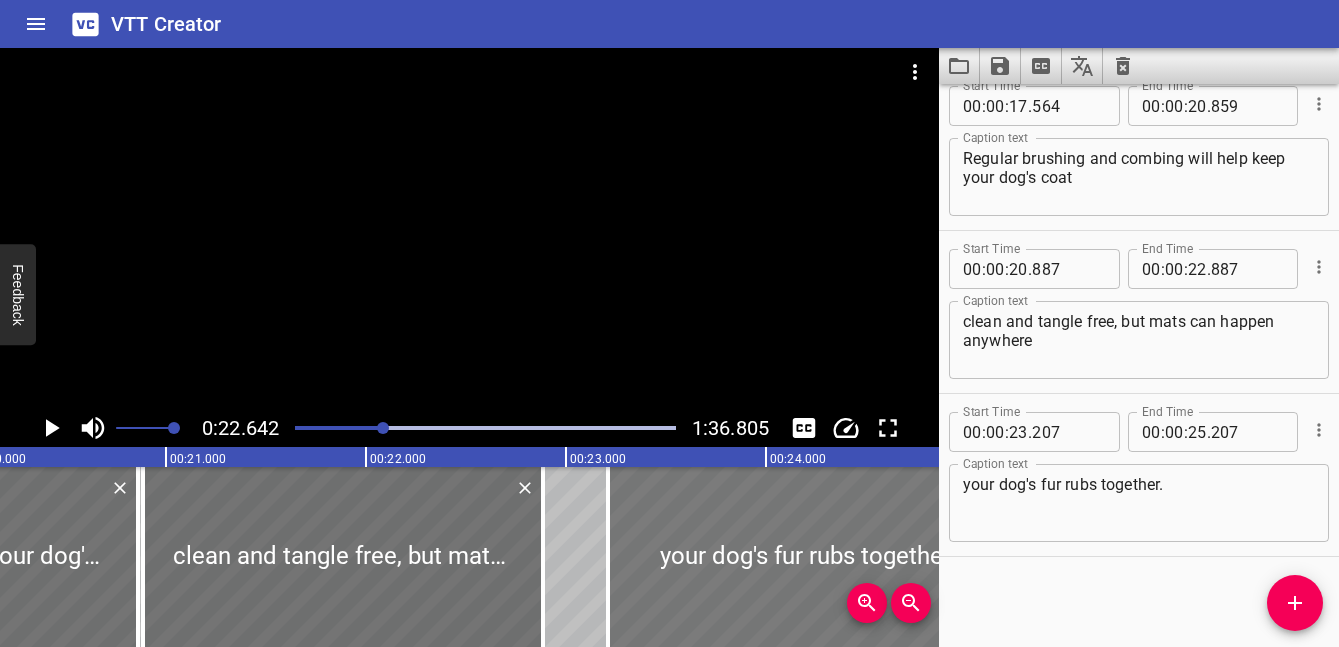 scroll, scrollTop: 0, scrollLeft: 3699, axis: horizontal 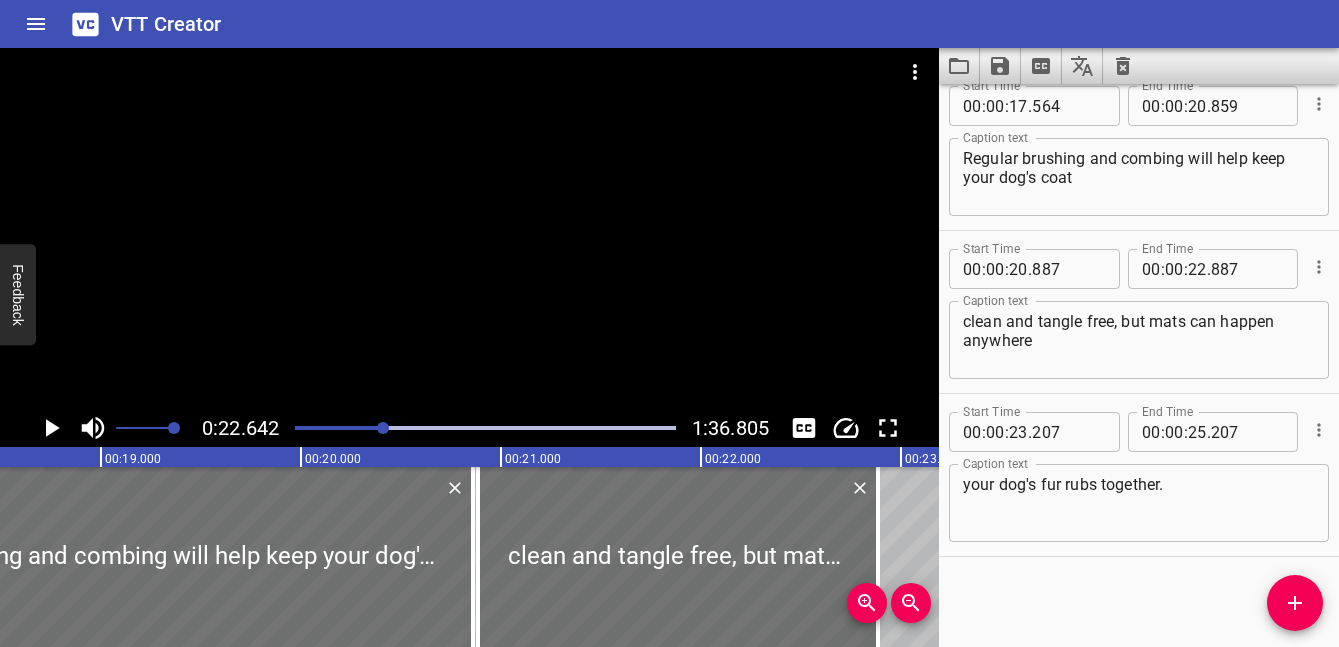 click 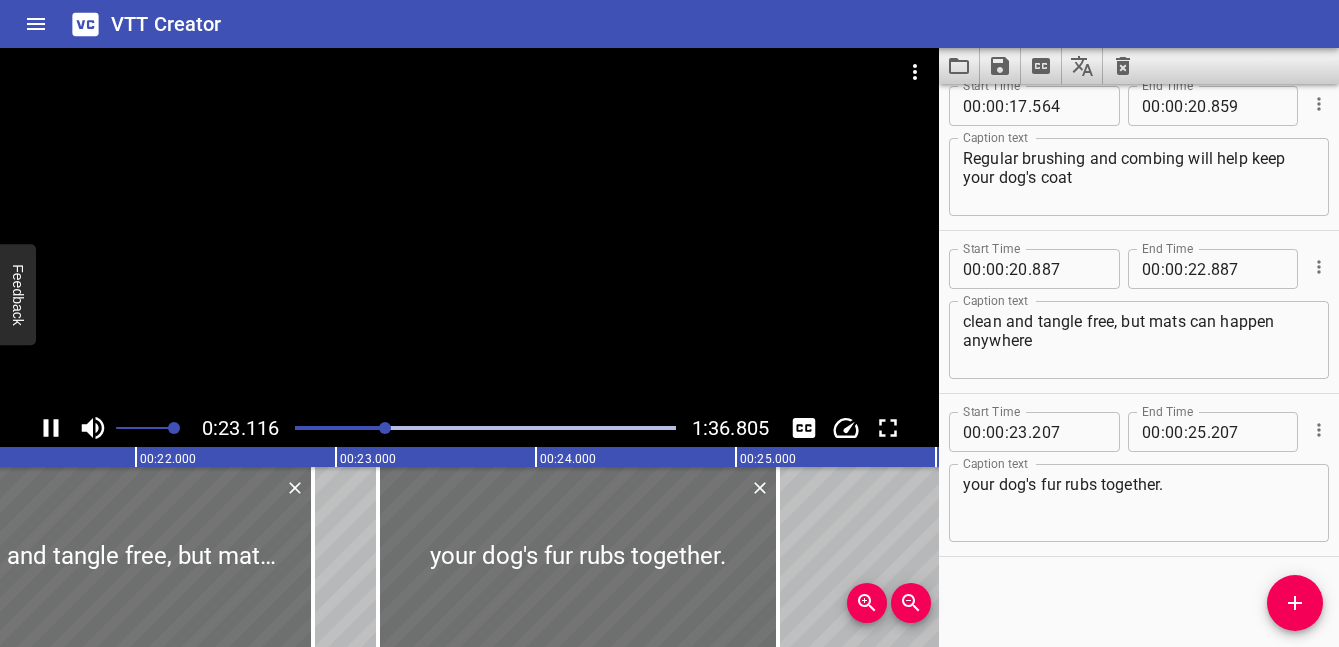 click 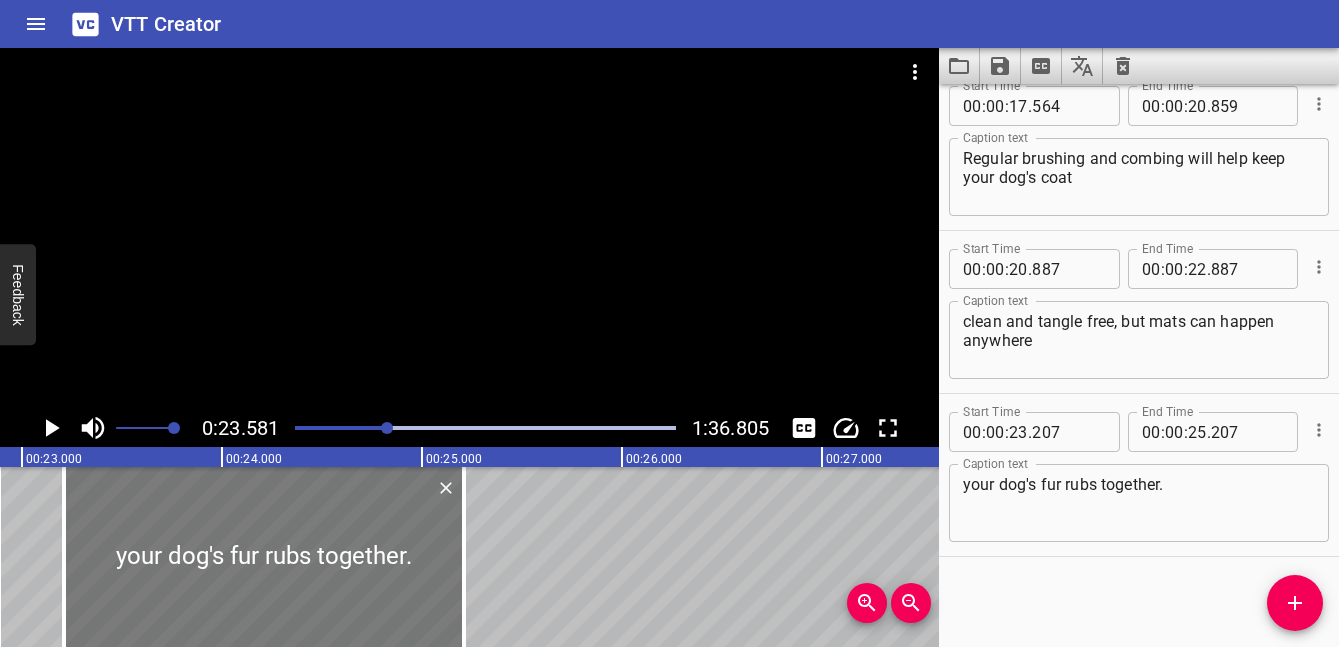 scroll, scrollTop: 0, scrollLeft: 4239, axis: horizontal 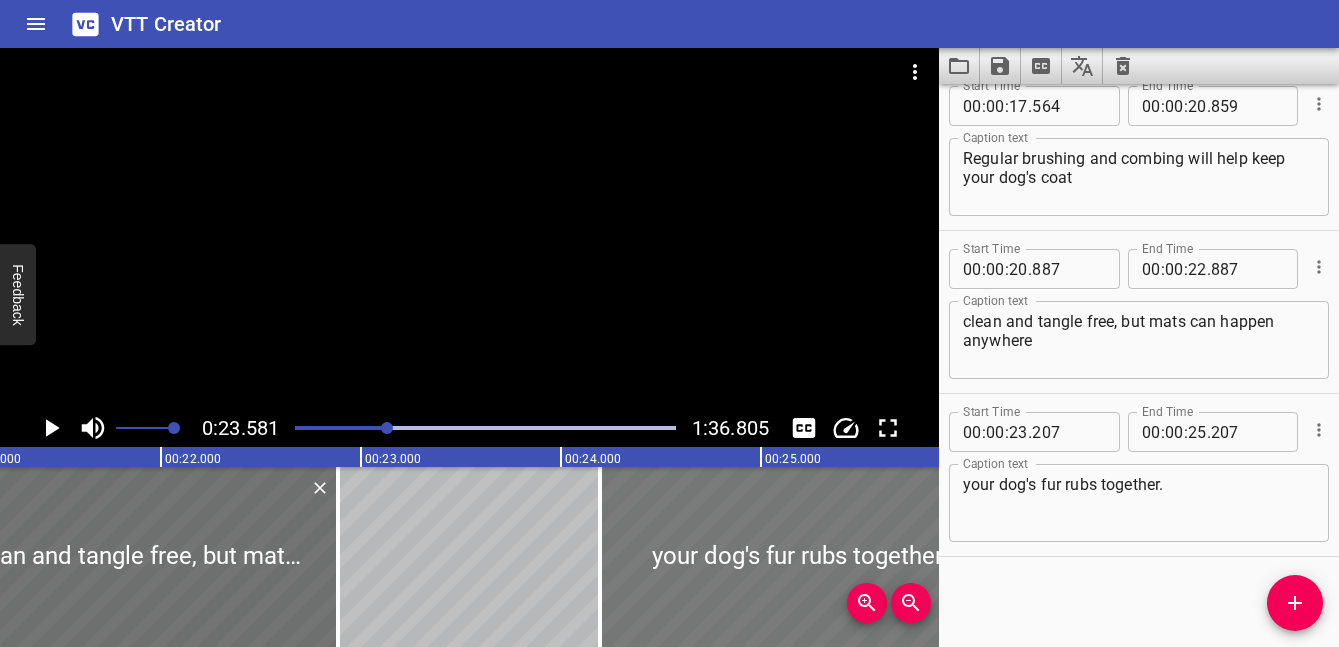 drag, startPoint x: 542, startPoint y: 522, endPoint x: 829, endPoint y: 522, distance: 287 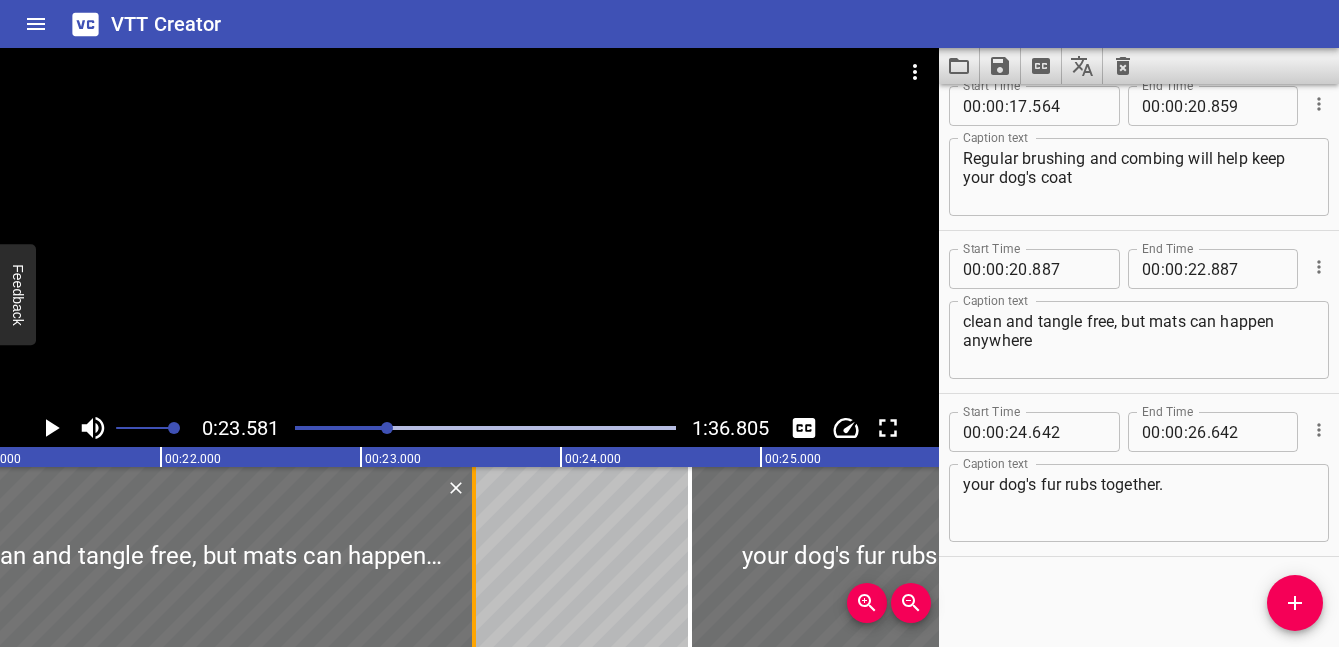 drag, startPoint x: 341, startPoint y: 558, endPoint x: 497, endPoint y: 569, distance: 156.38734 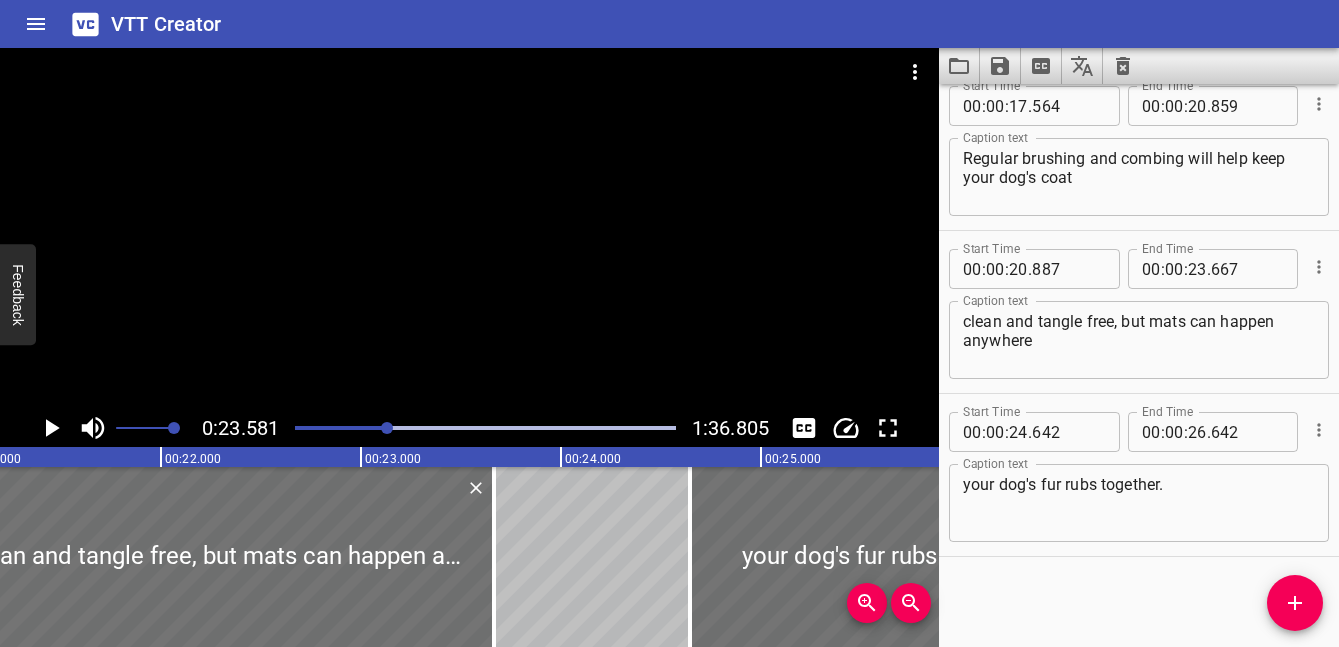 click at bounding box center [197, 428] 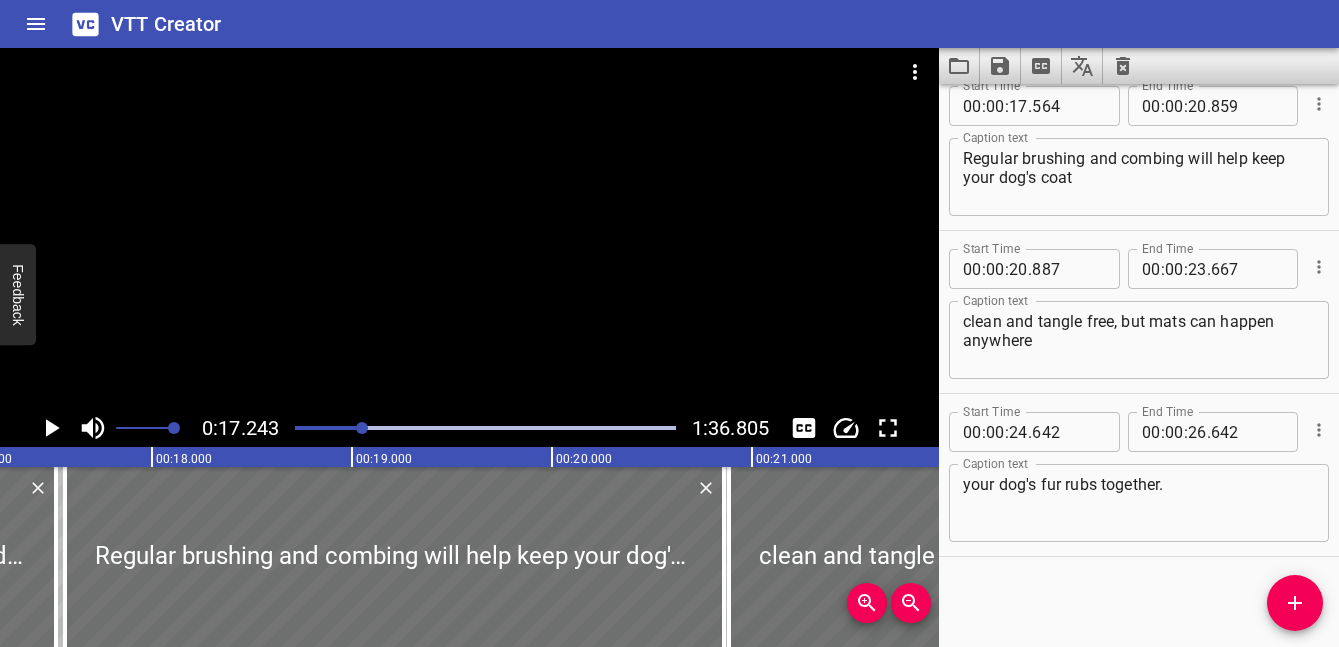 click 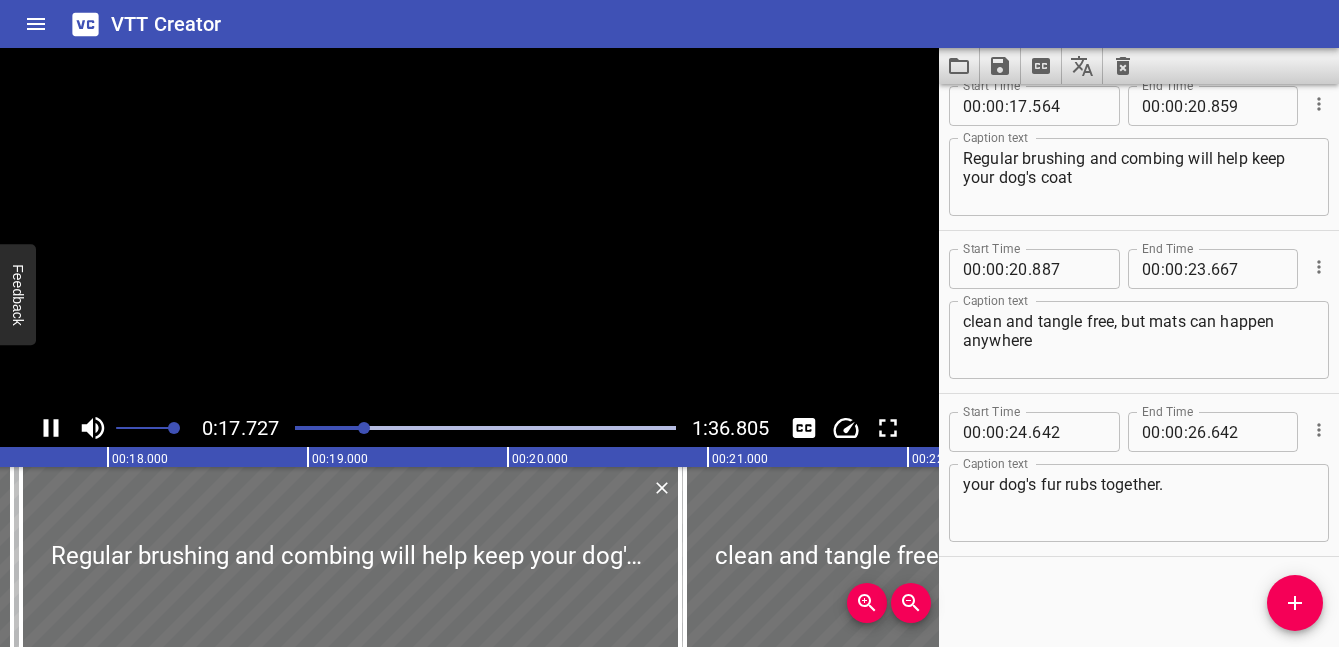 scroll, scrollTop: 0, scrollLeft: 3545, axis: horizontal 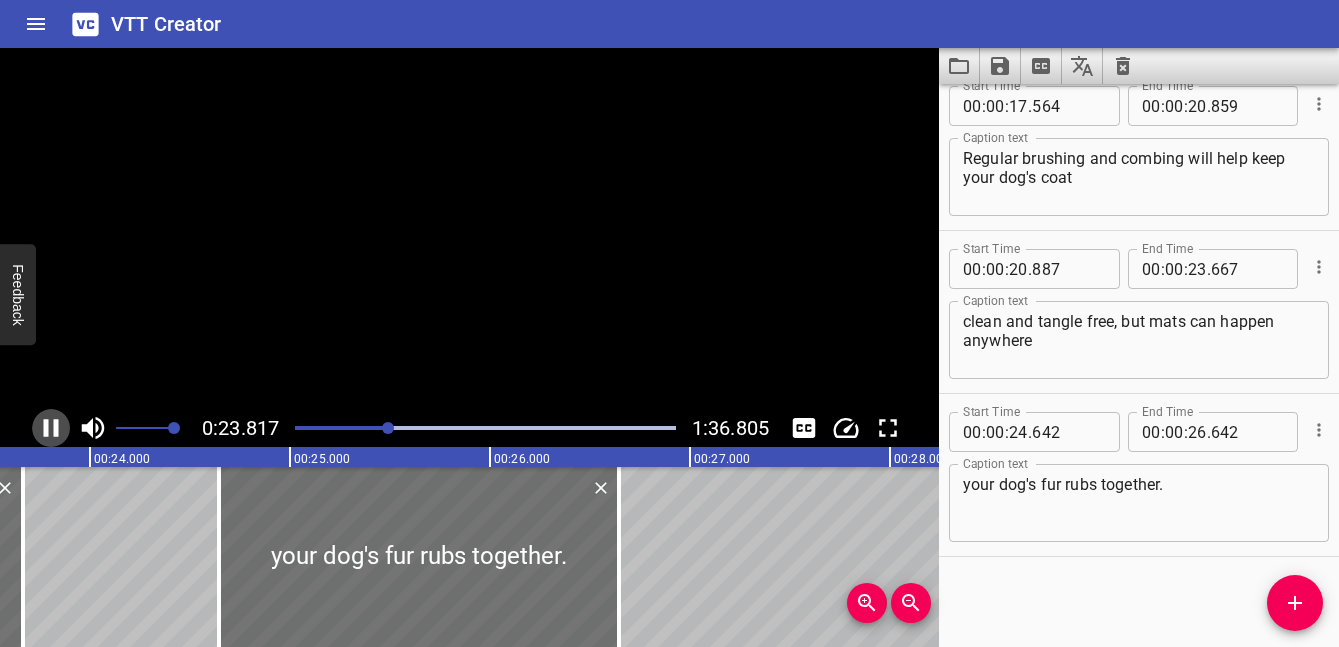 click 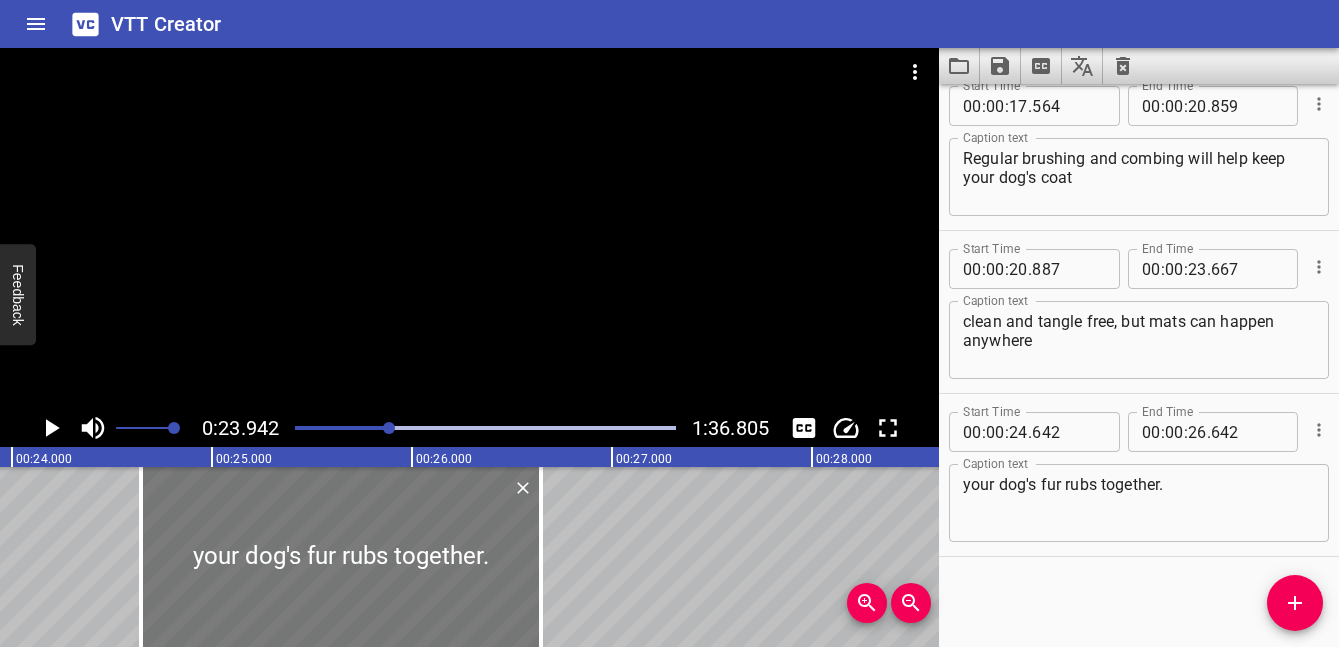 scroll, scrollTop: 0, scrollLeft: 4572, axis: horizontal 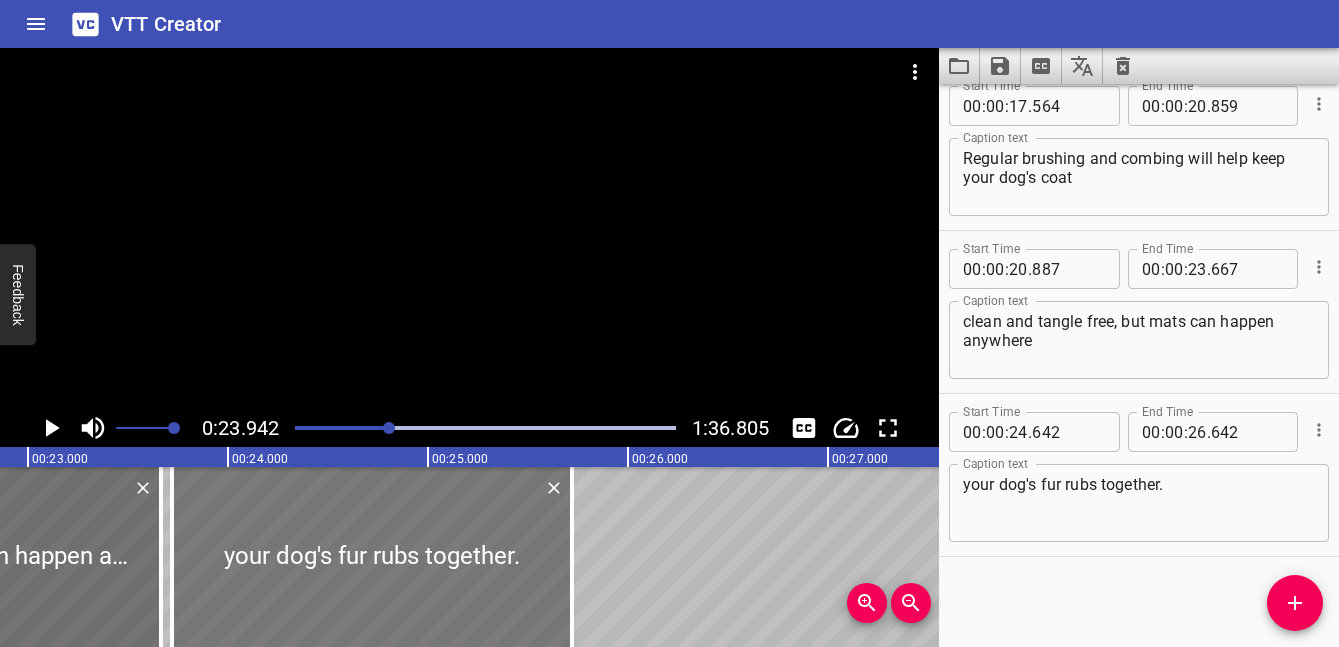 drag, startPoint x: 461, startPoint y: 544, endPoint x: 275, endPoint y: 538, distance: 186.09676 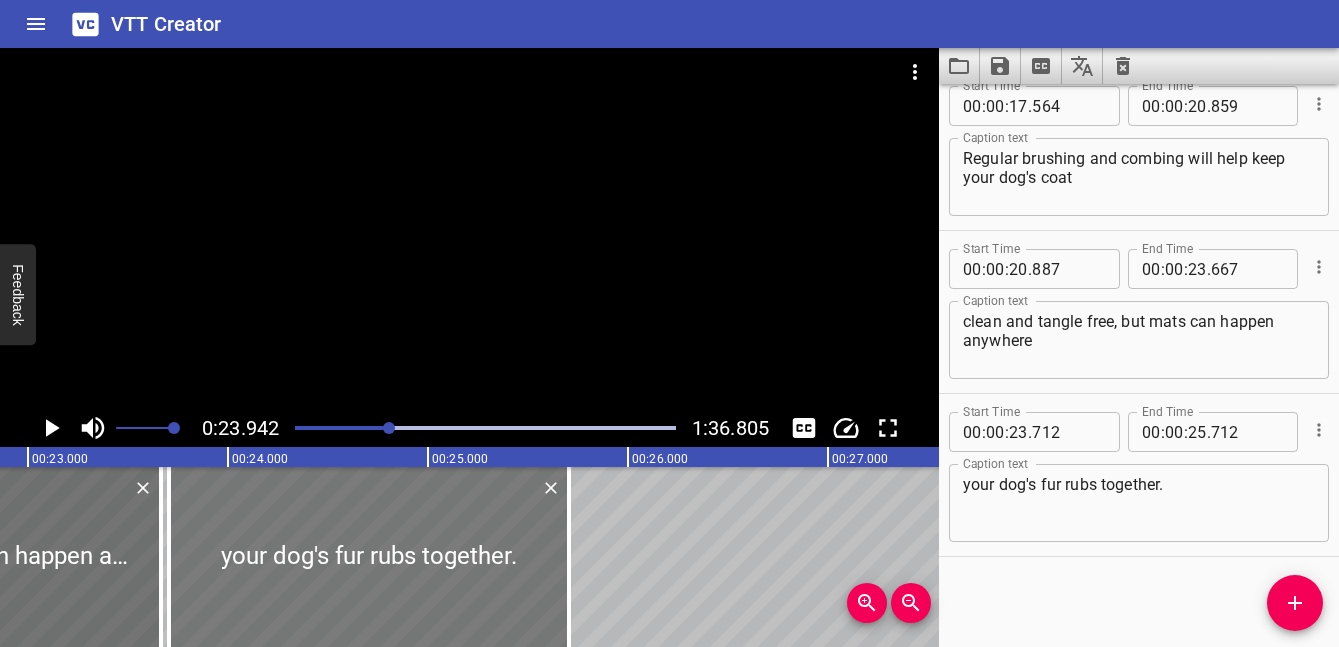 click at bounding box center [369, 557] 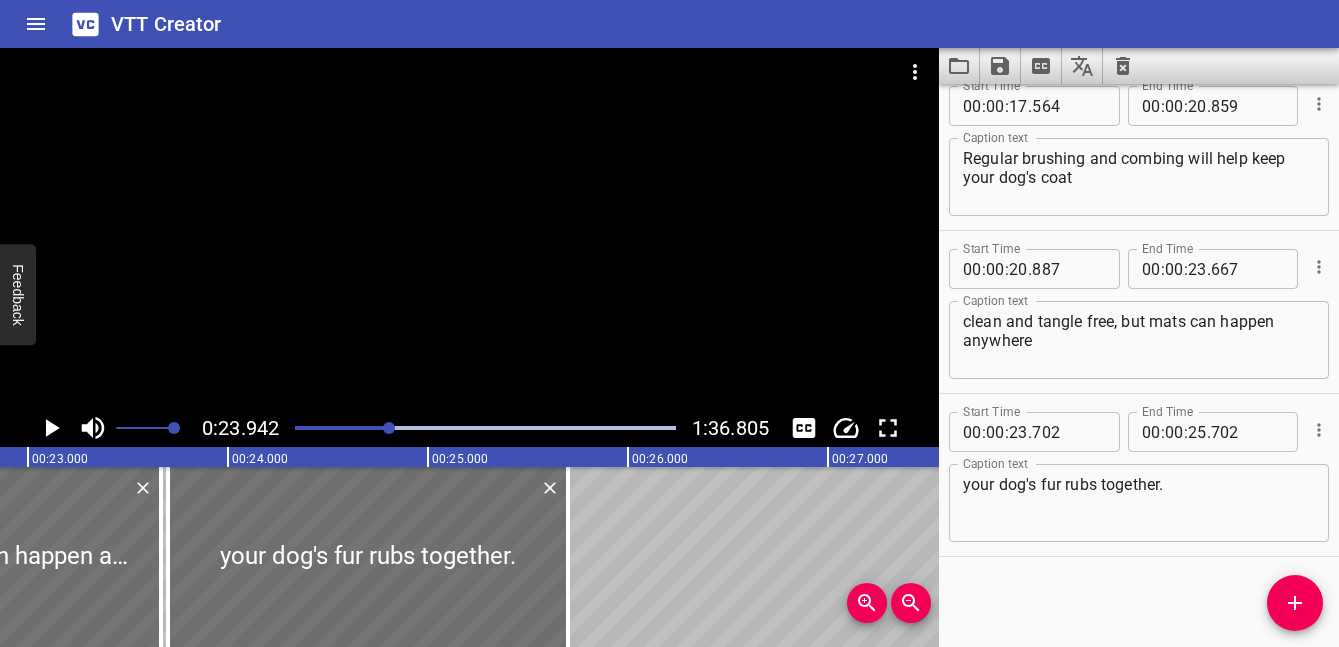 click 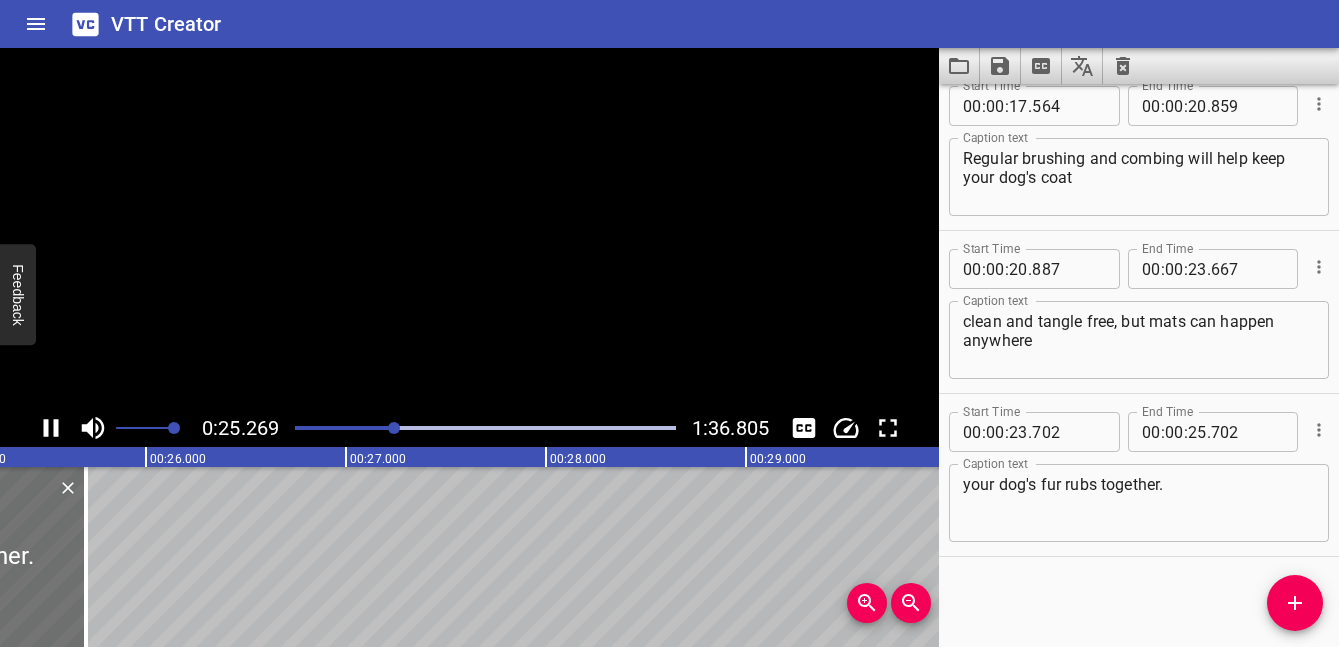 click 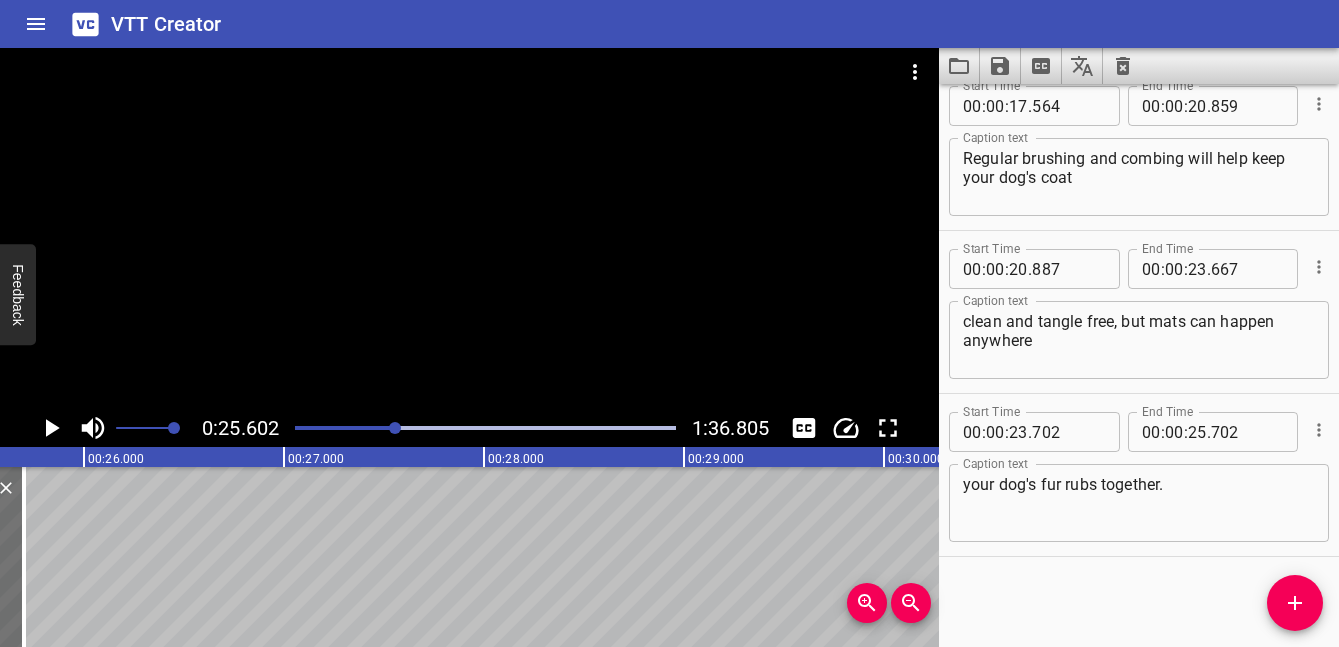 scroll, scrollTop: 0, scrollLeft: 5120, axis: horizontal 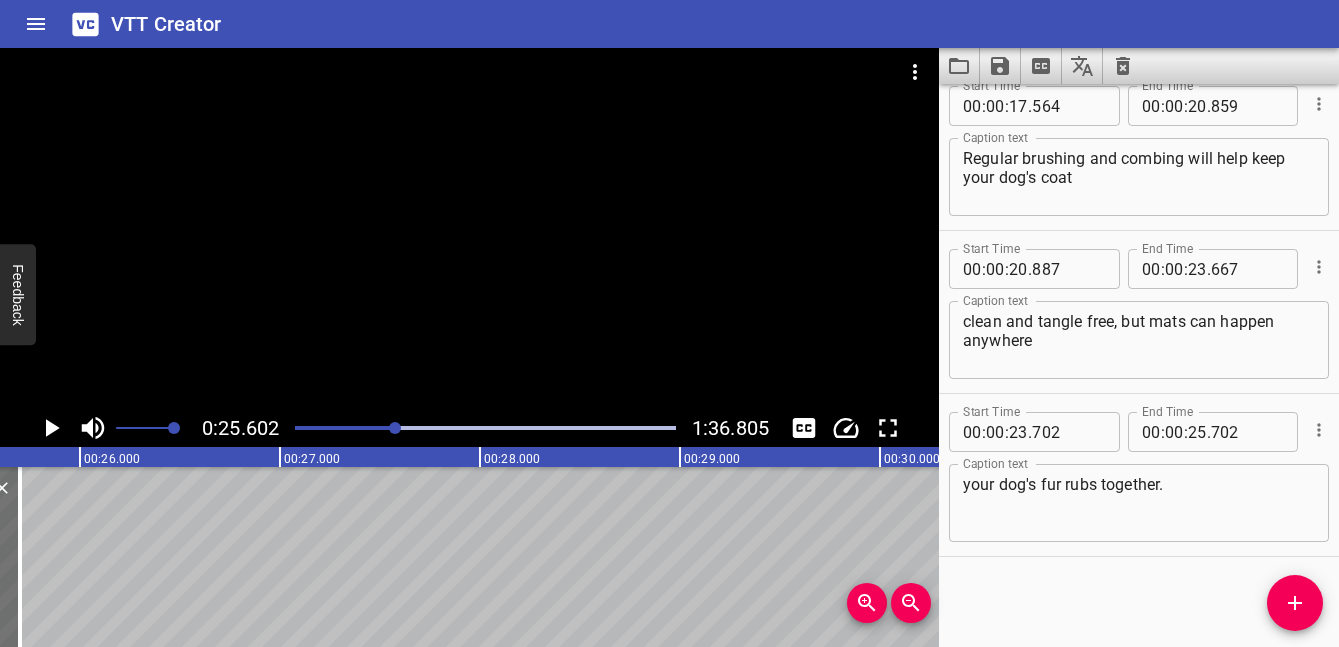 click 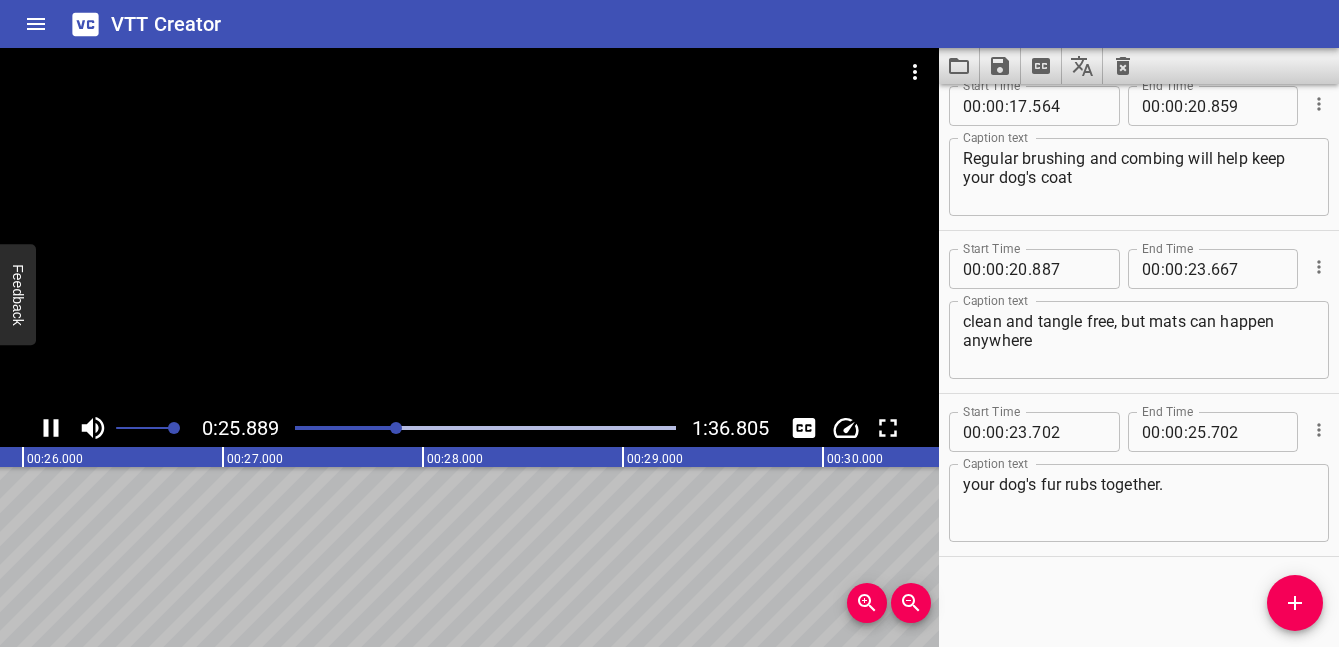 click 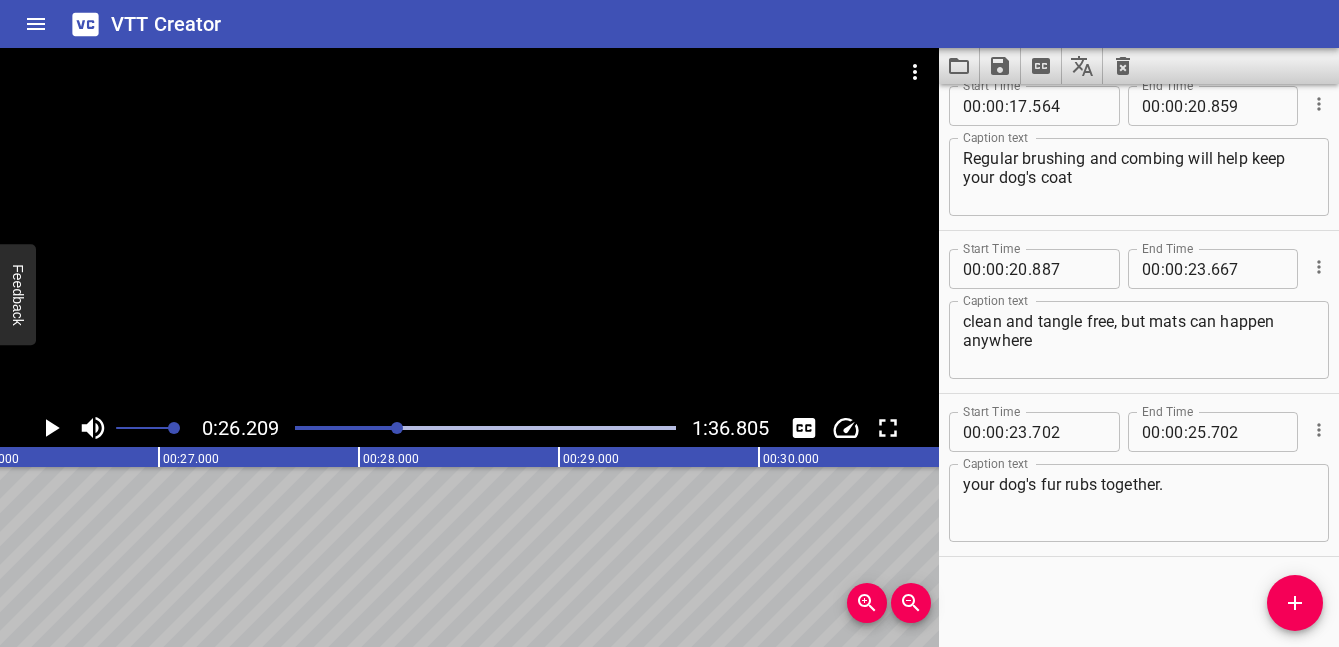 scroll, scrollTop: 0, scrollLeft: 5242, axis: horizontal 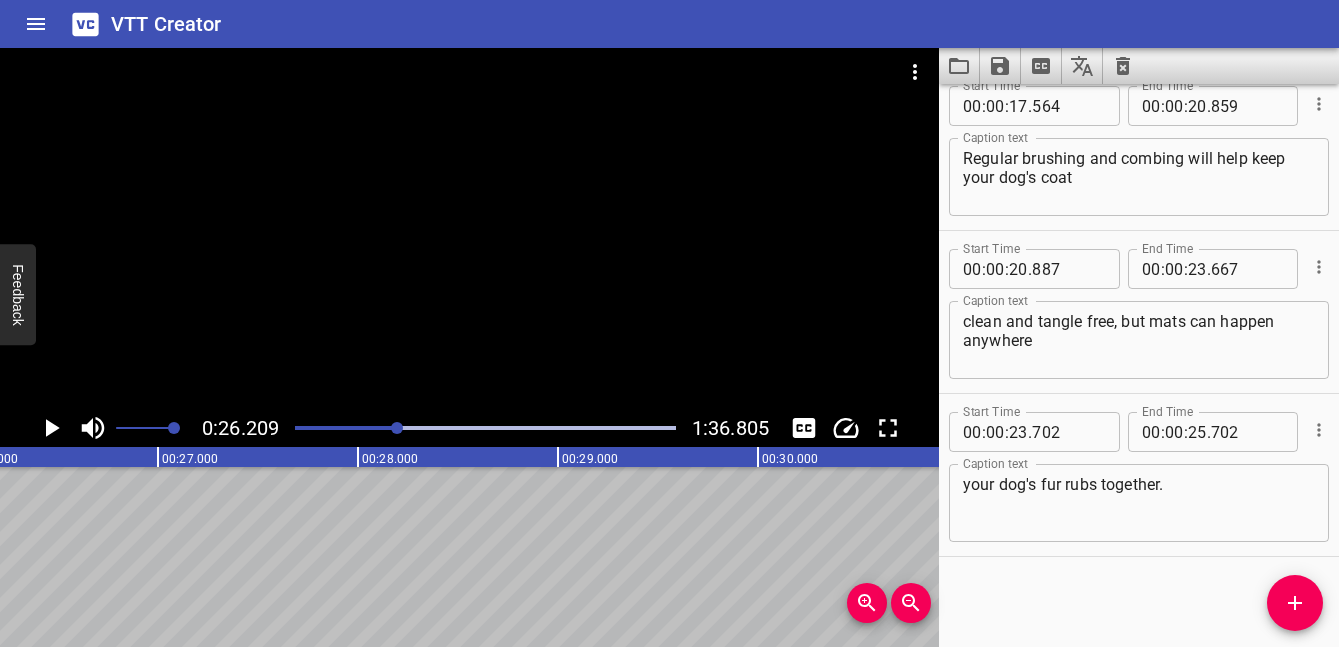click 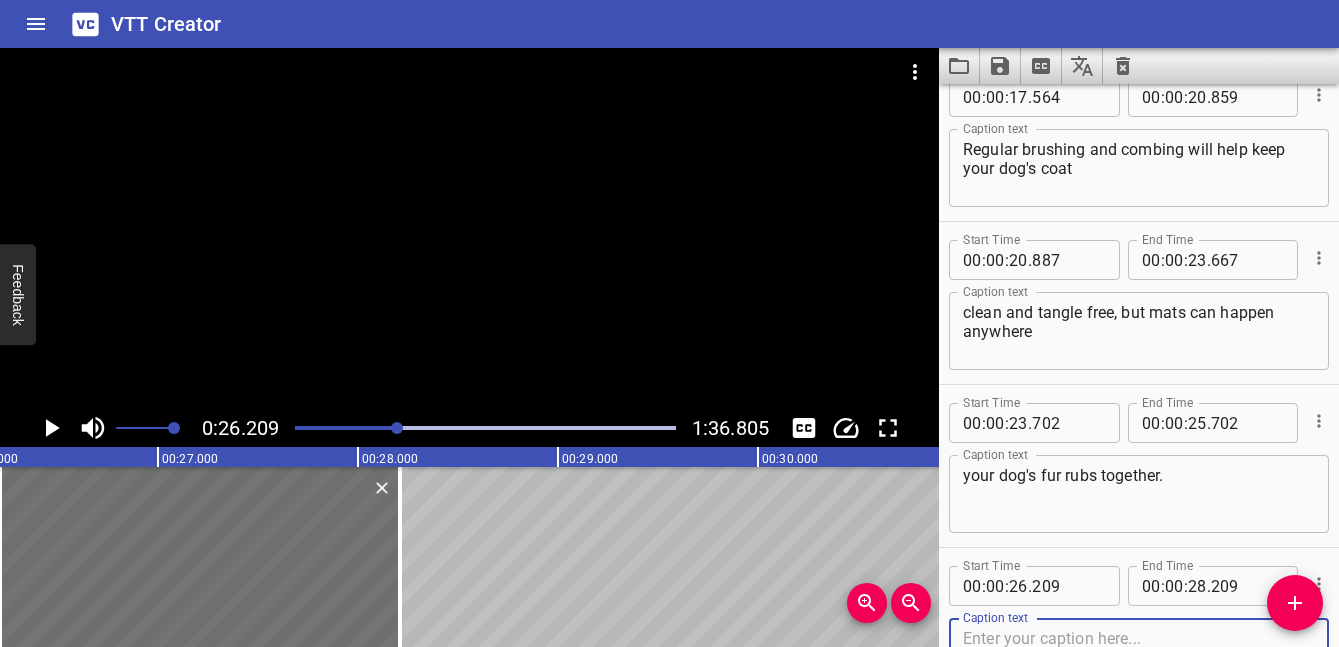 click 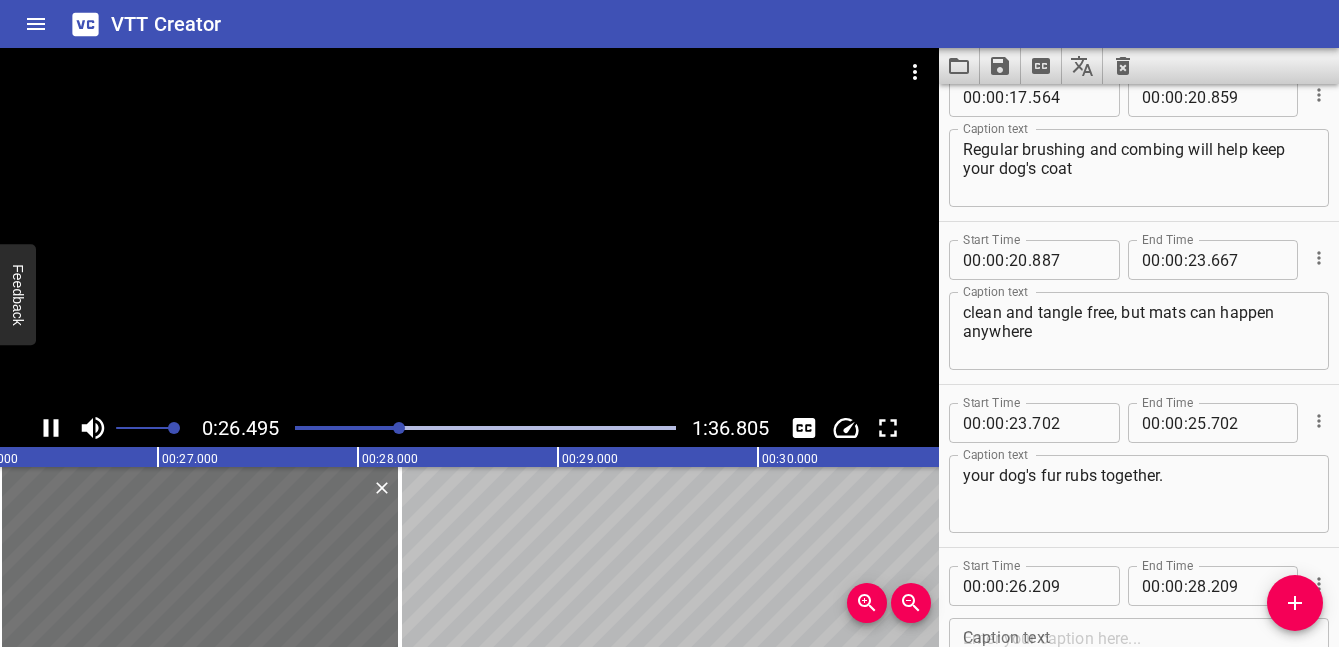 scroll, scrollTop: 0, scrollLeft: 5299, axis: horizontal 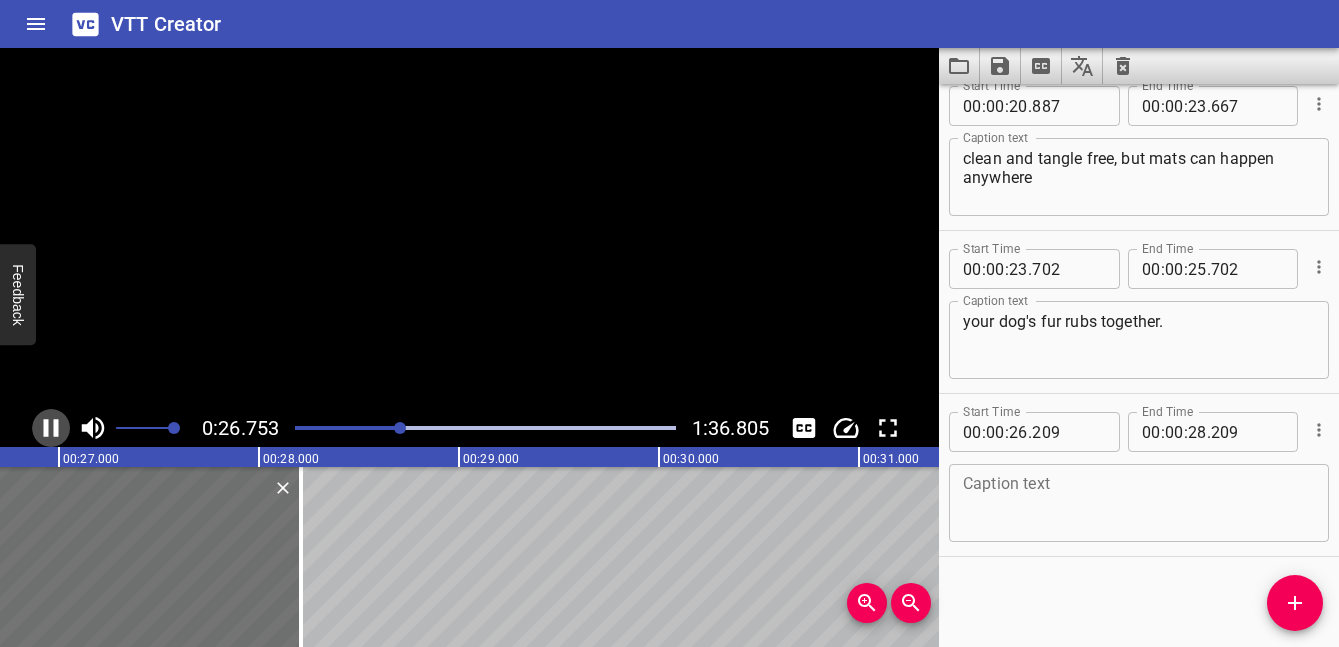 click 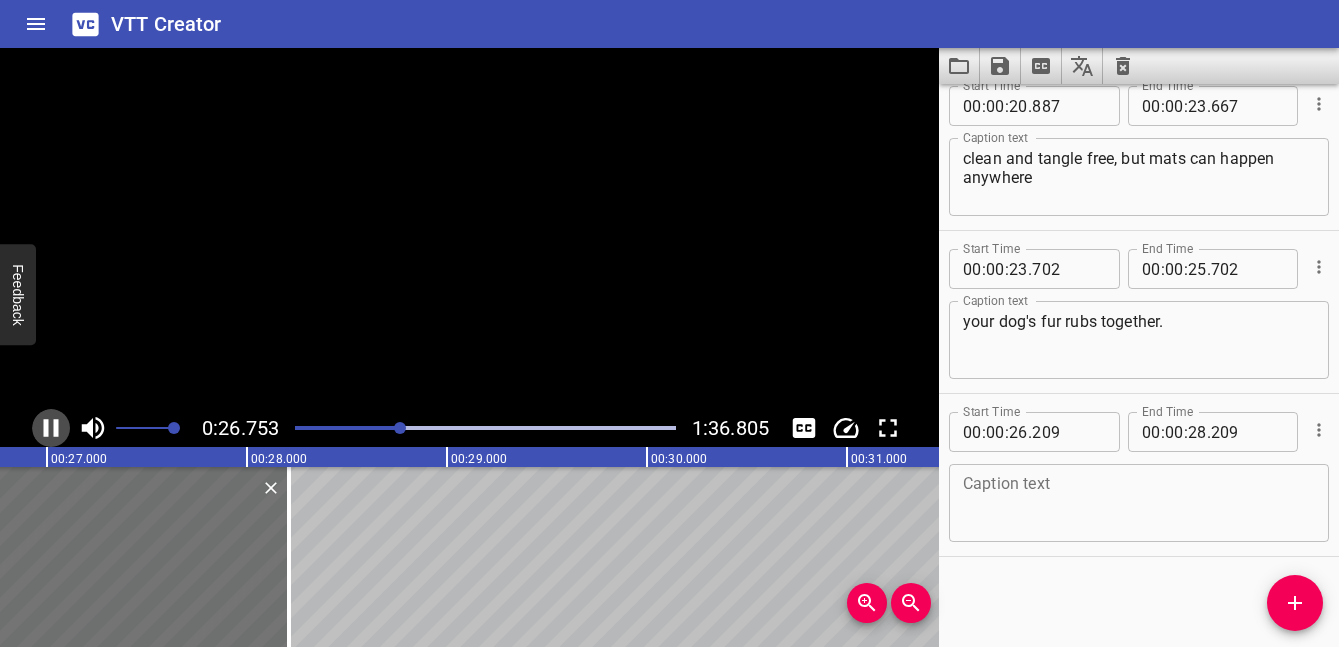 scroll, scrollTop: 0, scrollLeft: 5378, axis: horizontal 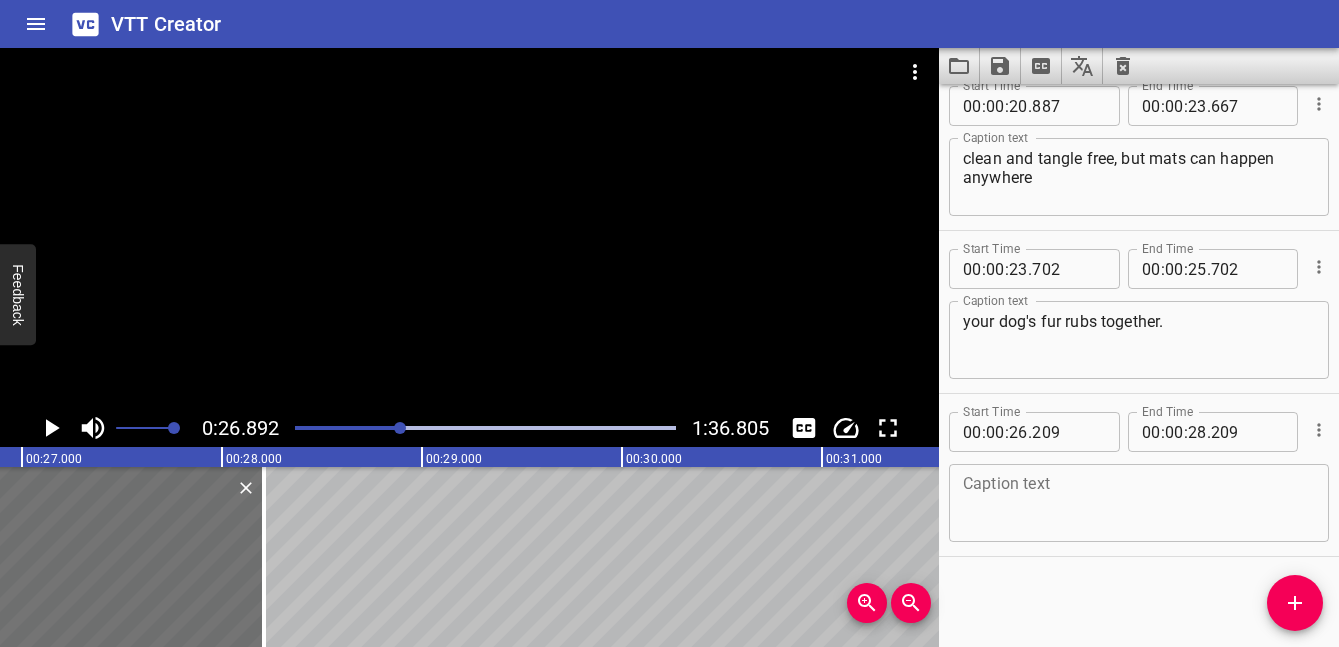 click at bounding box center (1139, 503) 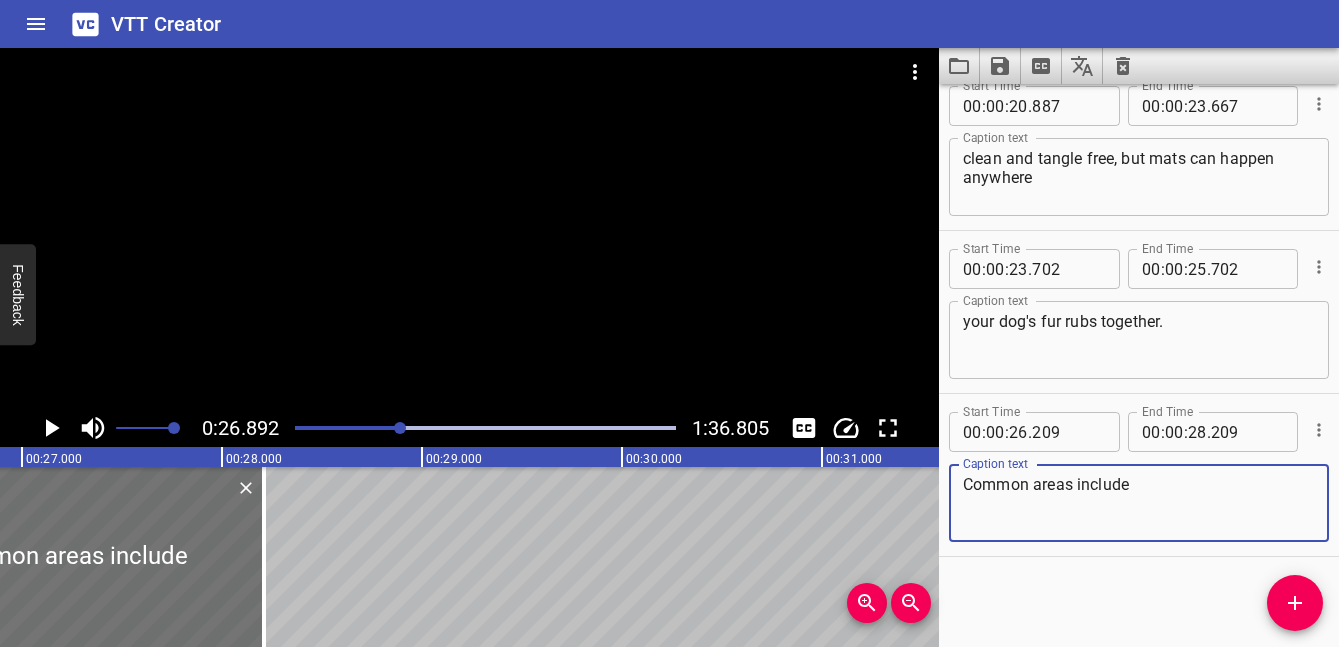 click 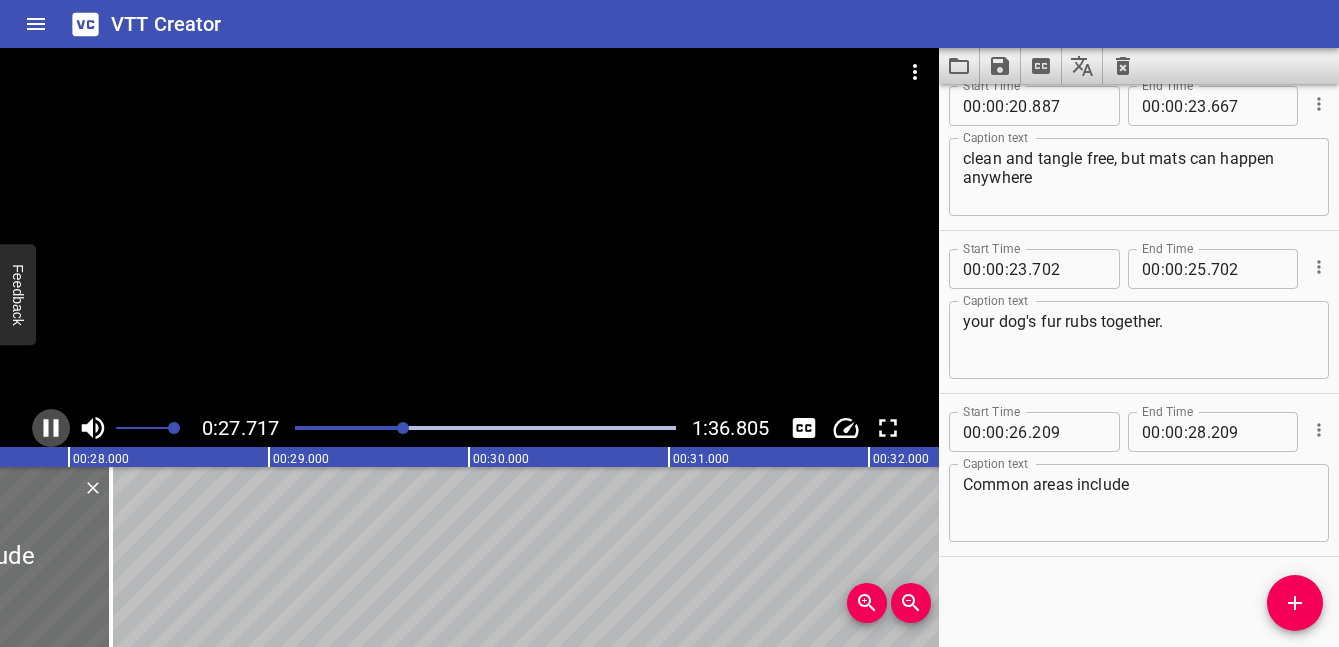 click 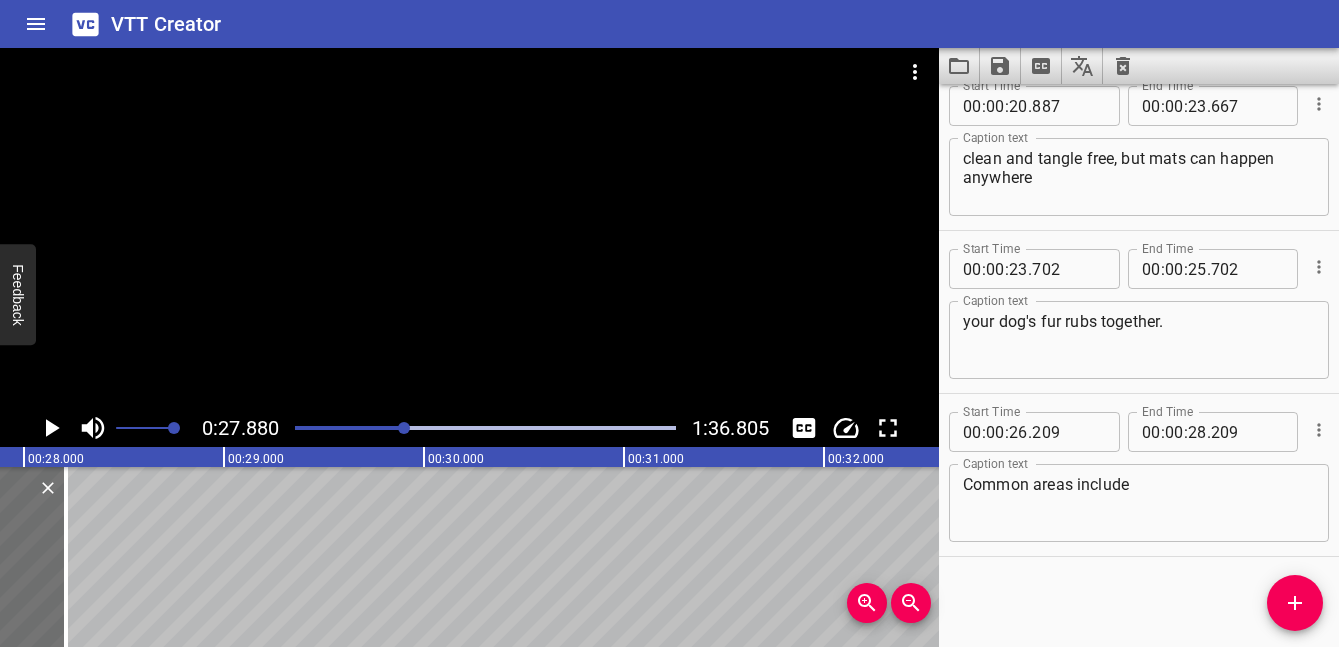 click on "Common areas include" at bounding box center (1139, 503) 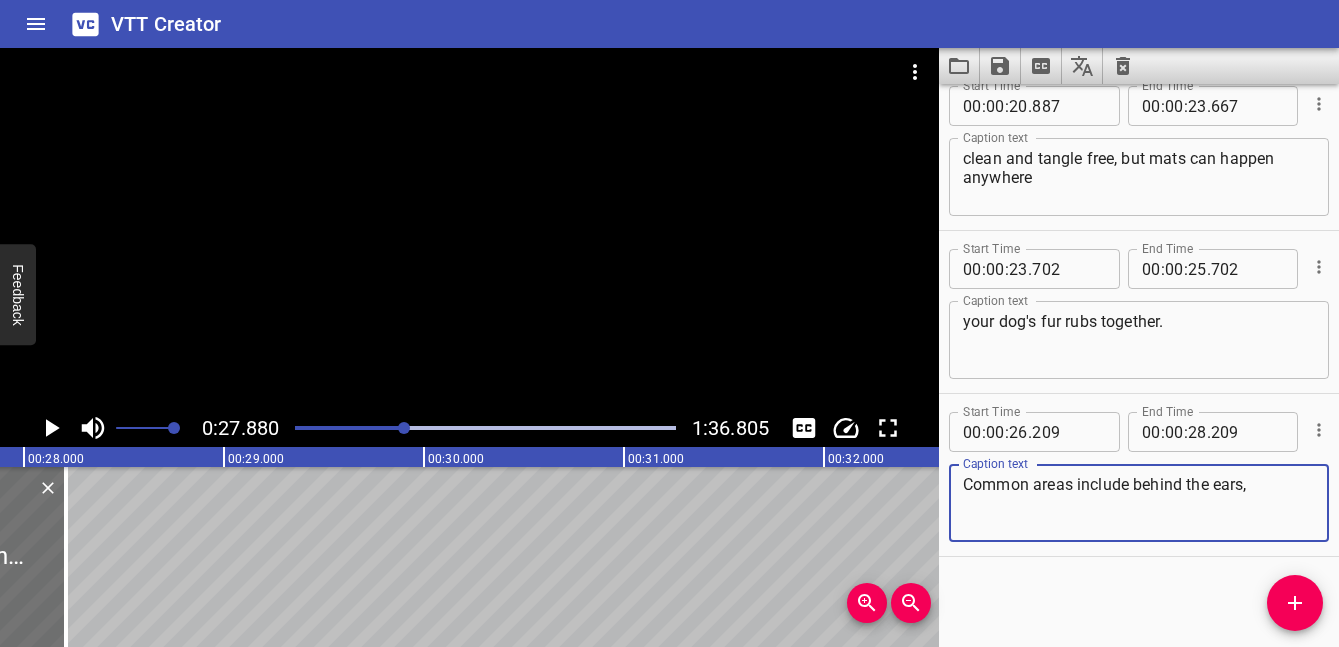 type on "Common areas include behind the ears," 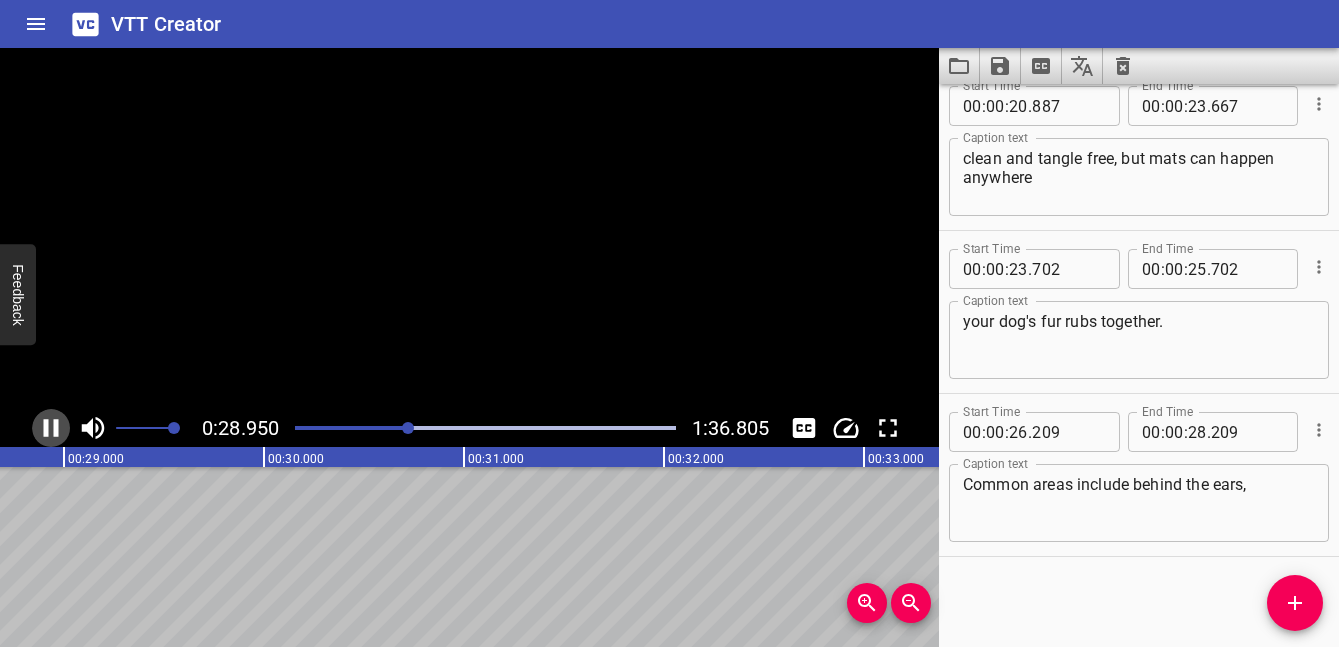 click 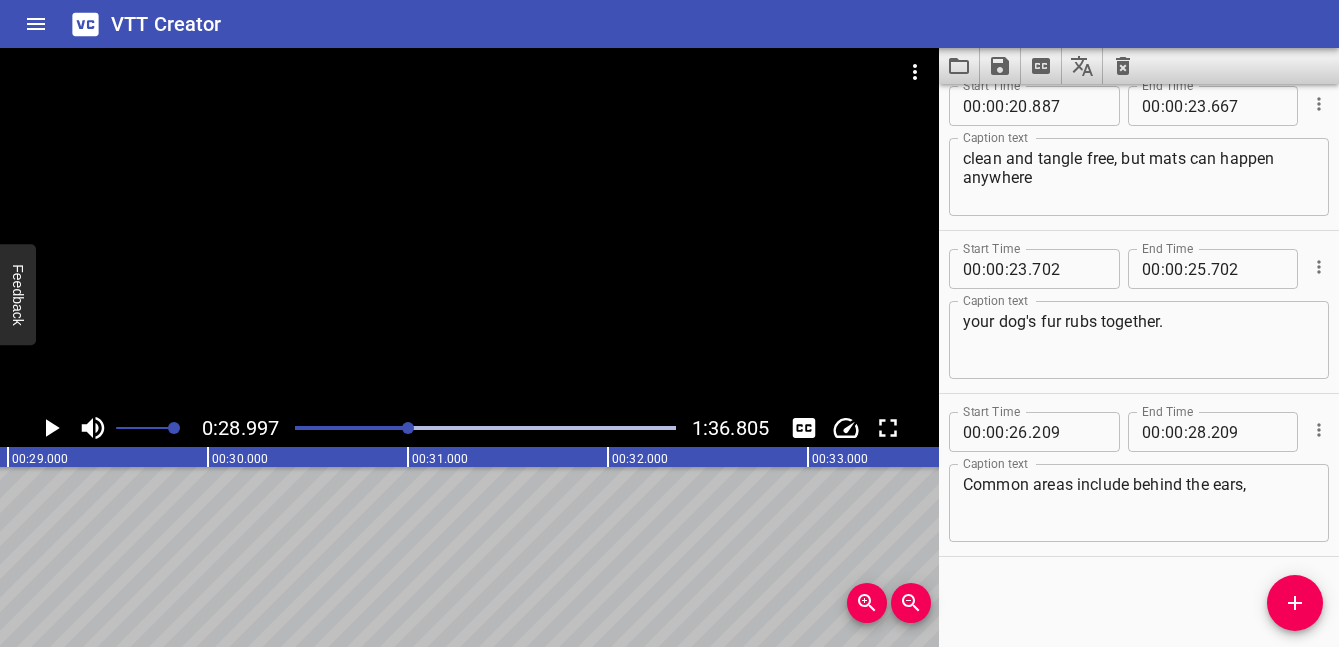 scroll, scrollTop: 0, scrollLeft: 5799, axis: horizontal 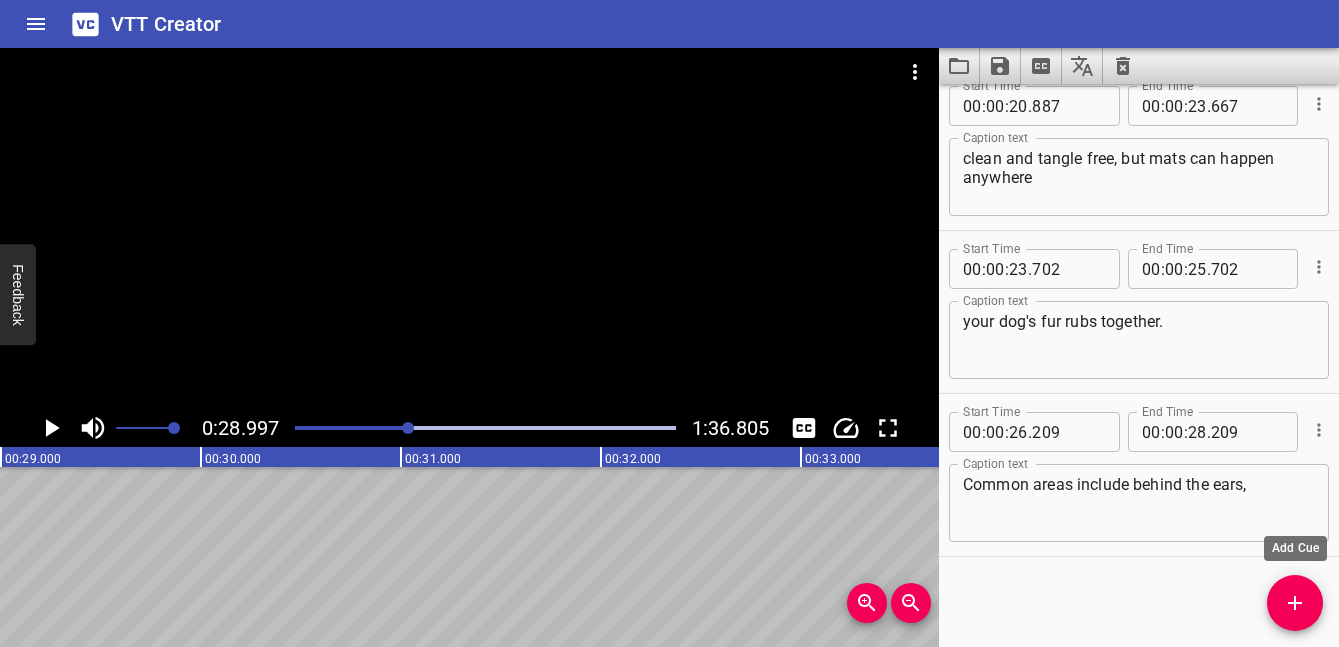 click at bounding box center [1295, 603] 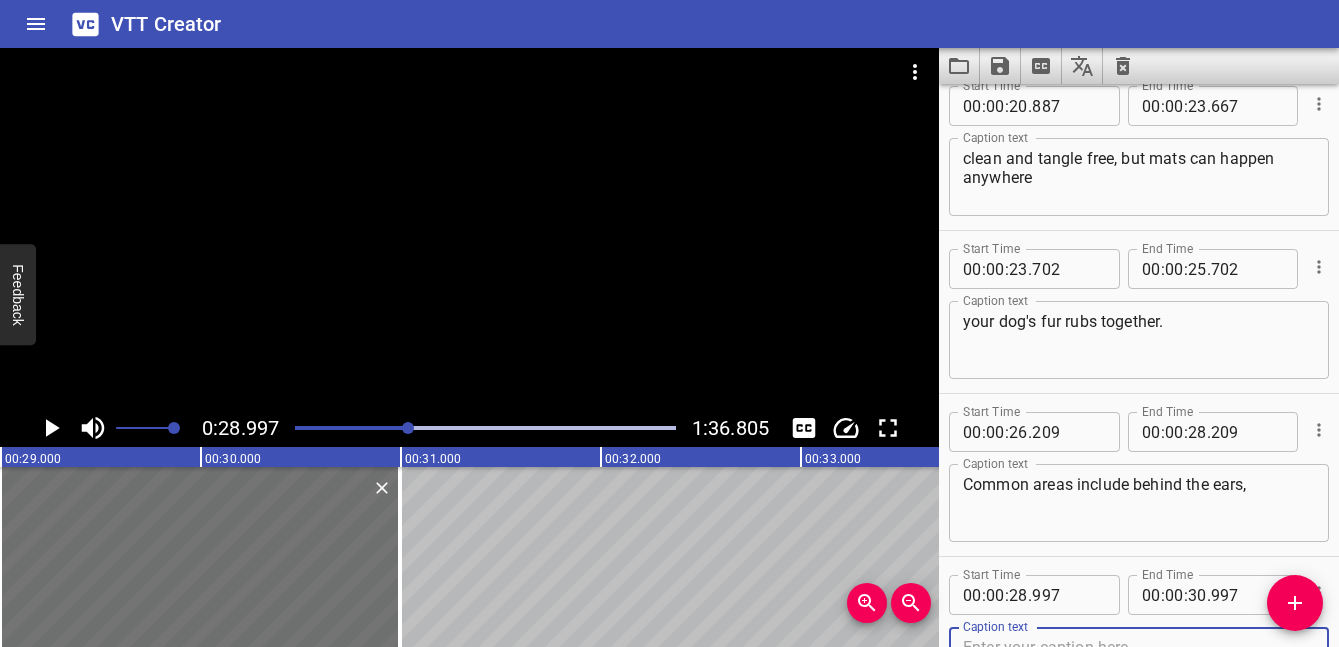 scroll, scrollTop: 1170, scrollLeft: 0, axis: vertical 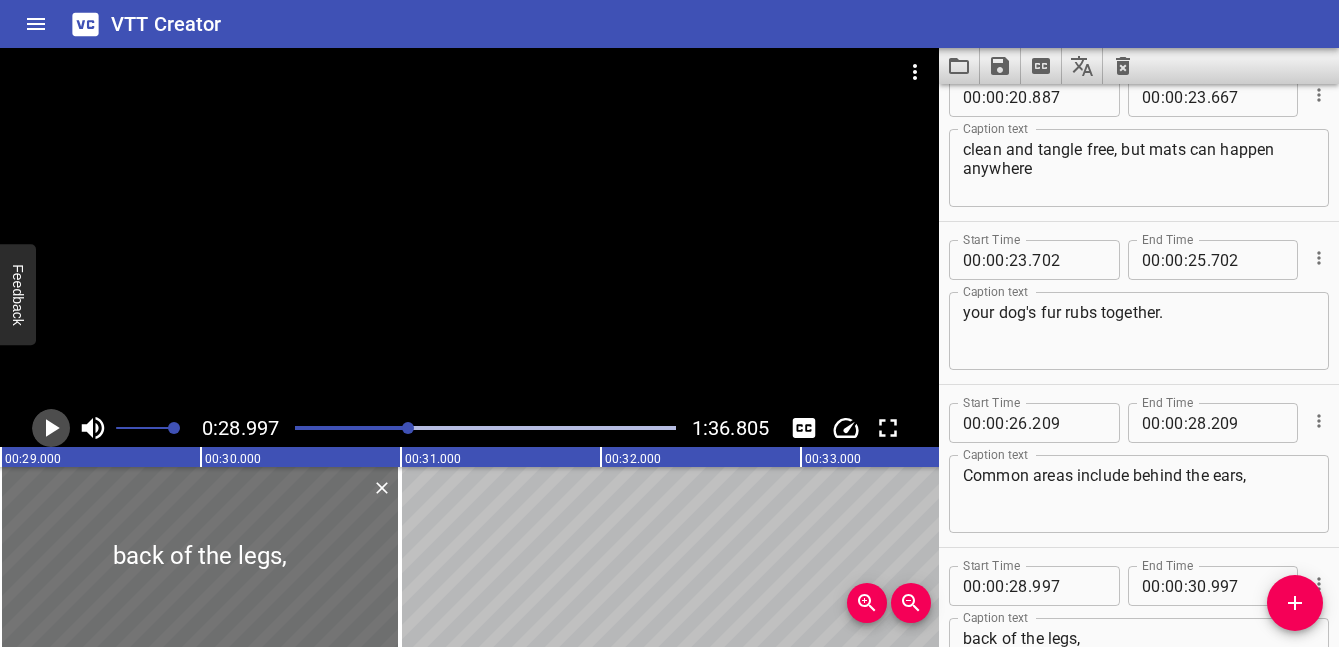 click 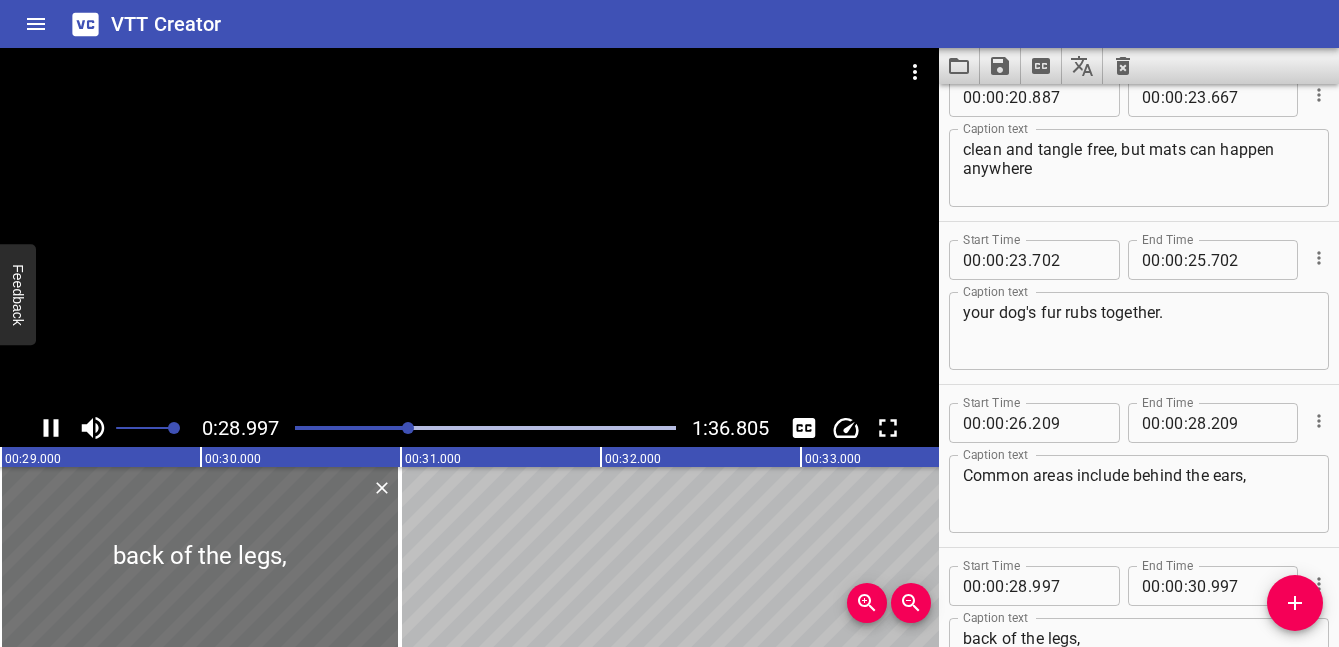 scroll, scrollTop: 0, scrollLeft: 5834, axis: horizontal 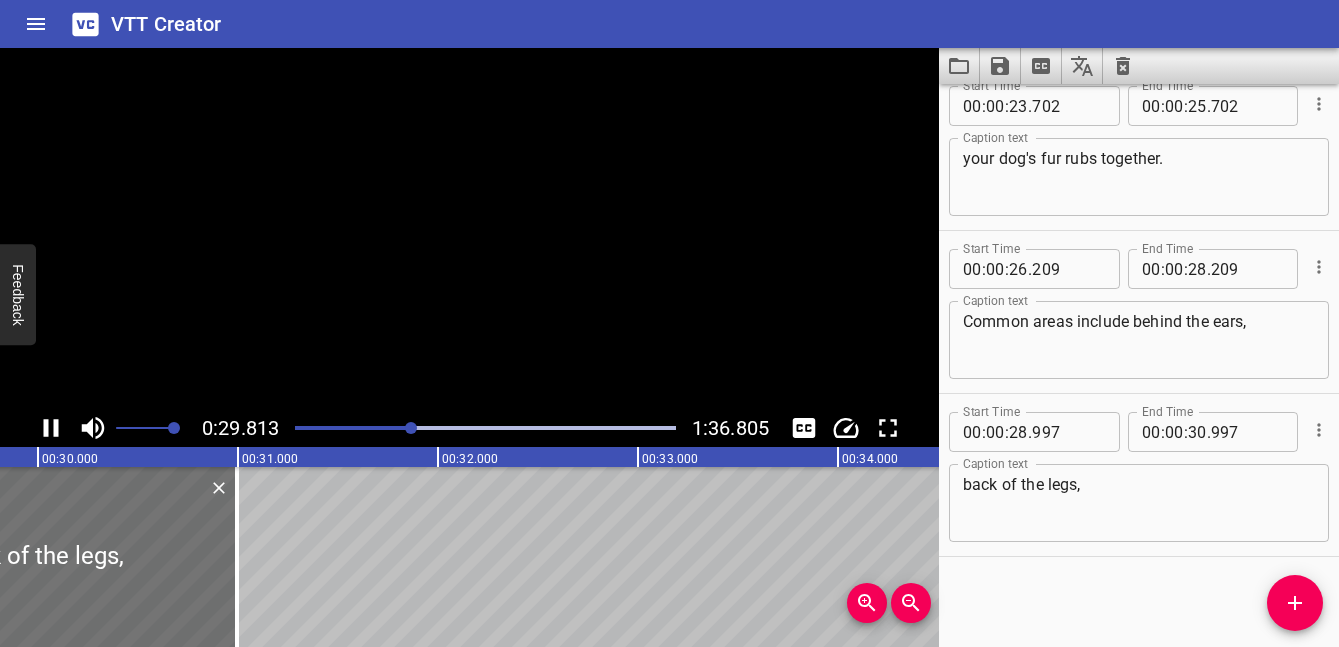 click 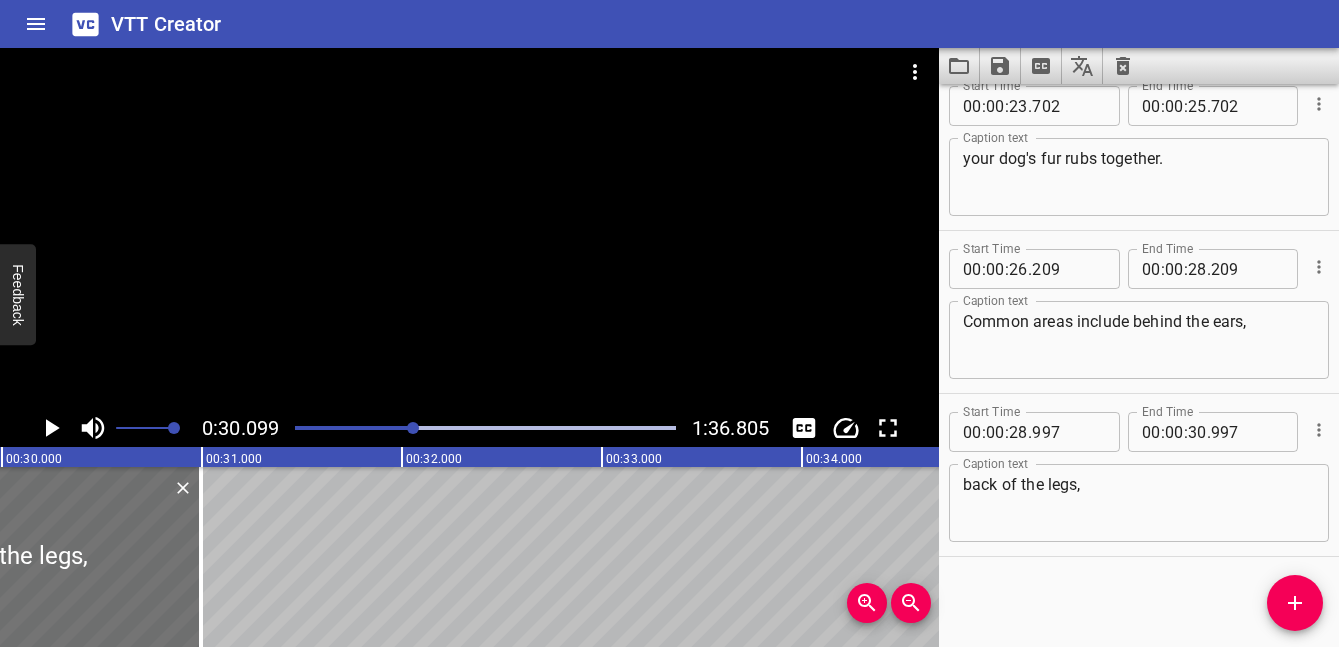 scroll, scrollTop: 0, scrollLeft: 6020, axis: horizontal 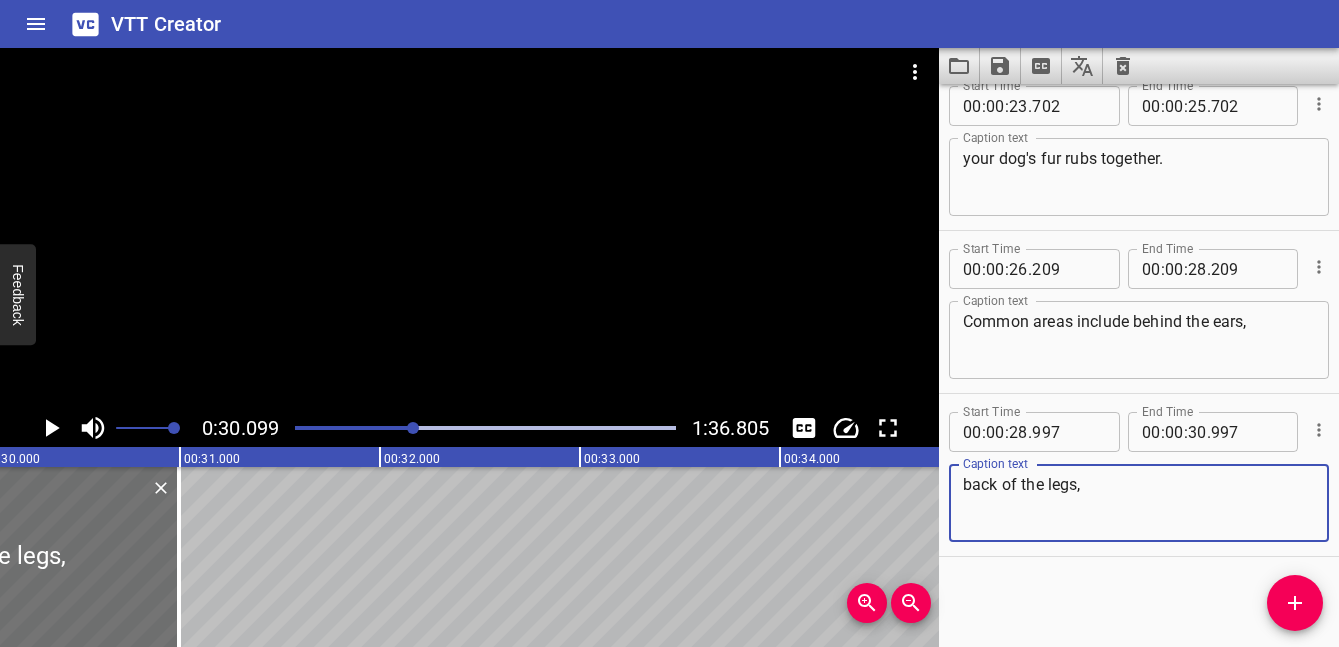 click on "back of the legs," at bounding box center [1139, 503] 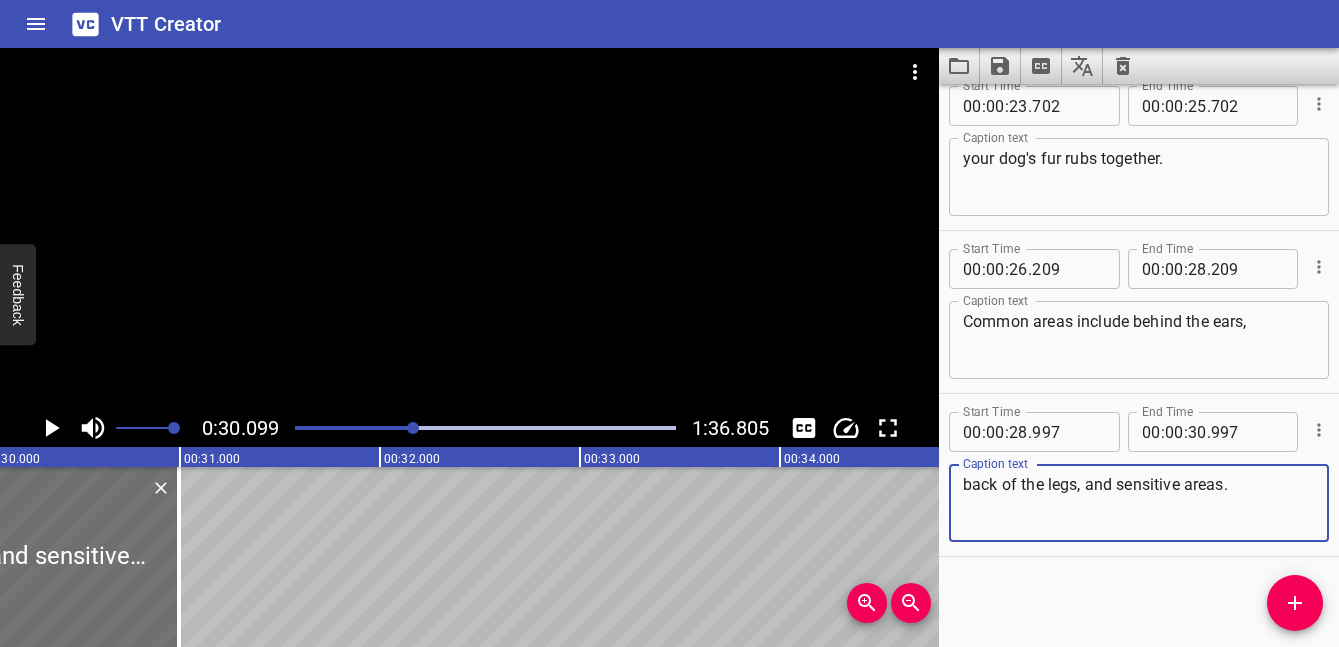type on "back of the legs, and sensitive areas." 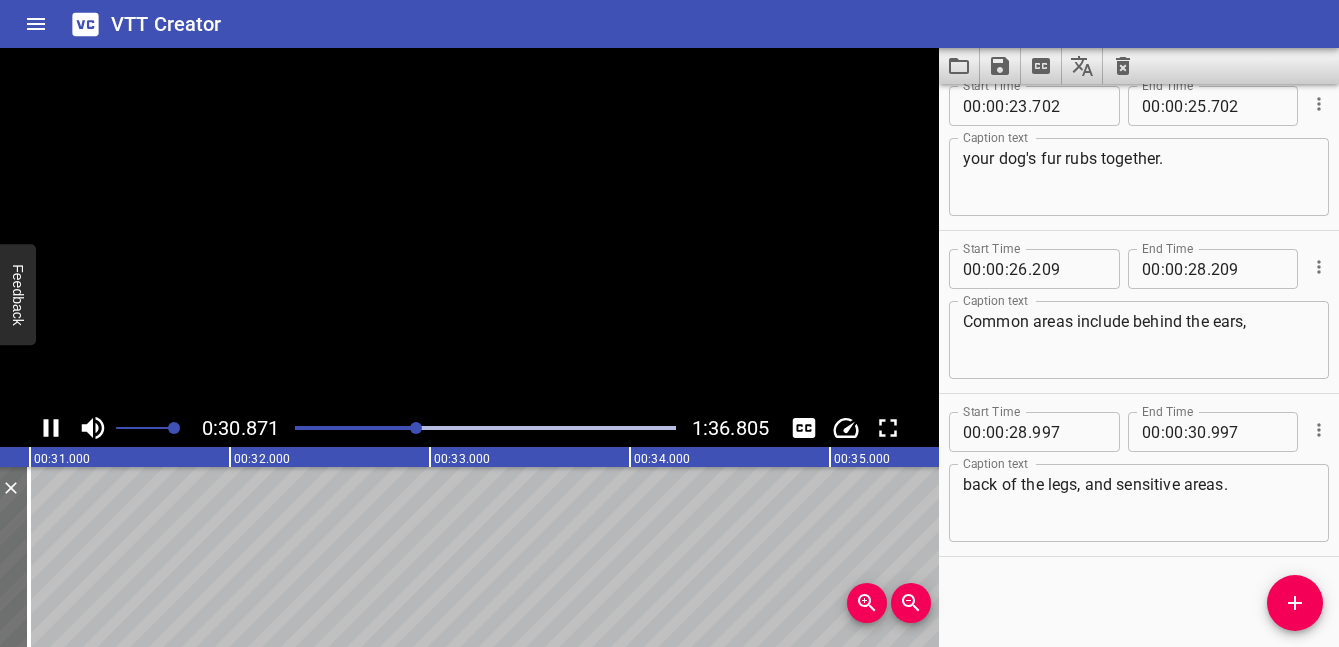 click 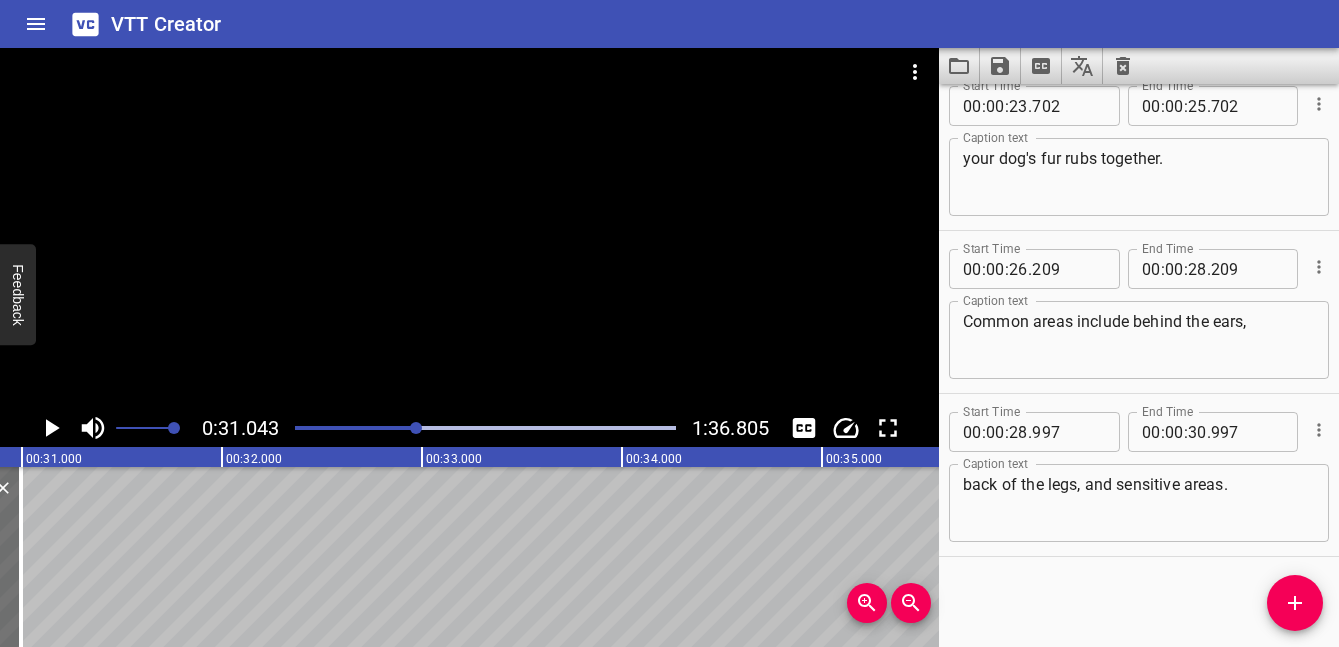 scroll, scrollTop: 0, scrollLeft: 6208, axis: horizontal 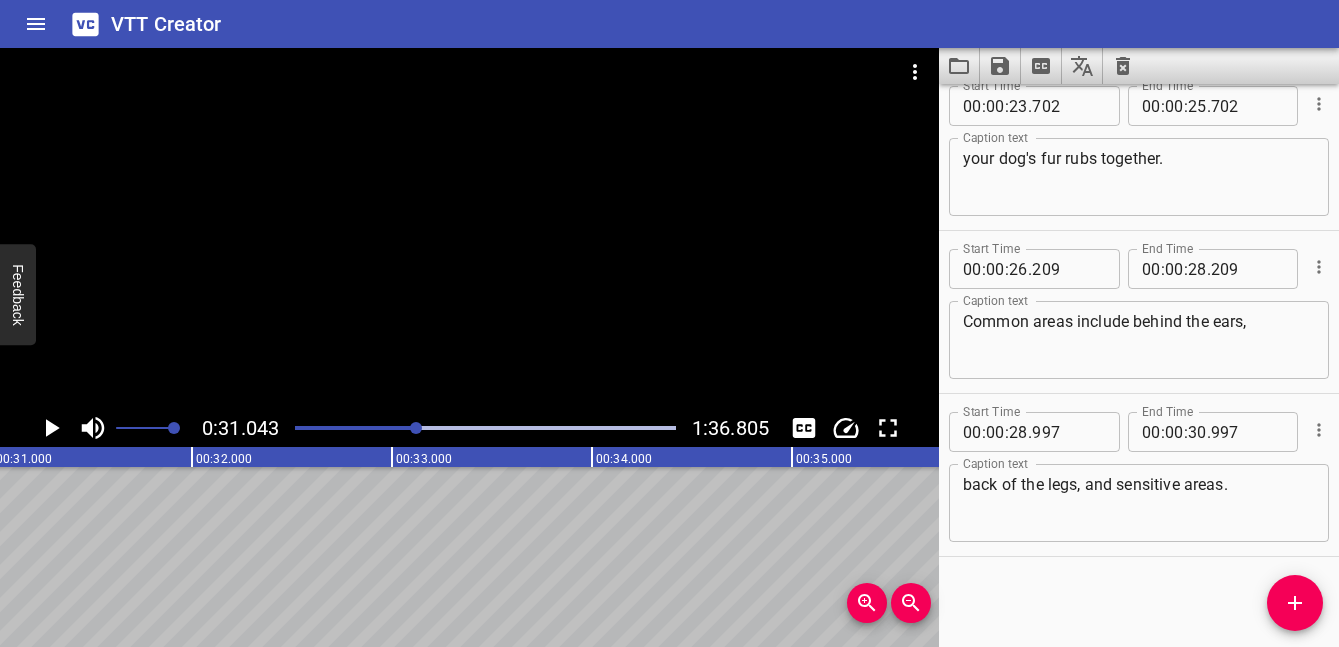 click 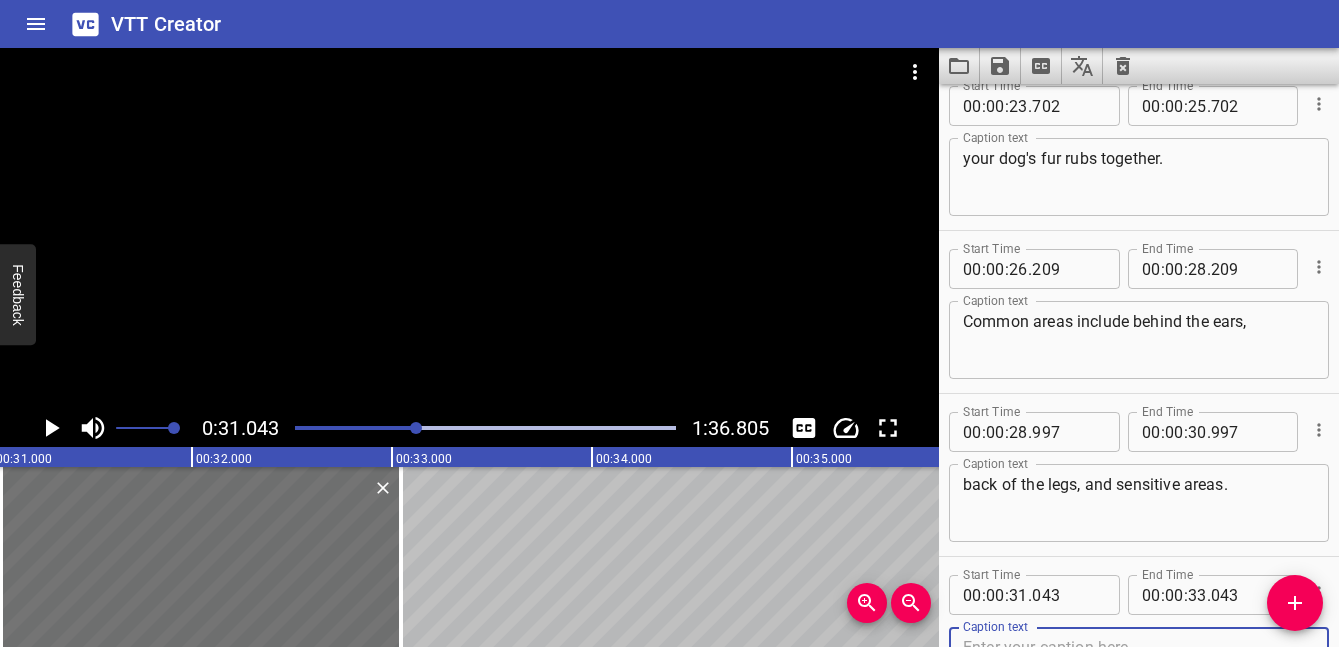 scroll, scrollTop: 1333, scrollLeft: 0, axis: vertical 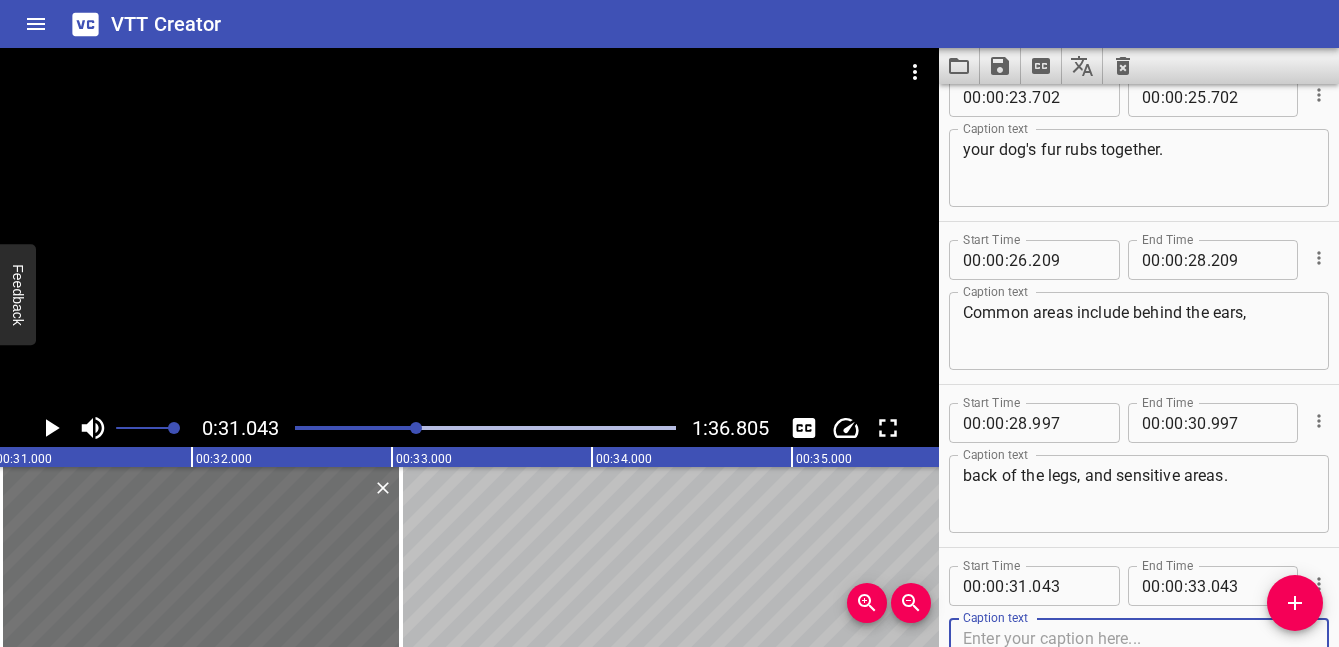 click 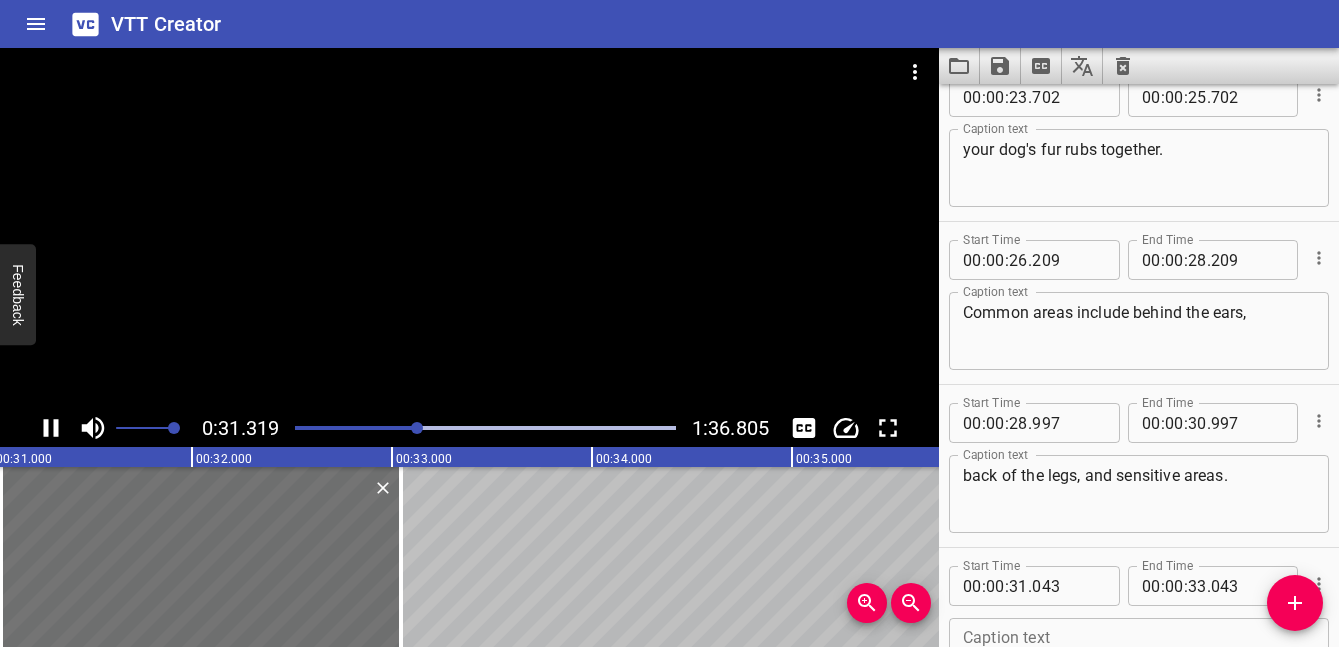 scroll, scrollTop: 0, scrollLeft: 6263, axis: horizontal 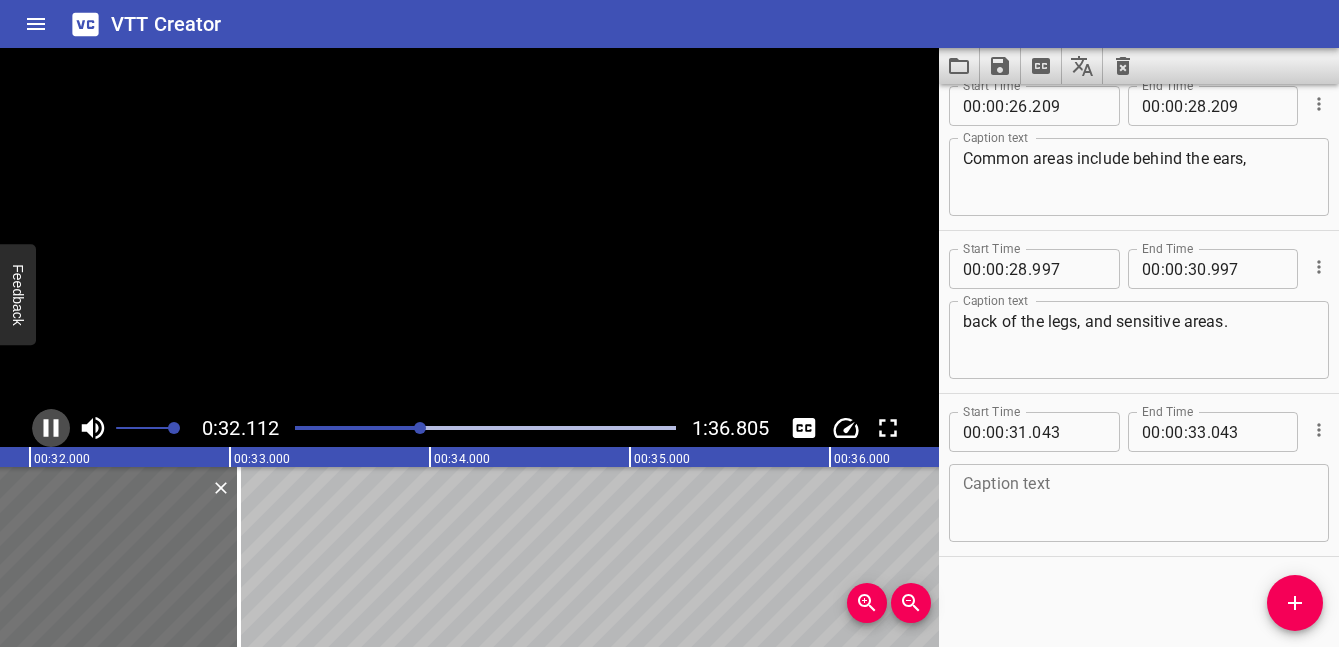 click 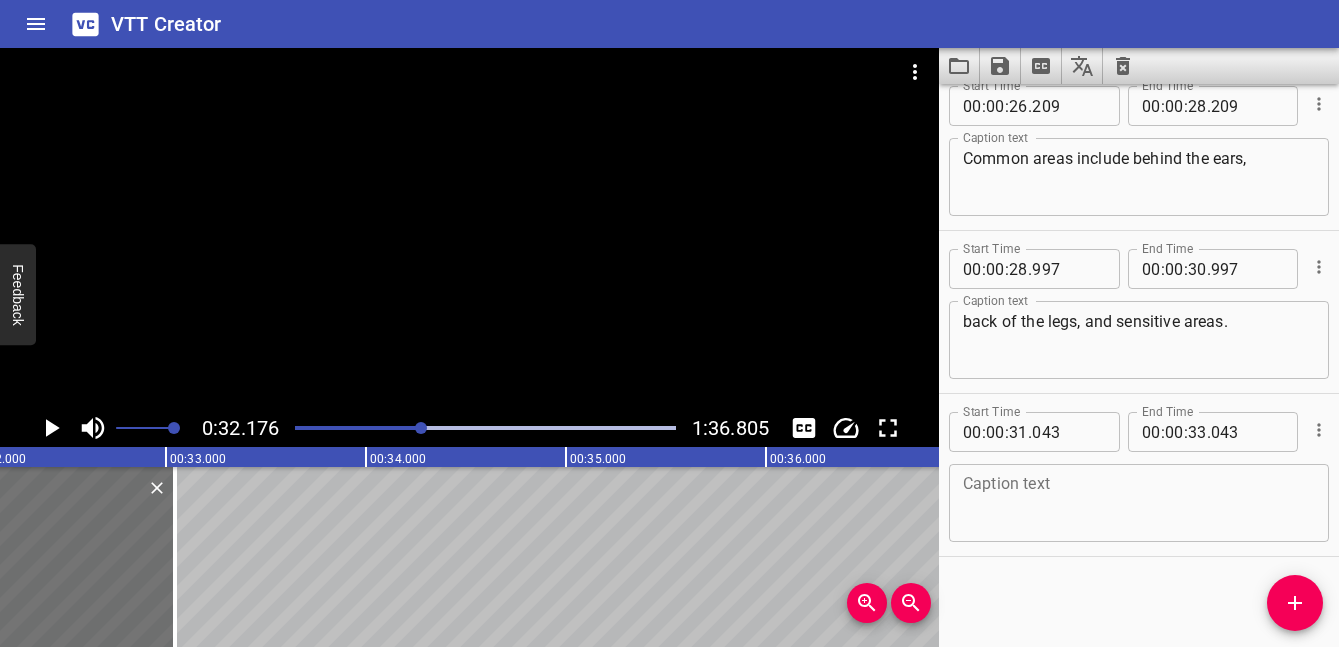 scroll, scrollTop: 0, scrollLeft: 6435, axis: horizontal 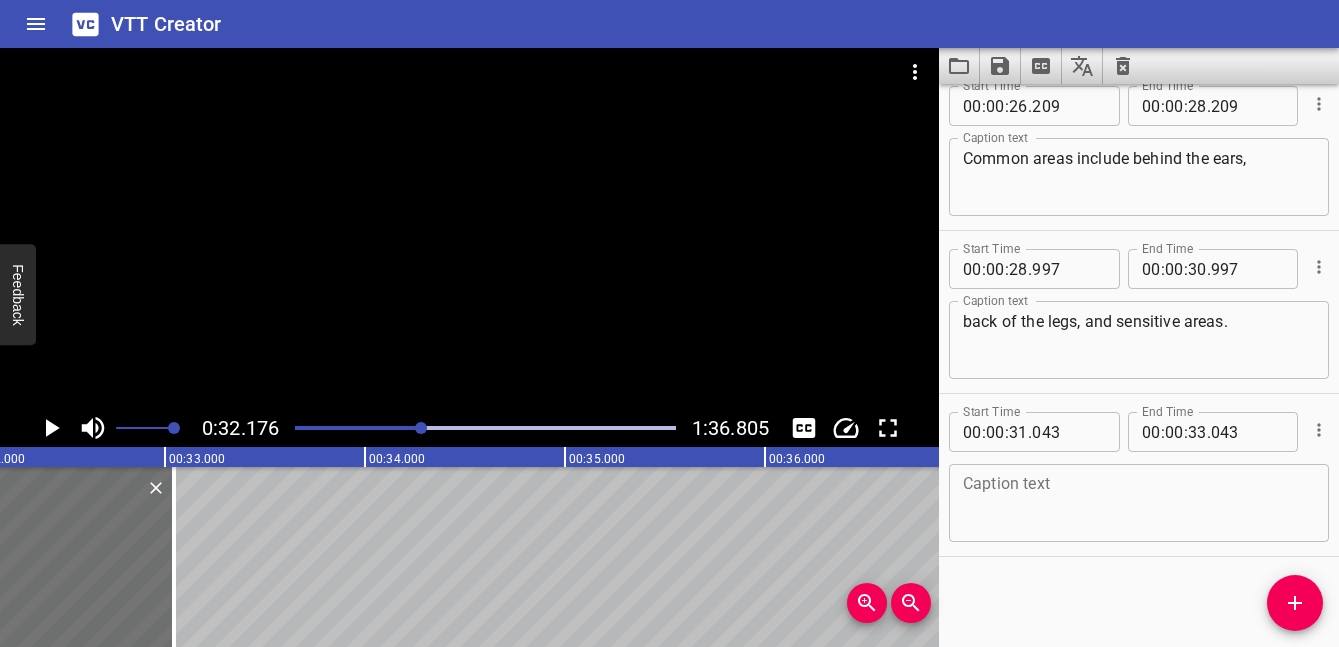 click at bounding box center [1139, 503] 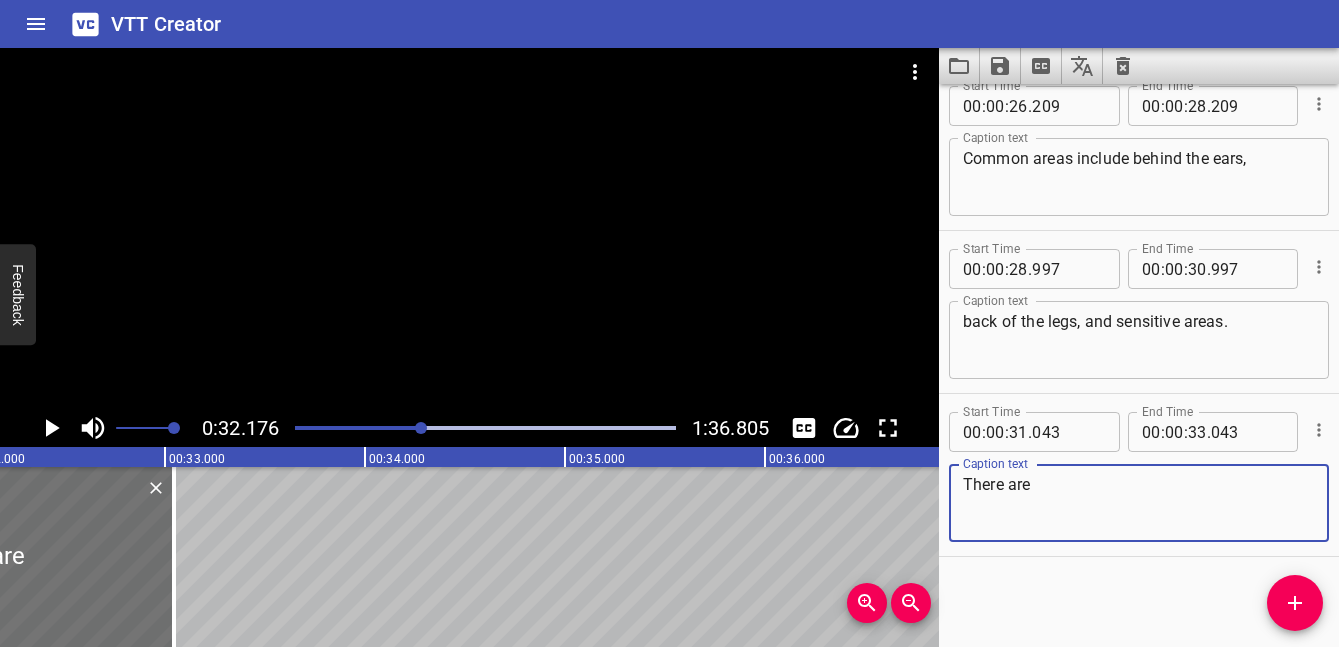 click at bounding box center (231, 428) 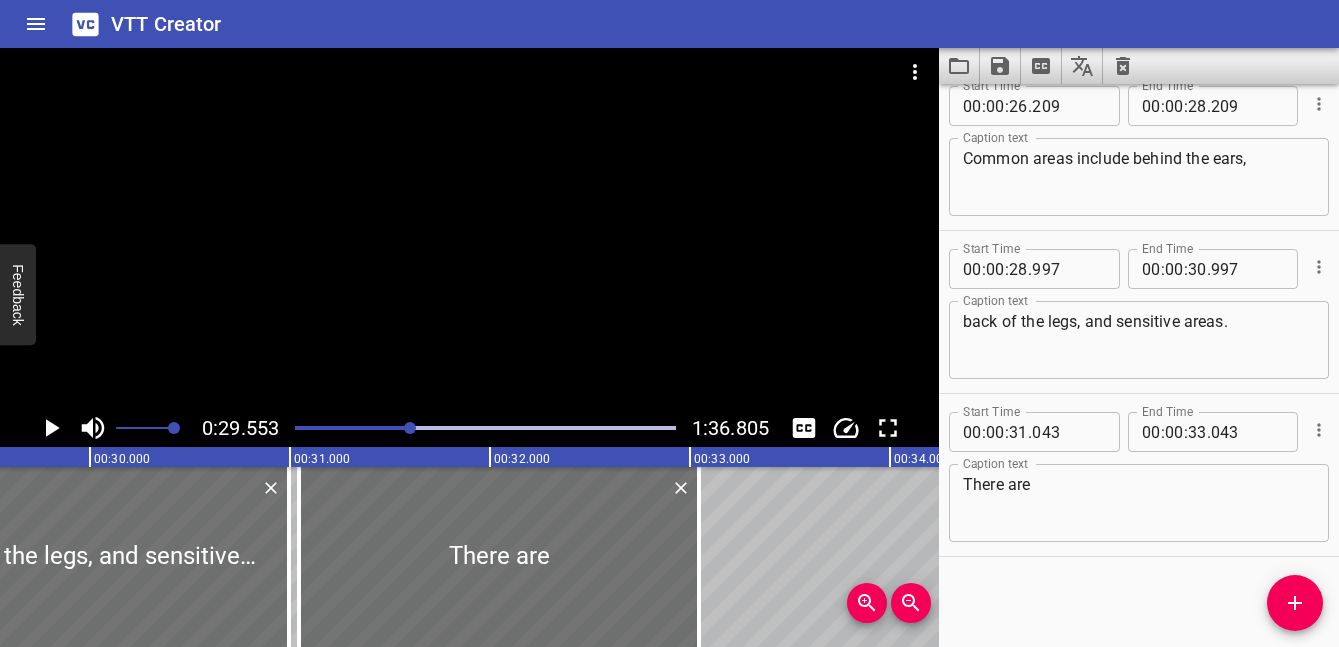 click 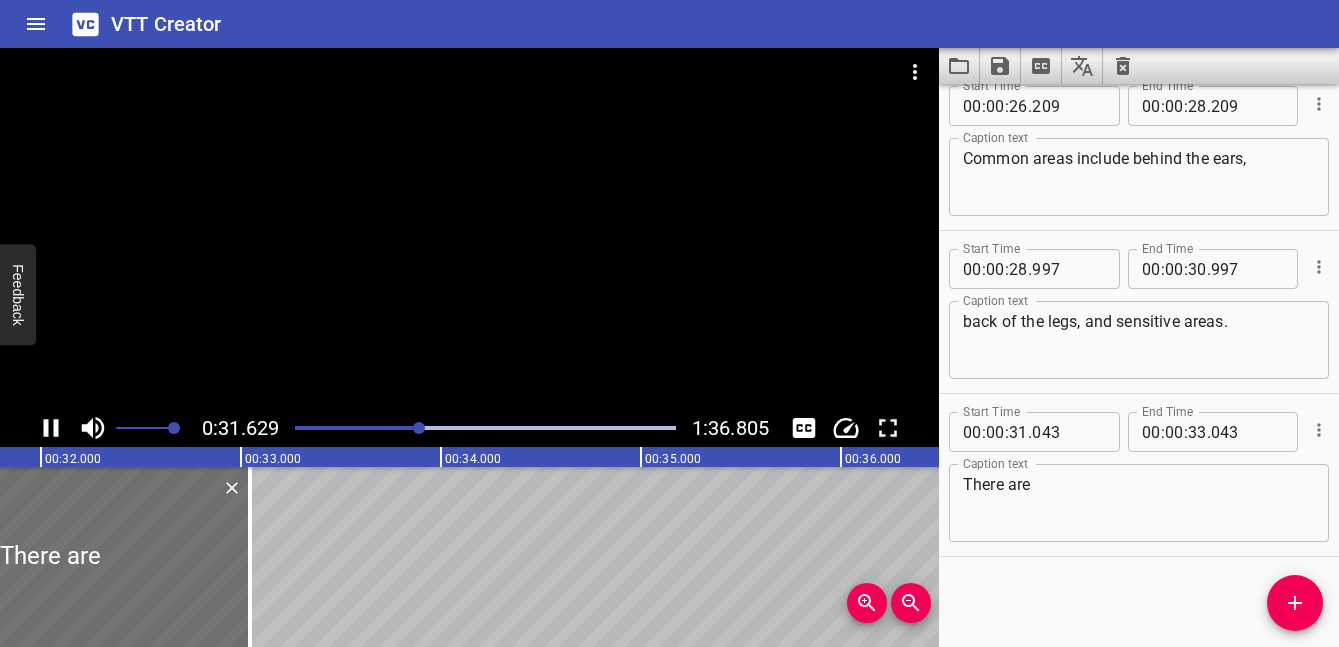 click 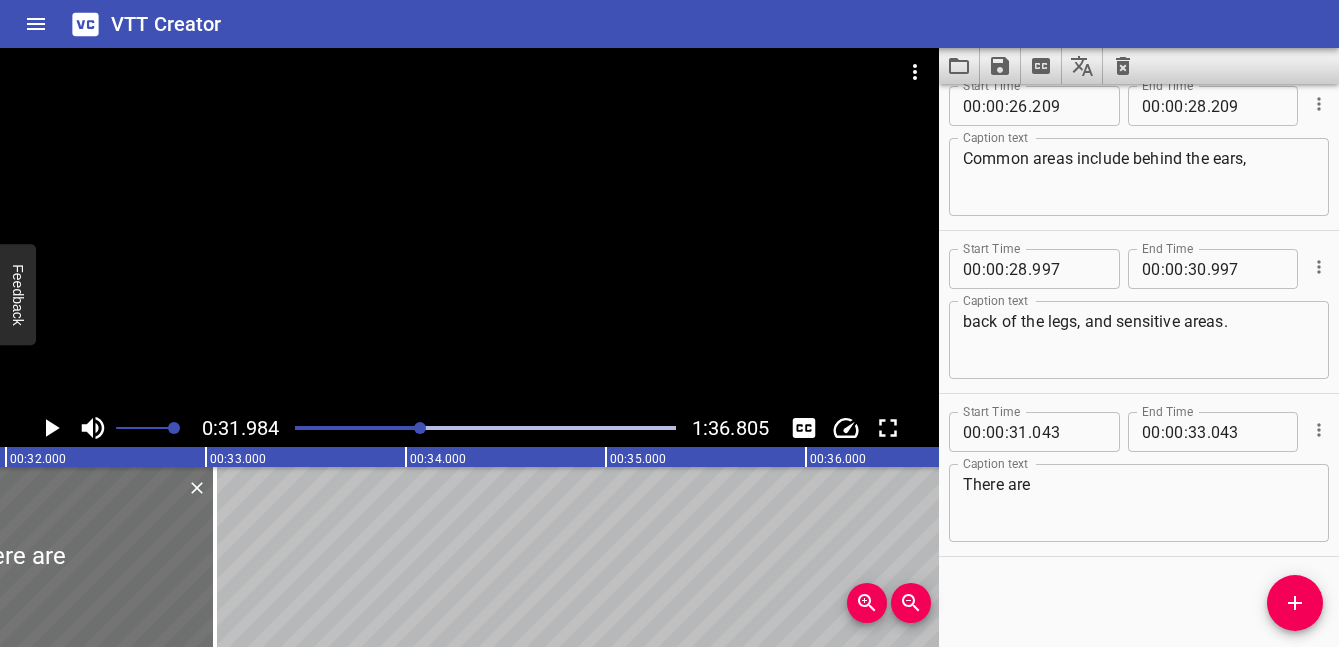 scroll, scrollTop: 0, scrollLeft: 6396, axis: horizontal 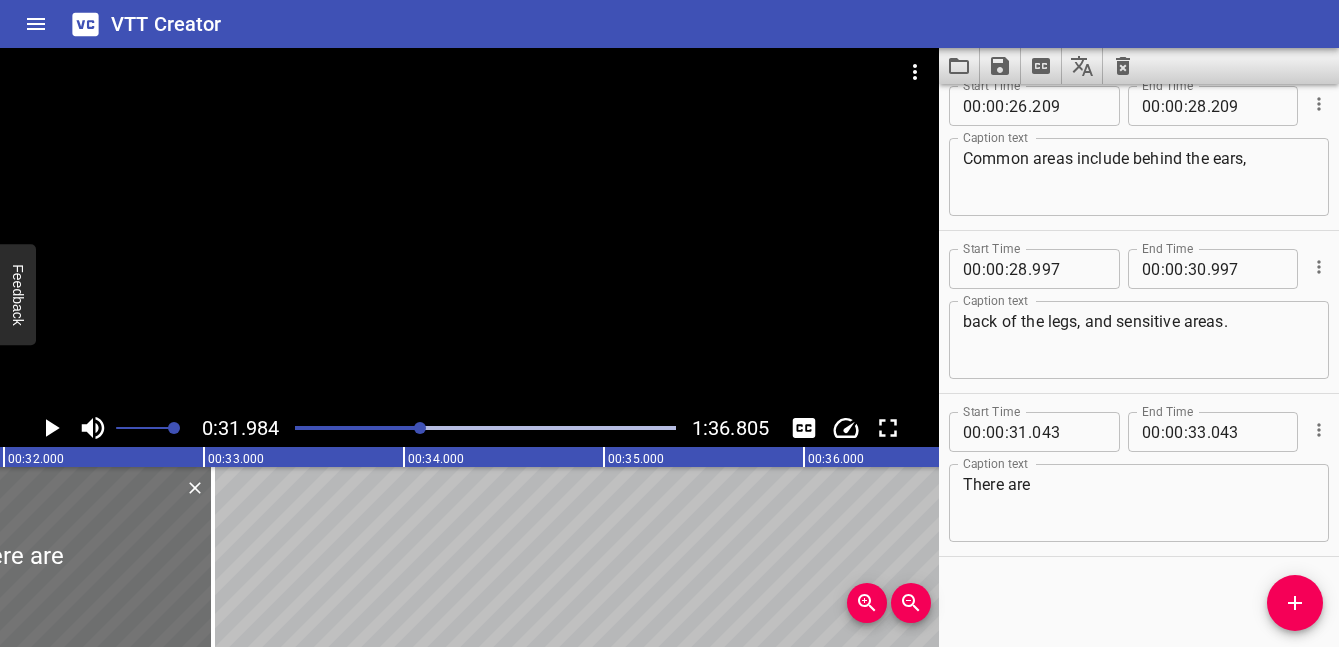 click on "There are" at bounding box center [1139, 503] 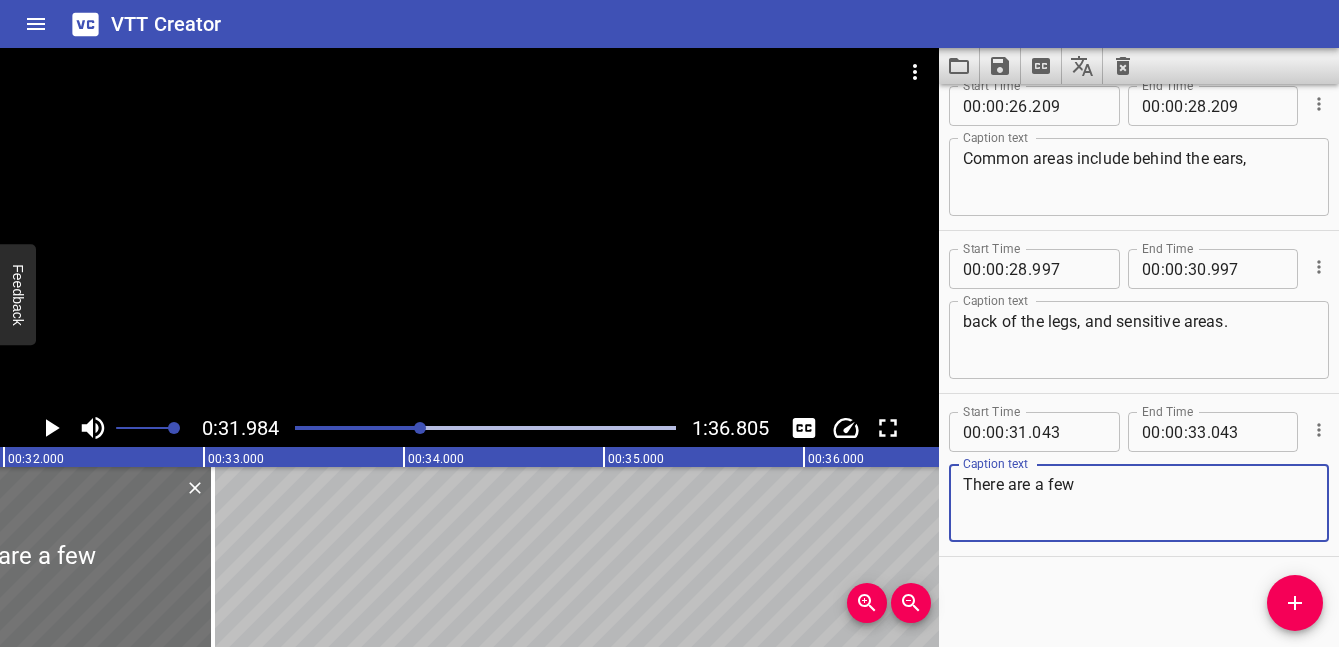 click 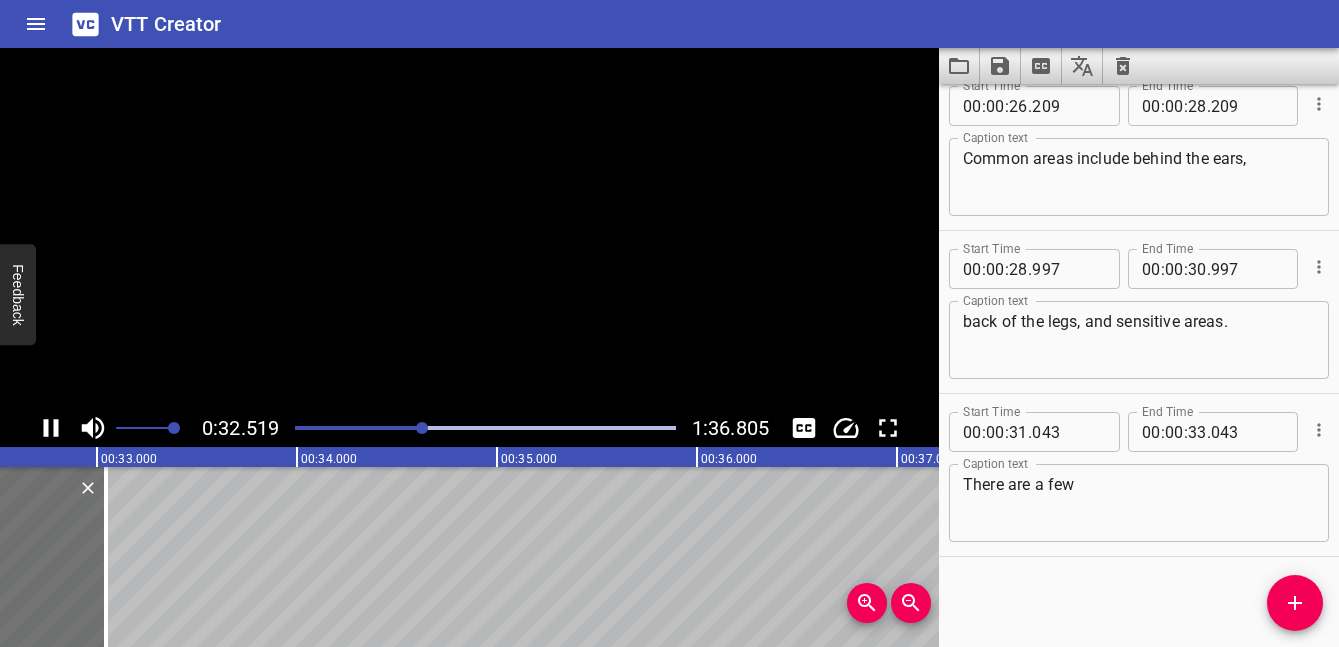 click 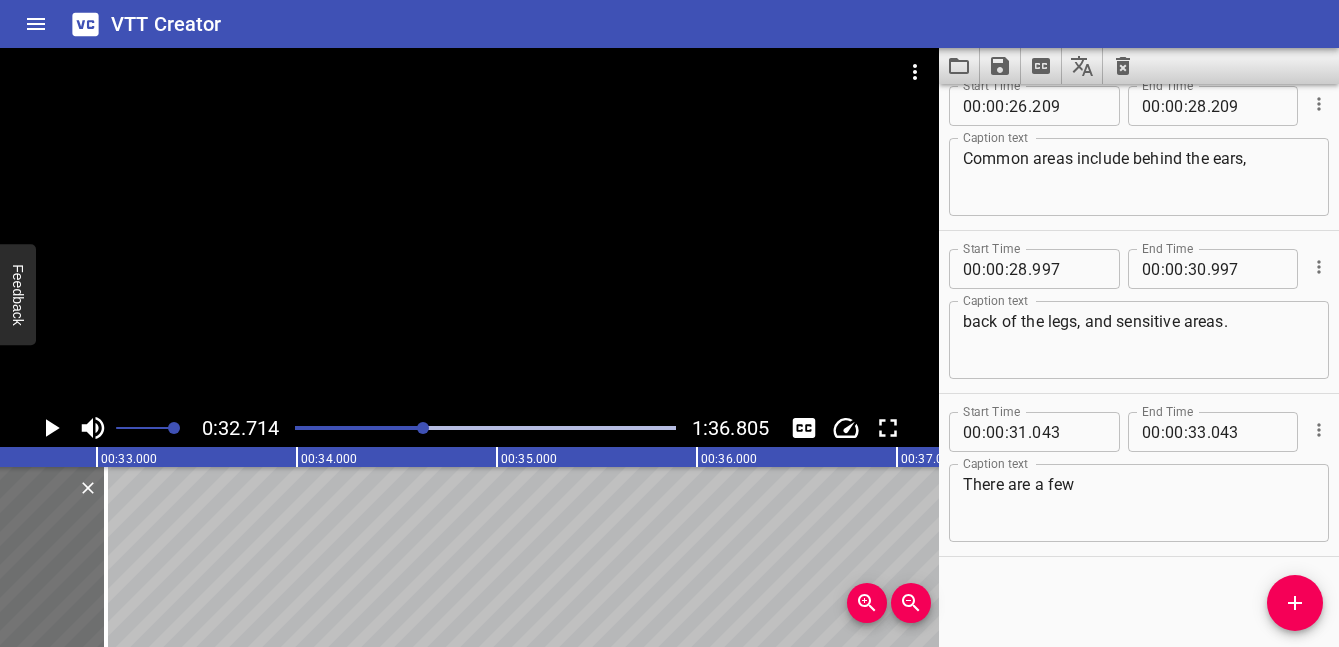 scroll, scrollTop: 0, scrollLeft: 6542, axis: horizontal 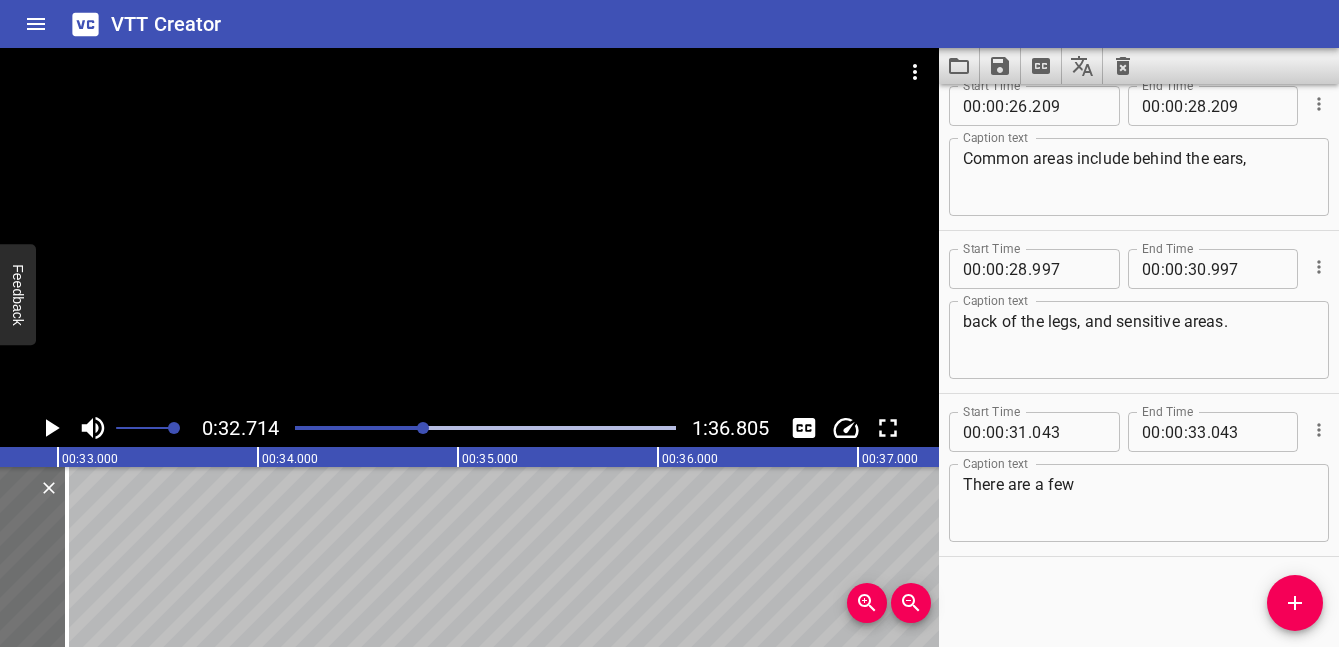 click on "There are a few" at bounding box center [1139, 503] 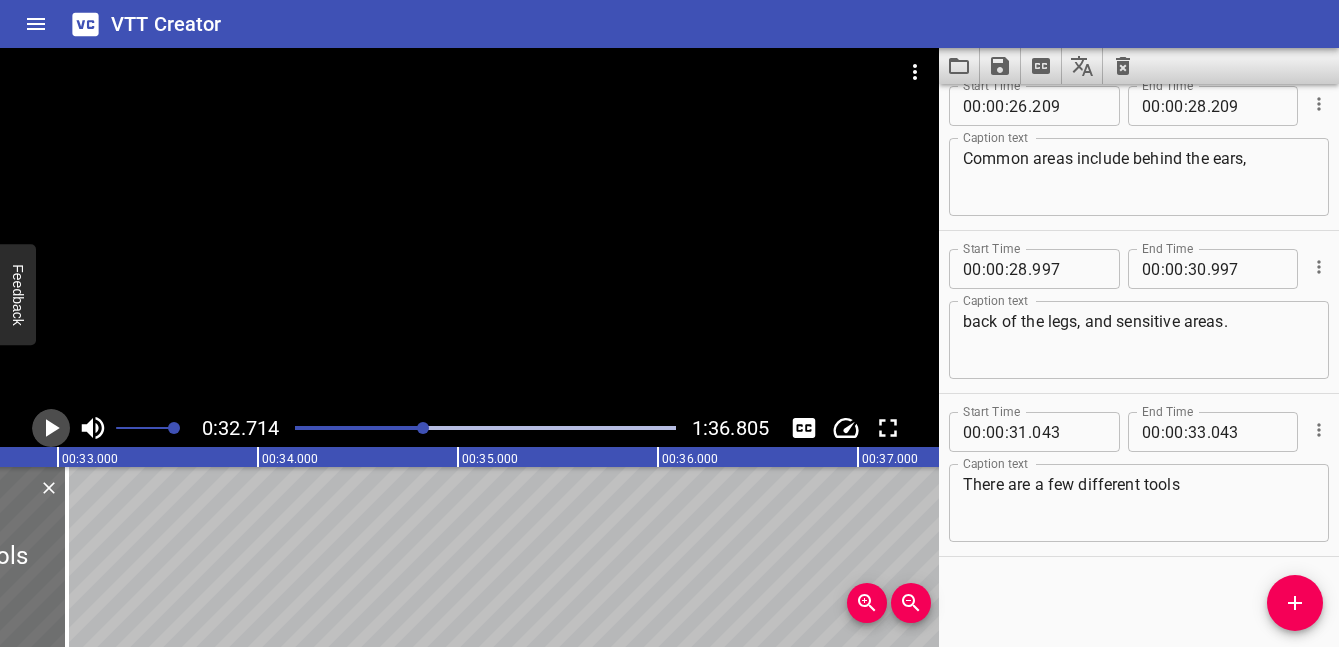 click 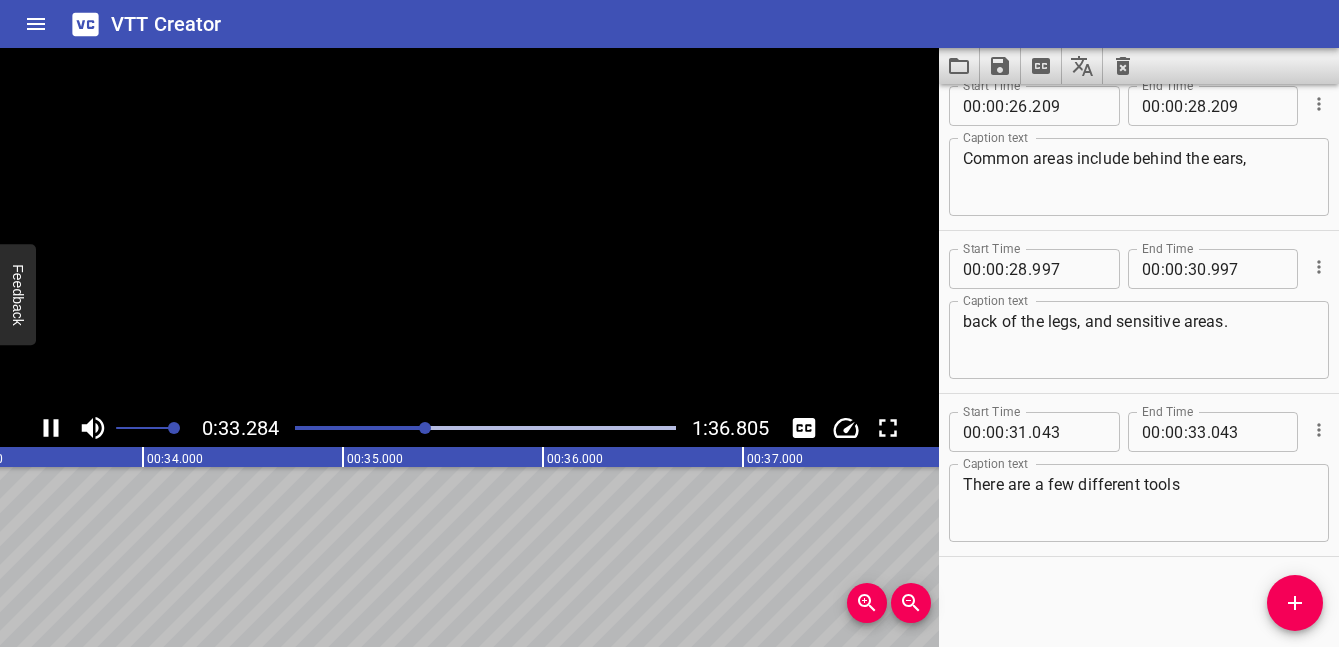 click 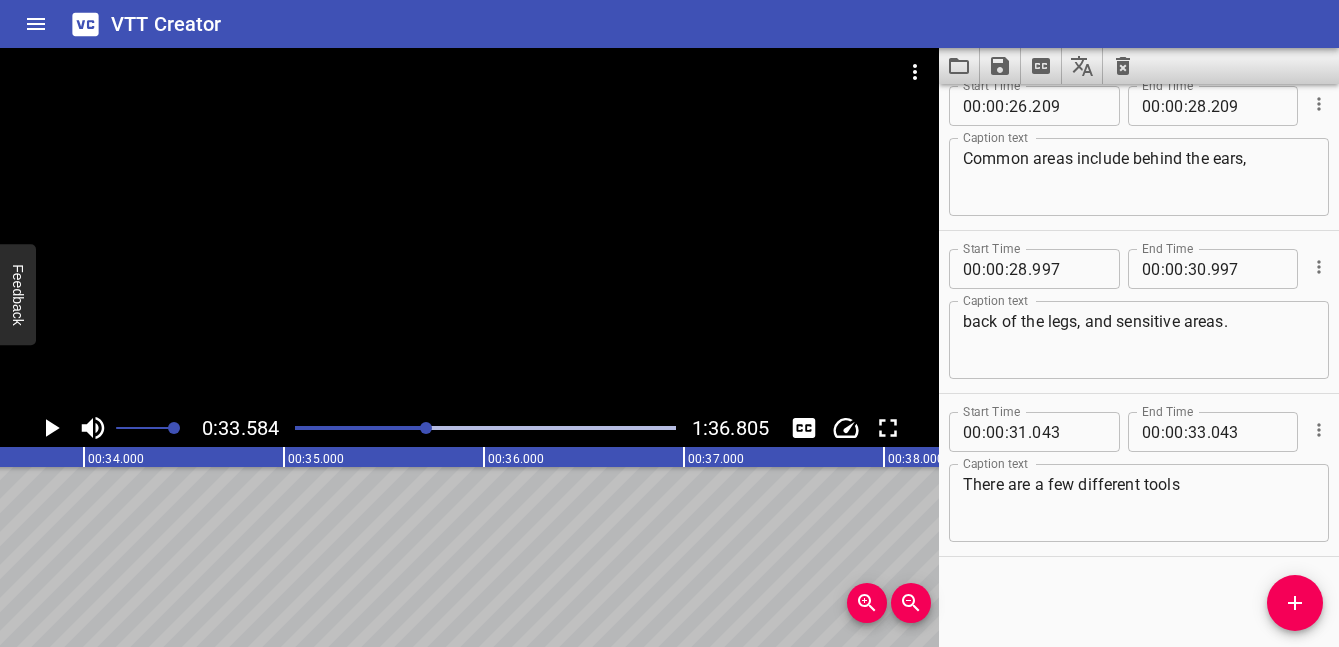 scroll, scrollTop: 0, scrollLeft: 6717, axis: horizontal 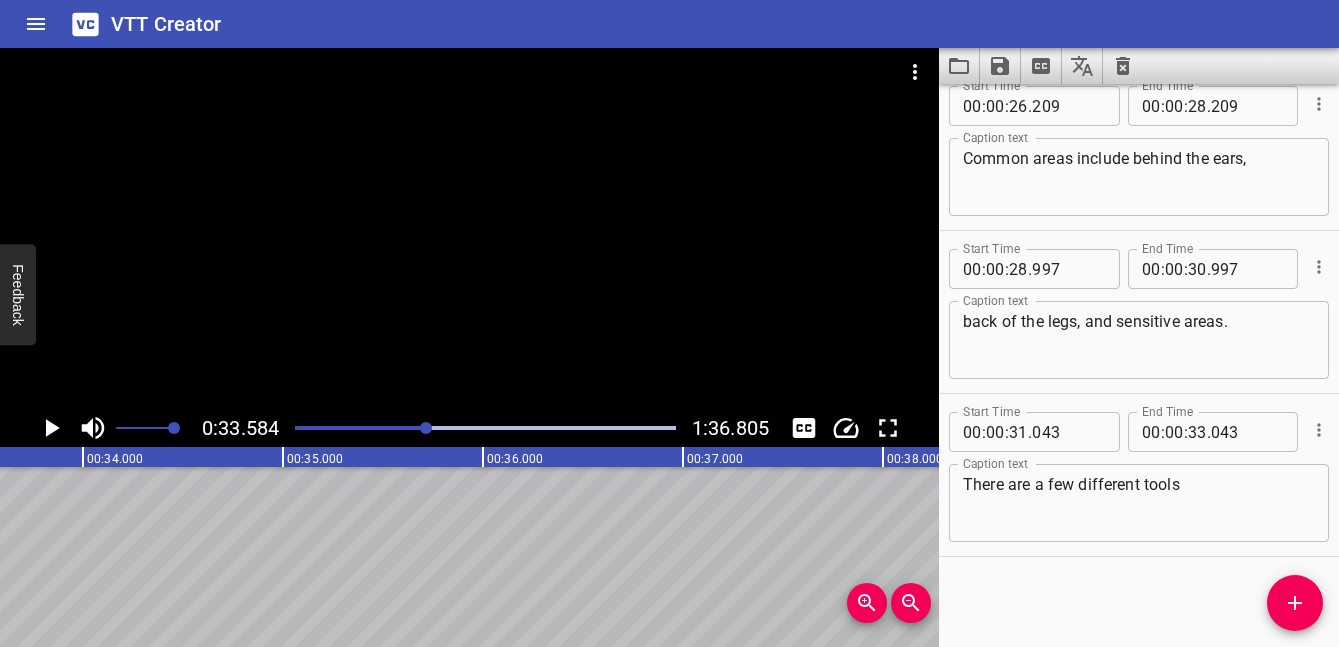 click on "There are a few different tools" at bounding box center [1139, 503] 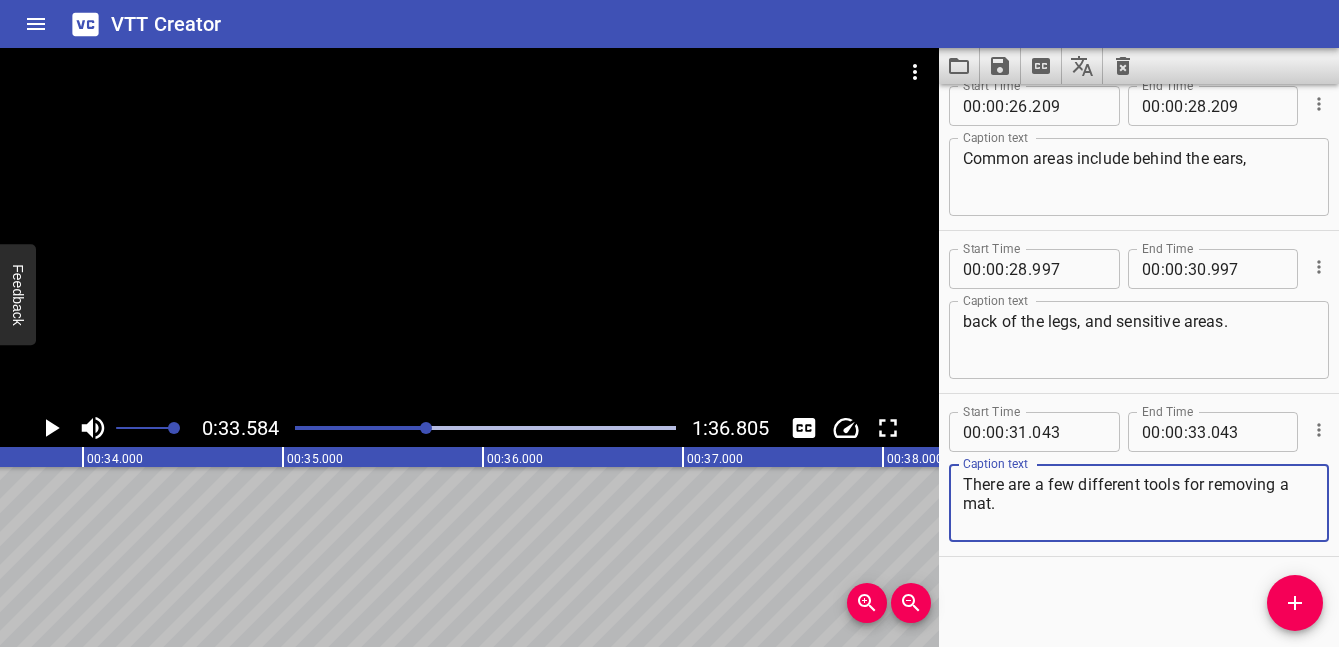 type on "There are a few different tools for removing a mat." 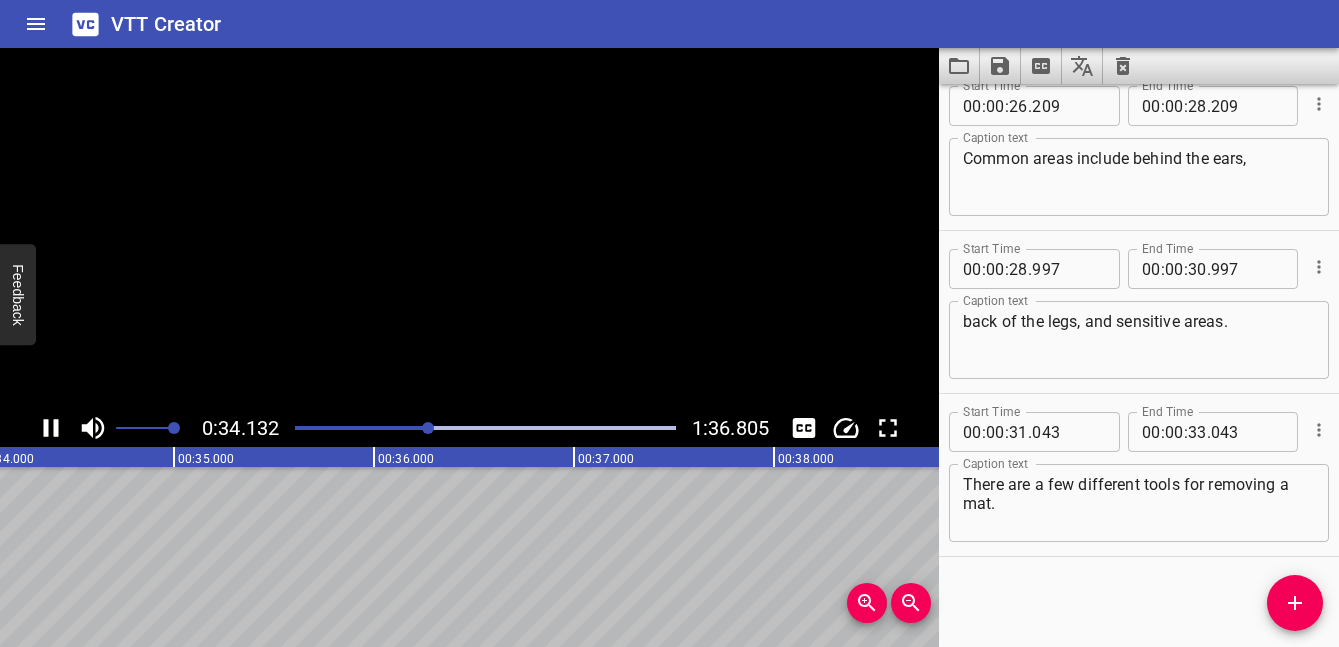 click 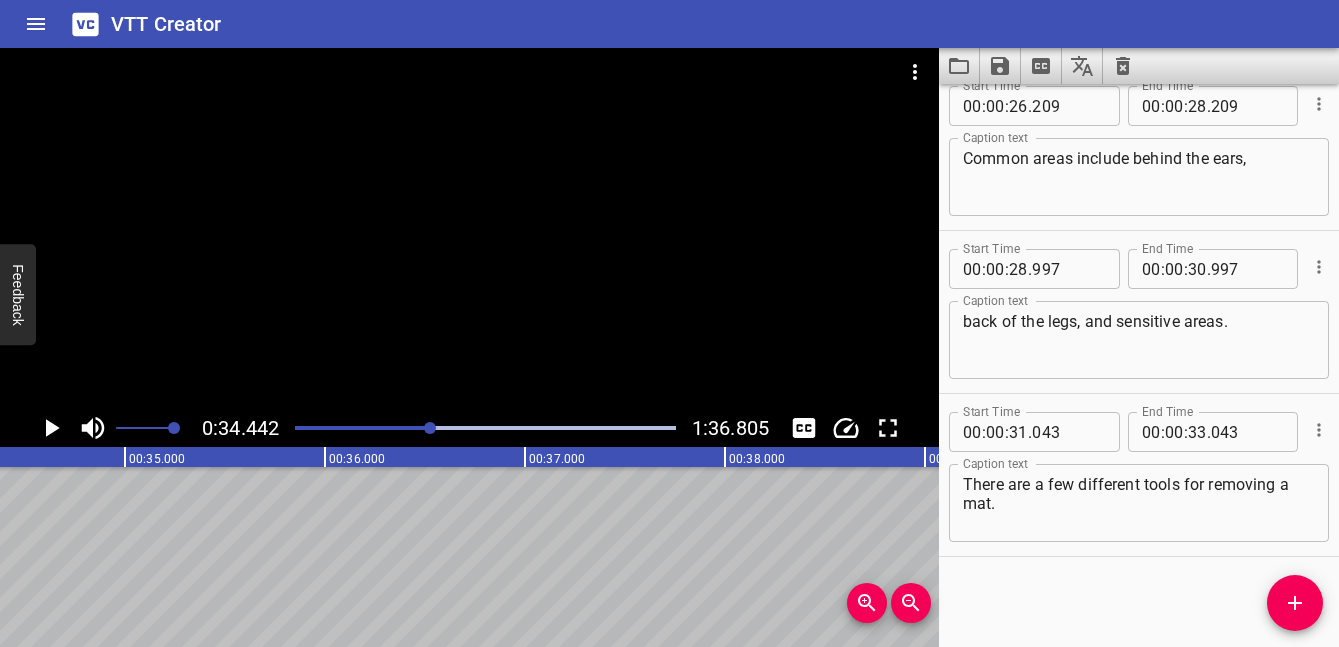 scroll, scrollTop: 0, scrollLeft: 6888, axis: horizontal 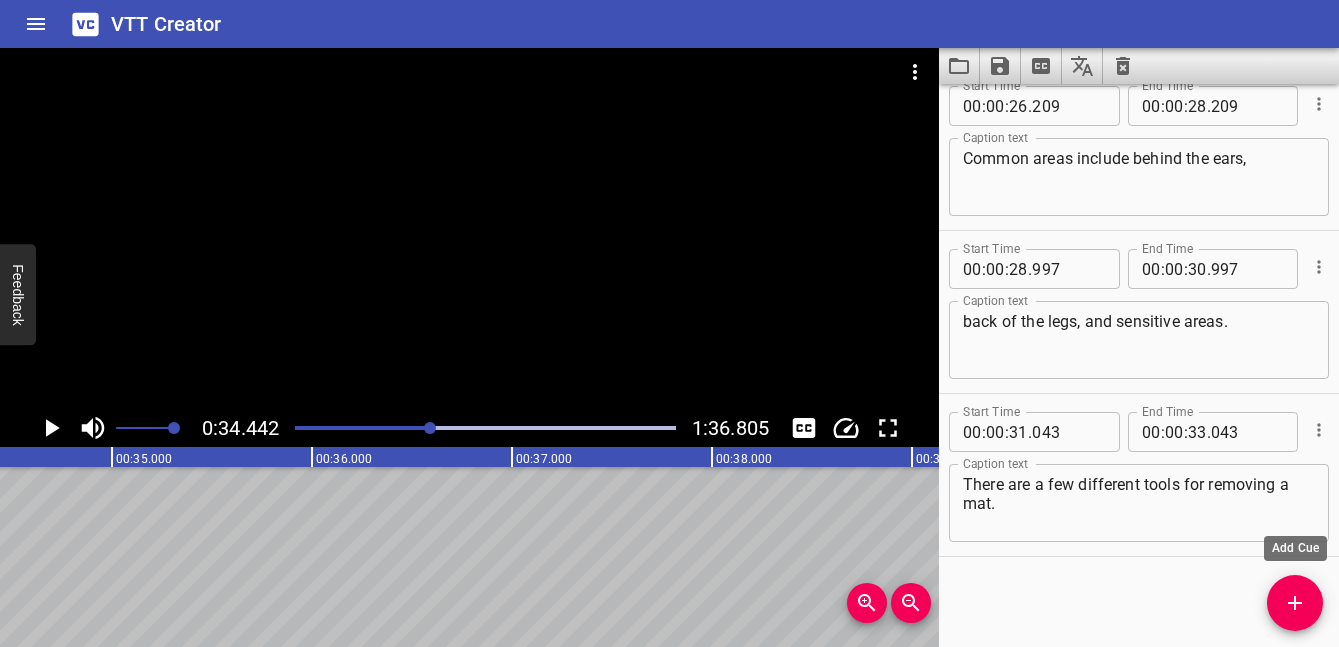 click at bounding box center (1295, 603) 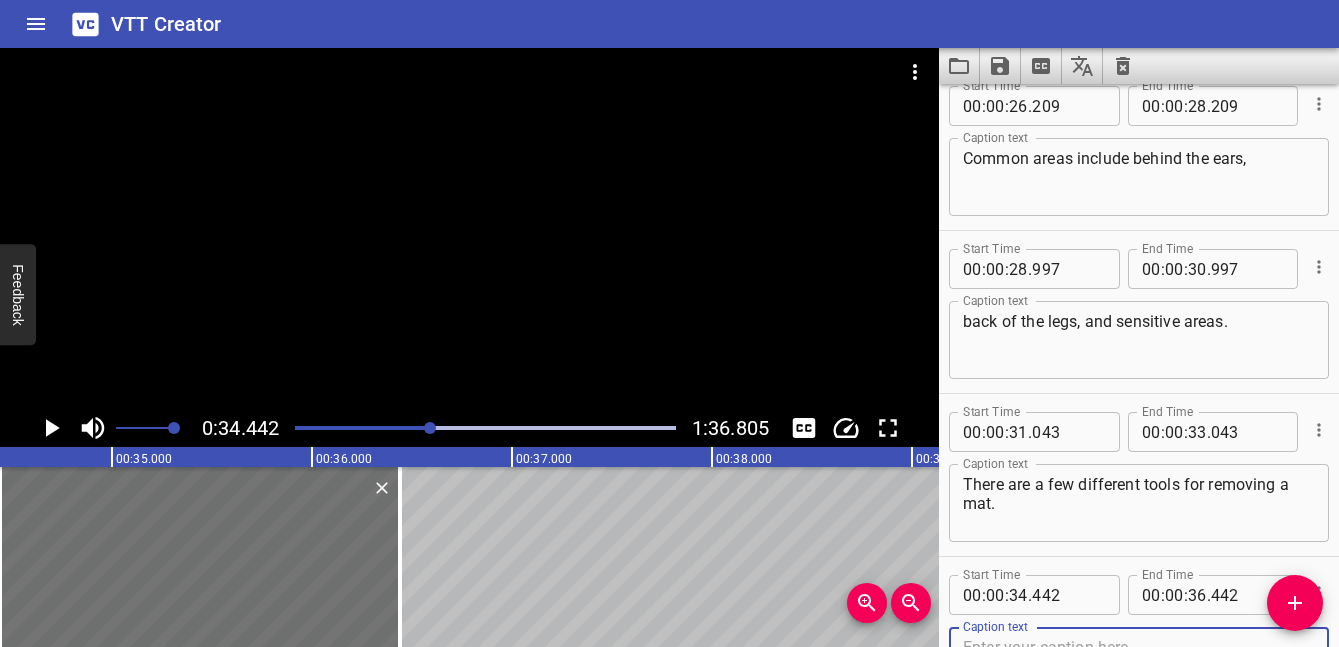 scroll, scrollTop: 1496, scrollLeft: 0, axis: vertical 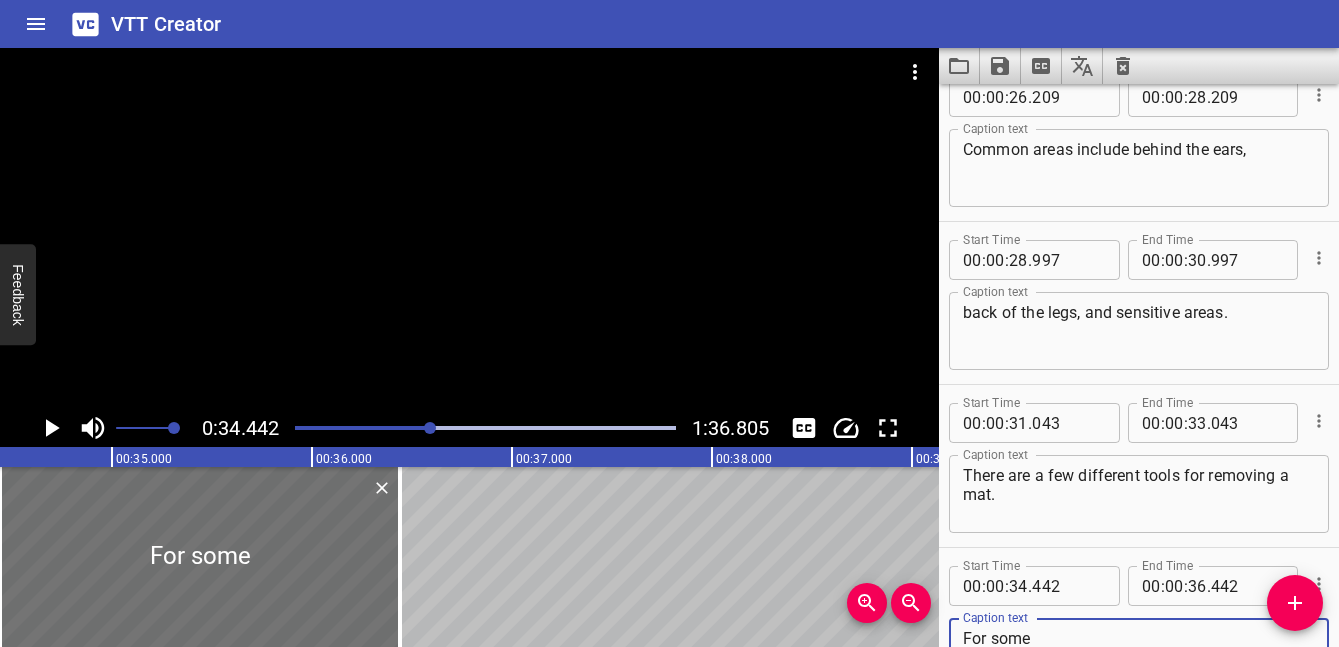 click 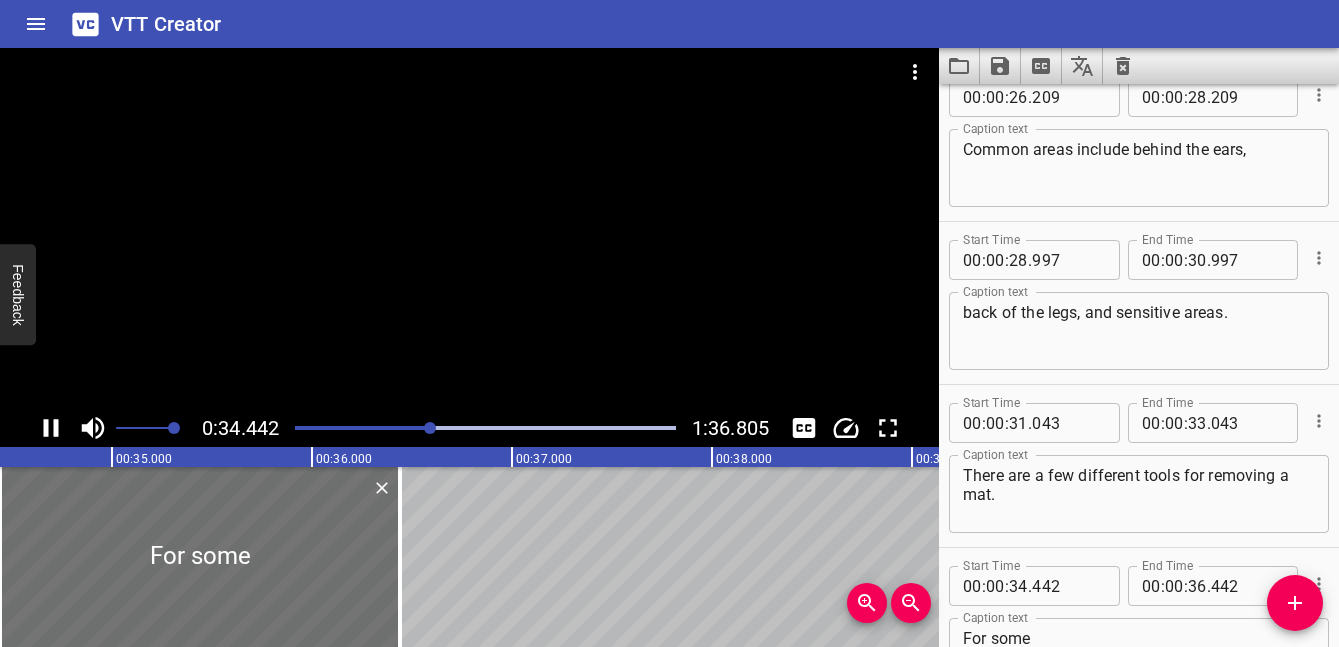scroll, scrollTop: 0, scrollLeft: 6922, axis: horizontal 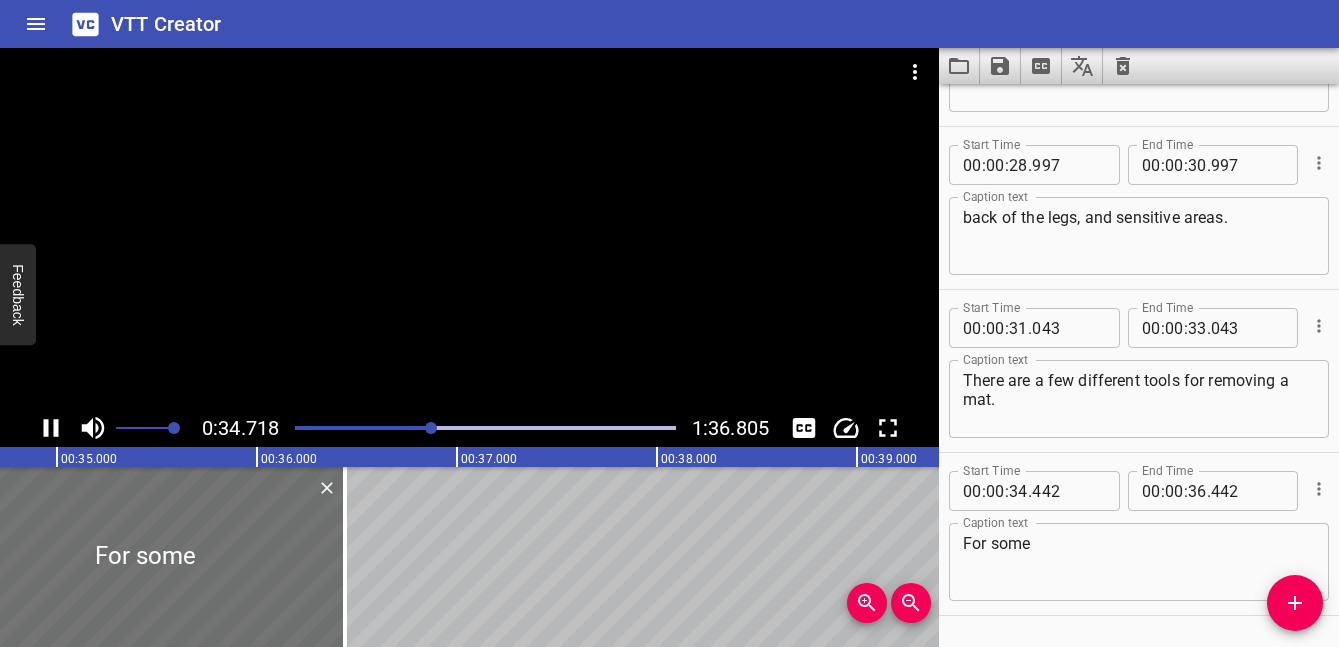 click 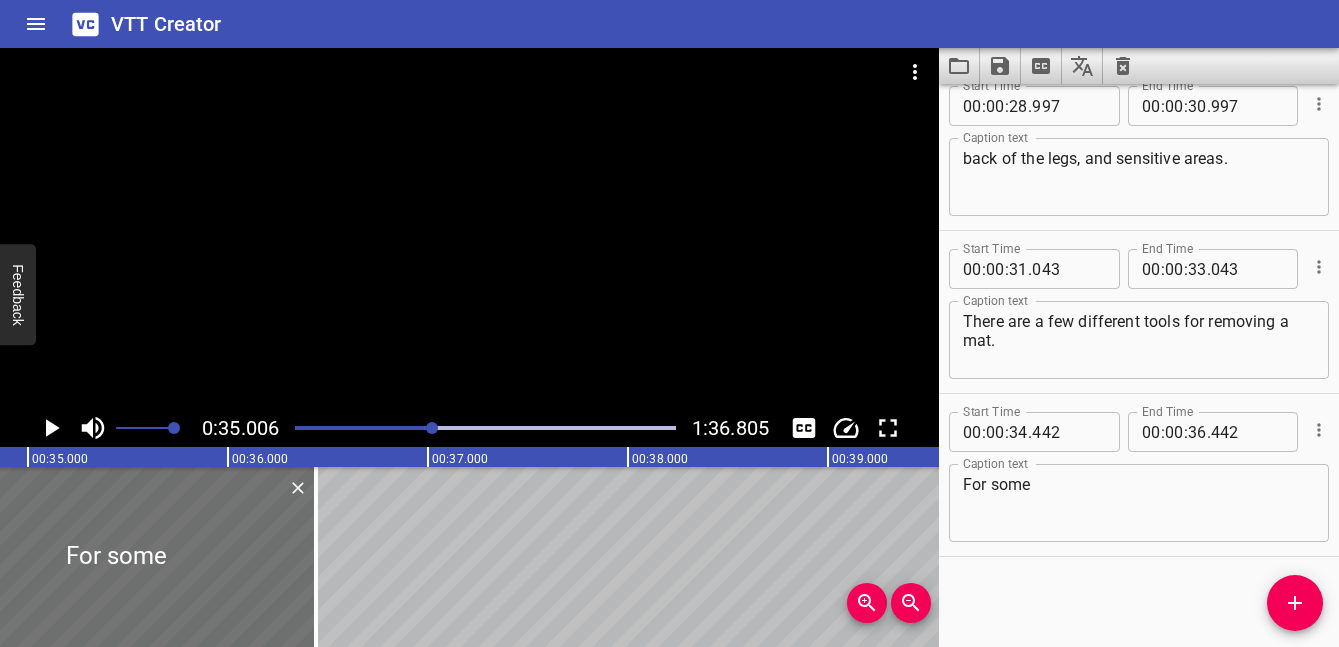 scroll, scrollTop: 0, scrollLeft: 7001, axis: horizontal 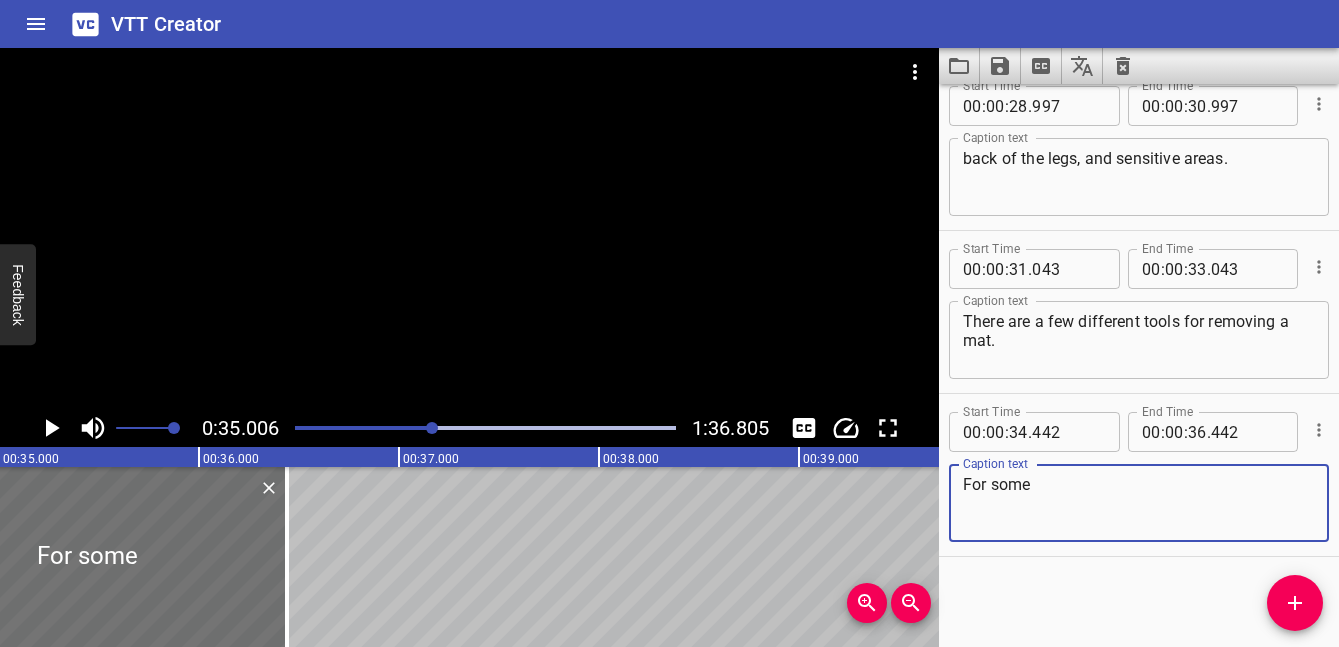 click on "For some" at bounding box center [1139, 503] 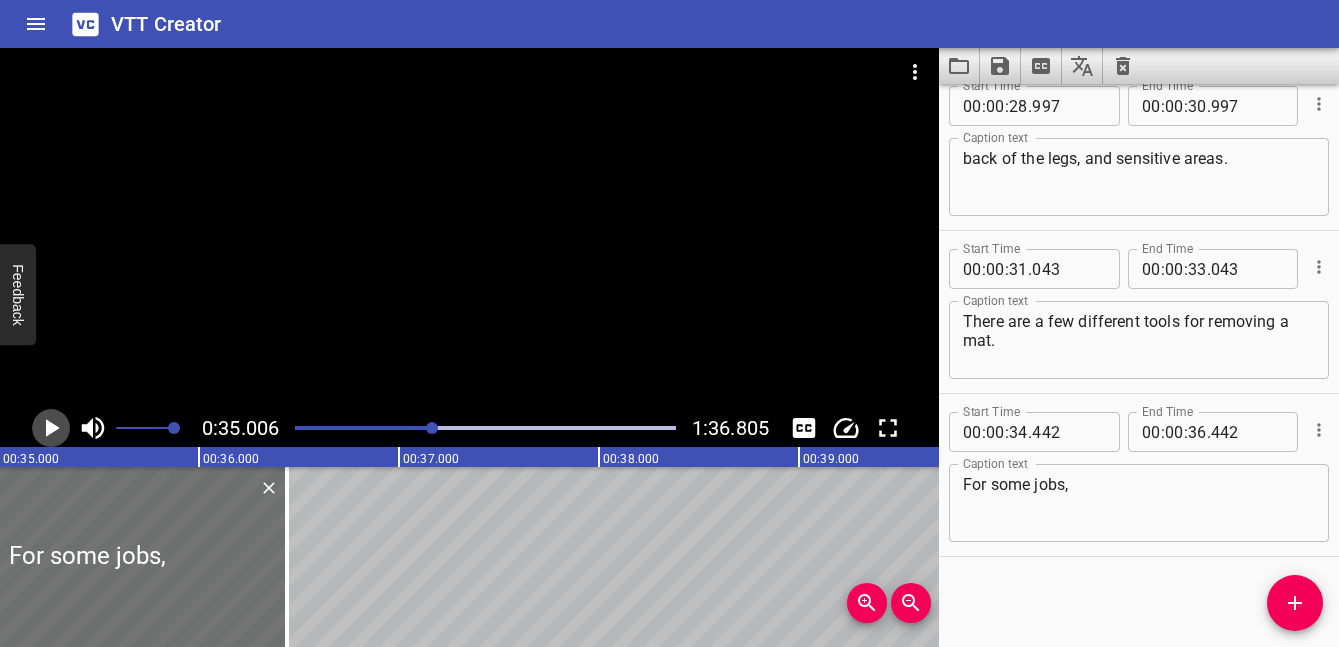 click 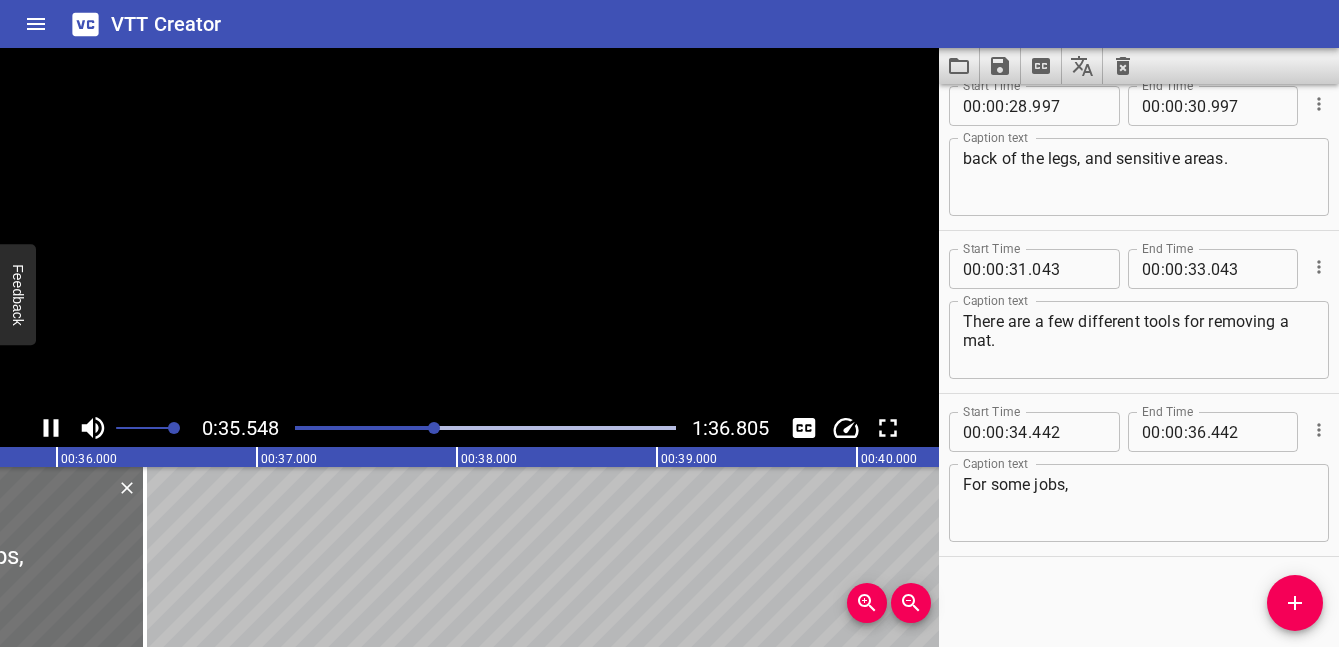 click 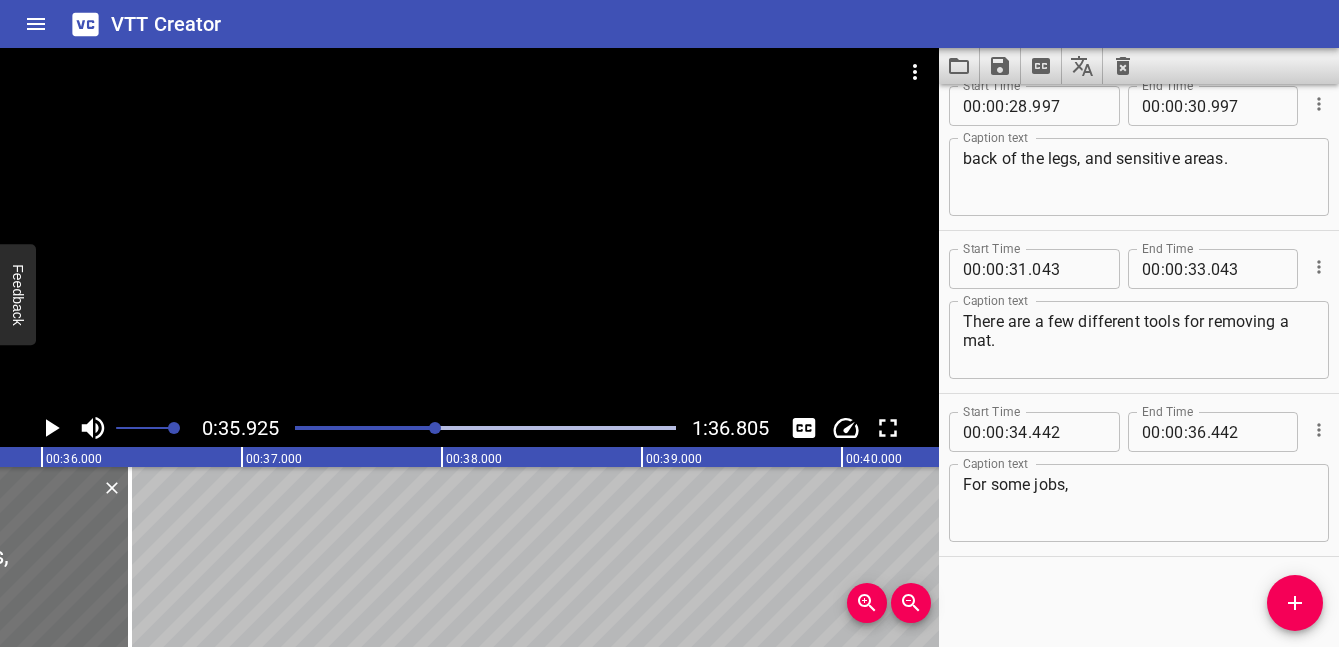 scroll, scrollTop: 0, scrollLeft: 7185, axis: horizontal 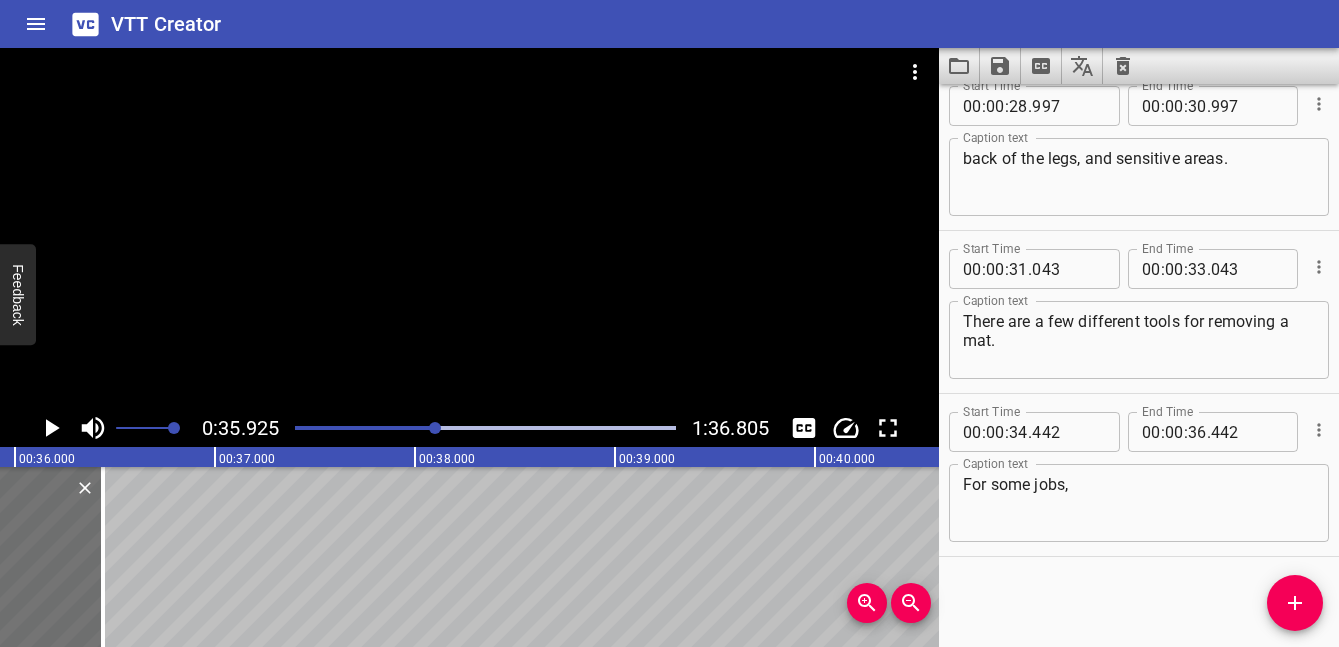 click on "For some jobs," at bounding box center [1139, 503] 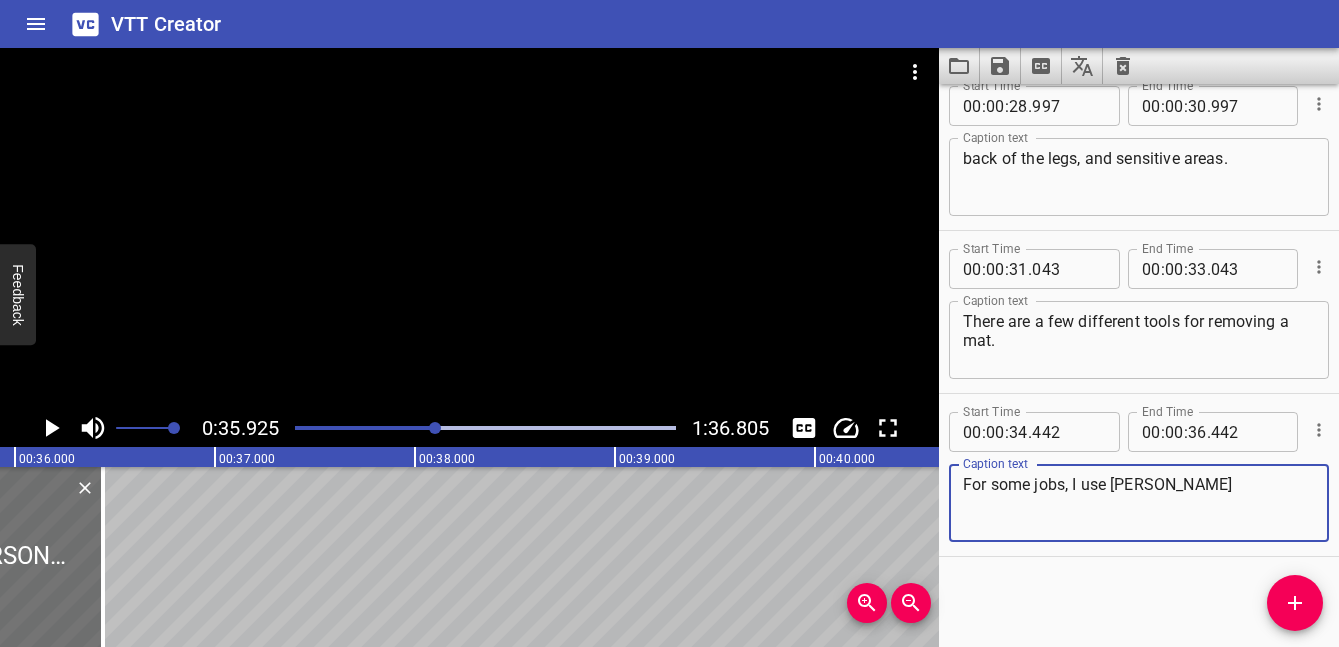 click 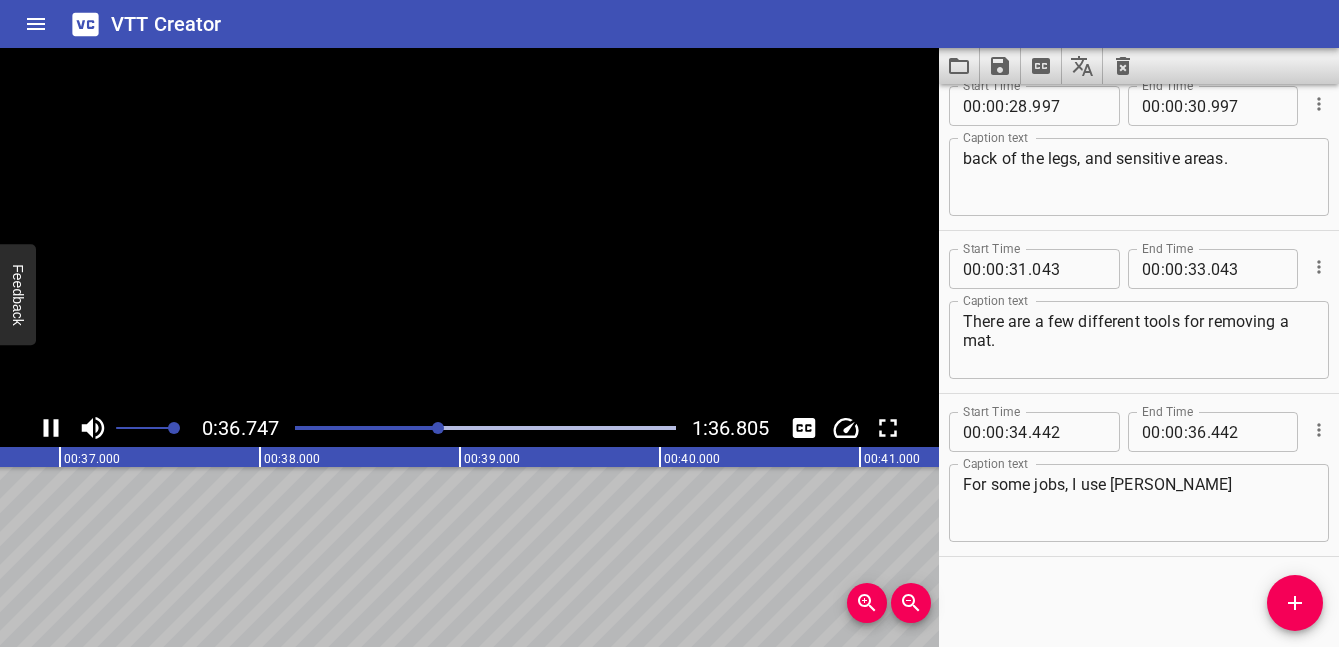 click 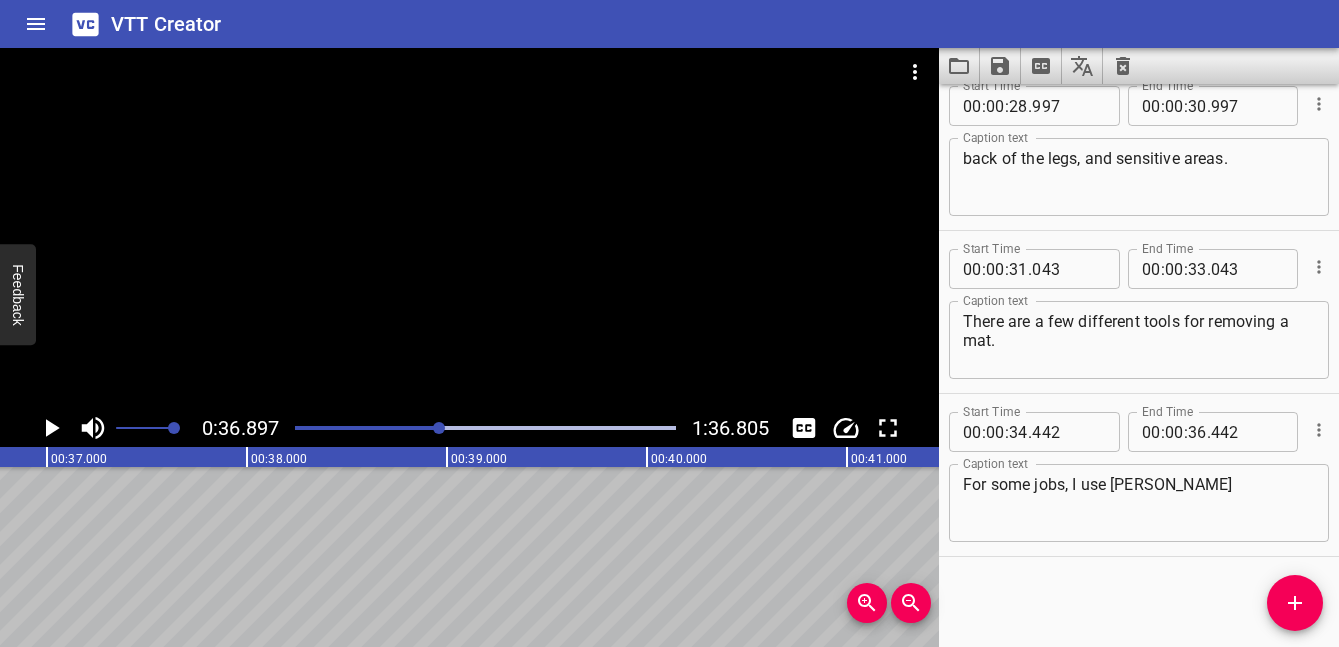 scroll, scrollTop: 0, scrollLeft: 7379, axis: horizontal 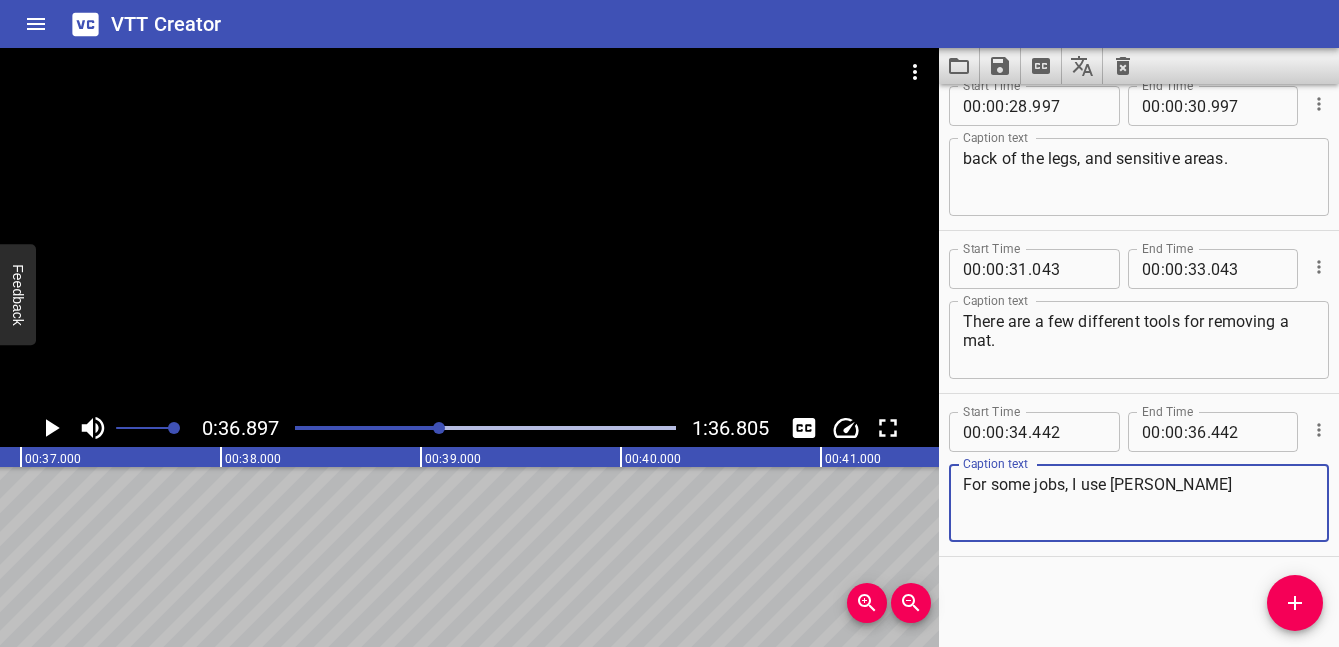 click on "For some jobs, I use [PERSON_NAME]" at bounding box center (1139, 503) 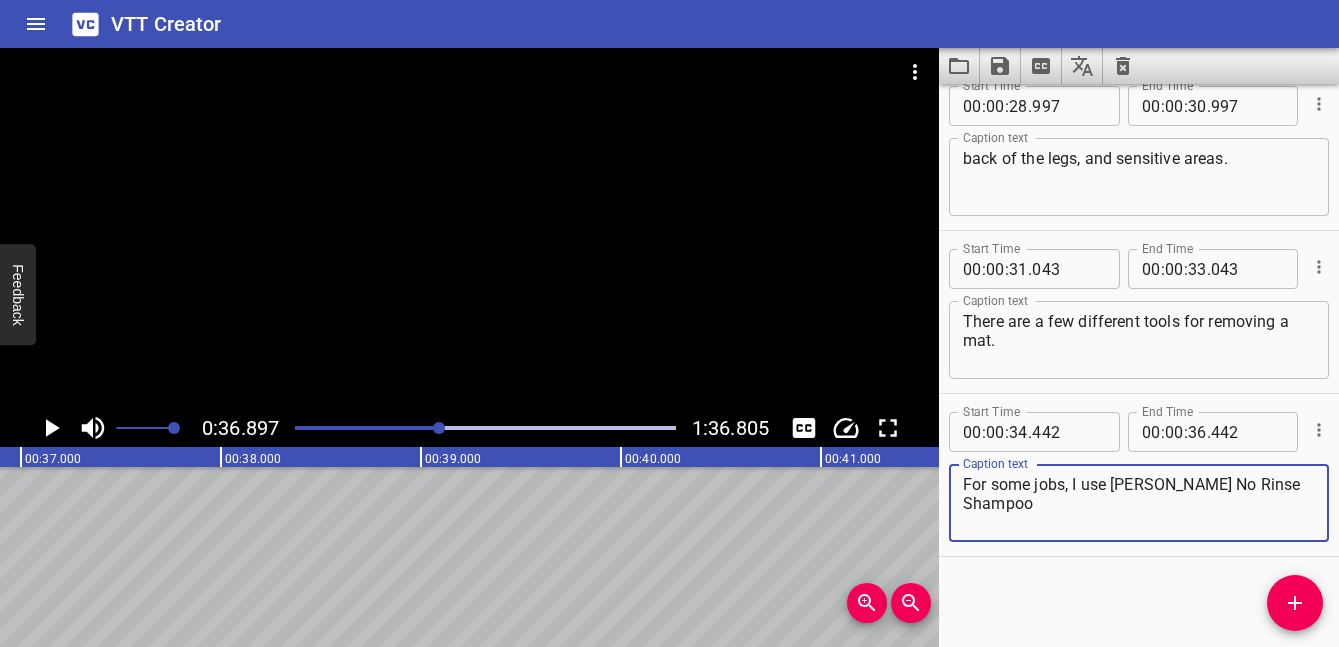 type on "For some jobs, I use [PERSON_NAME] No Rinse Shampoo" 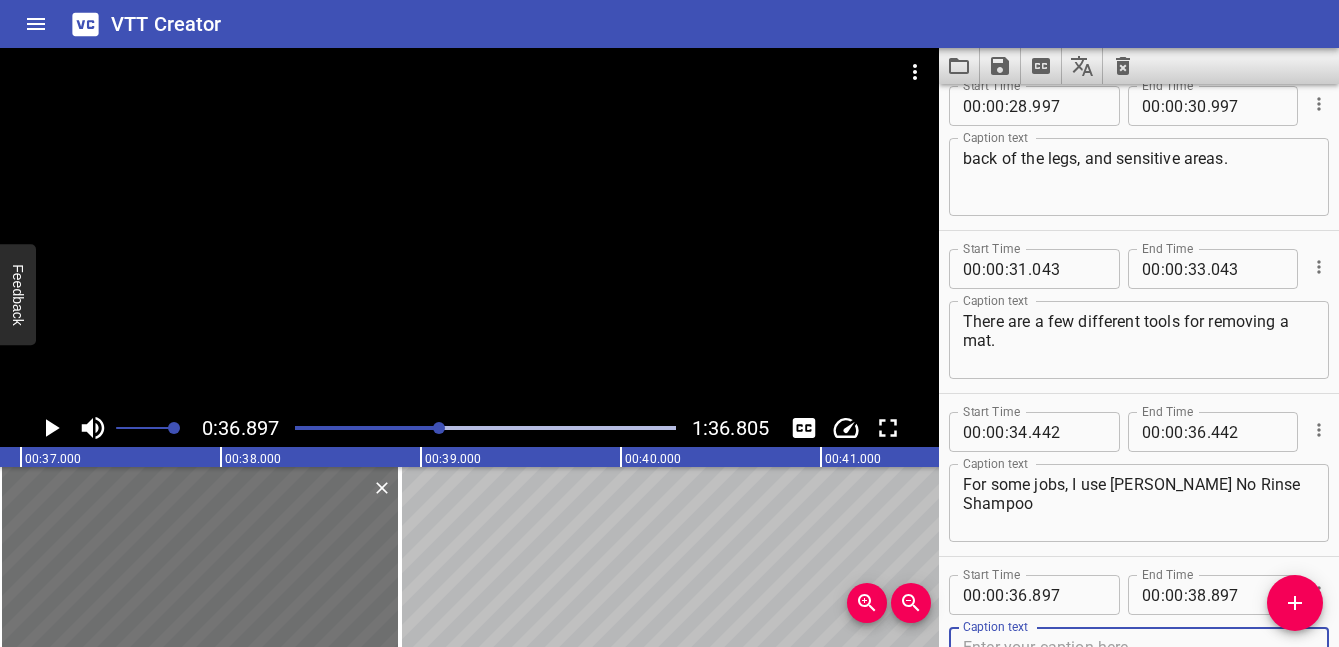 scroll, scrollTop: 1659, scrollLeft: 0, axis: vertical 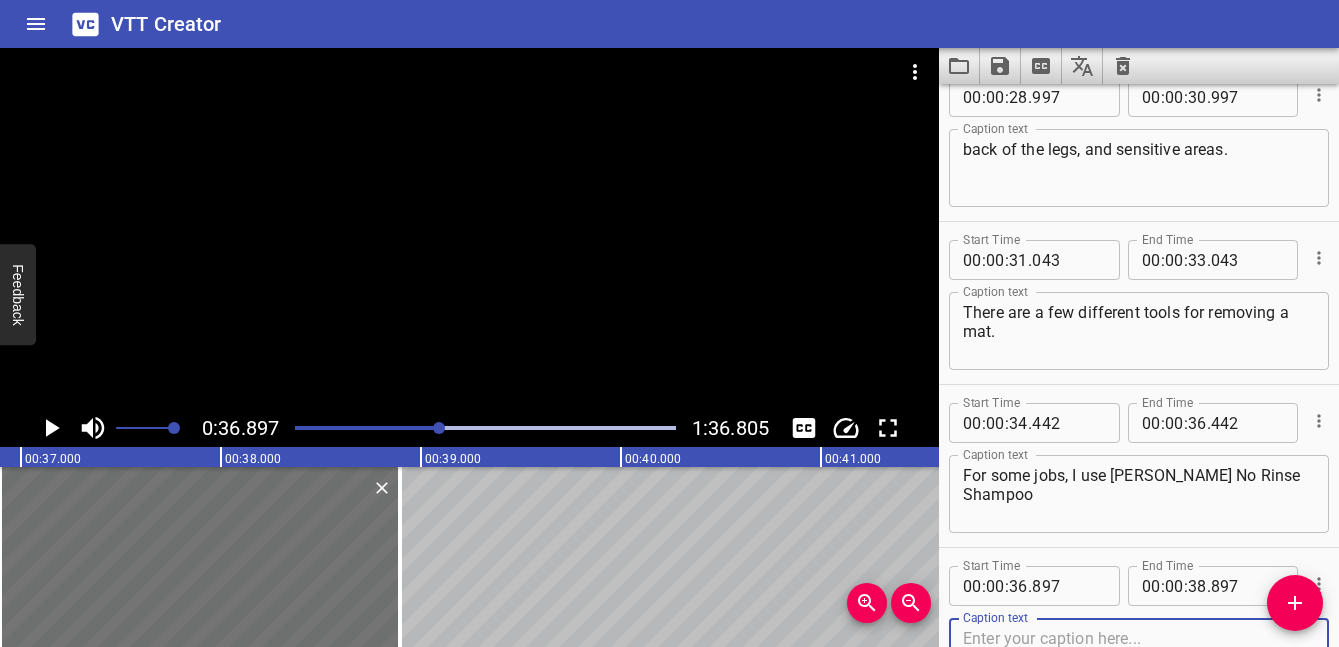 click 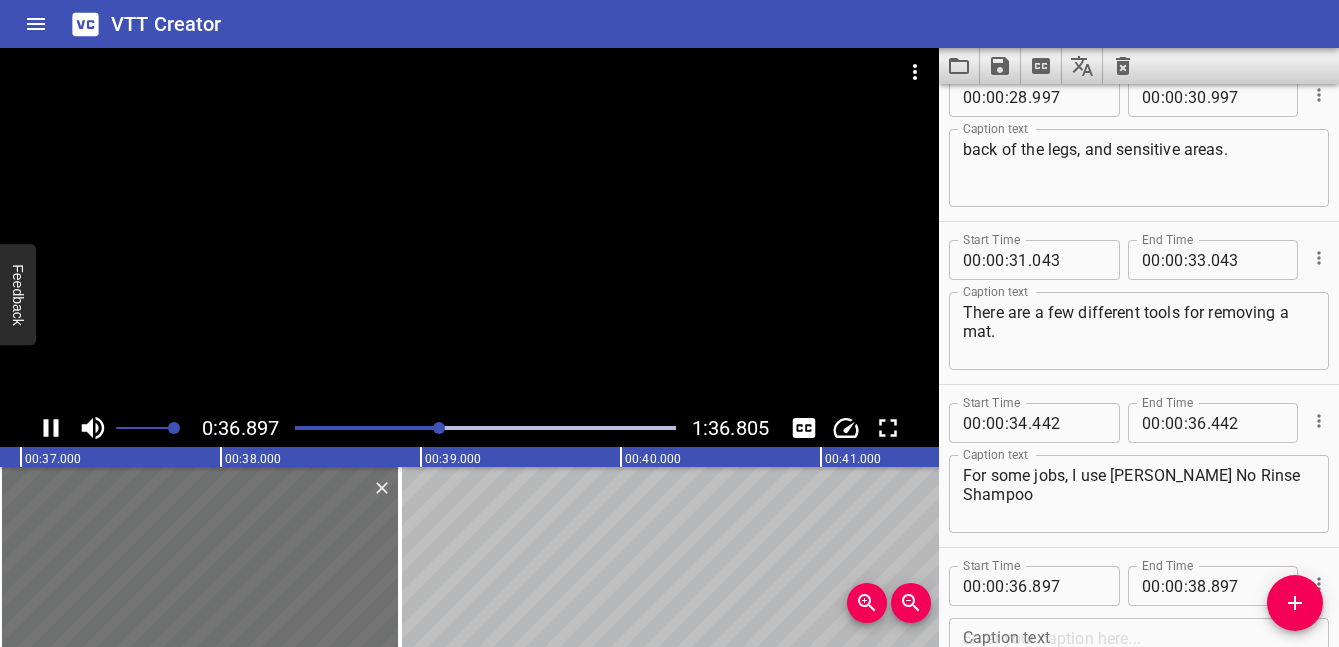 scroll, scrollTop: 0, scrollLeft: 7434, axis: horizontal 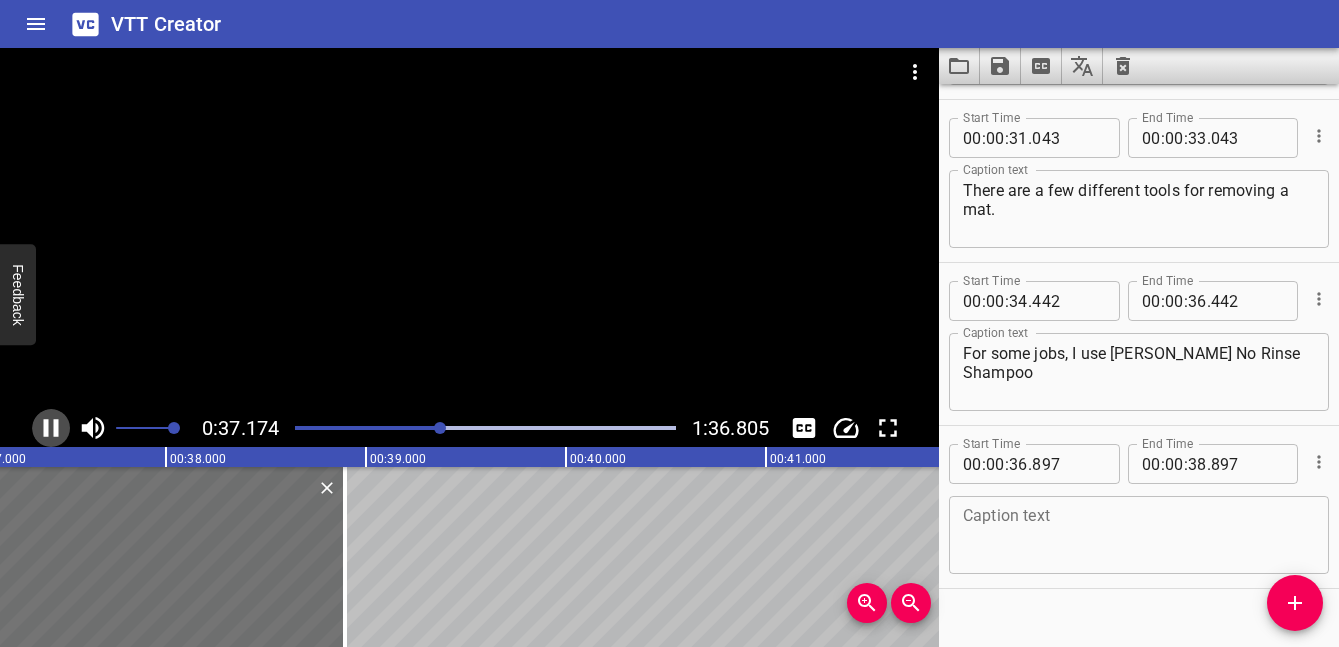 click 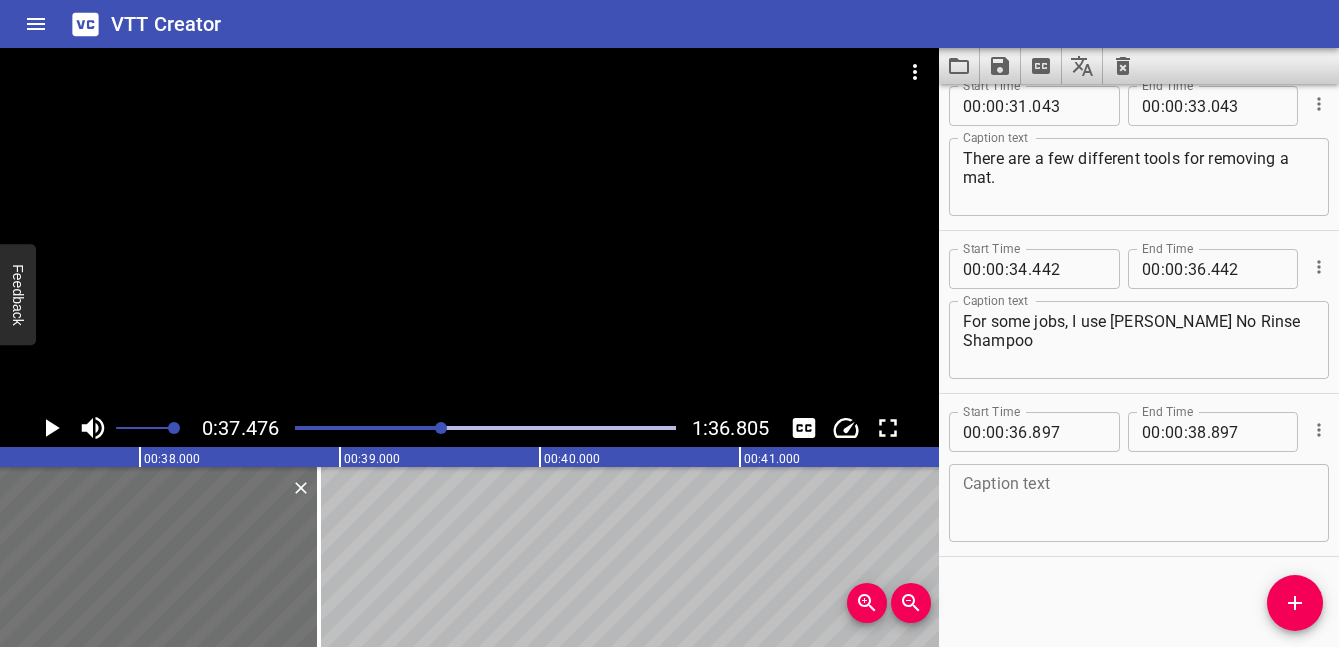 scroll, scrollTop: 0, scrollLeft: 7495, axis: horizontal 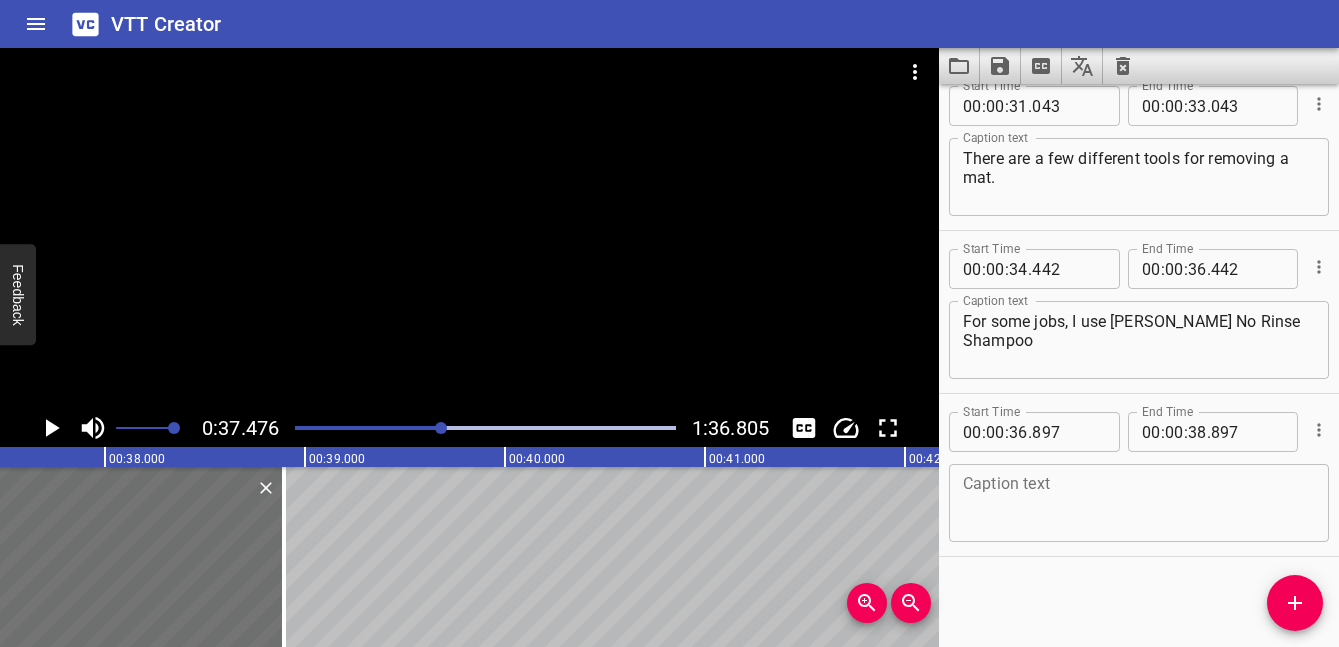 click at bounding box center (1139, 503) 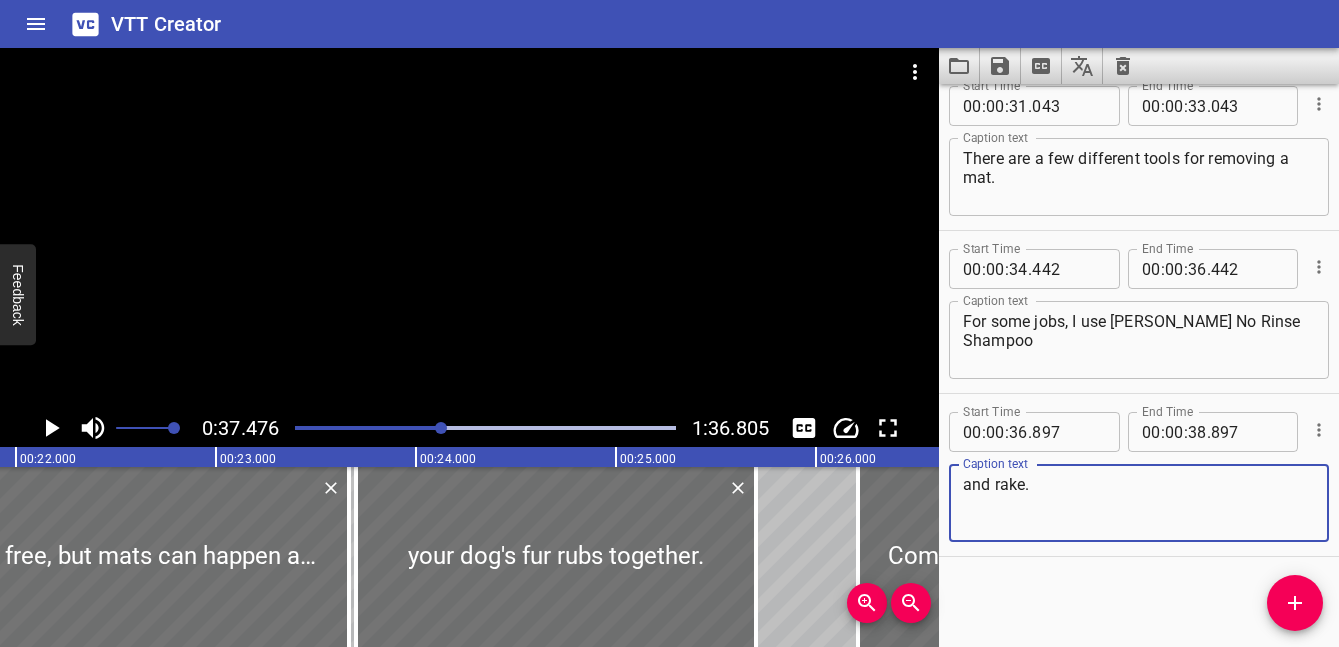 scroll, scrollTop: 0, scrollLeft: 4255, axis: horizontal 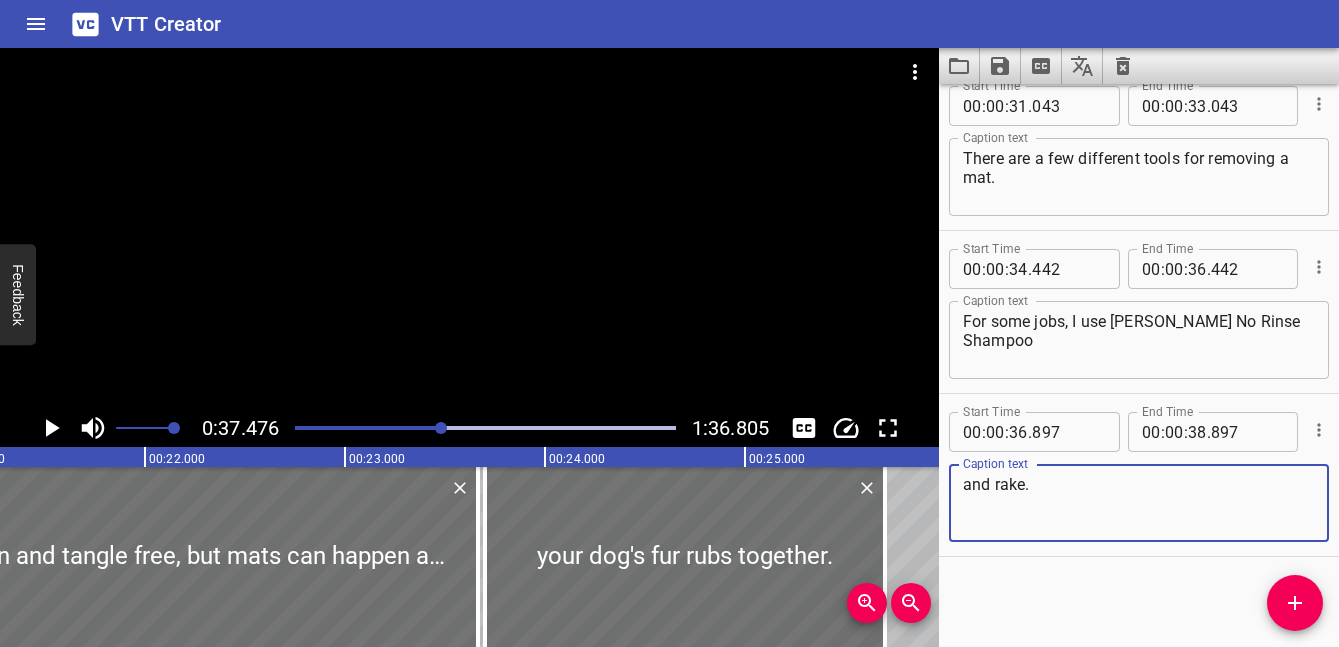 type on "and rake." 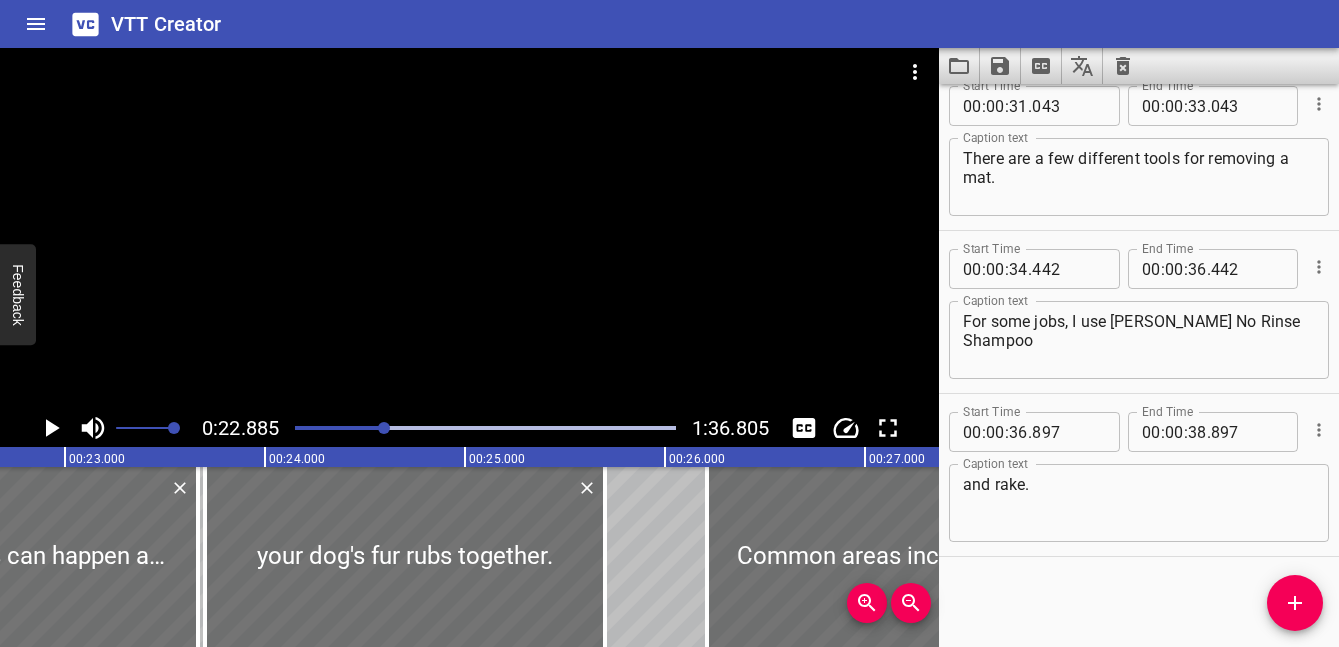 scroll, scrollTop: 0, scrollLeft: 4577, axis: horizontal 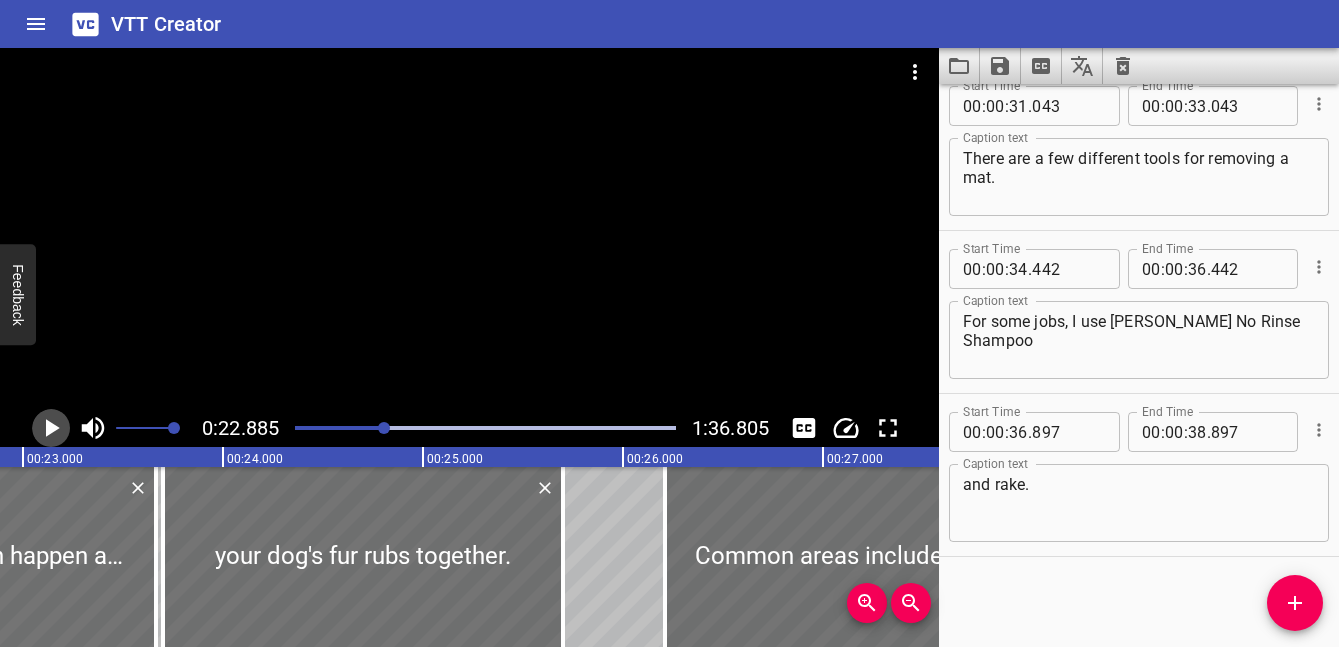 click 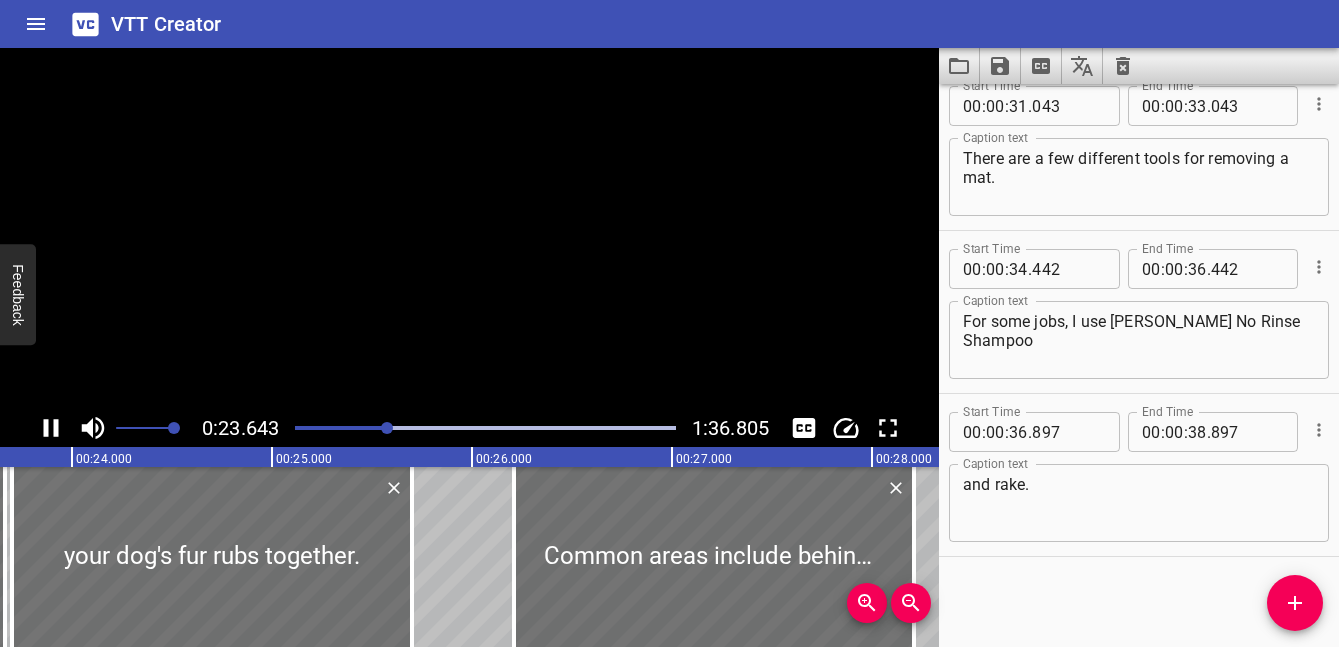 scroll, scrollTop: 0, scrollLeft: 4762, axis: horizontal 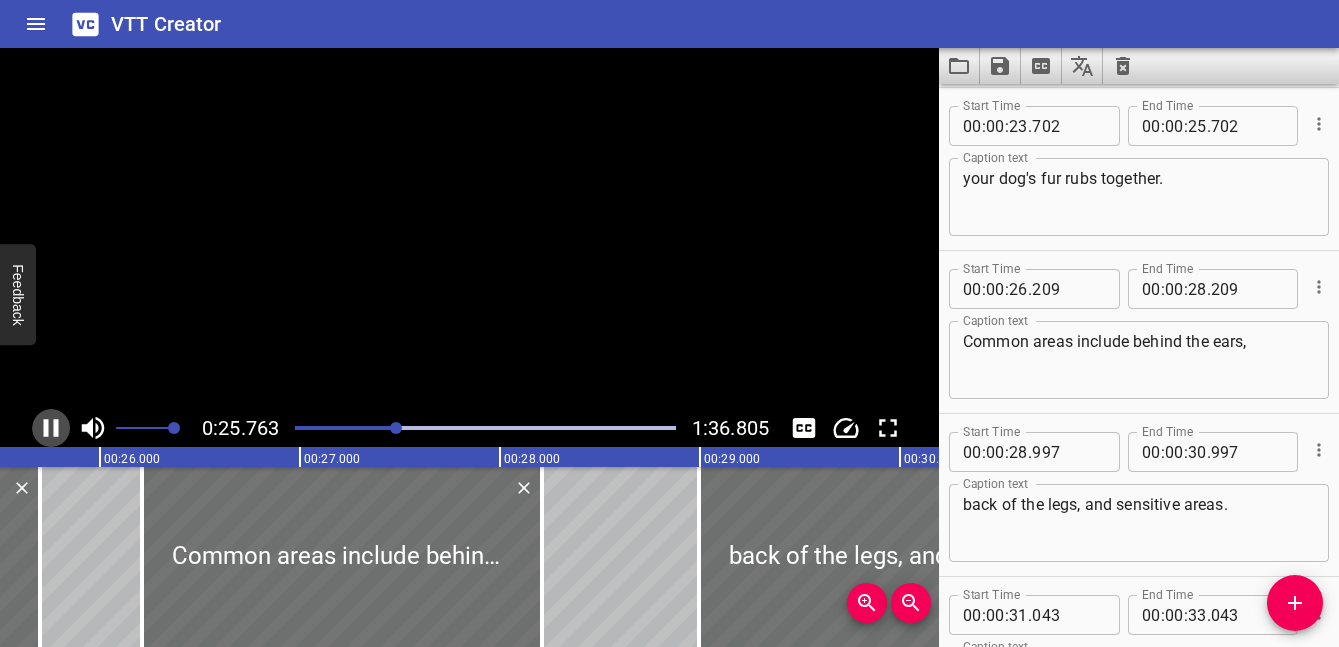 click 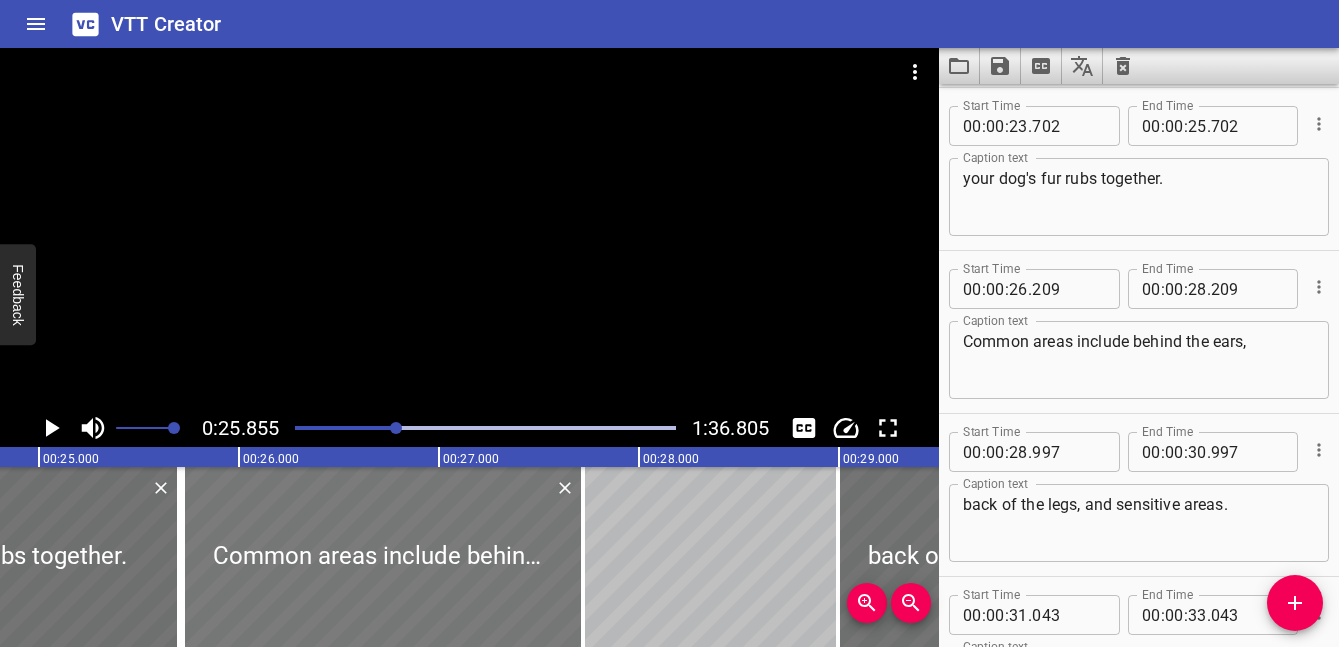 drag, startPoint x: 423, startPoint y: 591, endPoint x: 325, endPoint y: 591, distance: 98 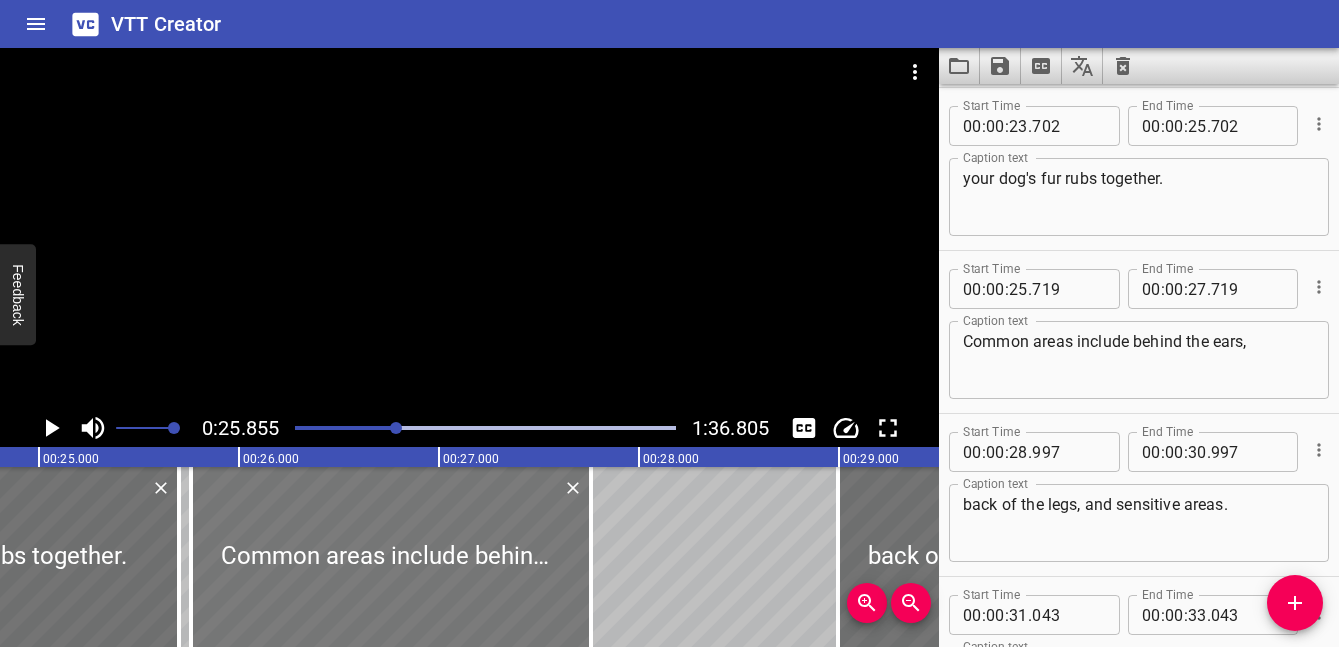 click at bounding box center (391, 557) 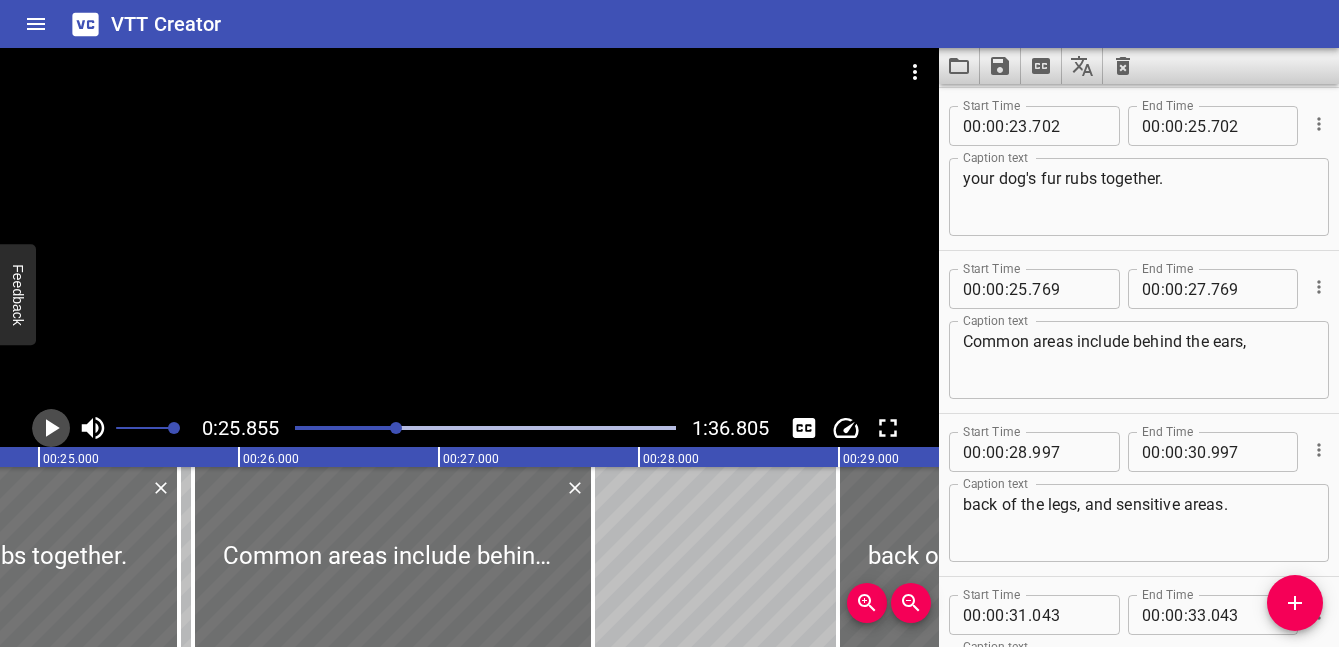 click 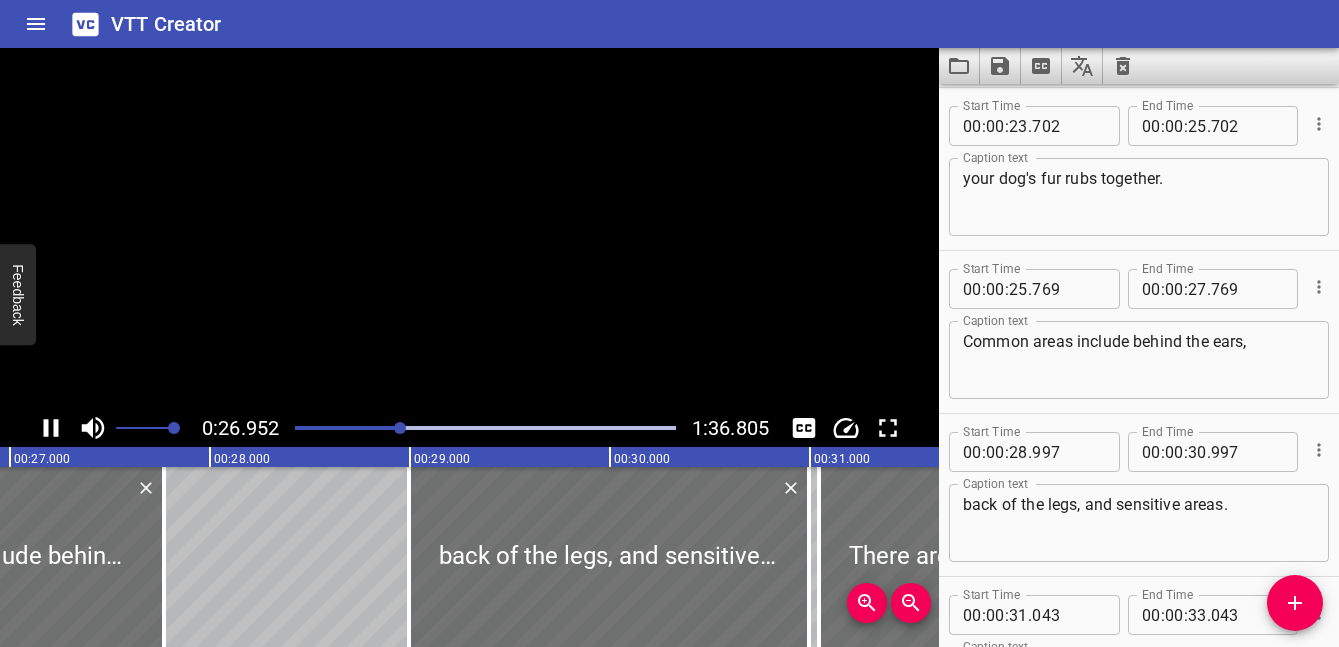 click 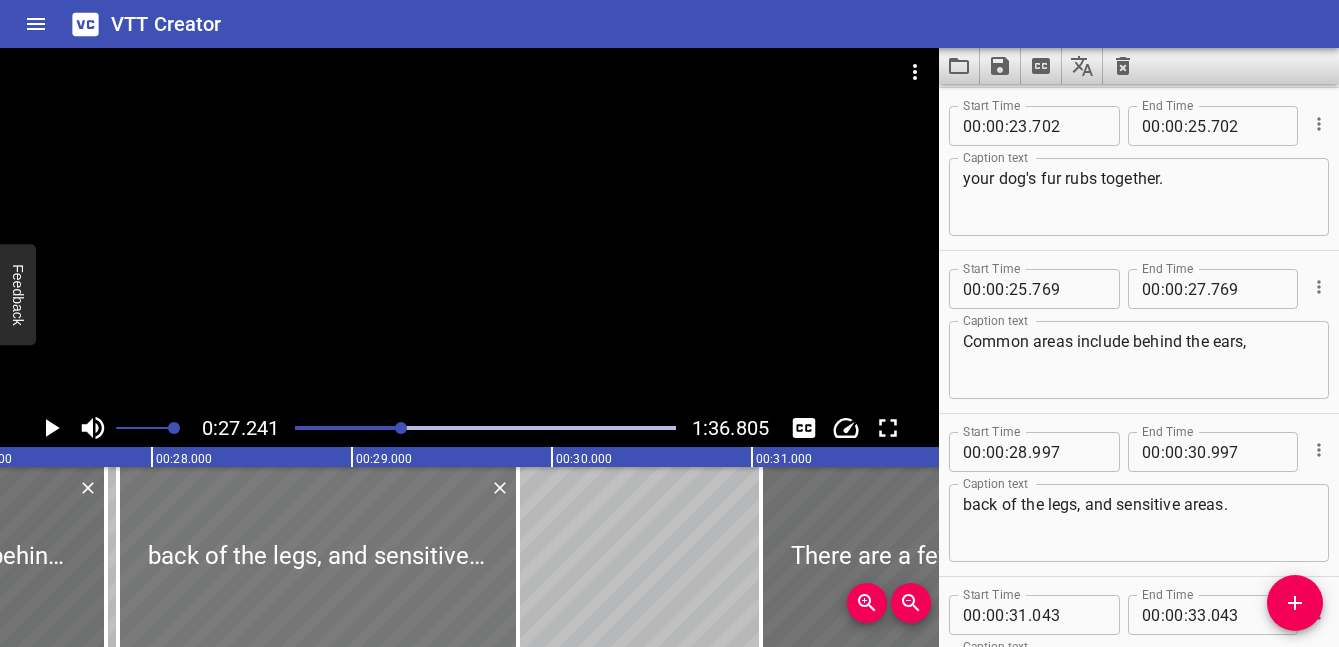 drag, startPoint x: 561, startPoint y: 623, endPoint x: 325, endPoint y: 621, distance: 236.00847 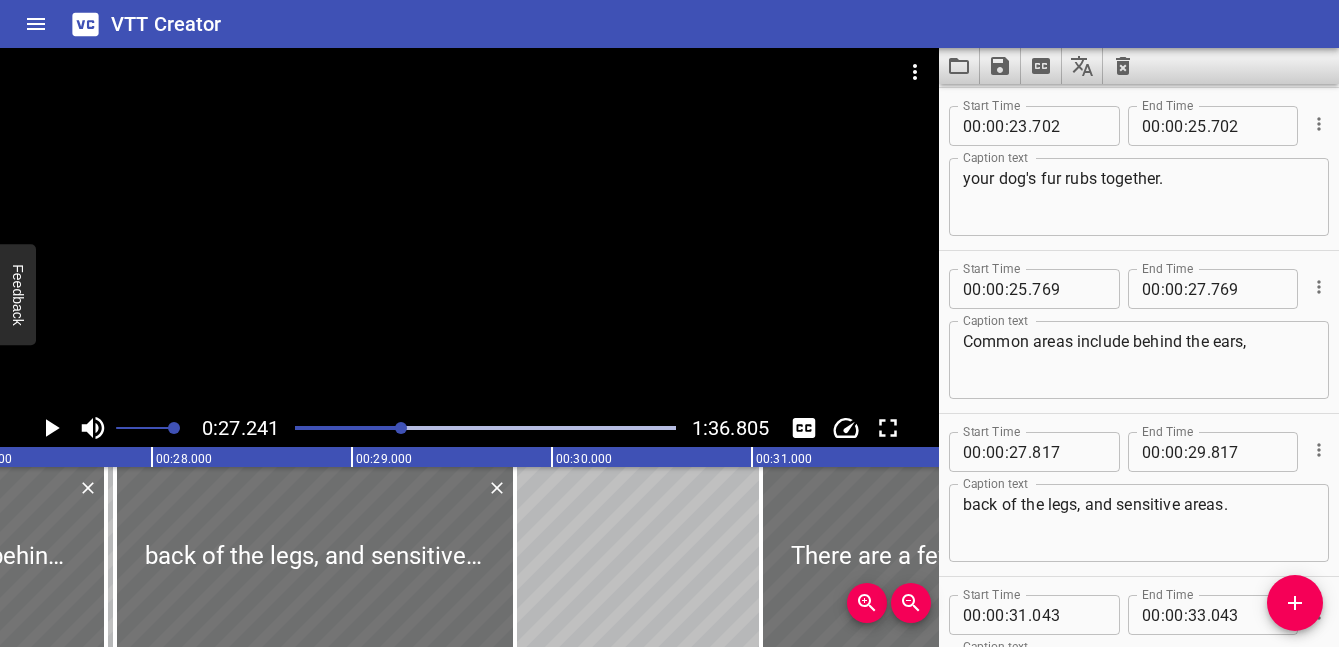 click 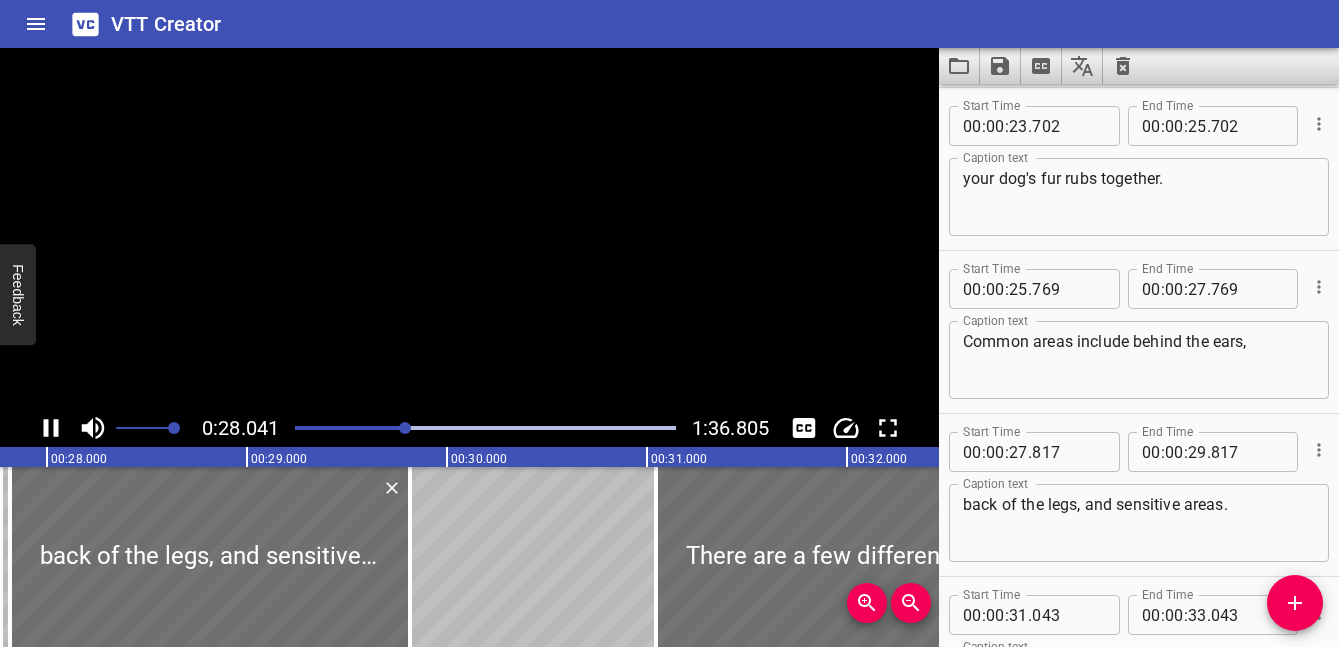 scroll, scrollTop: 0, scrollLeft: 5608, axis: horizontal 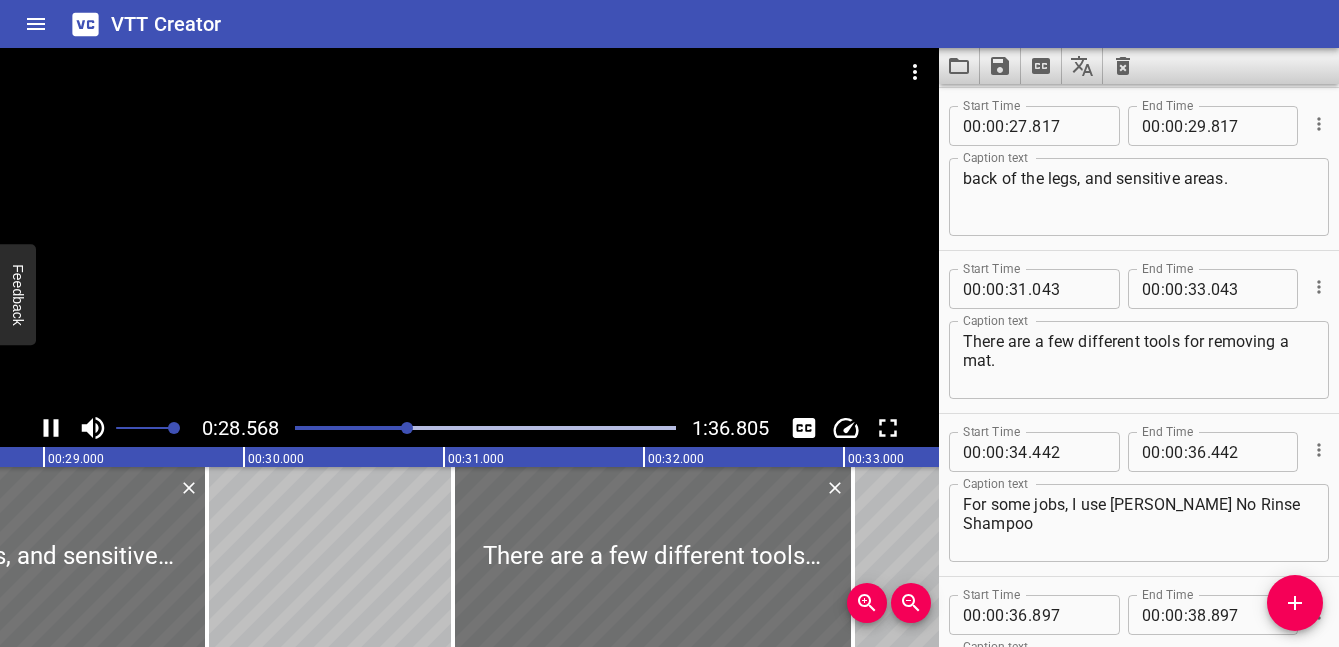 click 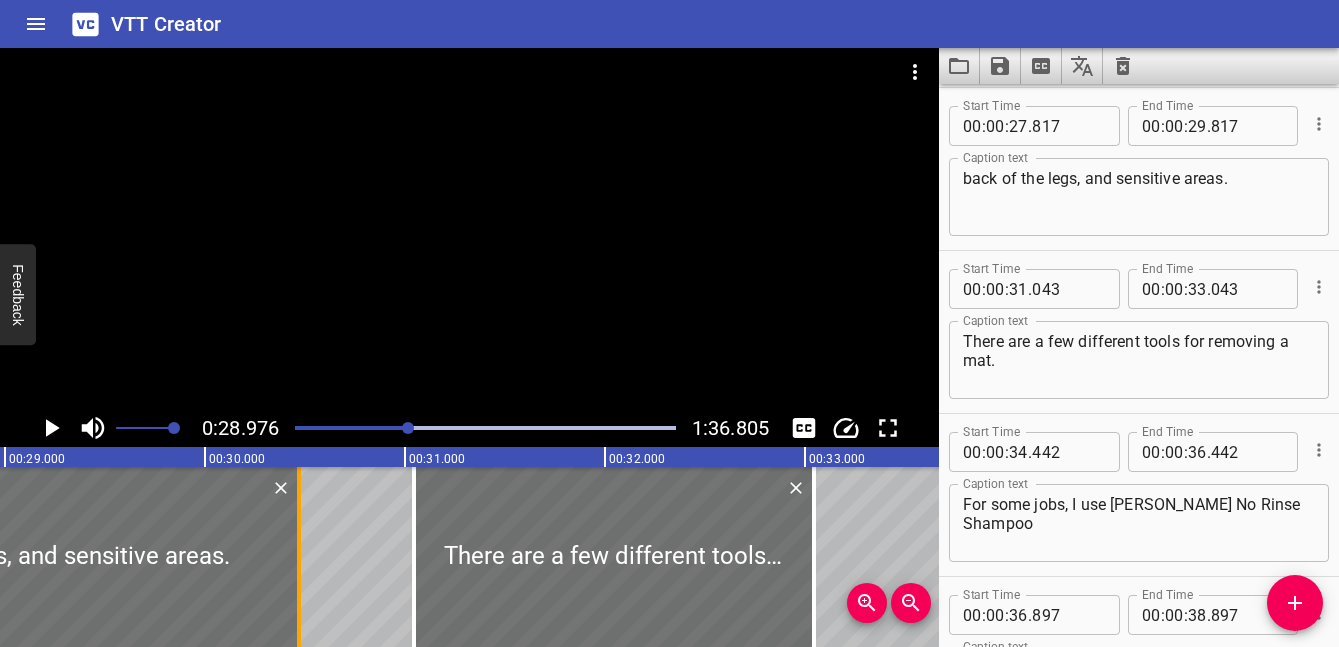drag, startPoint x: 174, startPoint y: 543, endPoint x: 312, endPoint y: 548, distance: 138.09055 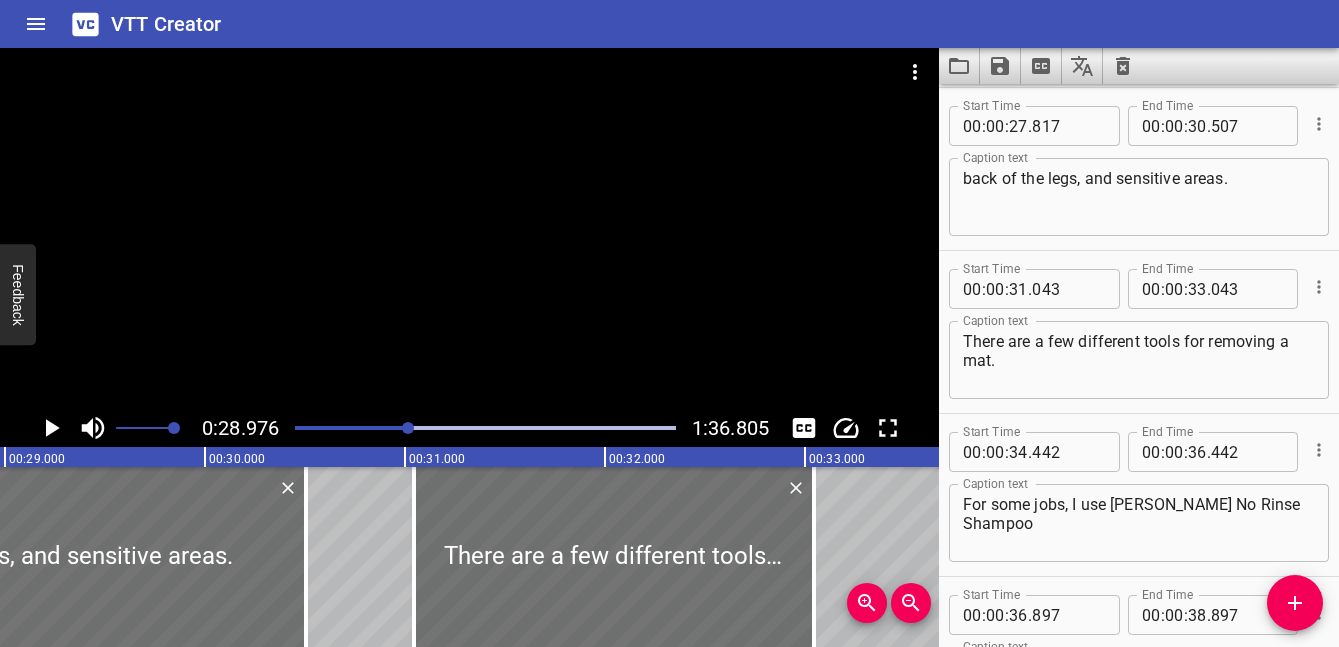 click 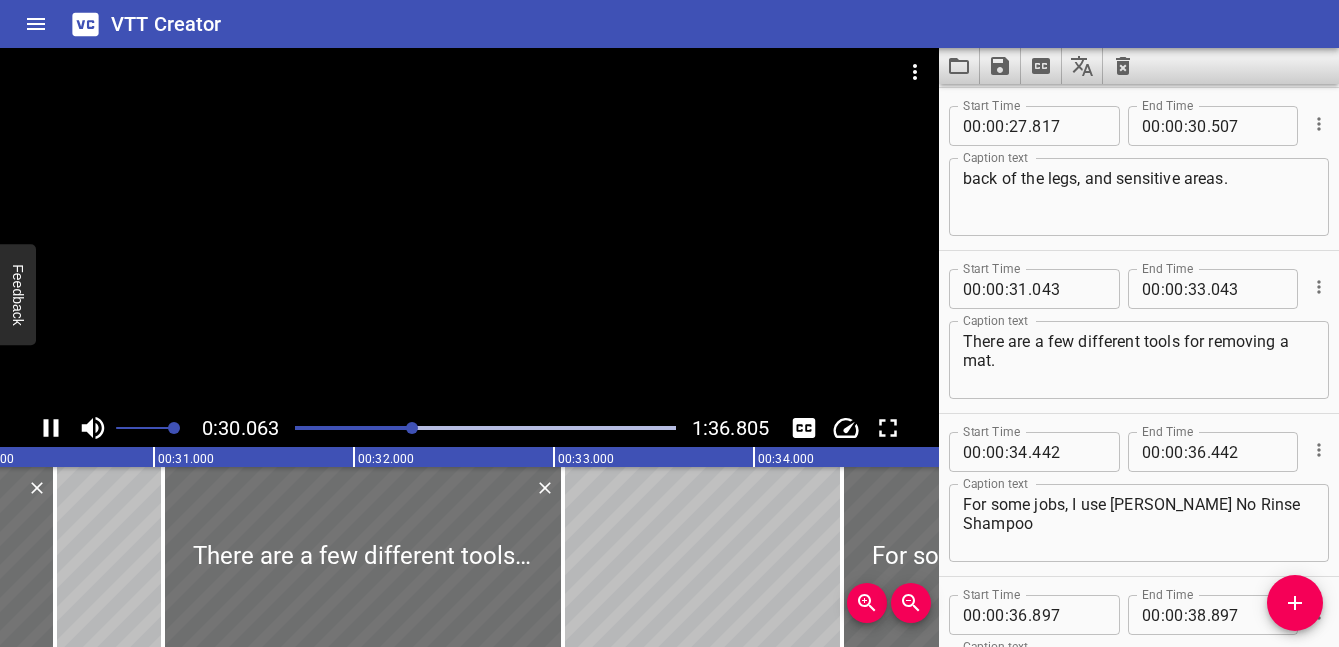 click 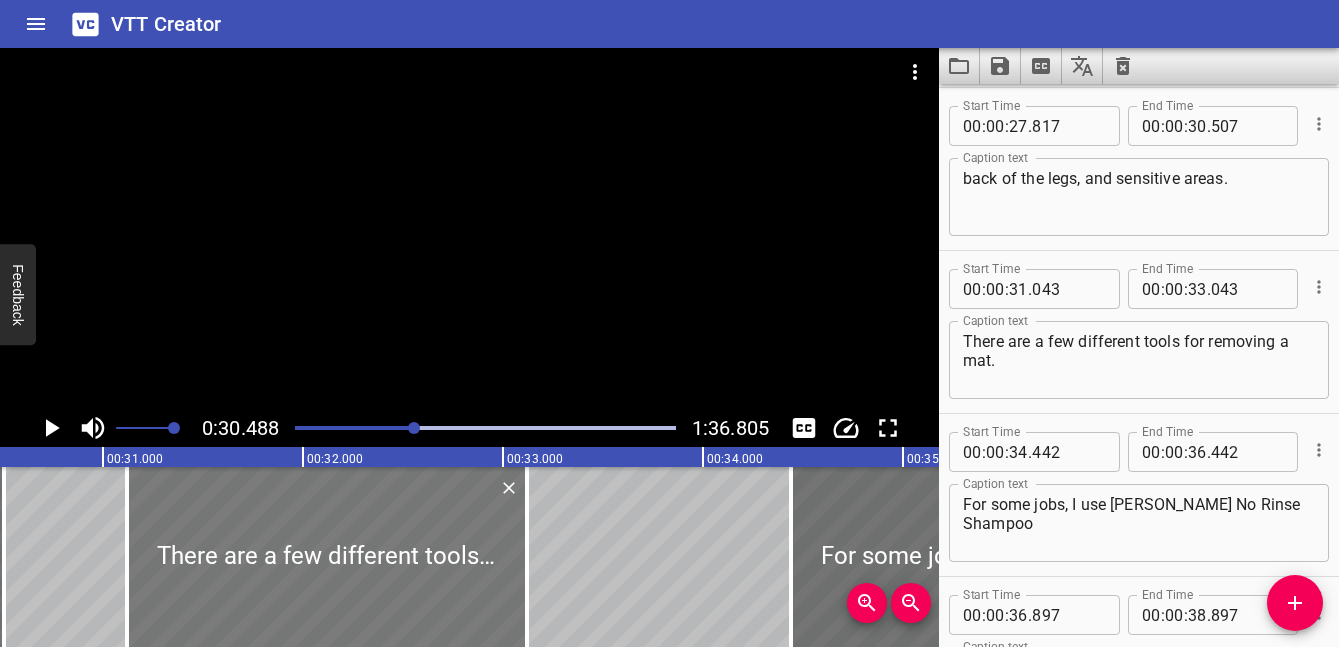 drag, startPoint x: 234, startPoint y: 569, endPoint x: 324, endPoint y: 560, distance: 90.44888 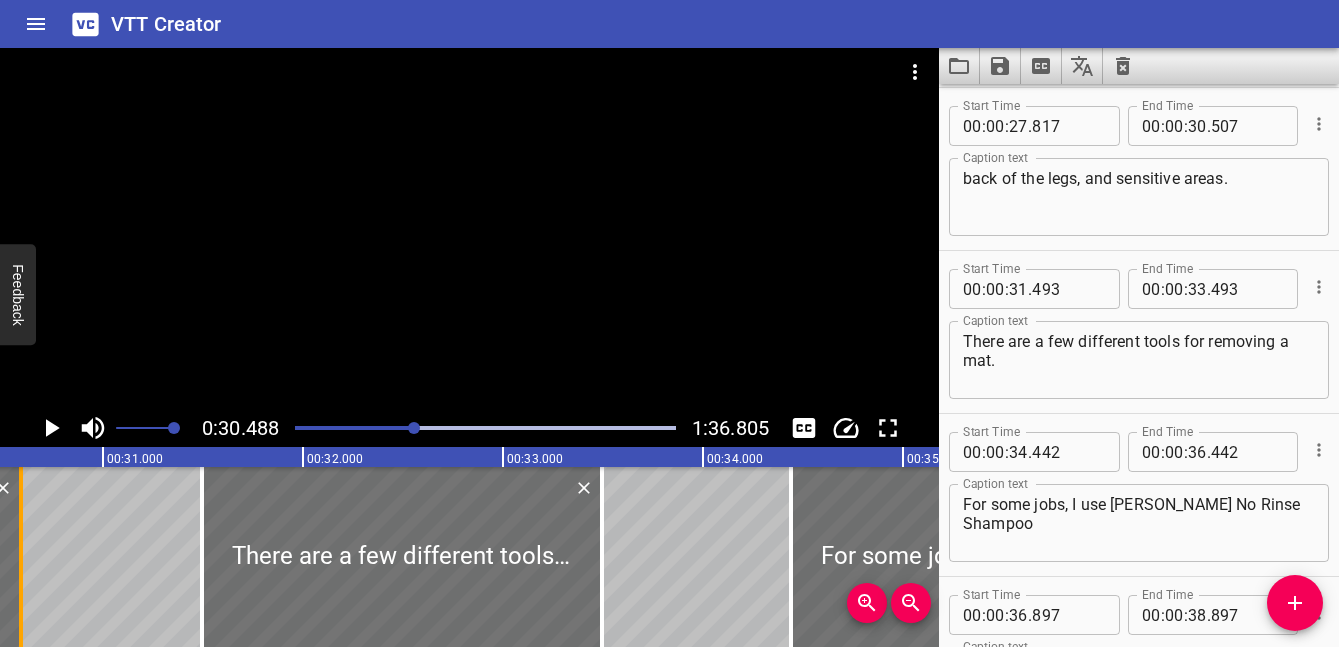 drag, startPoint x: 3, startPoint y: 553, endPoint x: 31, endPoint y: 557, distance: 28.284271 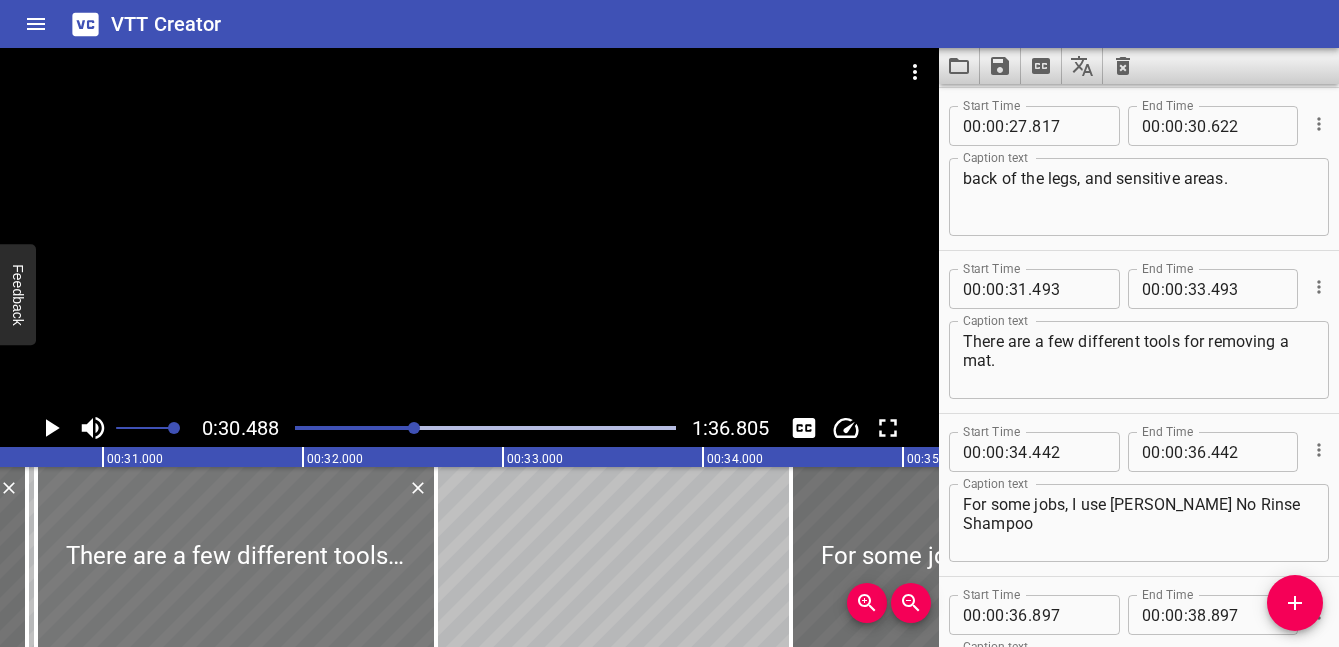 drag, startPoint x: 305, startPoint y: 556, endPoint x: 139, endPoint y: 551, distance: 166.07529 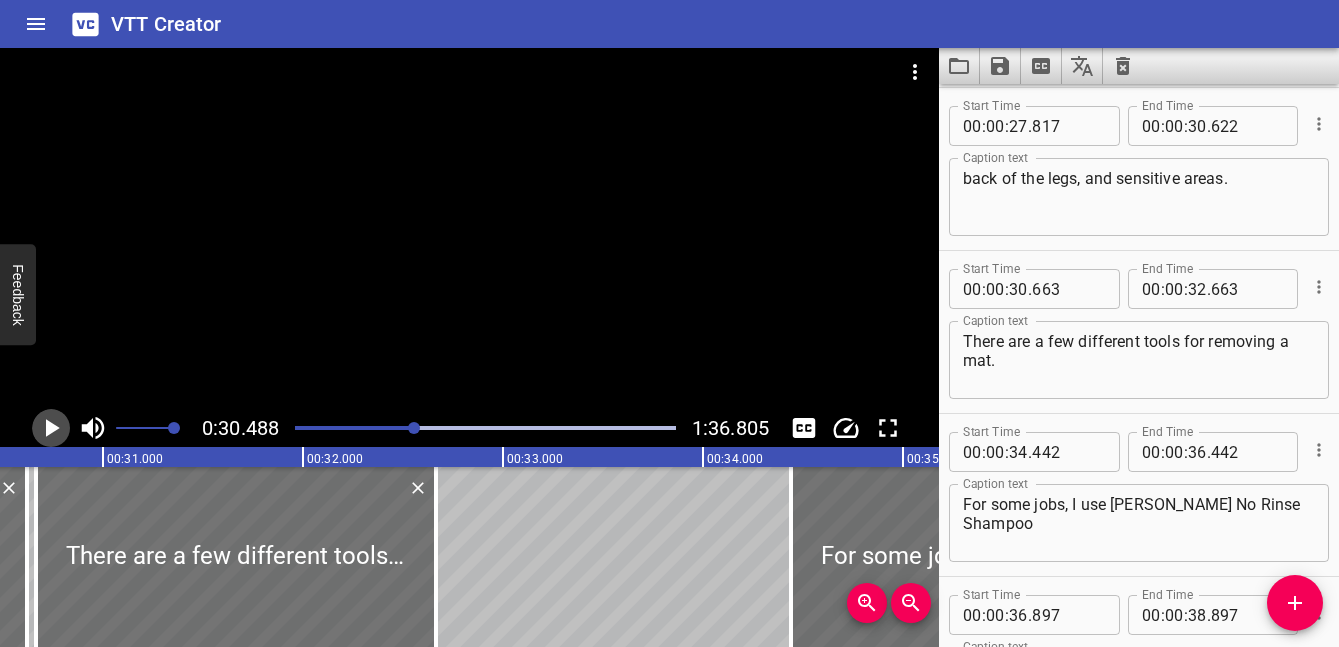 click 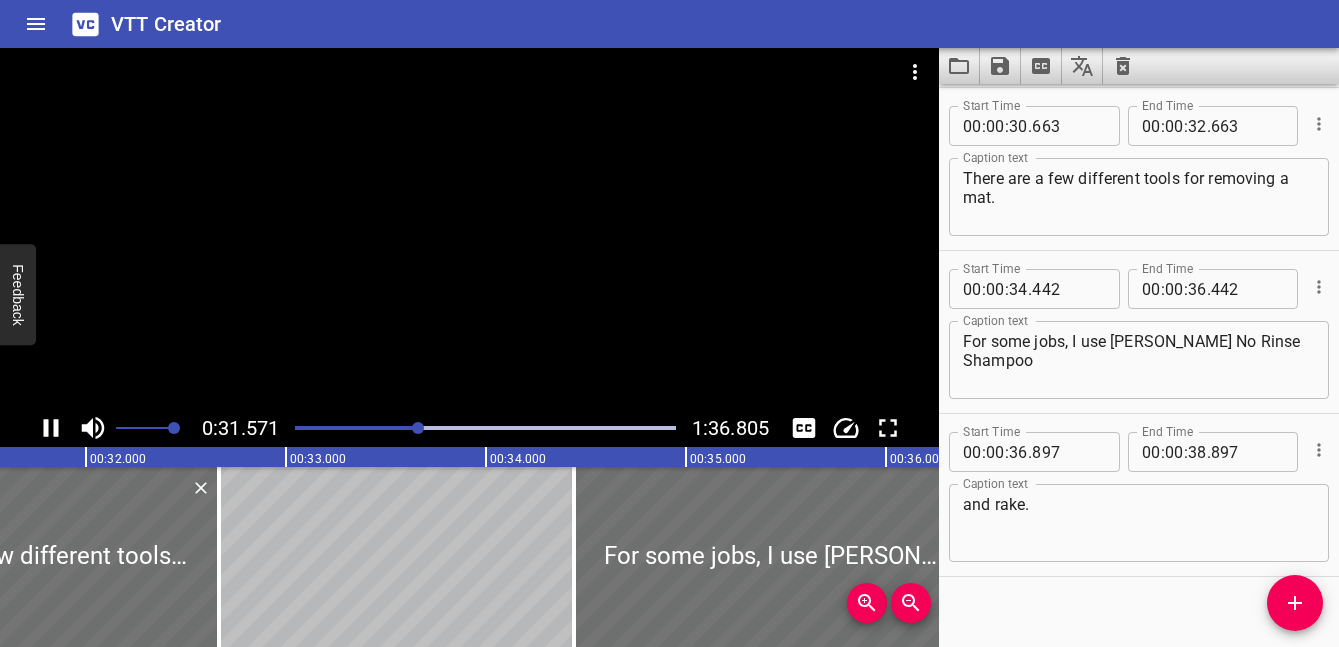 click 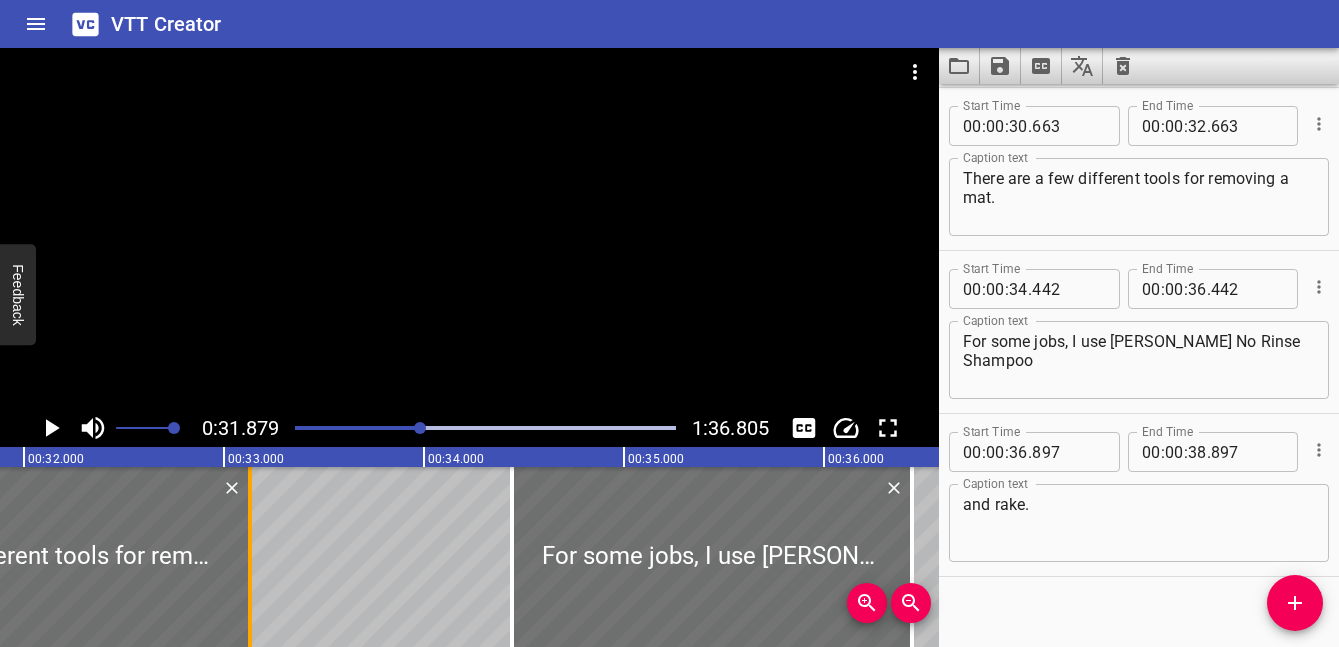 drag, startPoint x: 158, startPoint y: 552, endPoint x: 252, endPoint y: 553, distance: 94.00532 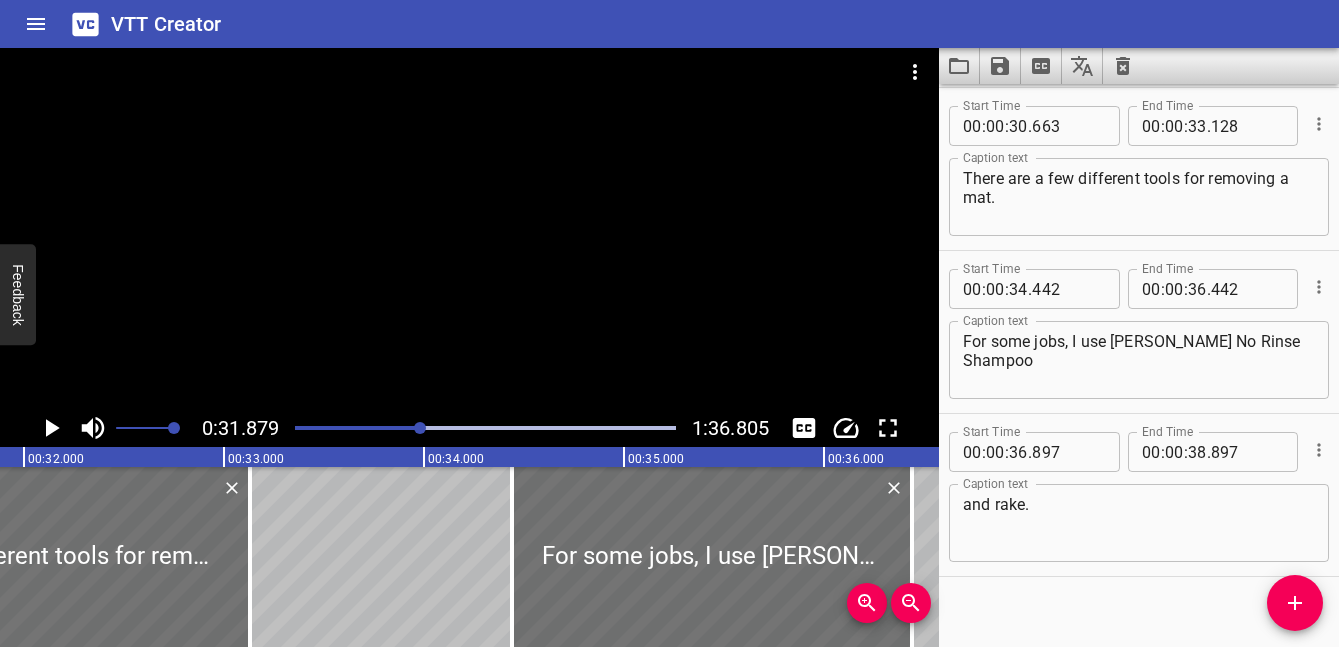 click 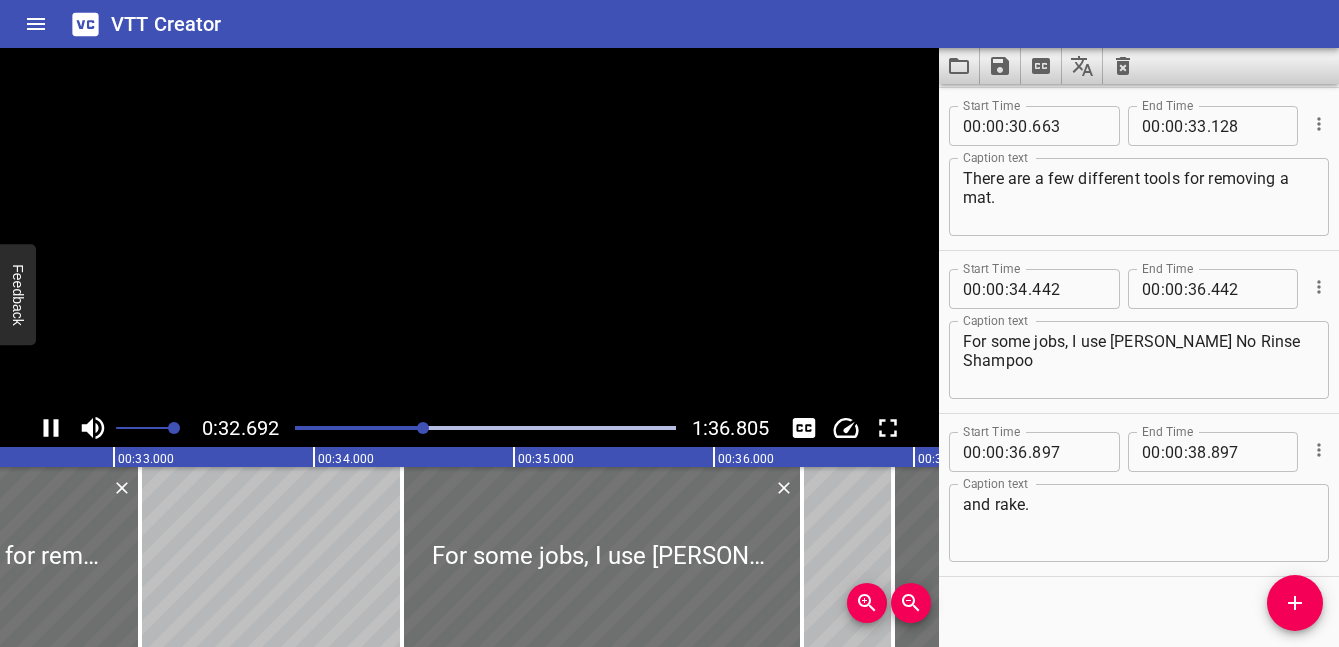 click 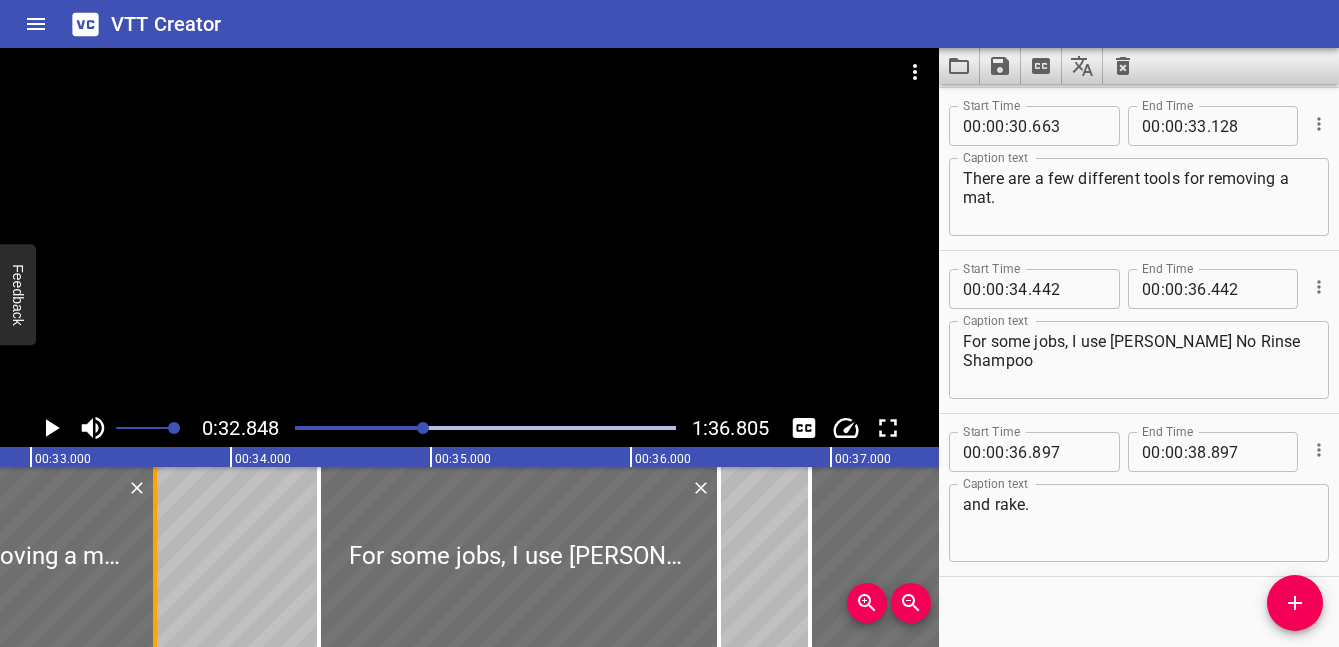drag, startPoint x: 59, startPoint y: 568, endPoint x: 165, endPoint y: 569, distance: 106.004715 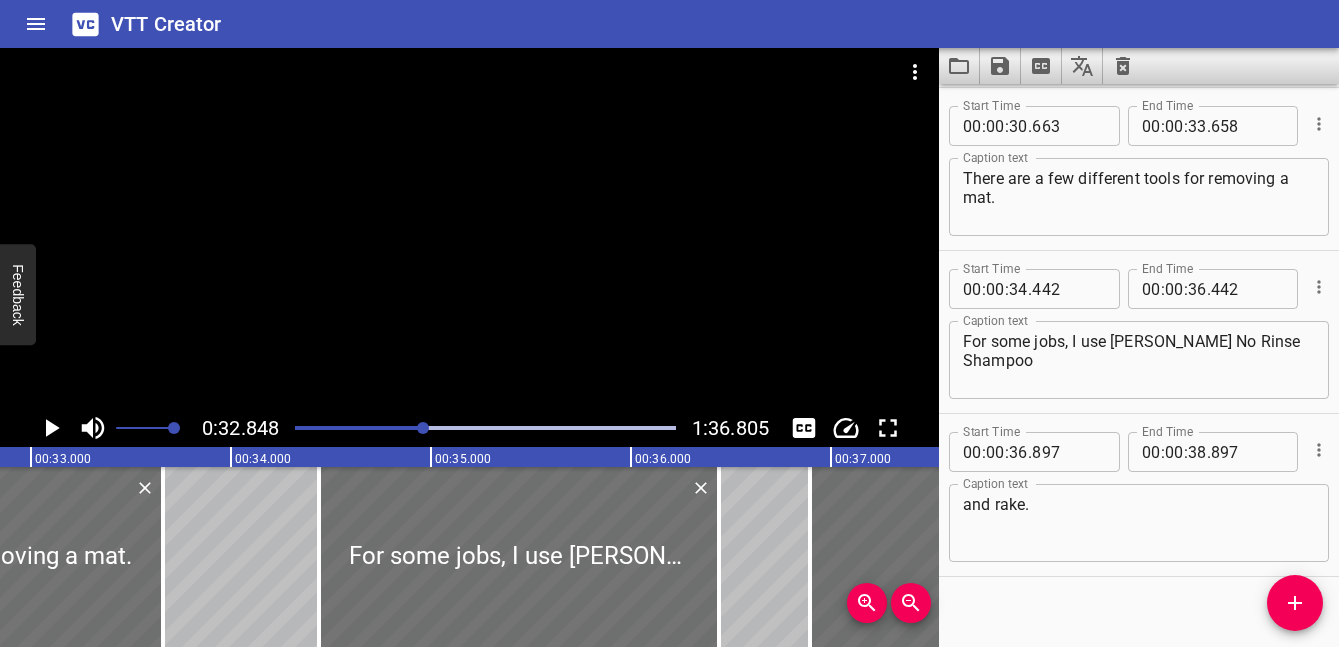 click 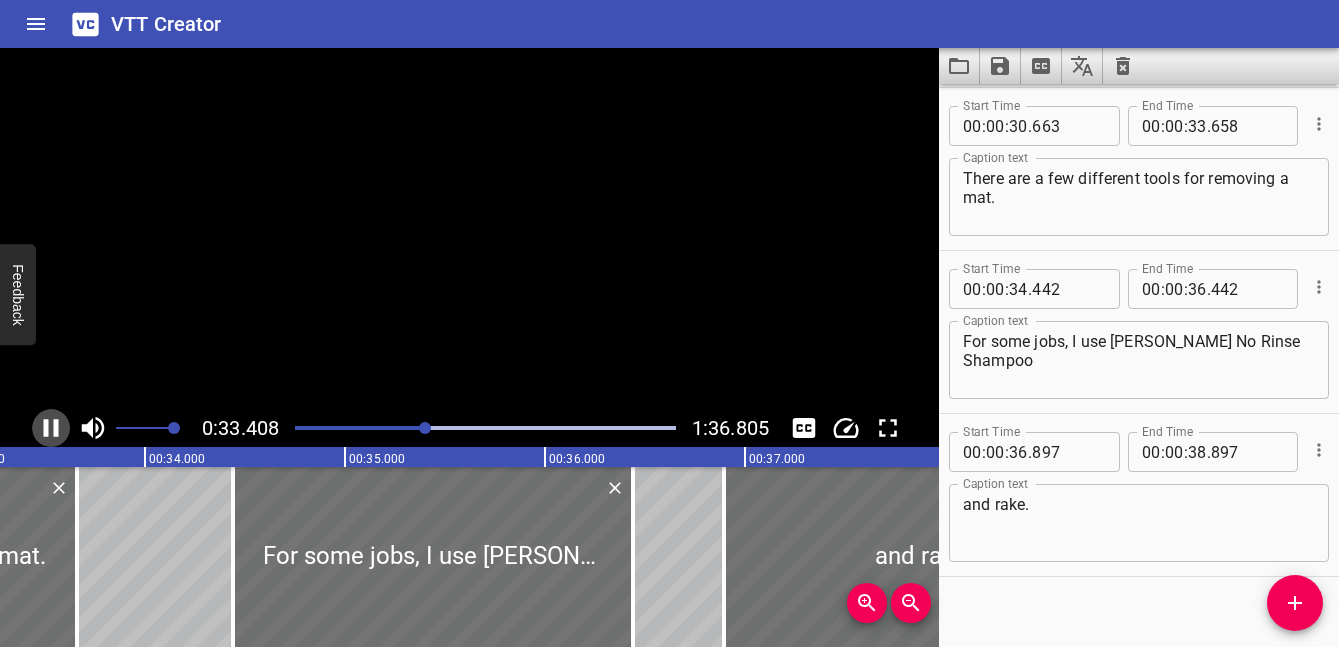 click 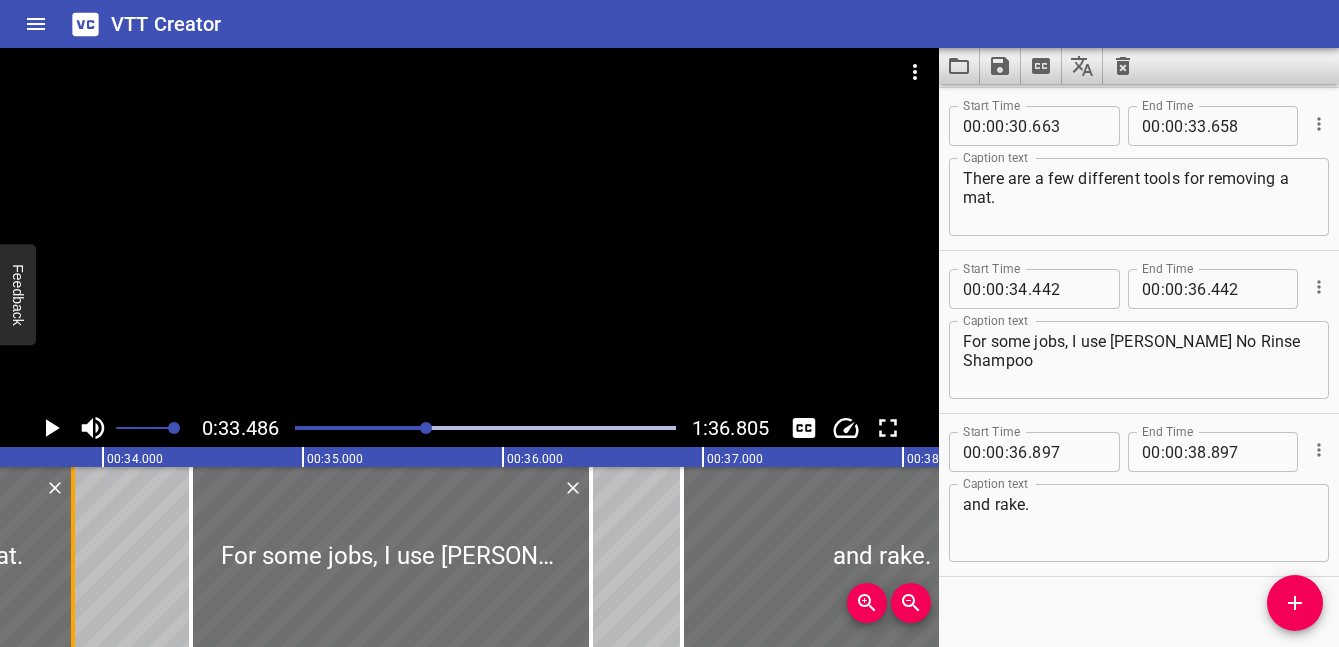 drag, startPoint x: 37, startPoint y: 546, endPoint x: 85, endPoint y: 550, distance: 48.166378 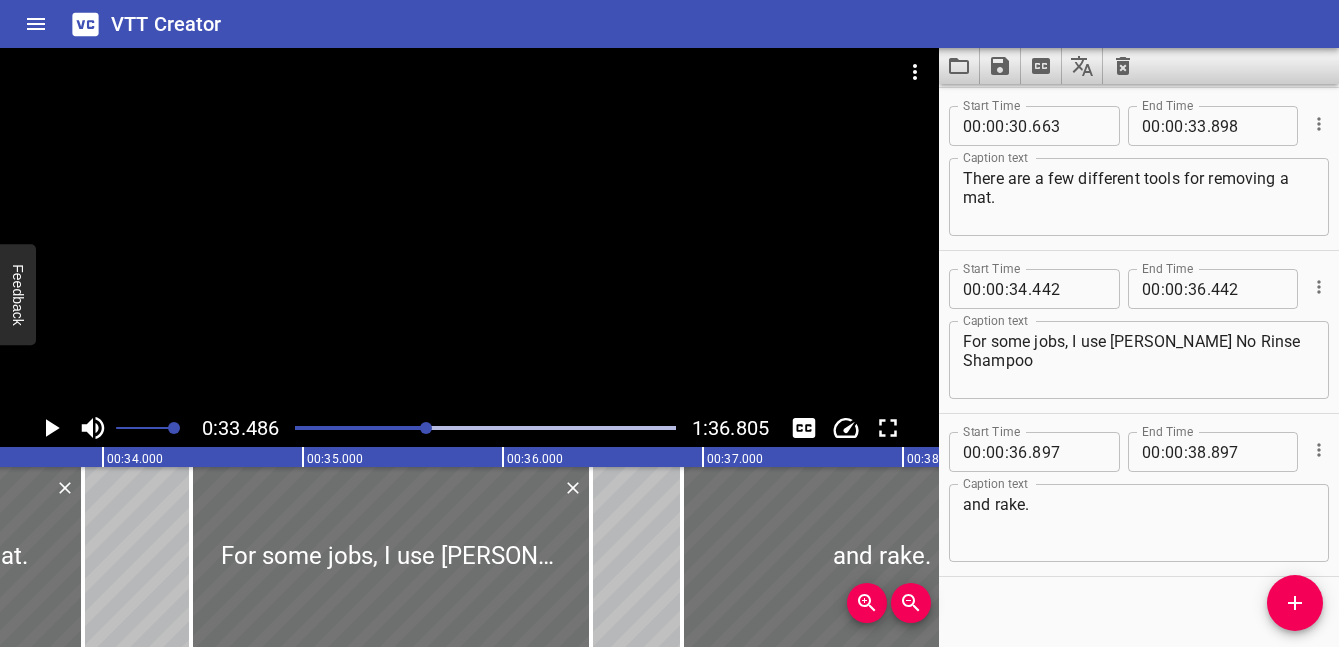 click 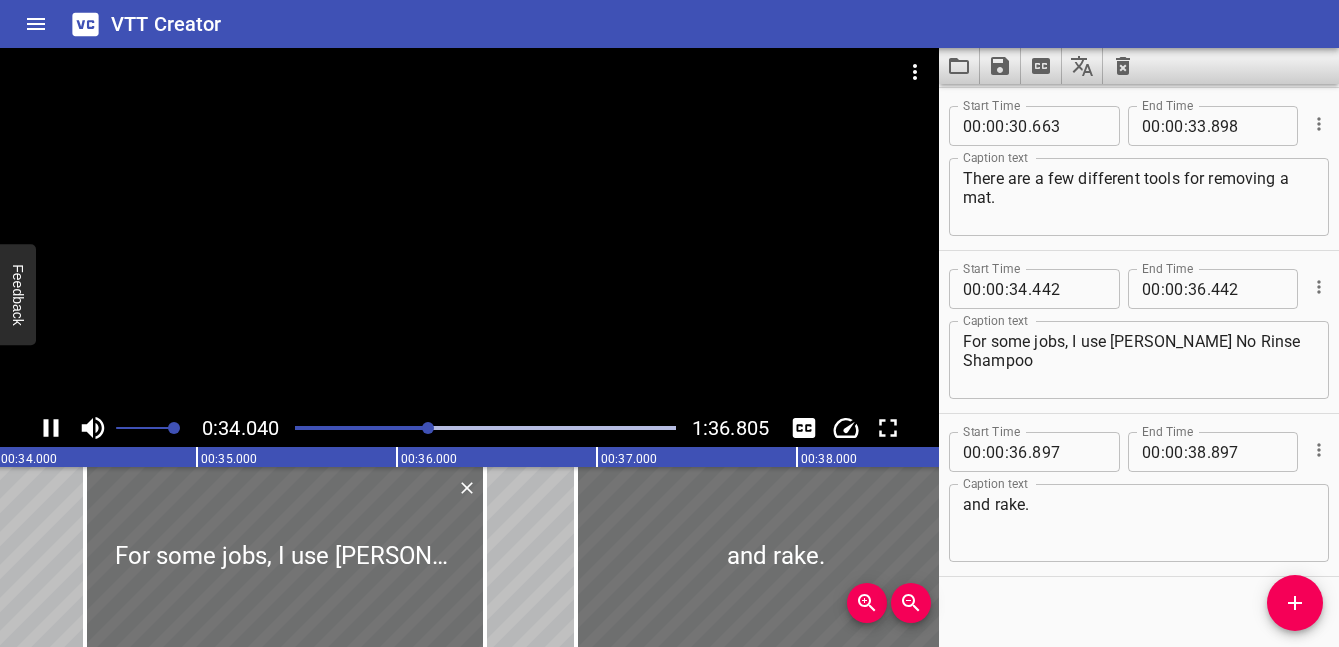 click 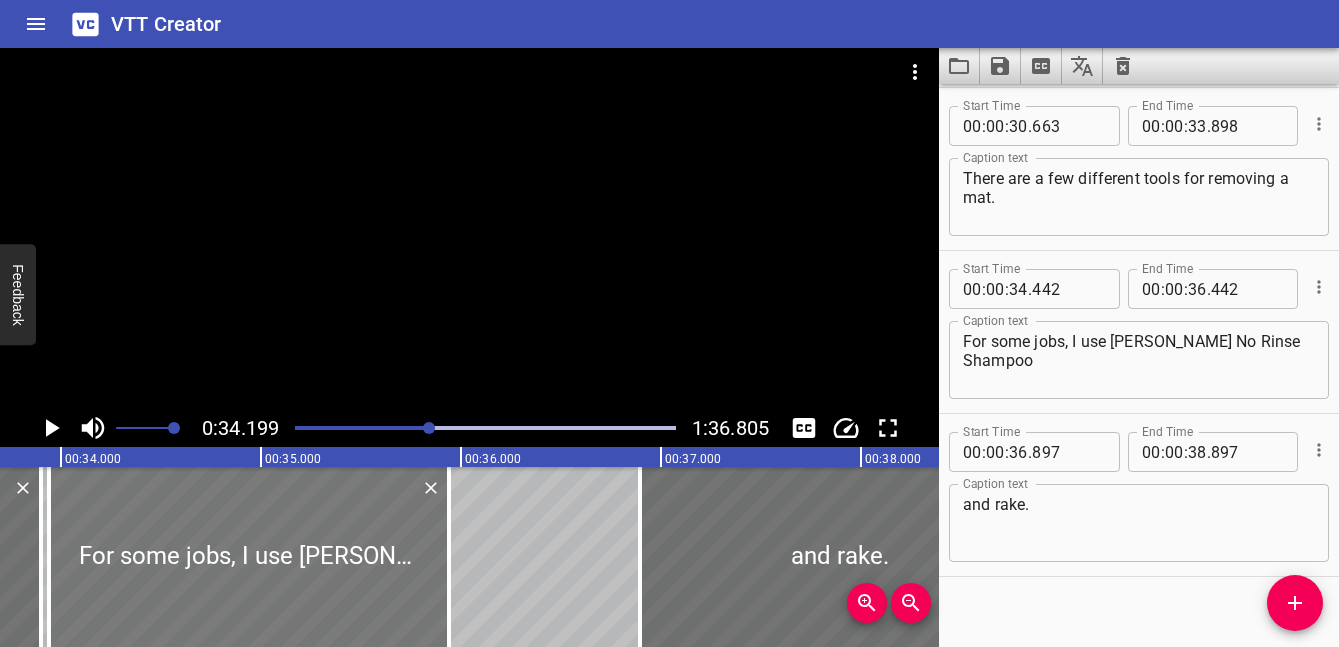 drag, startPoint x: 277, startPoint y: 558, endPoint x: 175, endPoint y: 558, distance: 102 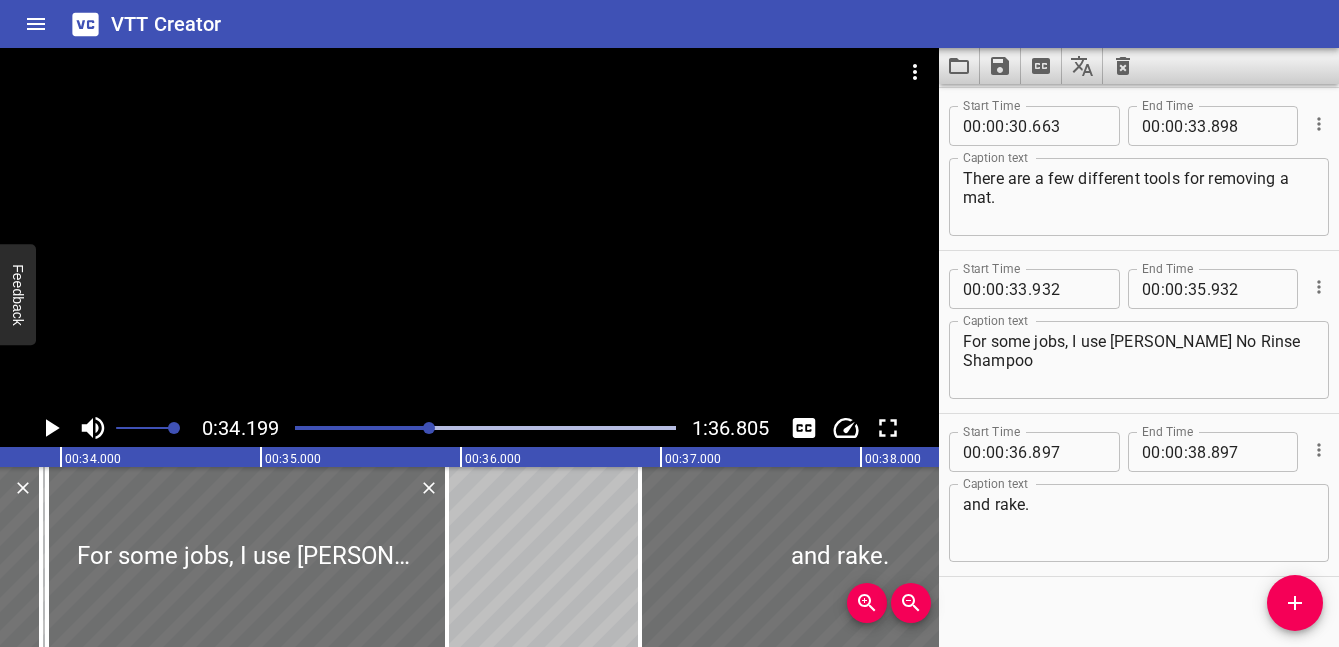 click 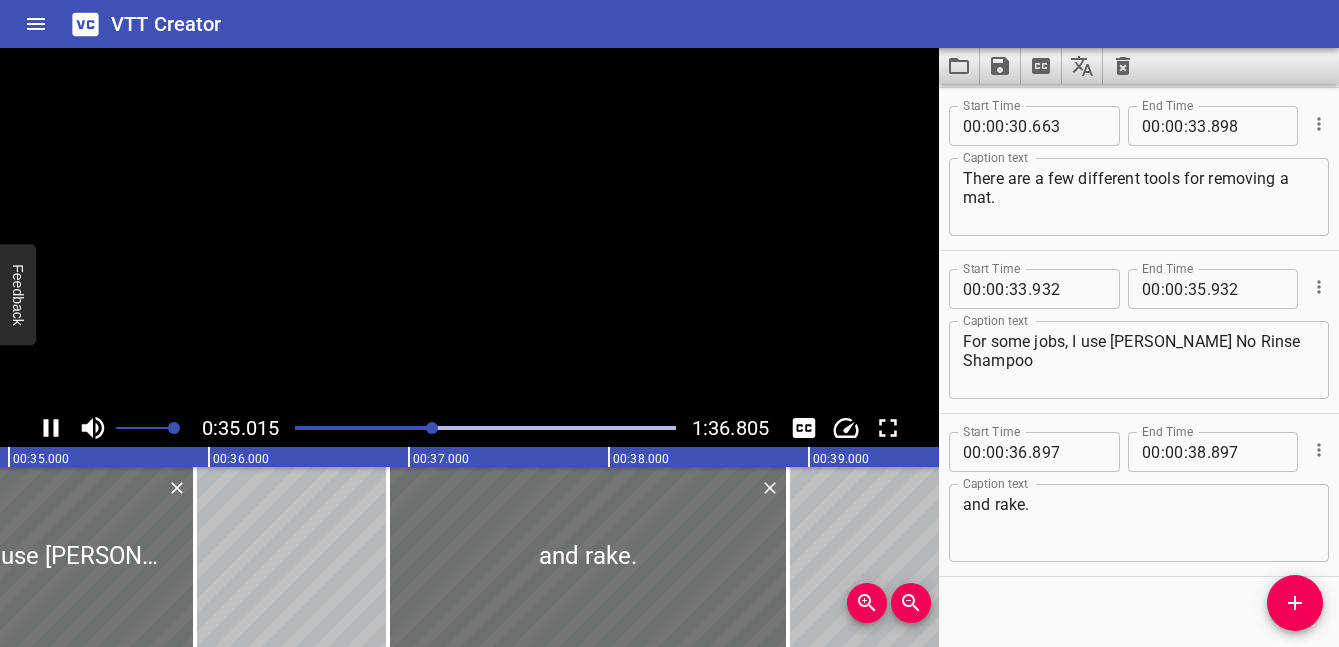click 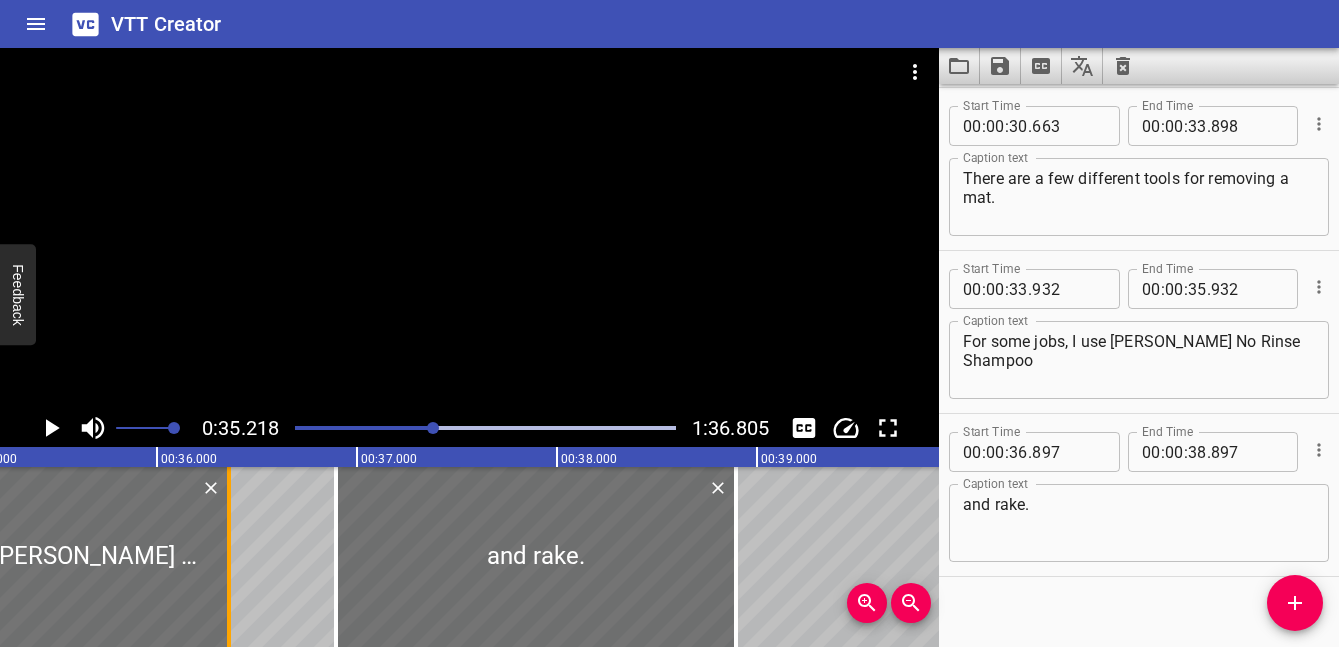drag, startPoint x: 141, startPoint y: 557, endPoint x: 232, endPoint y: 557, distance: 91 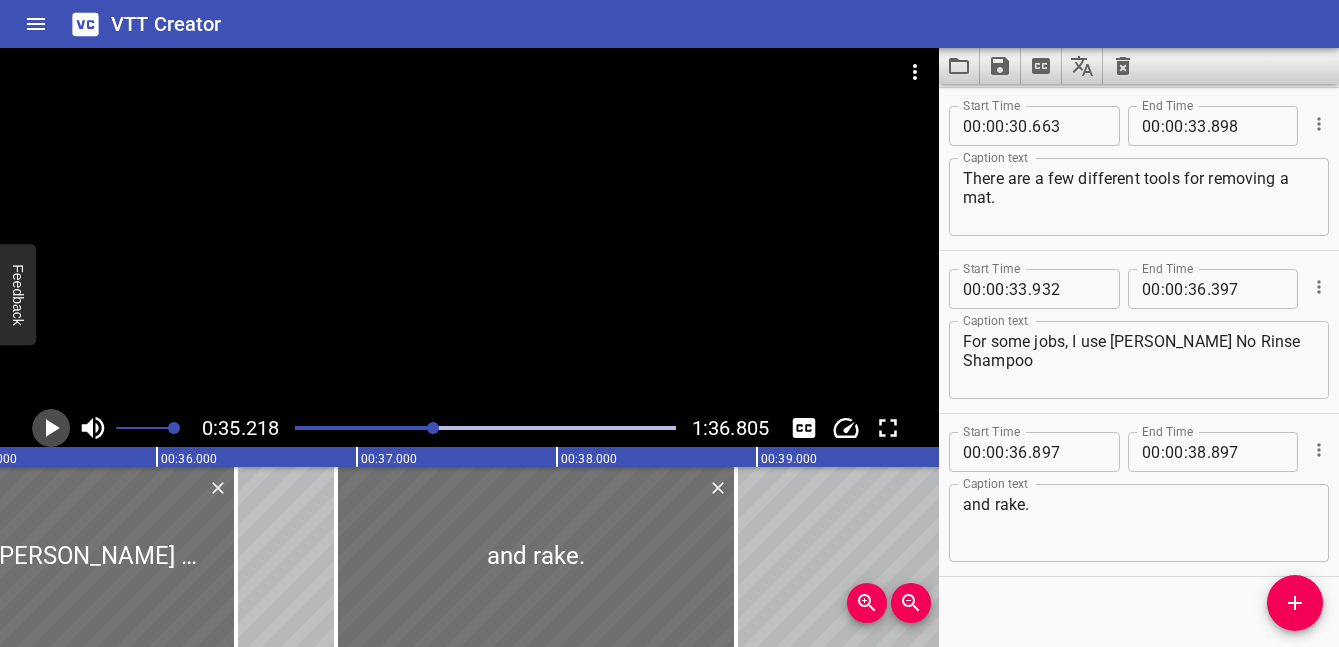 click 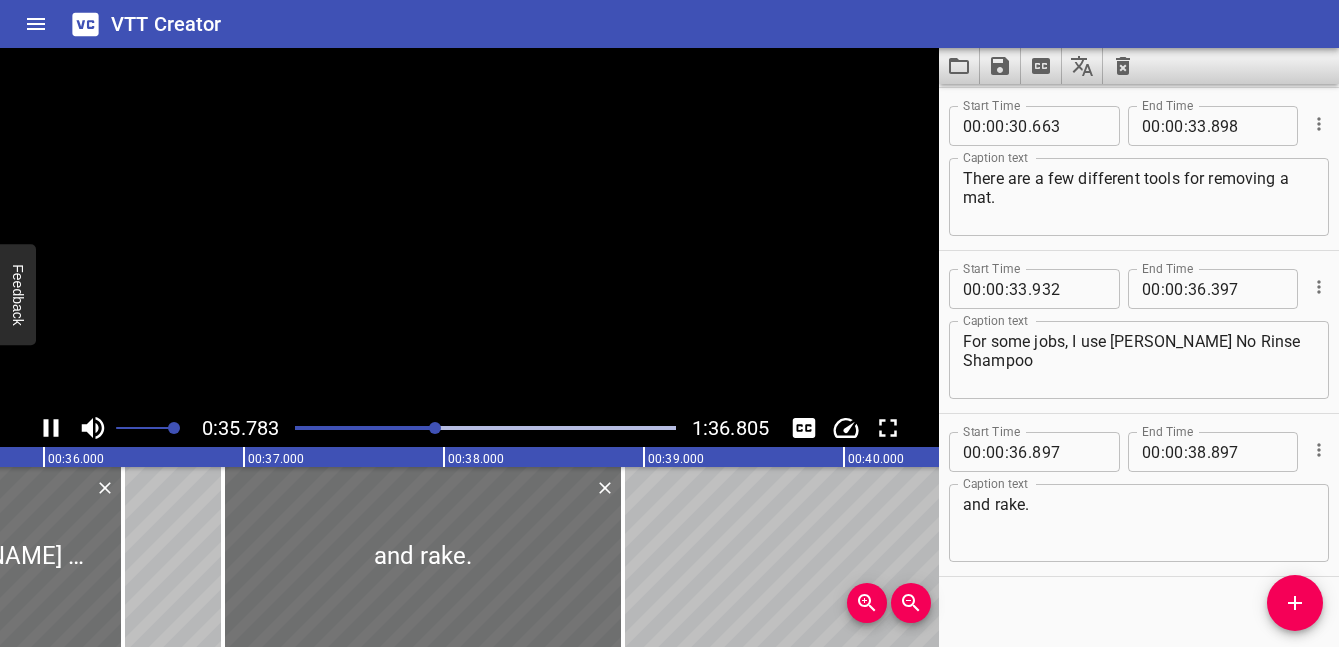 click 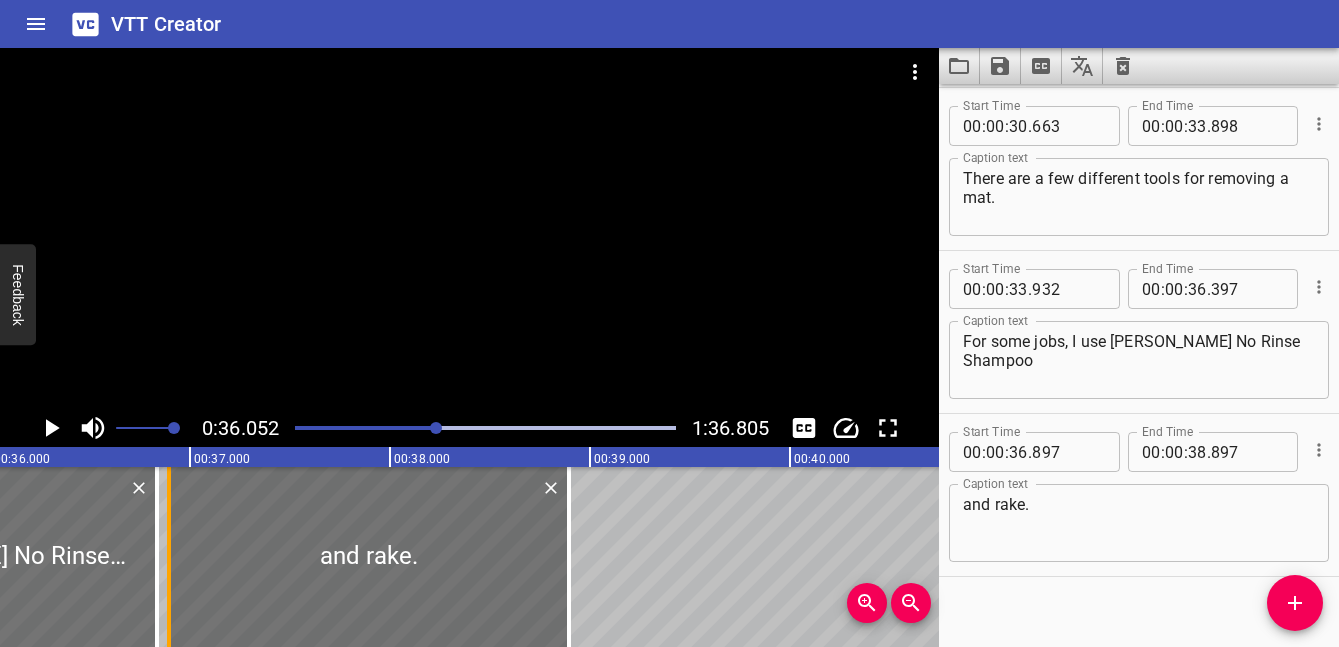 drag, startPoint x: 67, startPoint y: 537, endPoint x: 169, endPoint y: 540, distance: 102.044106 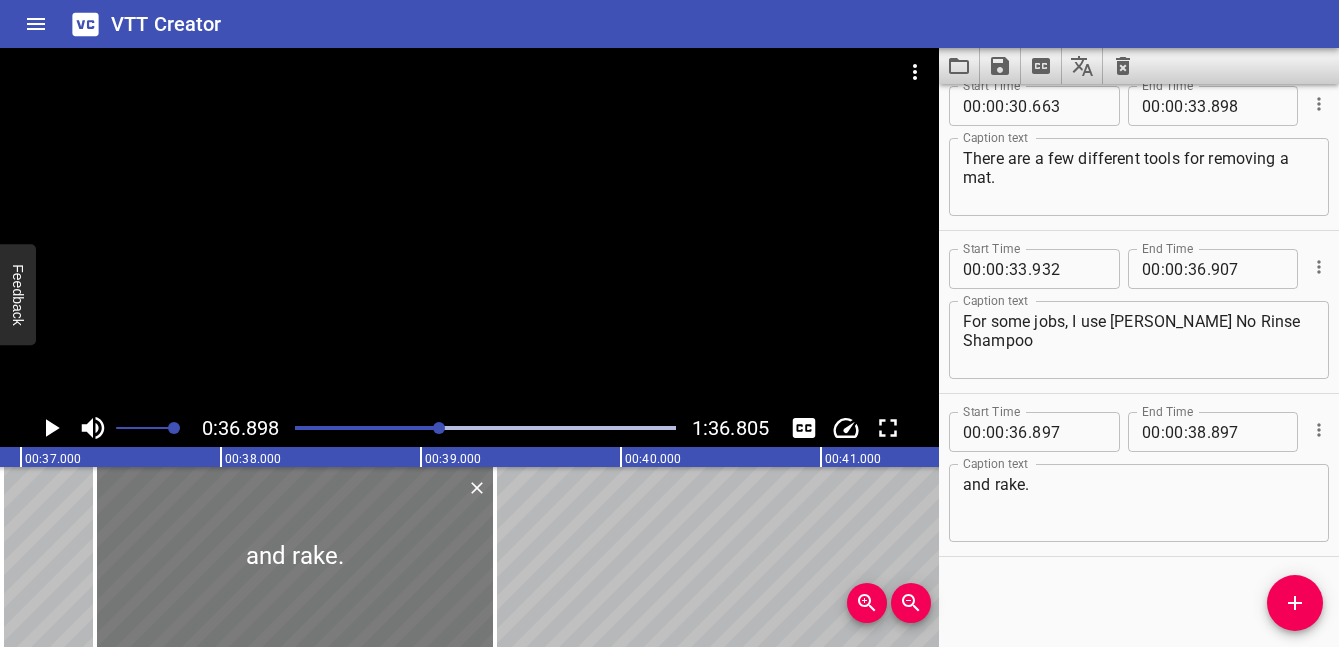 drag, startPoint x: 188, startPoint y: 536, endPoint x: 304, endPoint y: 536, distance: 116 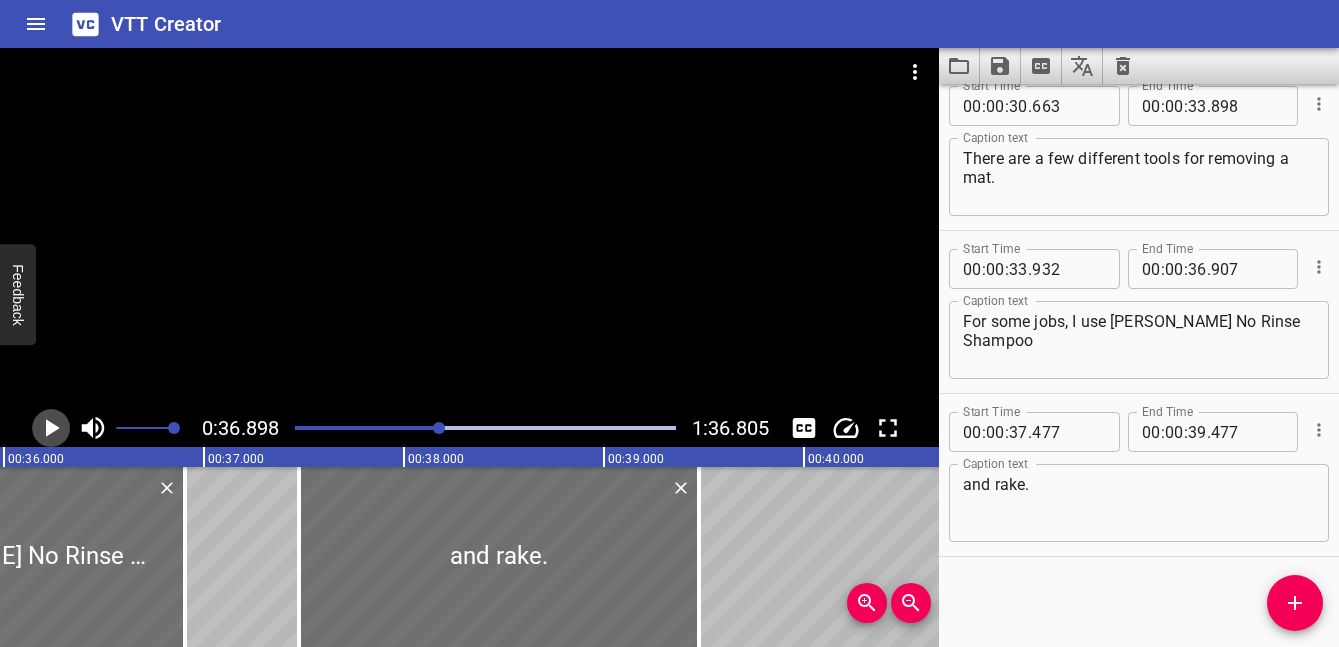 click 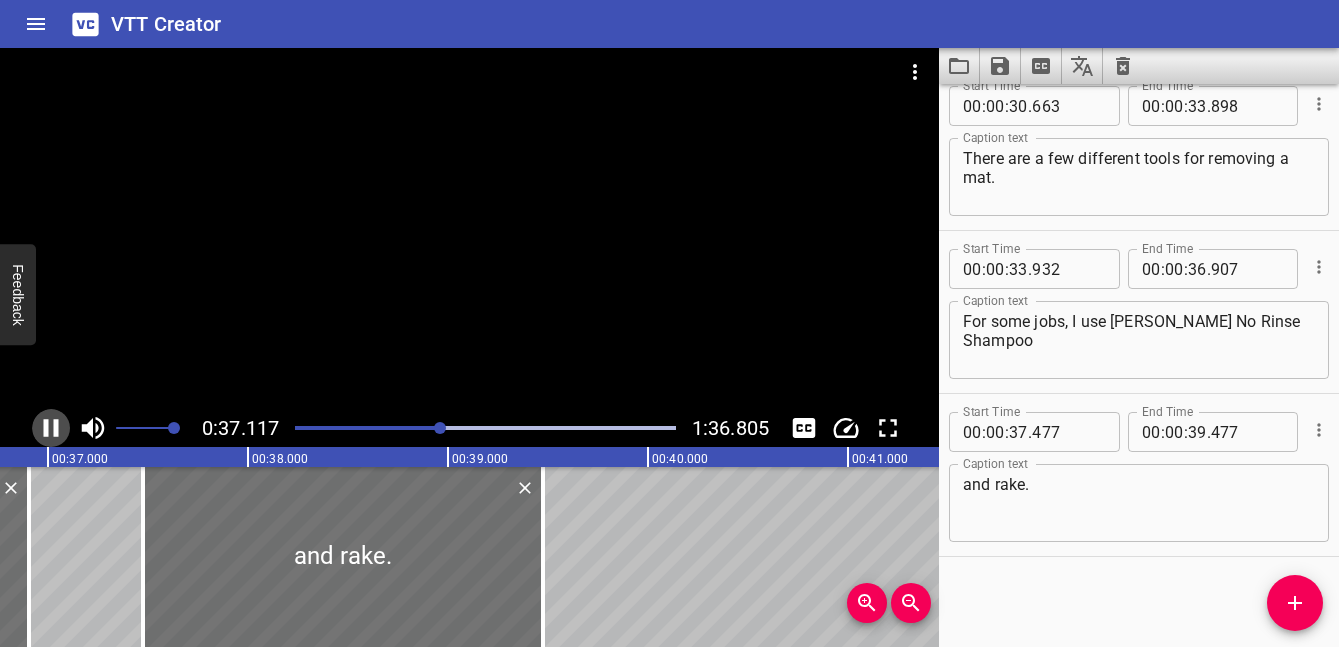 click 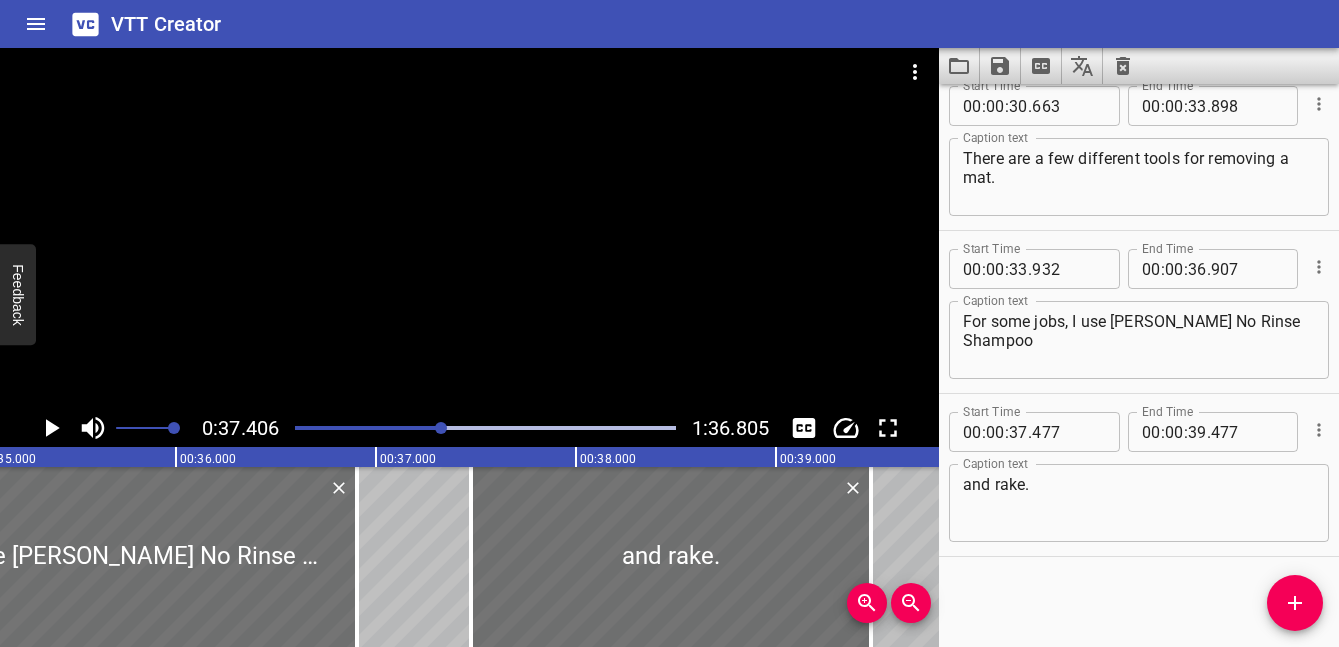 click at bounding box center [252, 428] 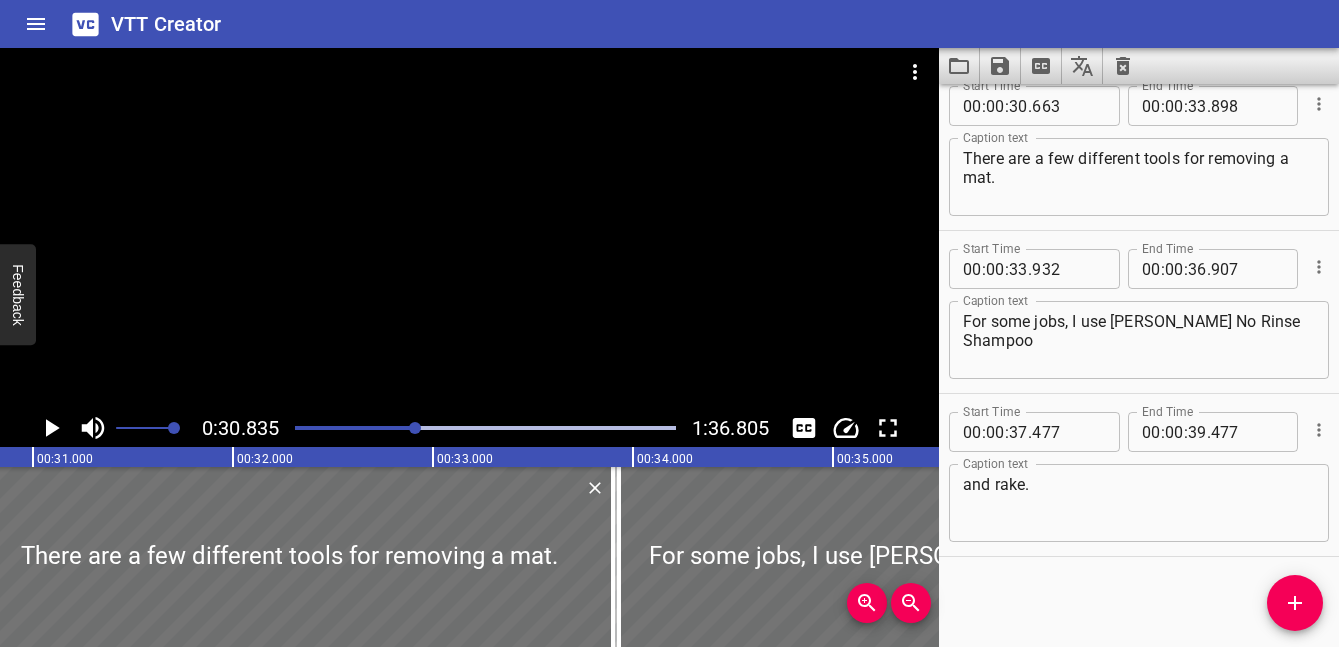 click 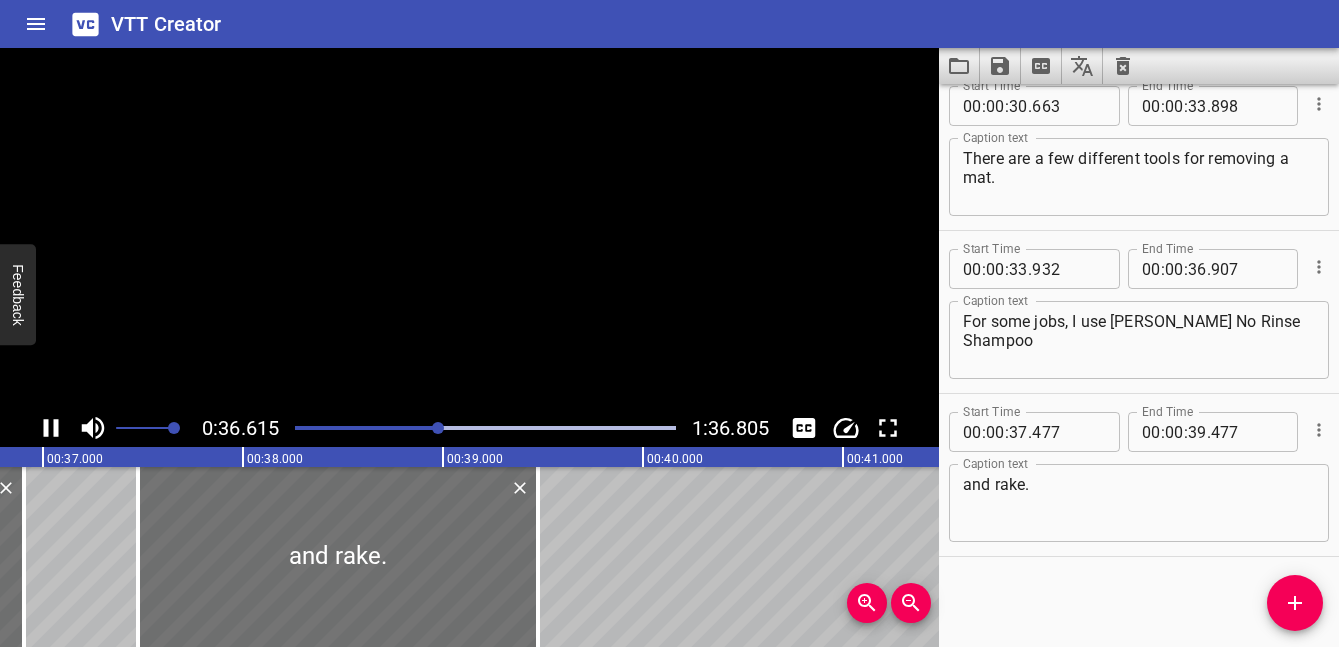 click 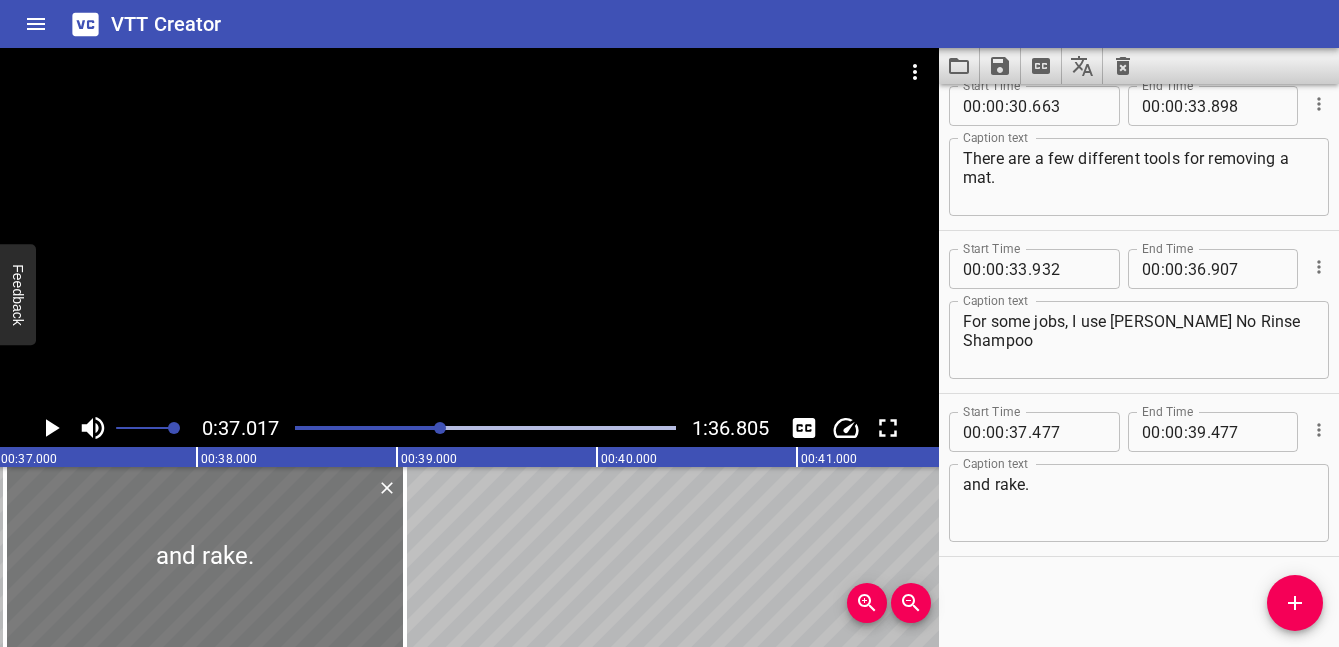 drag, startPoint x: 345, startPoint y: 572, endPoint x: 247, endPoint y: 571, distance: 98.005104 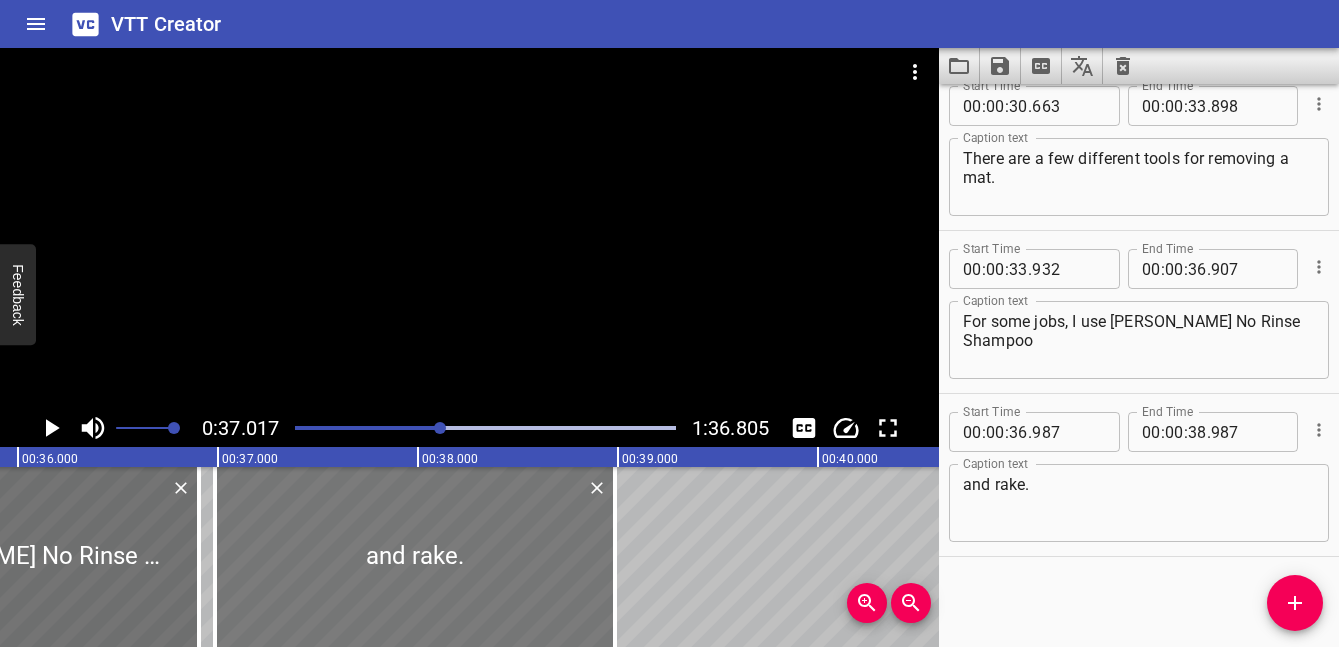 click at bounding box center [415, 557] 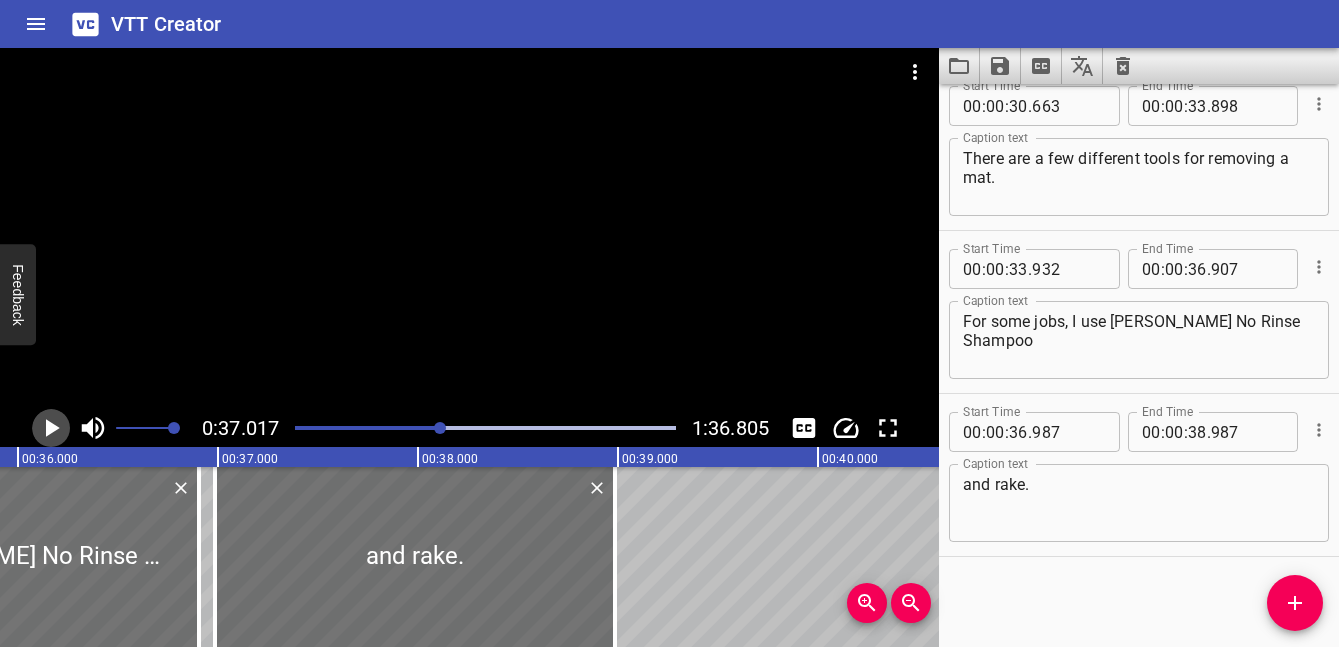 click 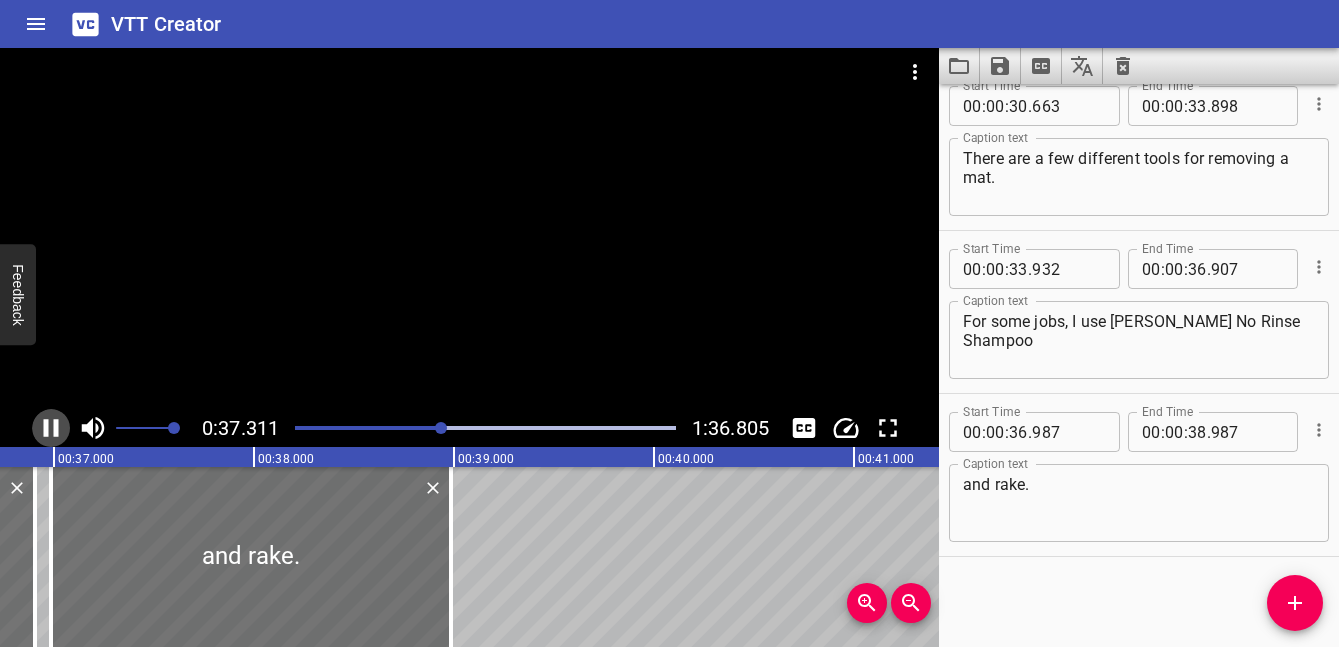 click 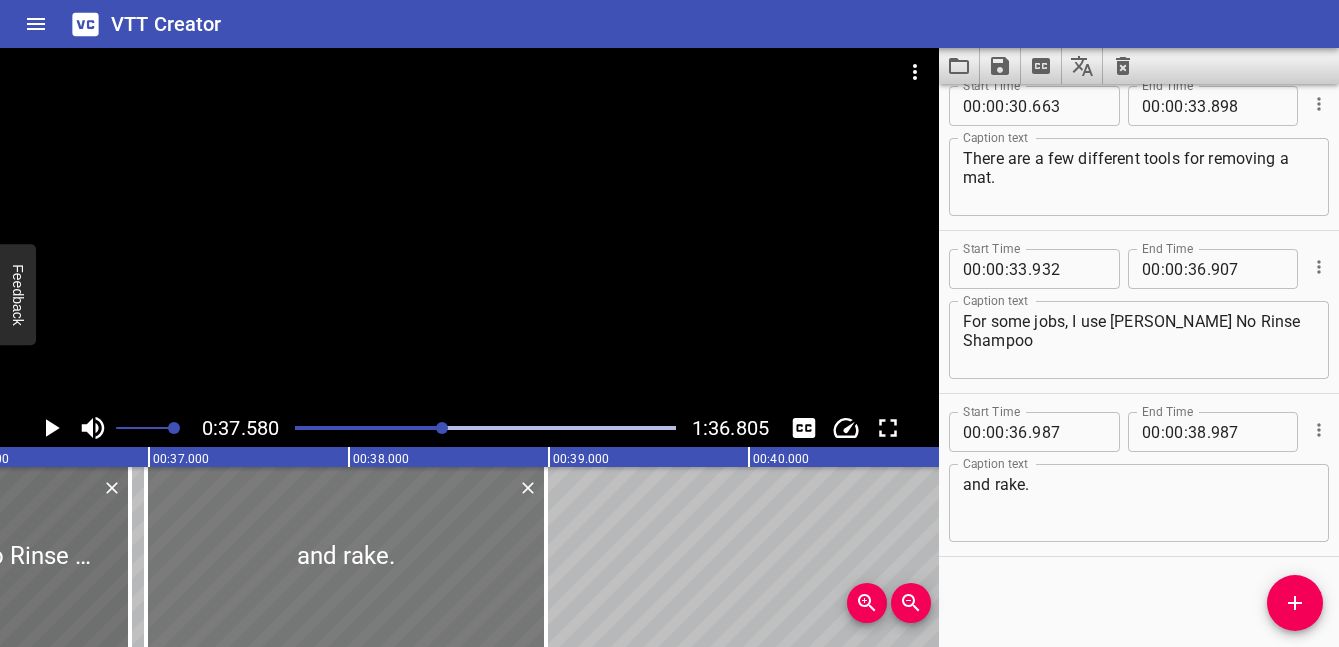 drag, startPoint x: 299, startPoint y: 568, endPoint x: 458, endPoint y: 568, distance: 159 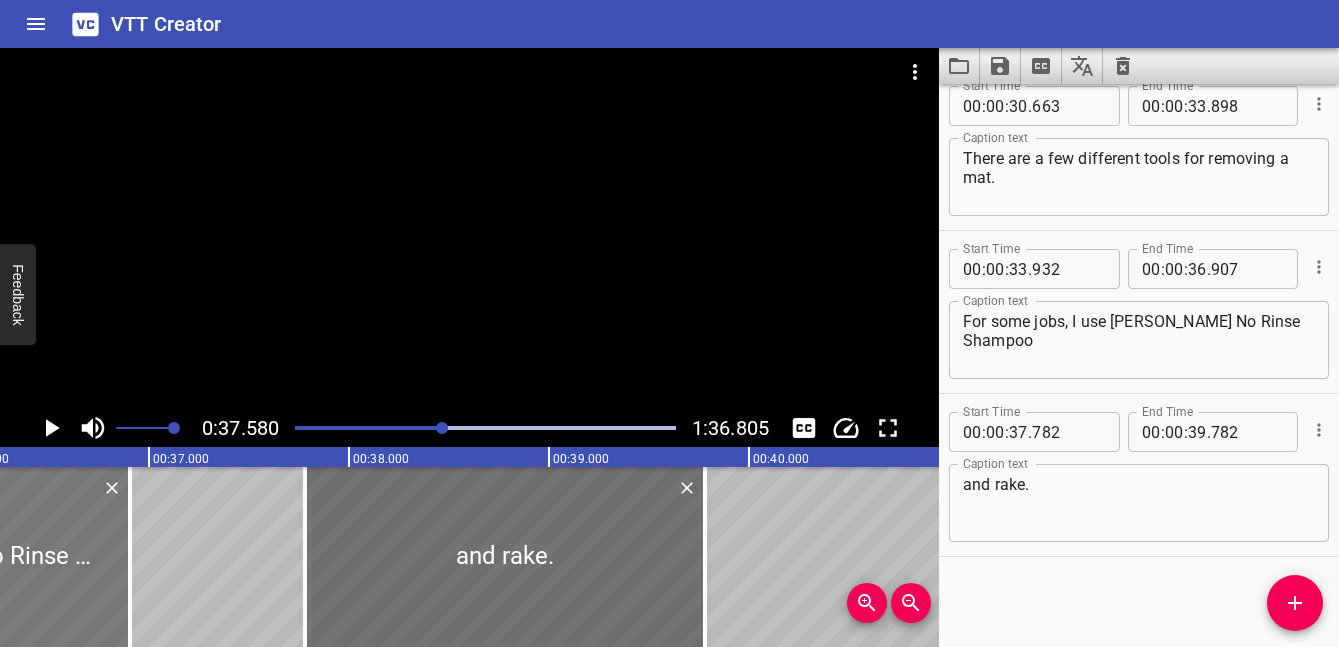 click at bounding box center [-168, 557] 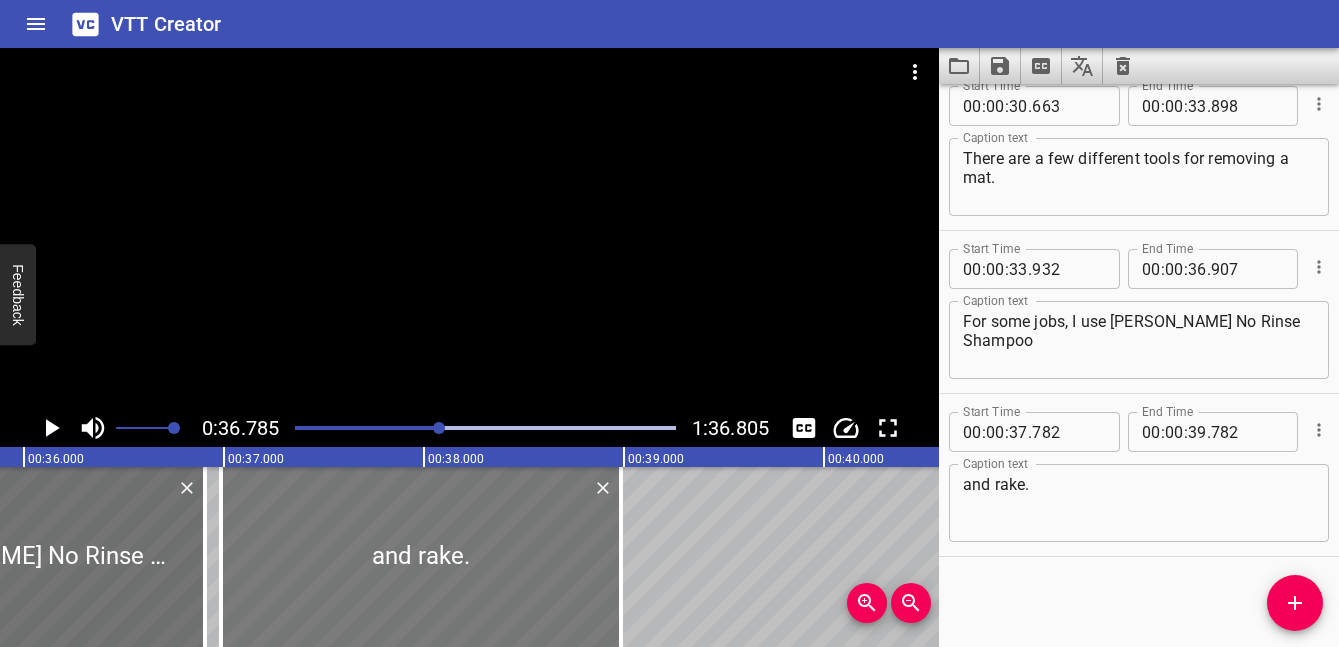 drag, startPoint x: 490, startPoint y: 568, endPoint x: 489, endPoint y: 557, distance: 11.045361 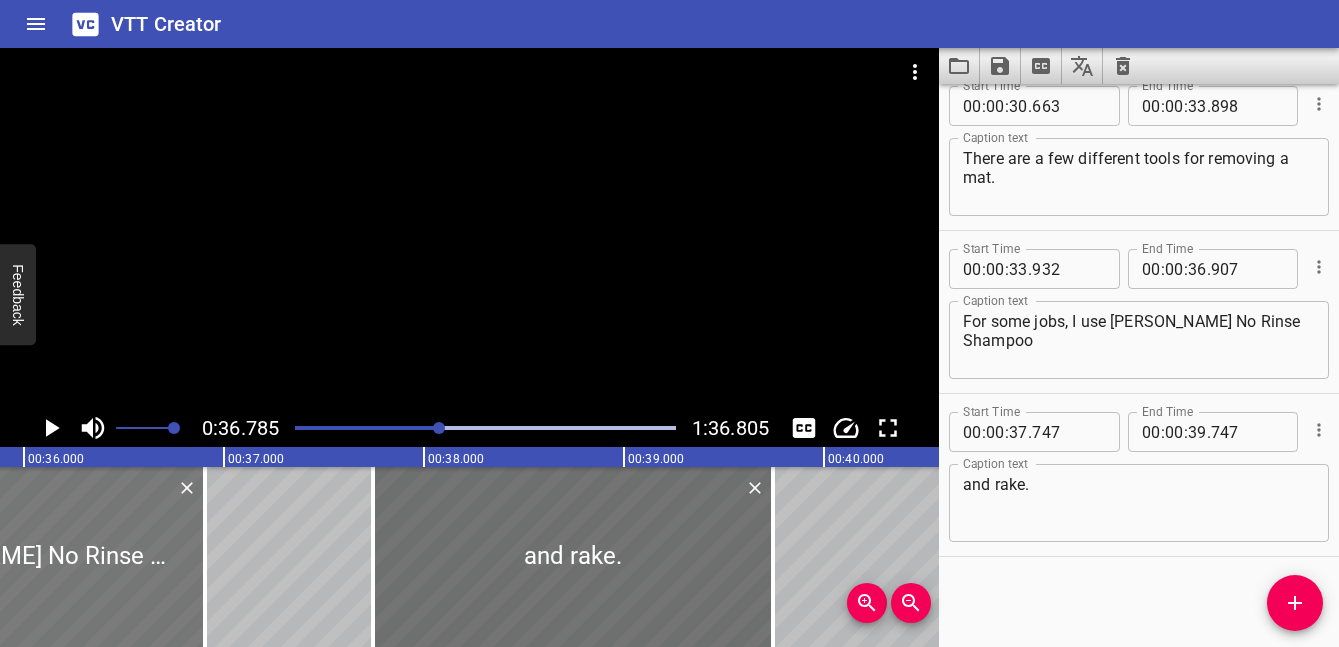 click at bounding box center (-93, 557) 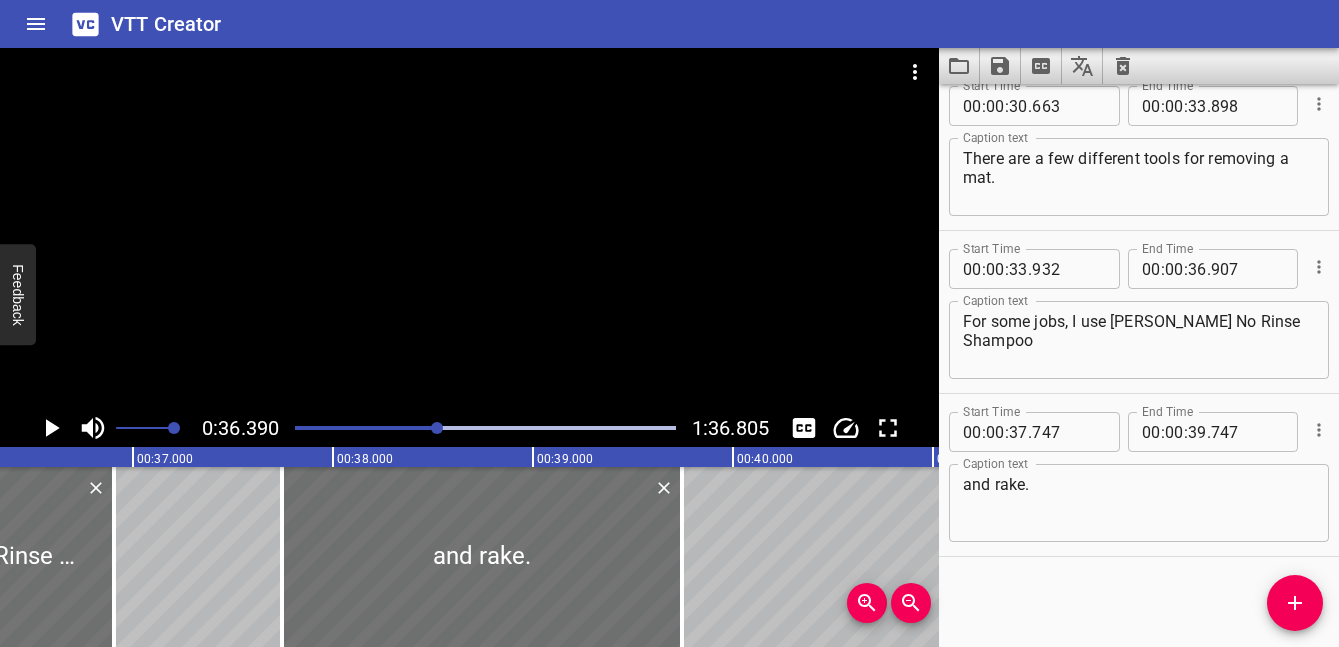scroll, scrollTop: 0, scrollLeft: 7278, axis: horizontal 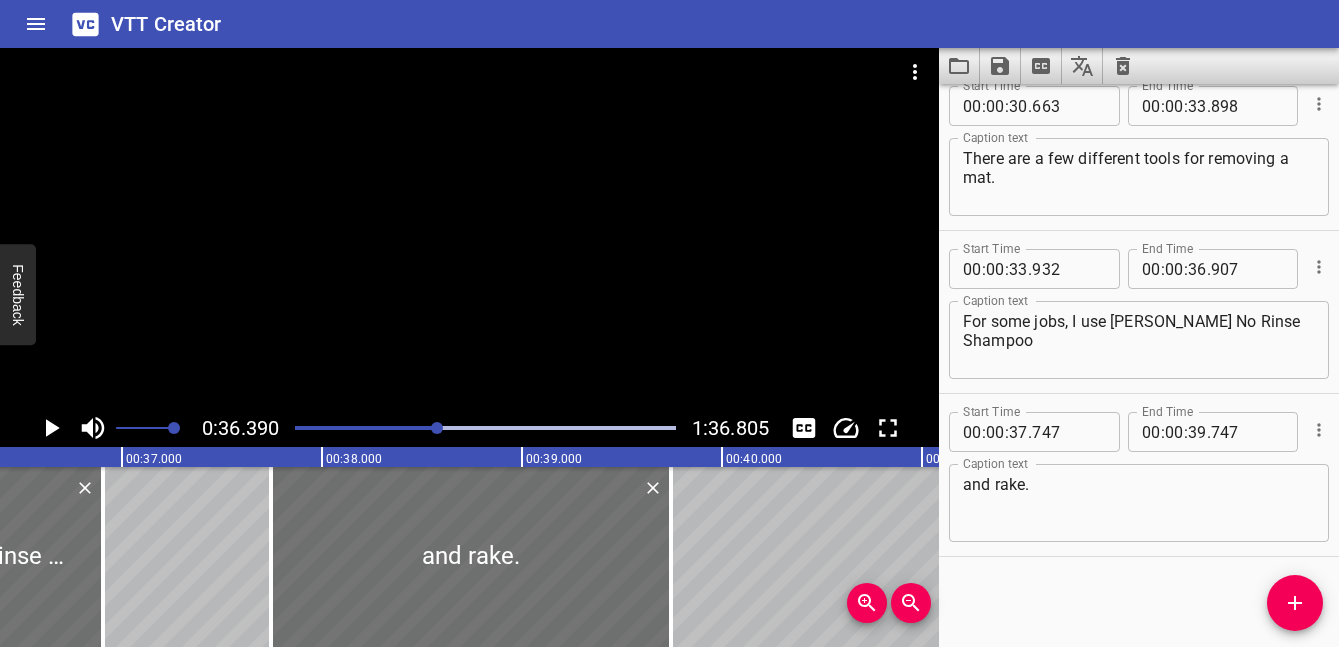 click on "For some jobs, I use [PERSON_NAME] No Rinse Shampoo Caption text" at bounding box center [1139, 340] 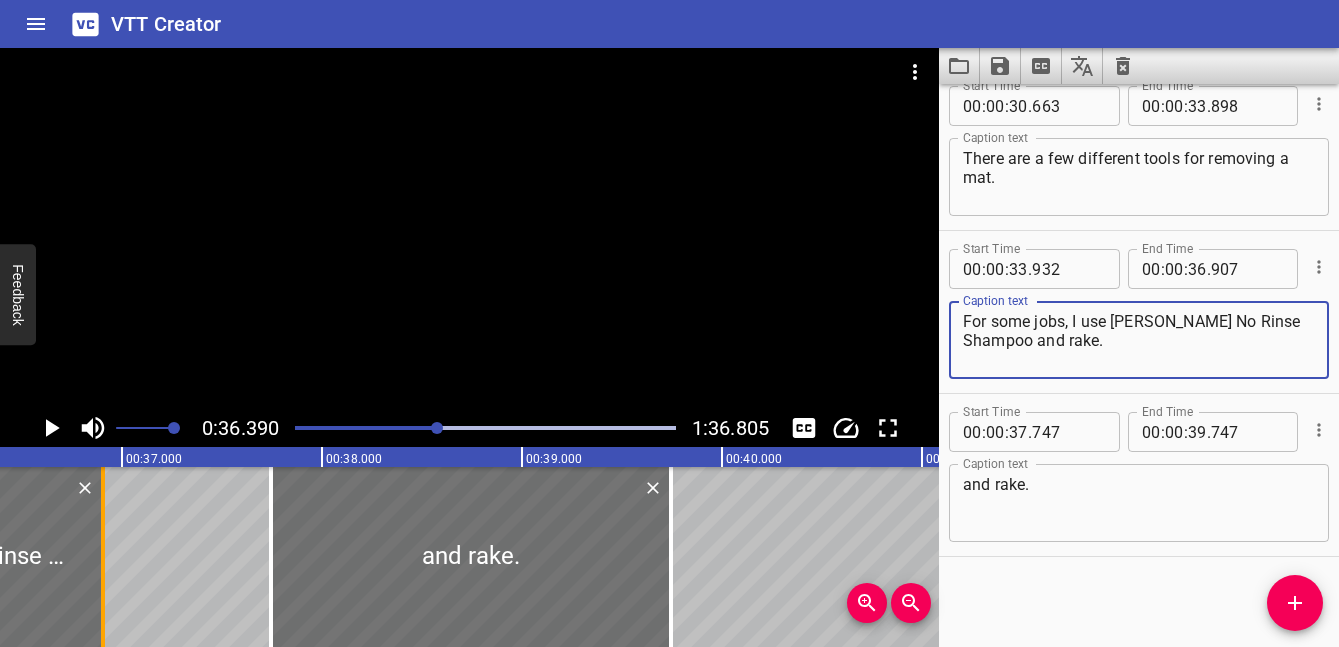 type on "For some jobs, I use [PERSON_NAME] No Rinse Shampoo and rake." 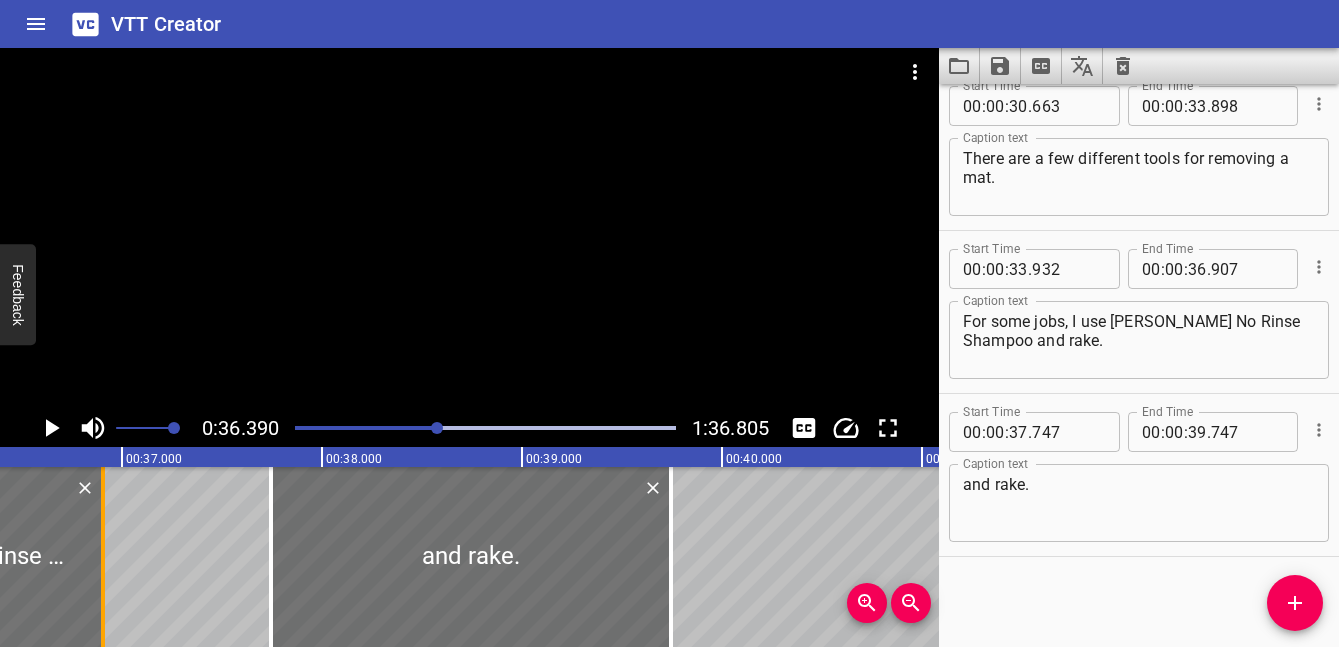 drag, startPoint x: 100, startPoint y: 540, endPoint x: 209, endPoint y: 540, distance: 109 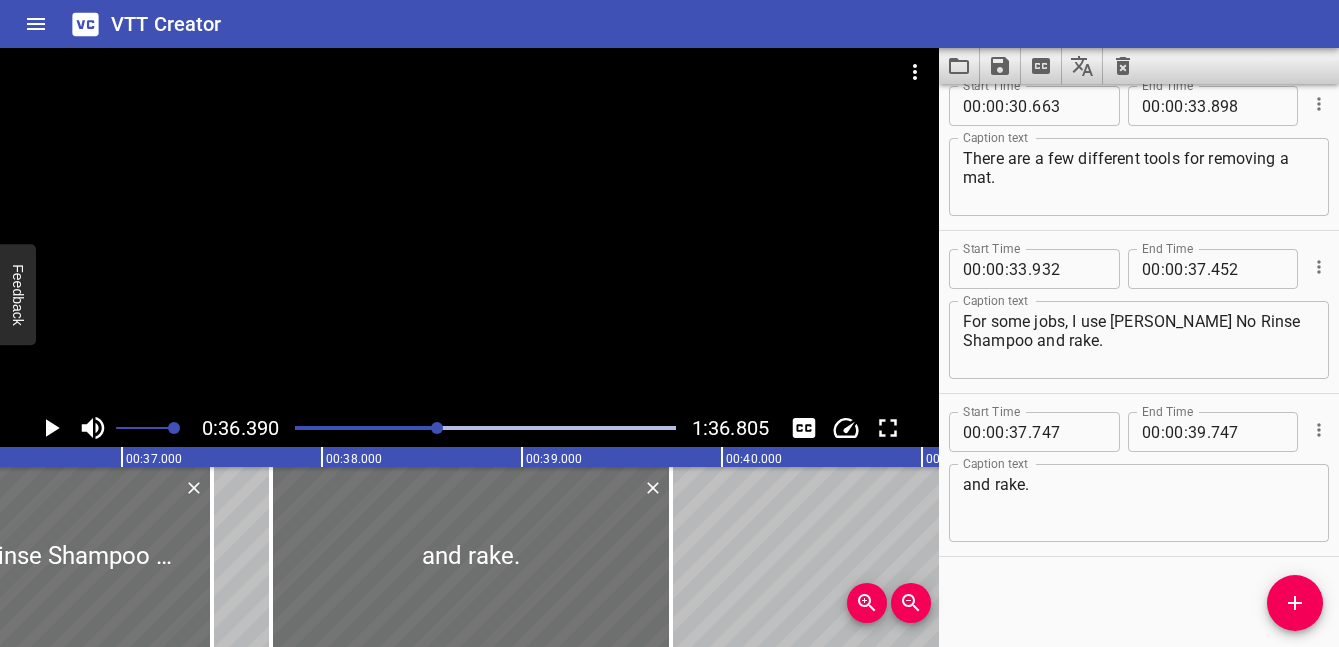click 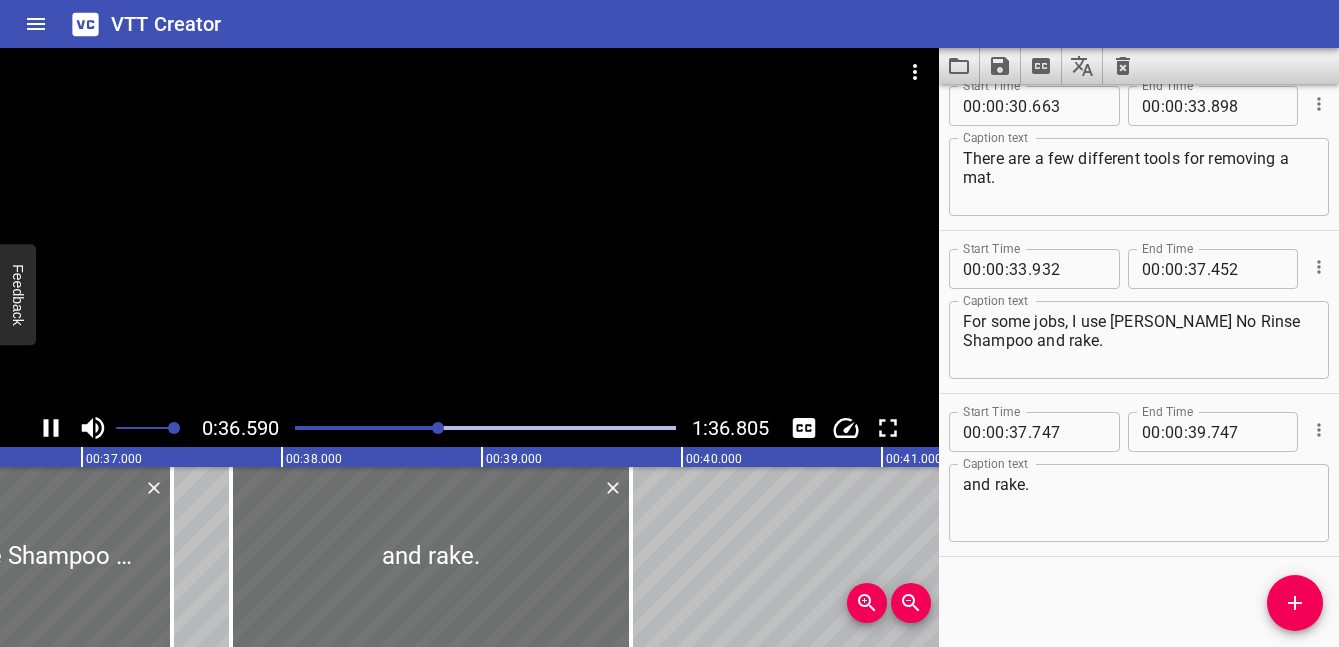 click 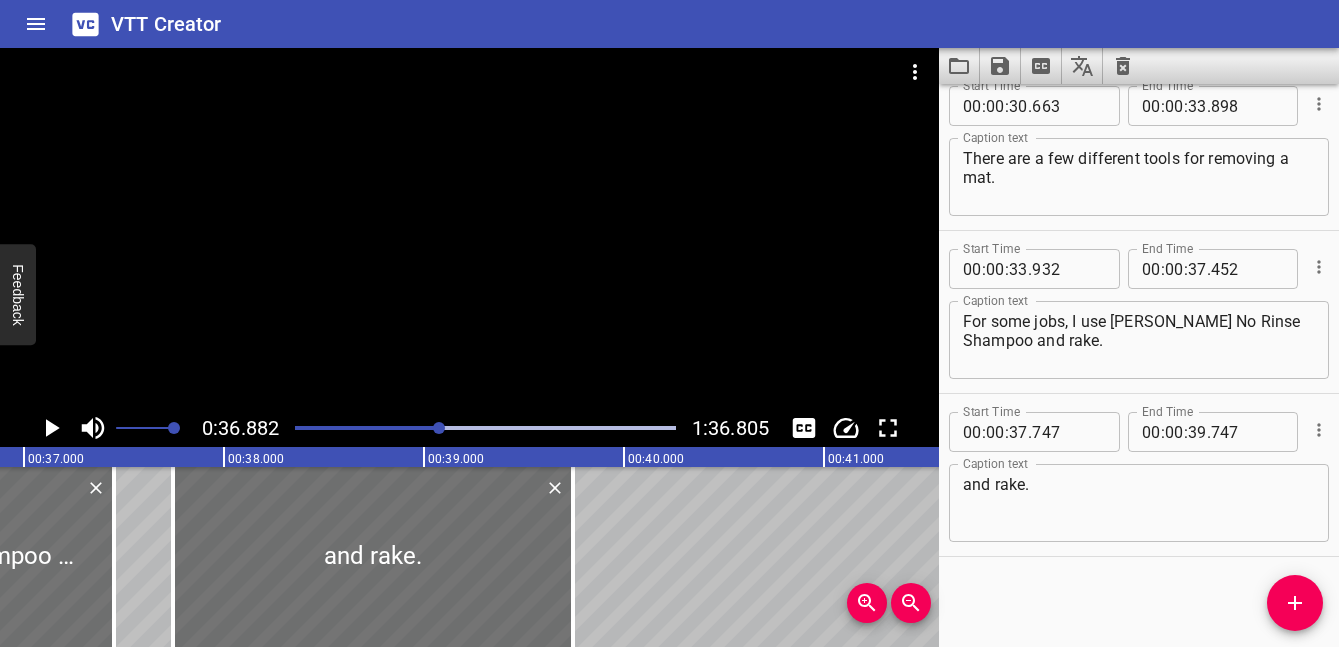 click 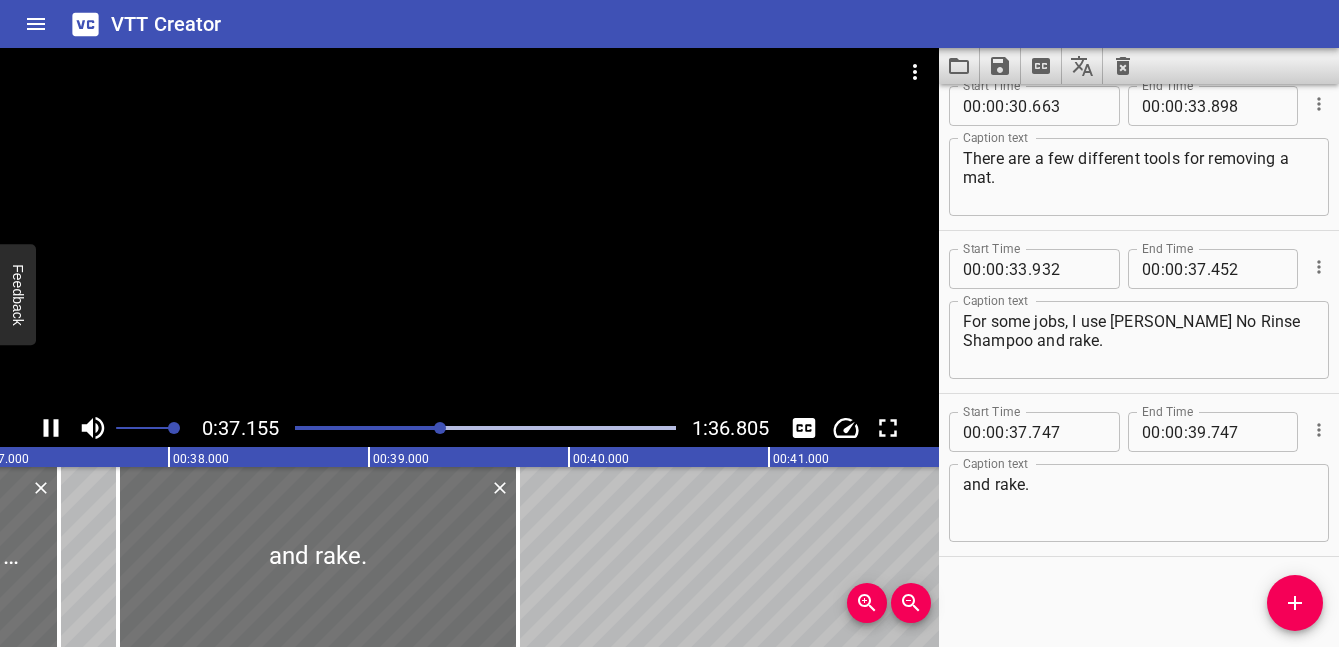 click 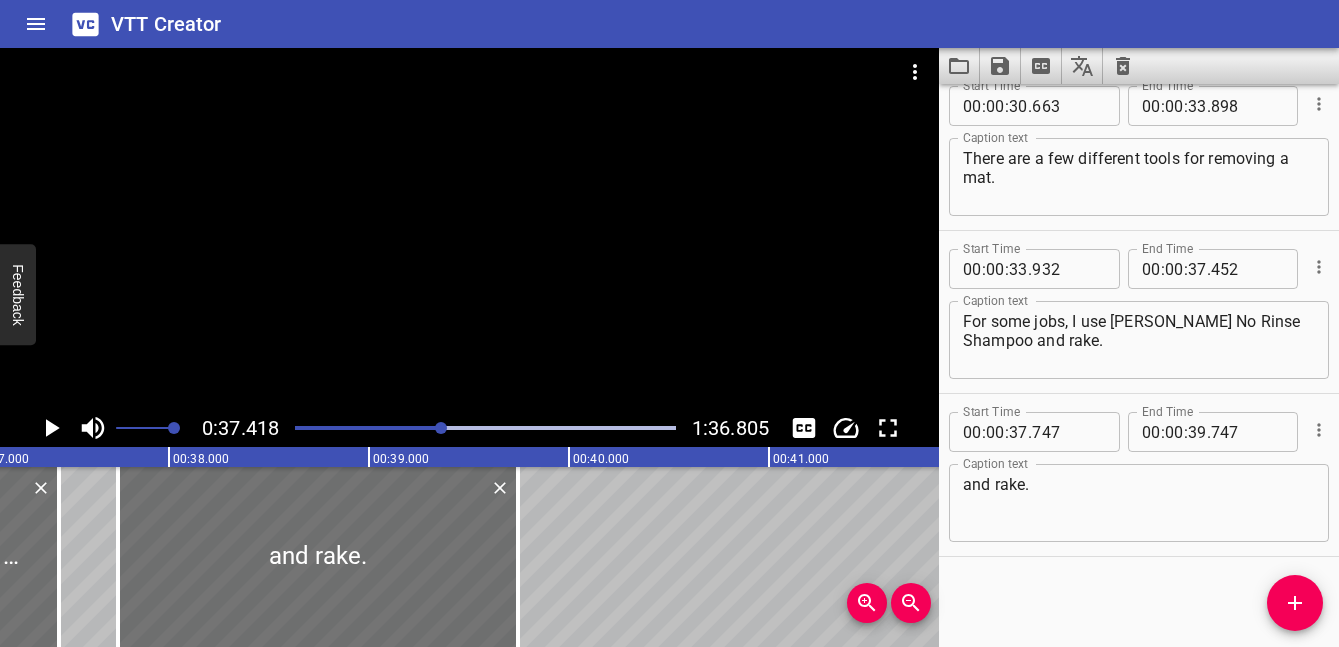 scroll, scrollTop: 0, scrollLeft: 7483, axis: horizontal 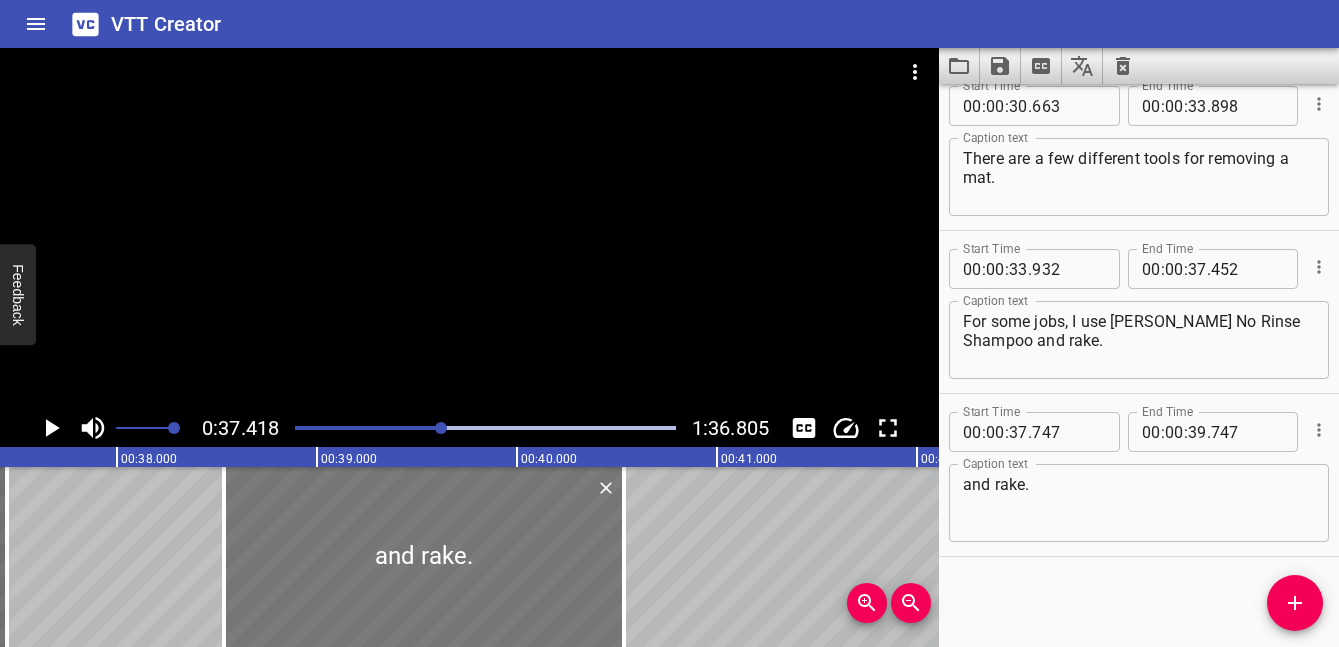 drag, startPoint x: 197, startPoint y: 534, endPoint x: 407, endPoint y: 534, distance: 210 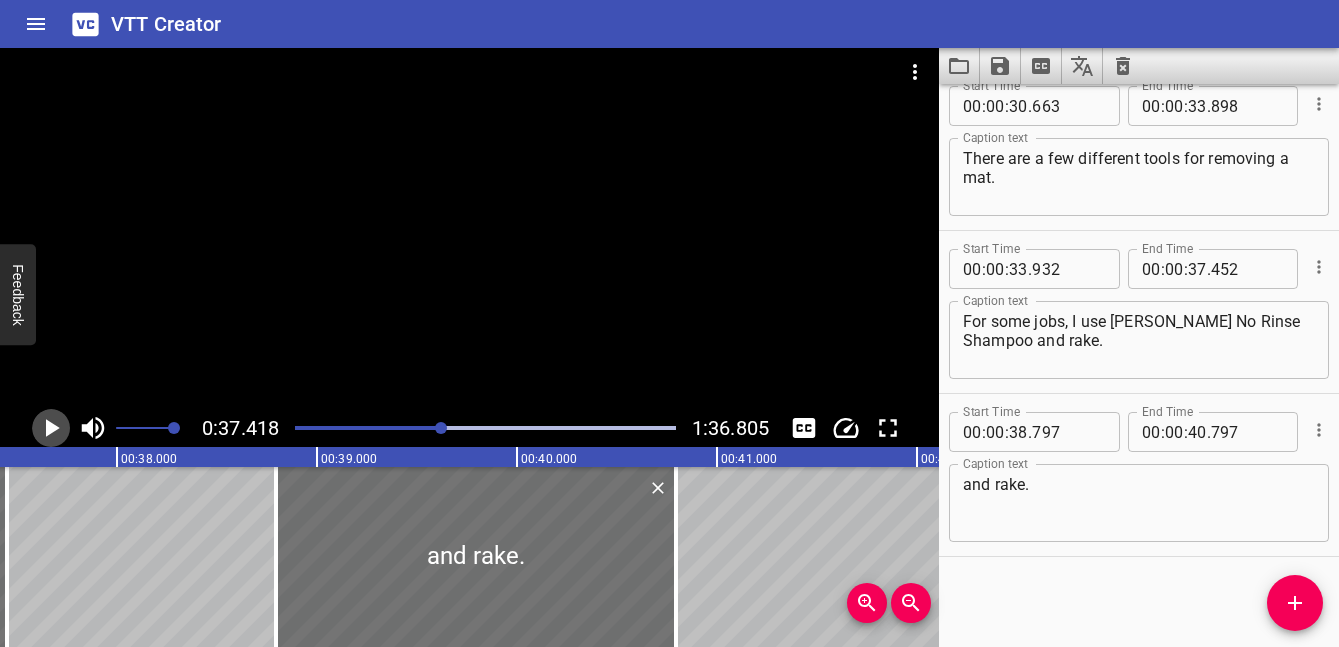 click 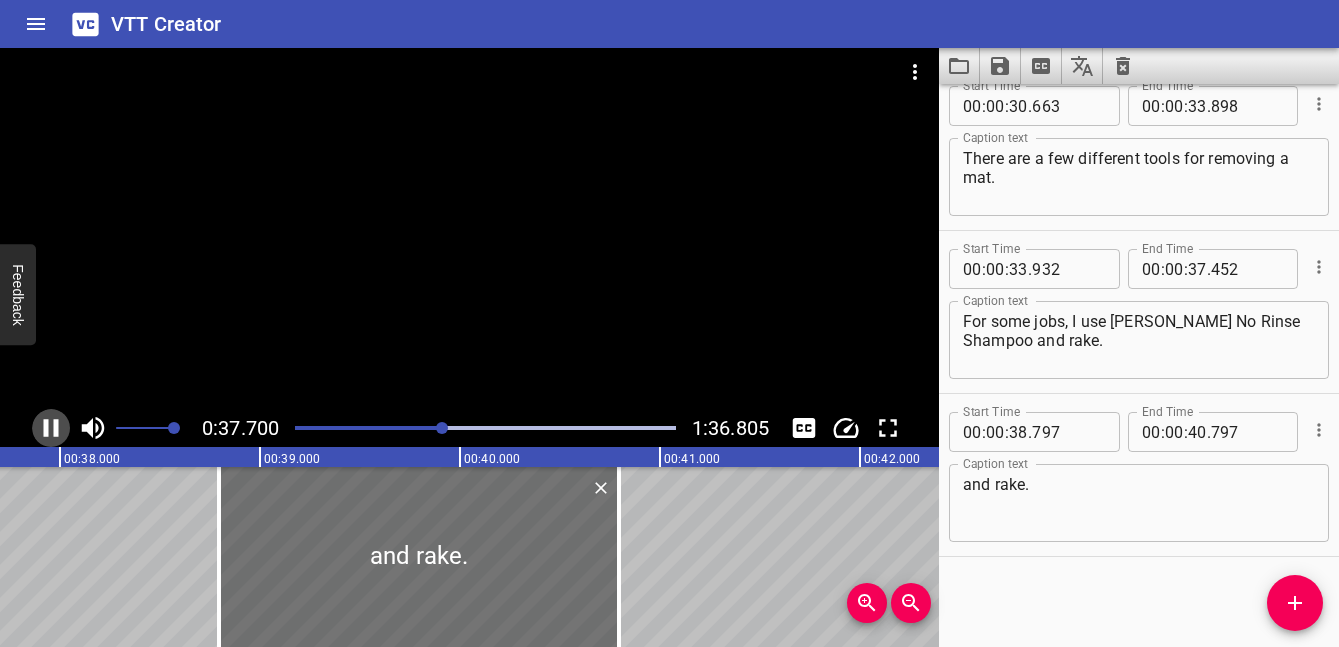 click 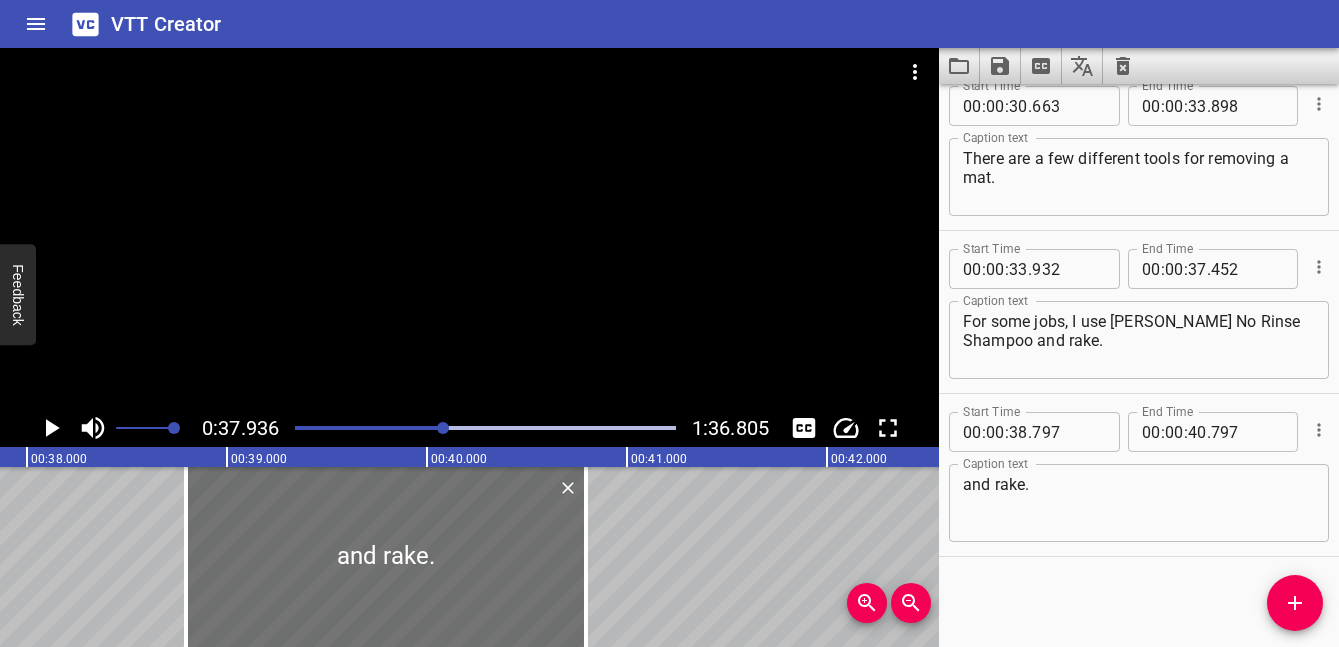 scroll, scrollTop: 0, scrollLeft: 7587, axis: horizontal 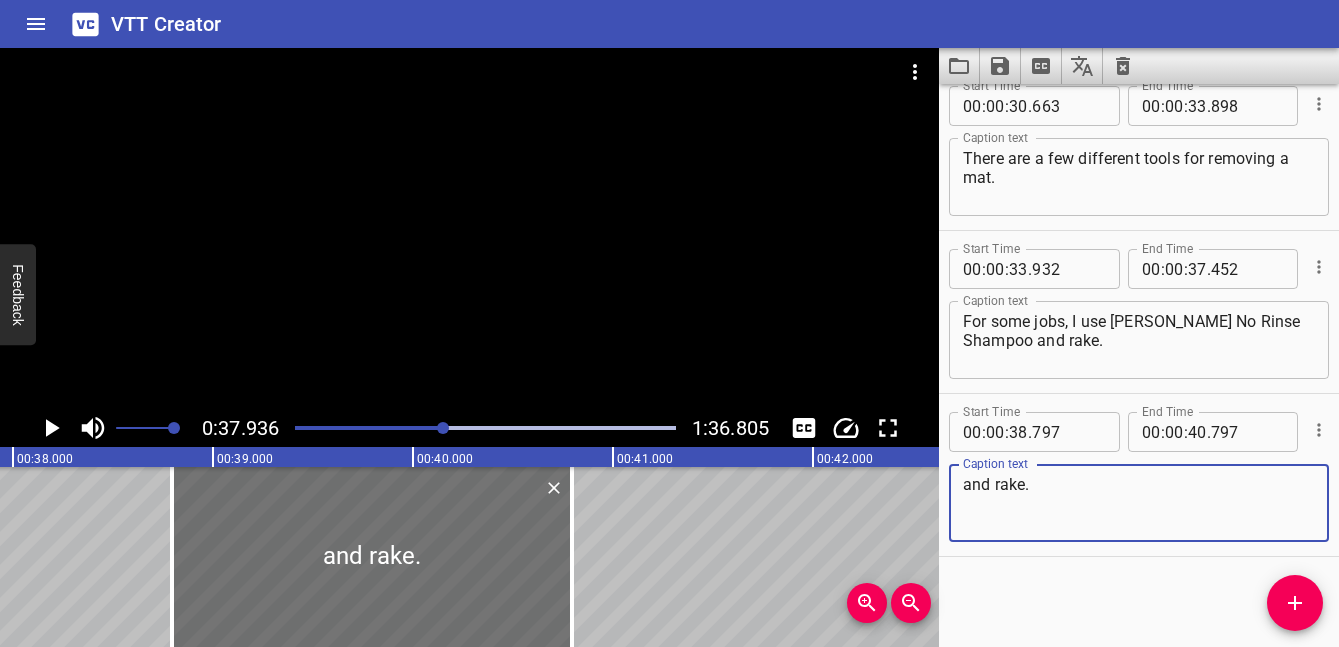 drag, startPoint x: 1070, startPoint y: 495, endPoint x: 952, endPoint y: 492, distance: 118.03813 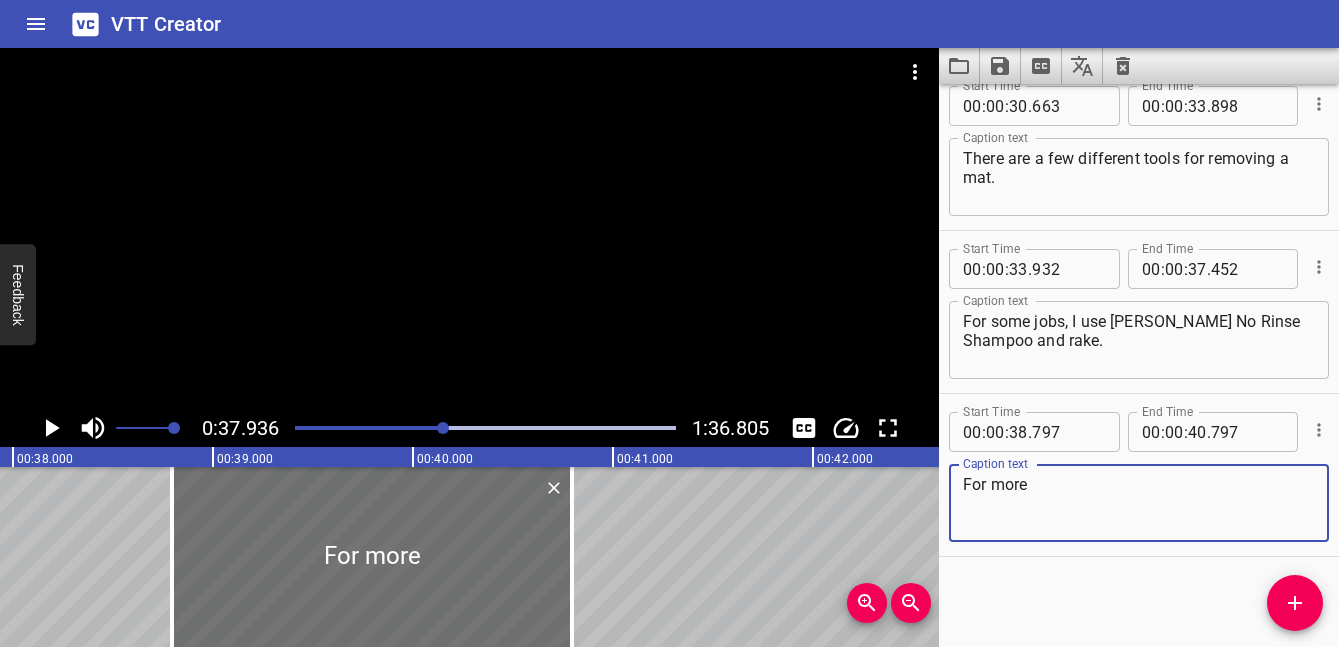 click 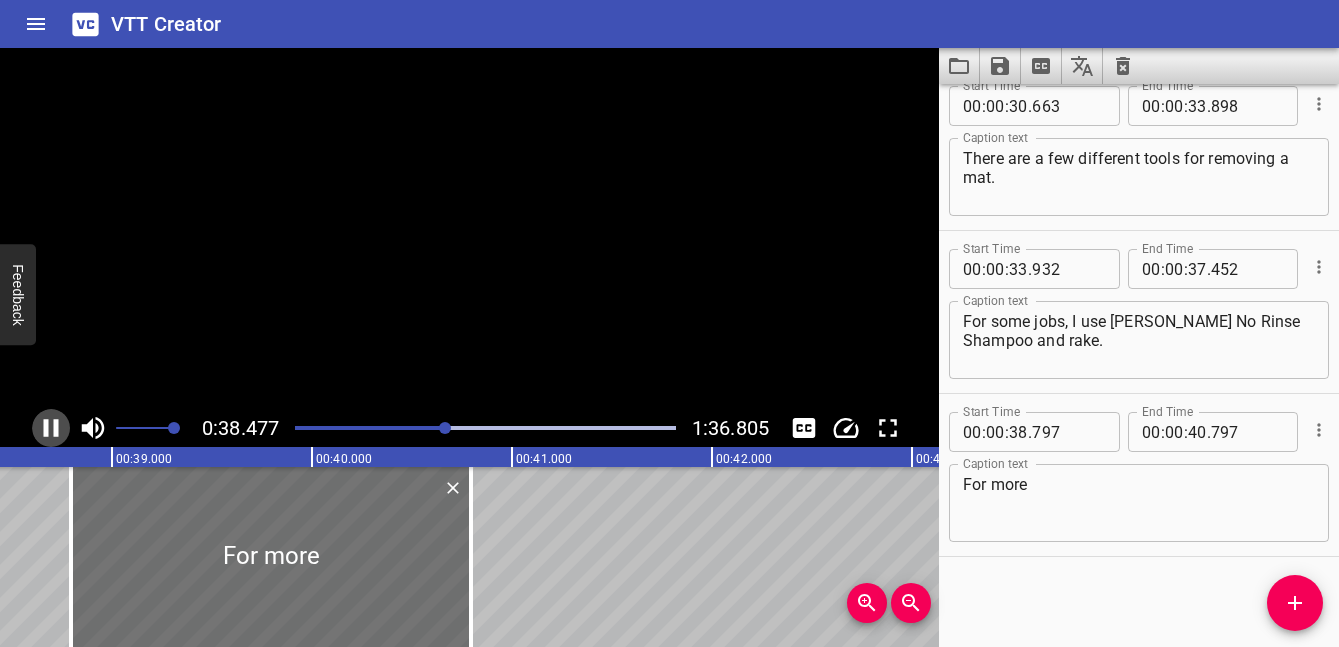 click 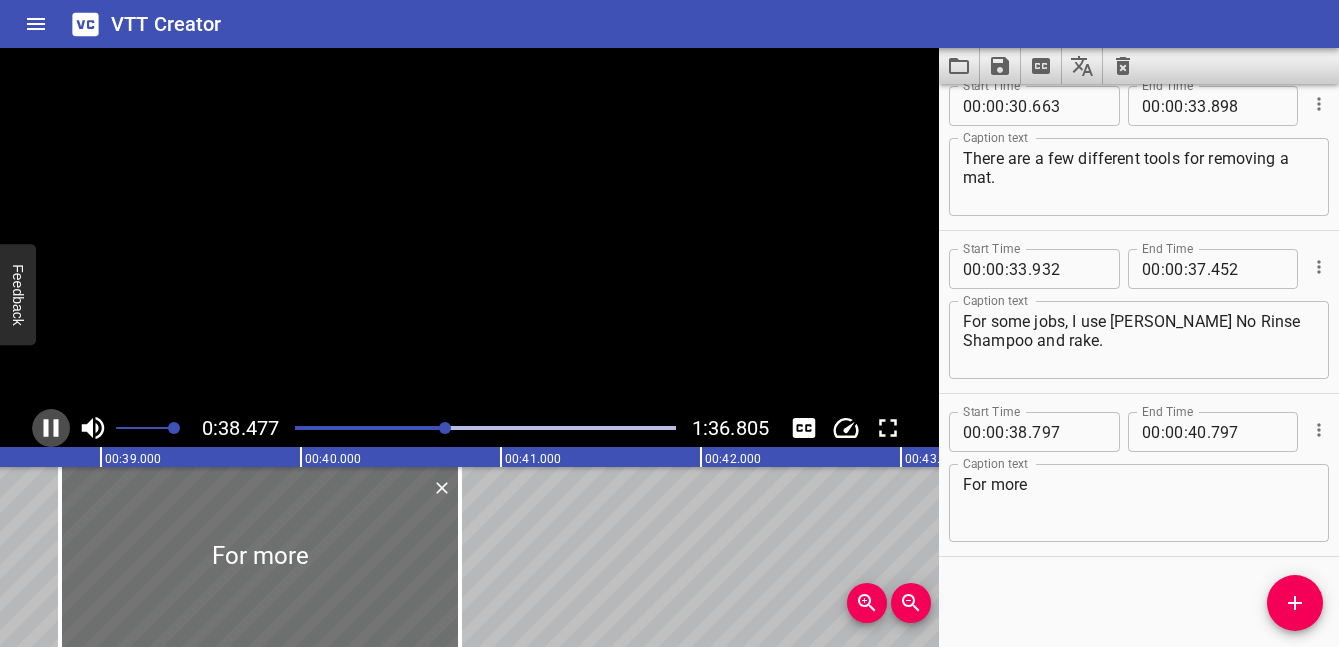 scroll, scrollTop: 0, scrollLeft: 7725, axis: horizontal 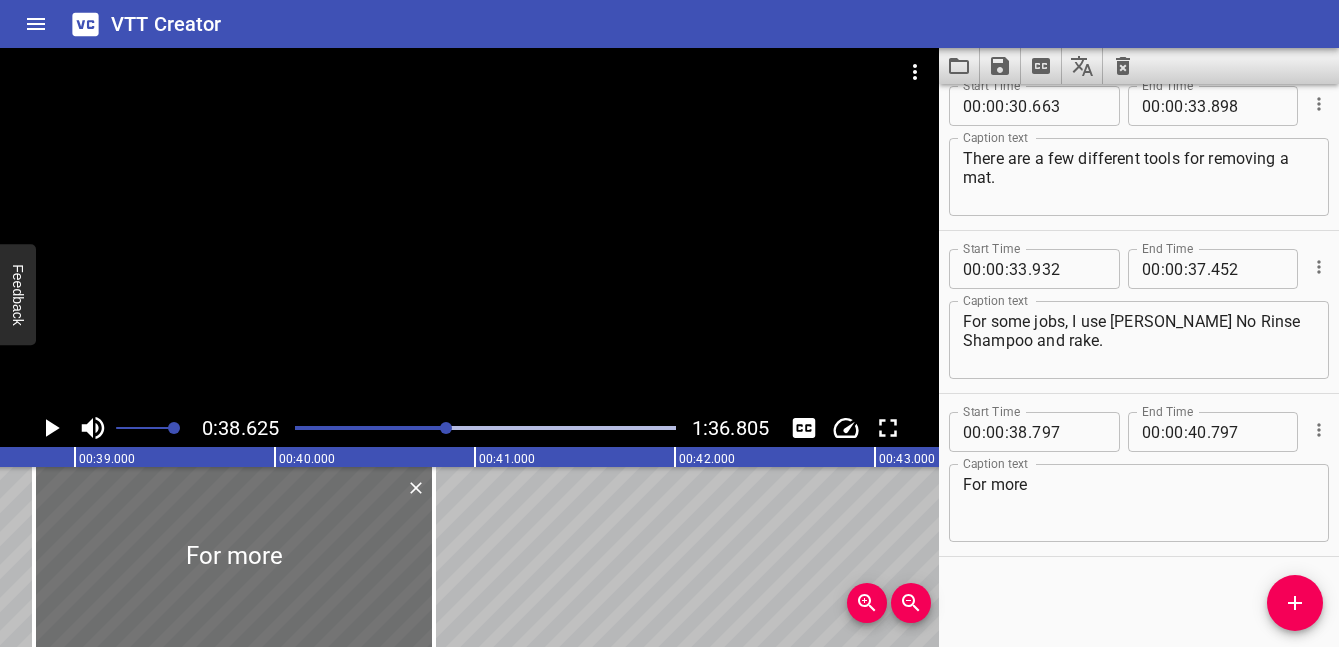 click on "For more" at bounding box center [1139, 503] 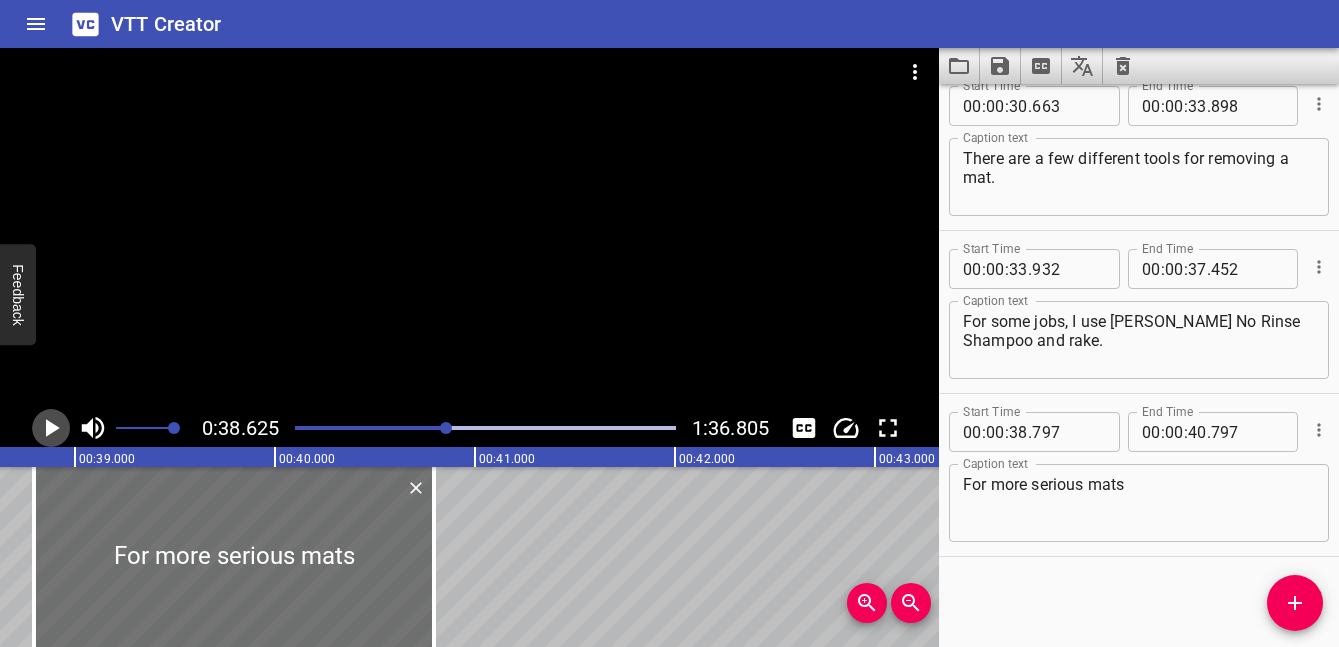 click 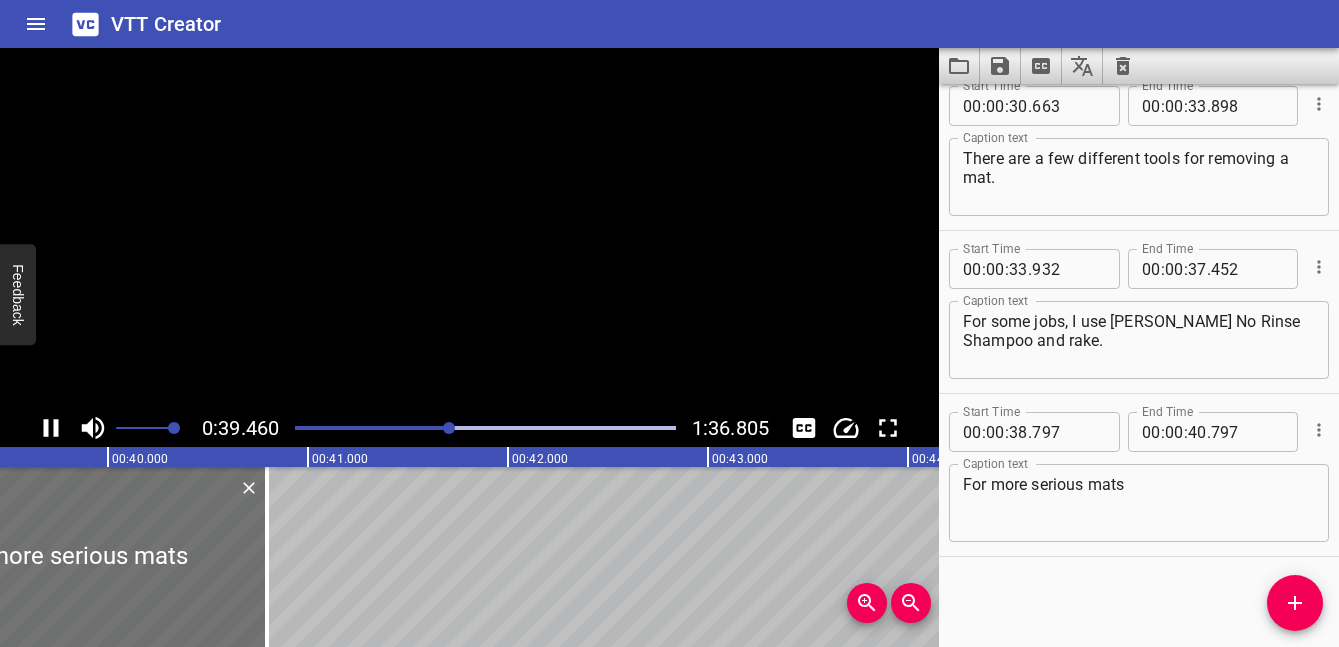 click 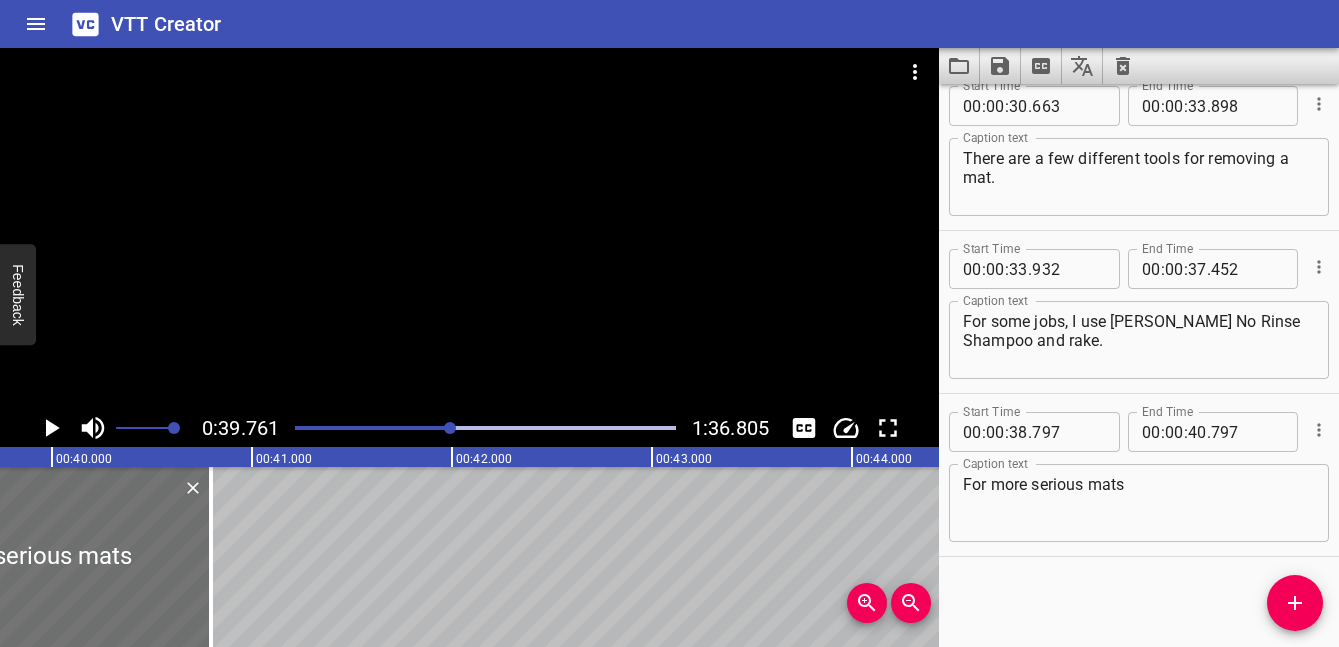 scroll, scrollTop: 0, scrollLeft: 7952, axis: horizontal 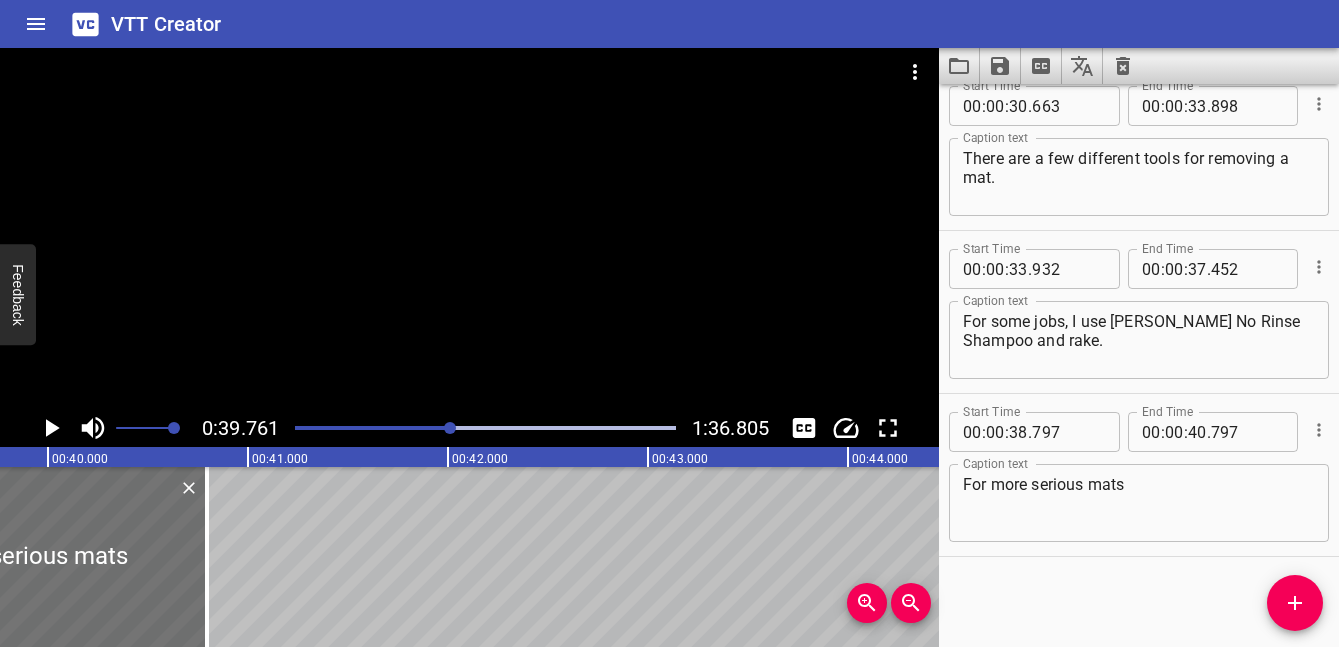click on "For more serious mats" at bounding box center [1139, 503] 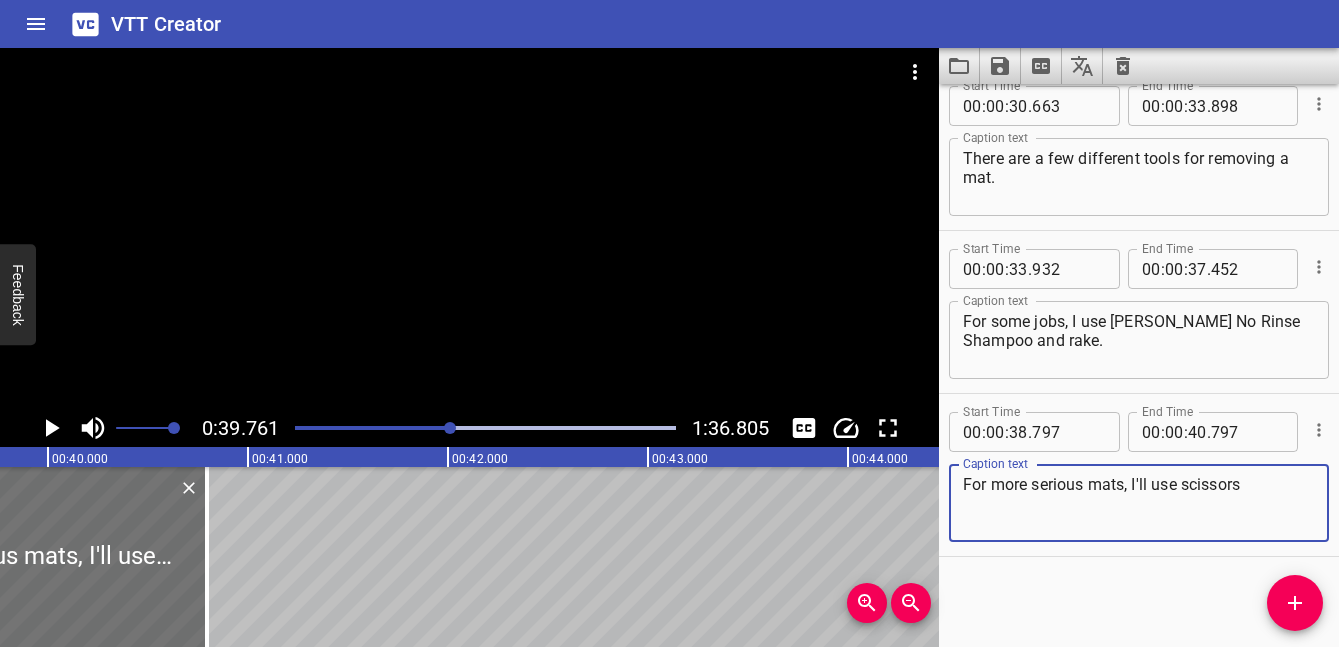 type on "For more serious mats, I'll use scissors" 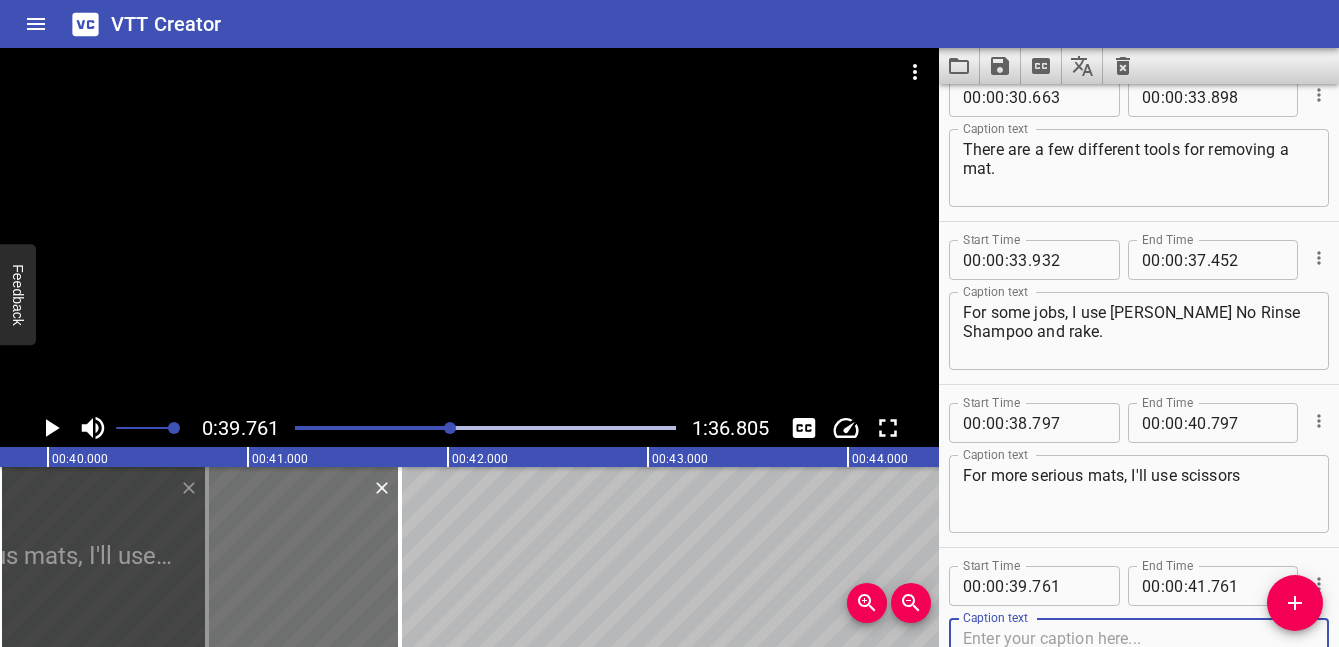 click 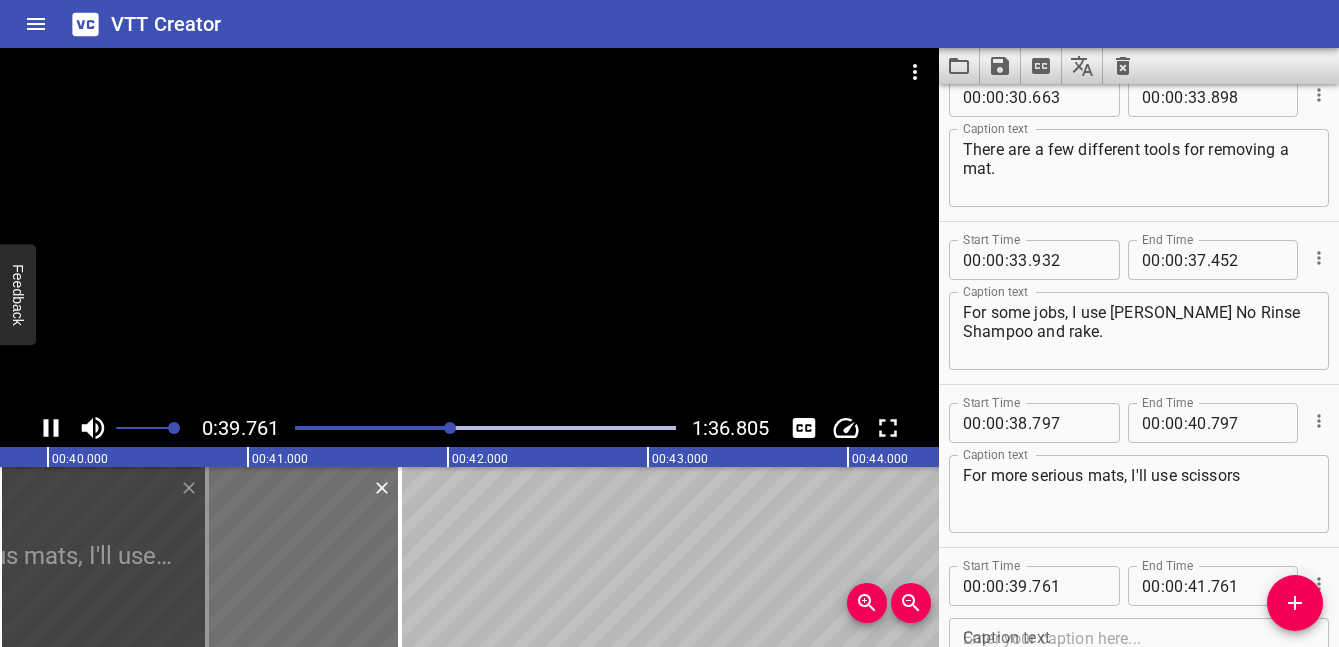 scroll, scrollTop: 0, scrollLeft: 8009, axis: horizontal 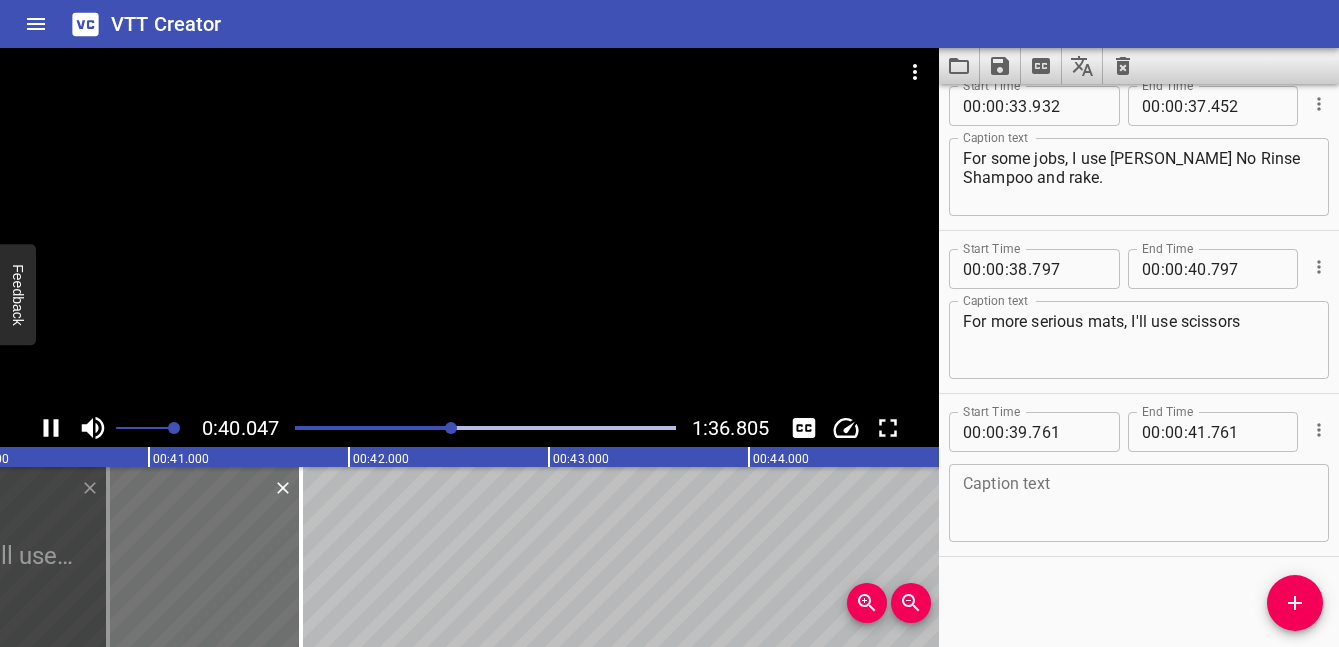 click 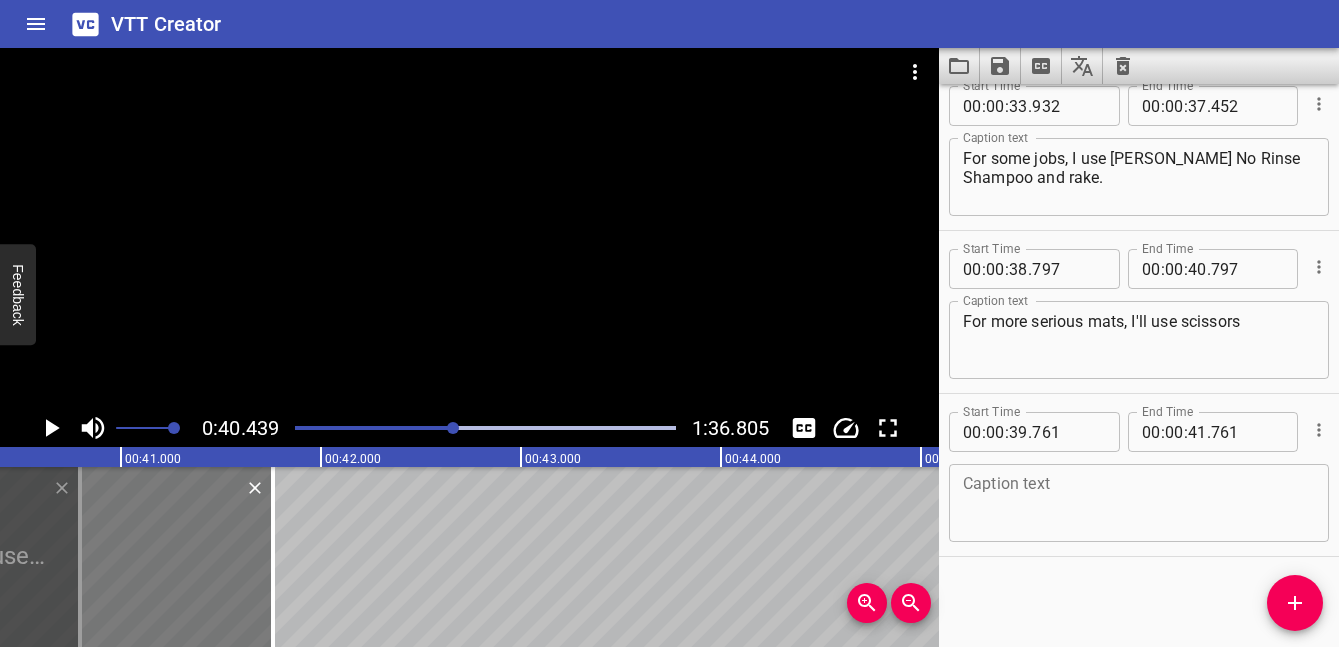 scroll, scrollTop: 0, scrollLeft: 8087, axis: horizontal 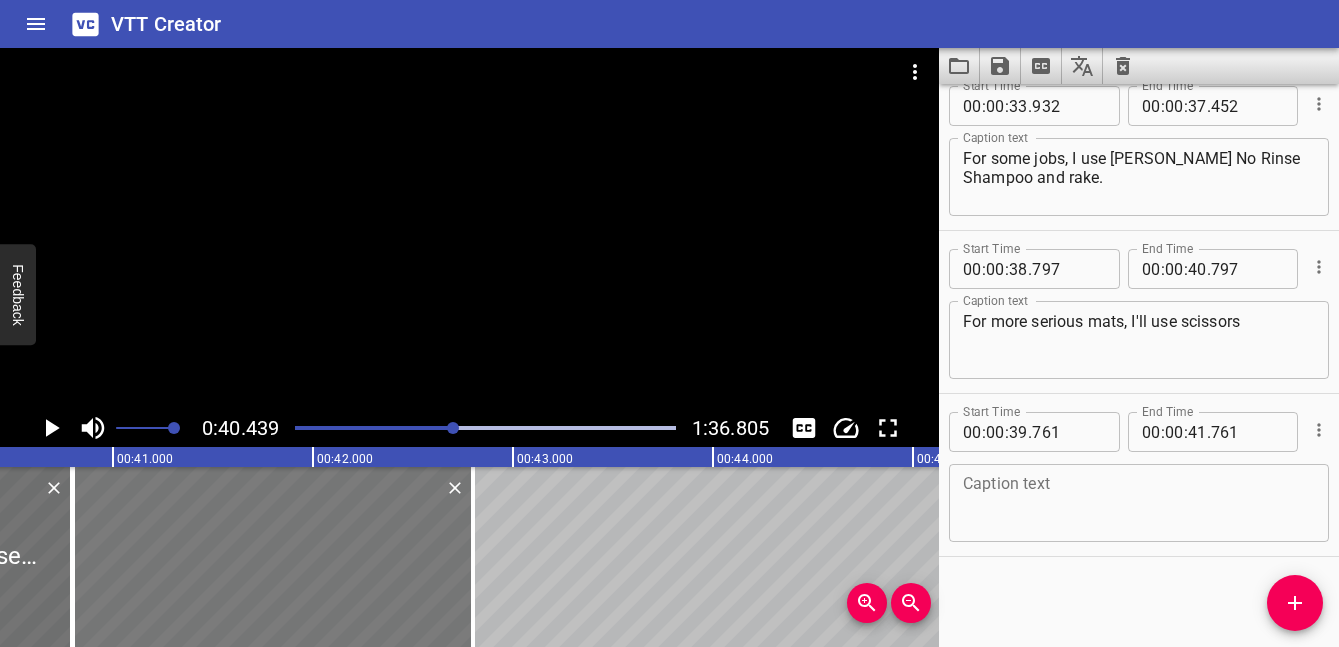 drag, startPoint x: 147, startPoint y: 578, endPoint x: 355, endPoint y: 585, distance: 208.11775 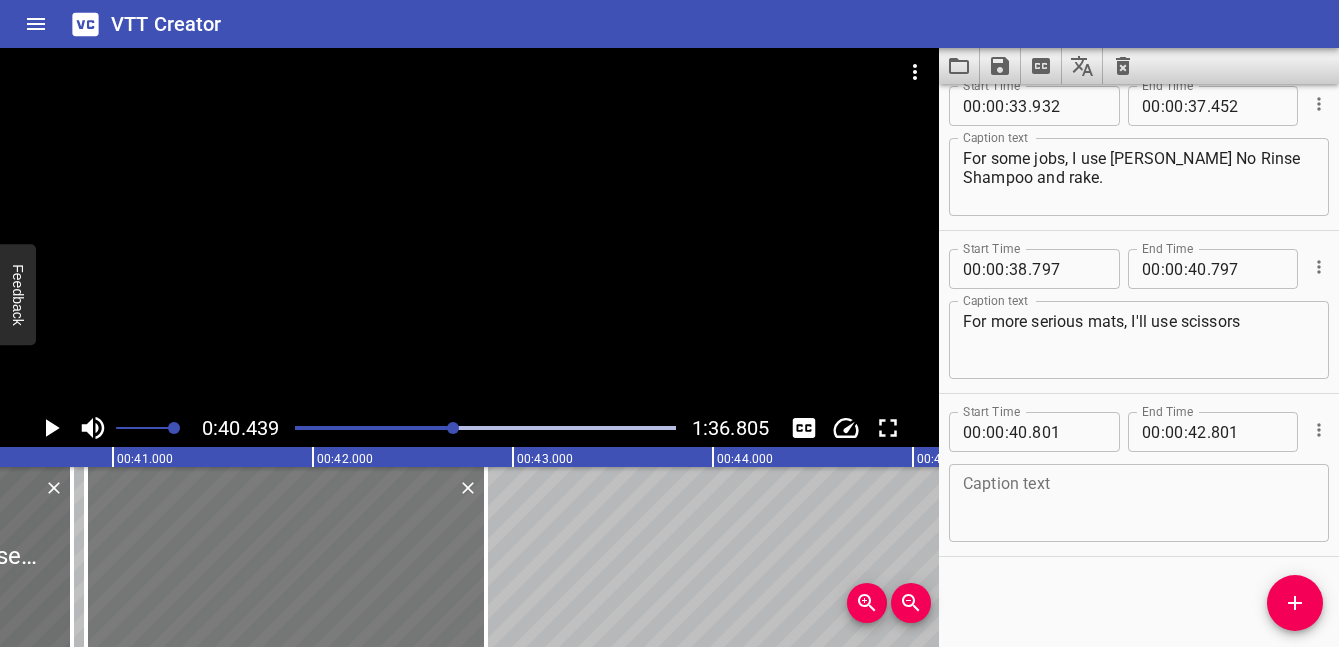 drag, startPoint x: 388, startPoint y: 603, endPoint x: 445, endPoint y: 603, distance: 57 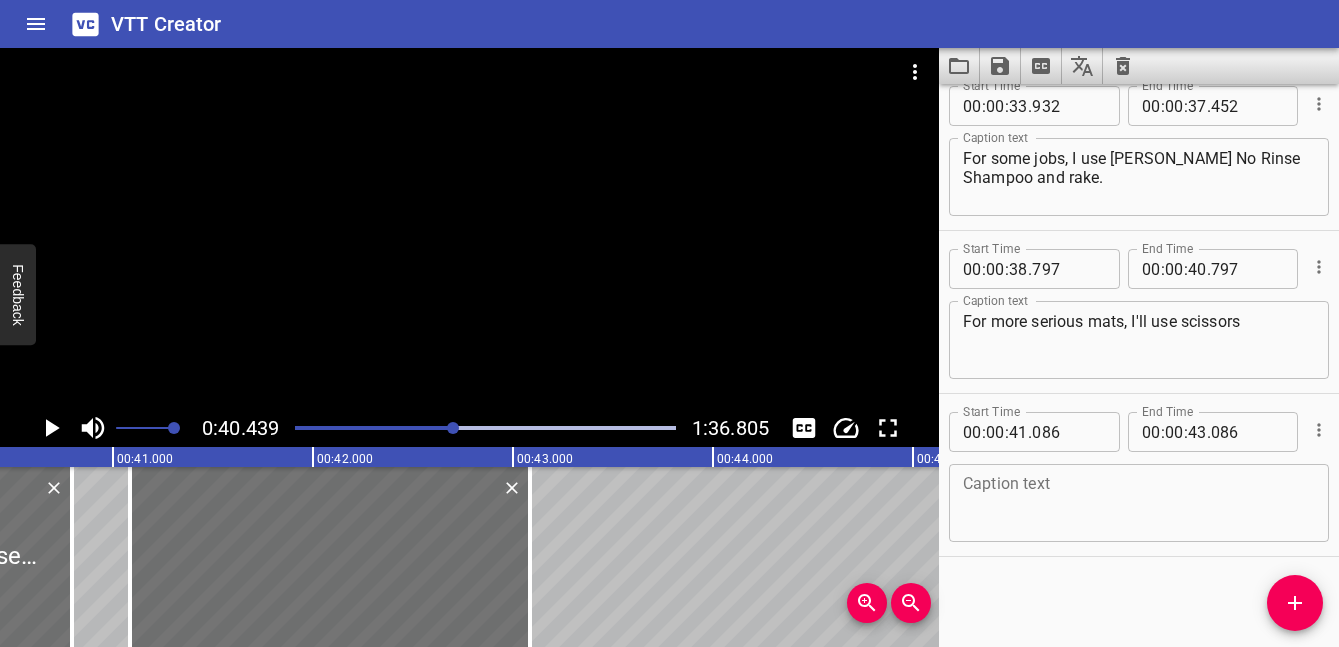 click on "For more serious mats, I'll use scissors" at bounding box center [1139, 340] 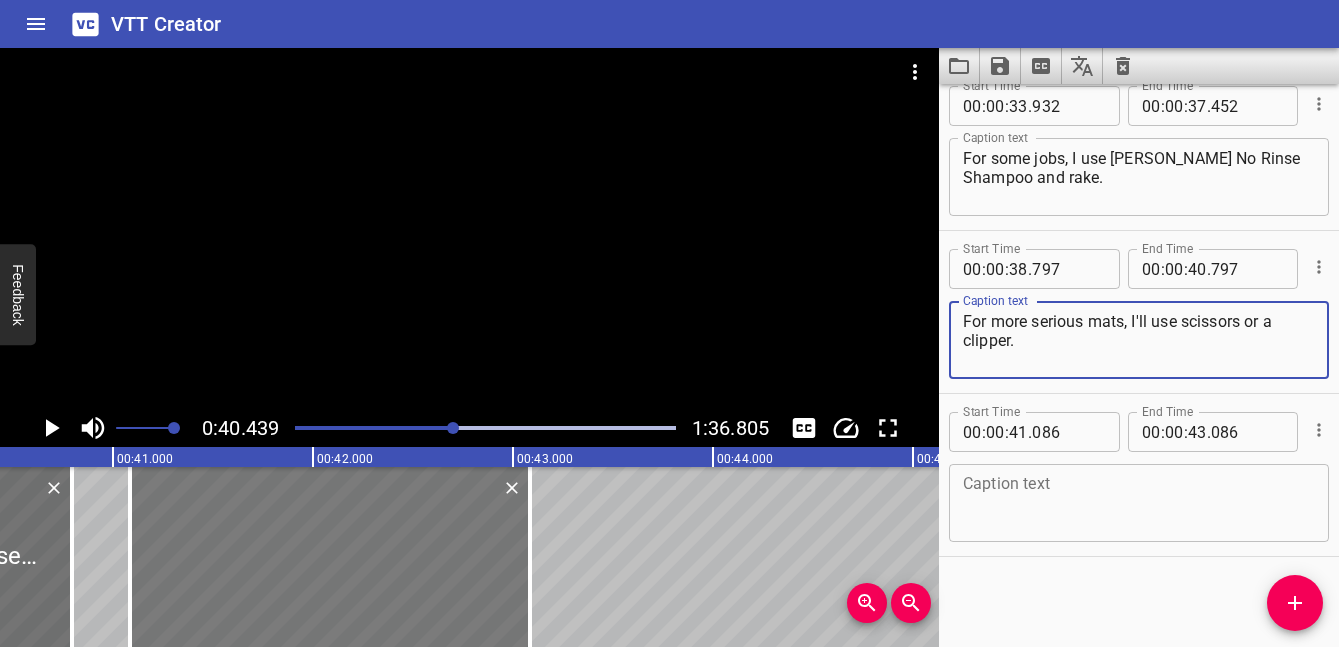 type on "For more serious mats, I'll use scissors or a clipper." 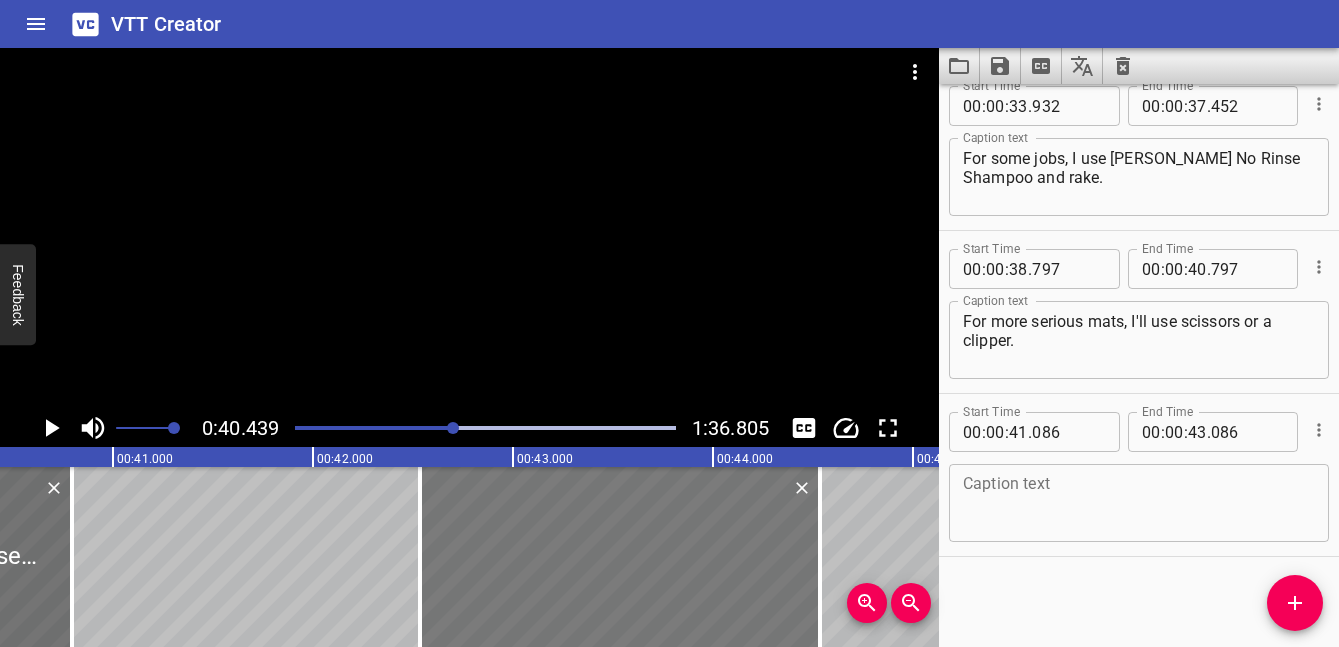 drag, startPoint x: 382, startPoint y: 517, endPoint x: 790, endPoint y: 517, distance: 408 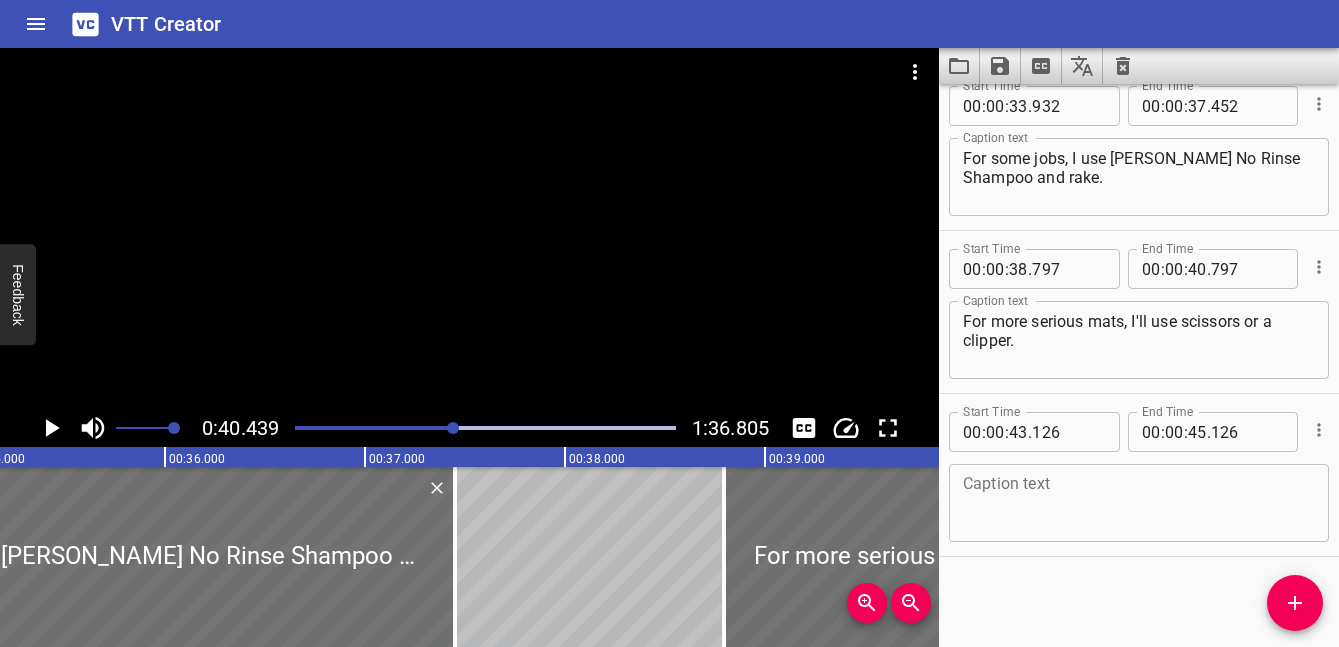 scroll, scrollTop: 0, scrollLeft: 7041, axis: horizontal 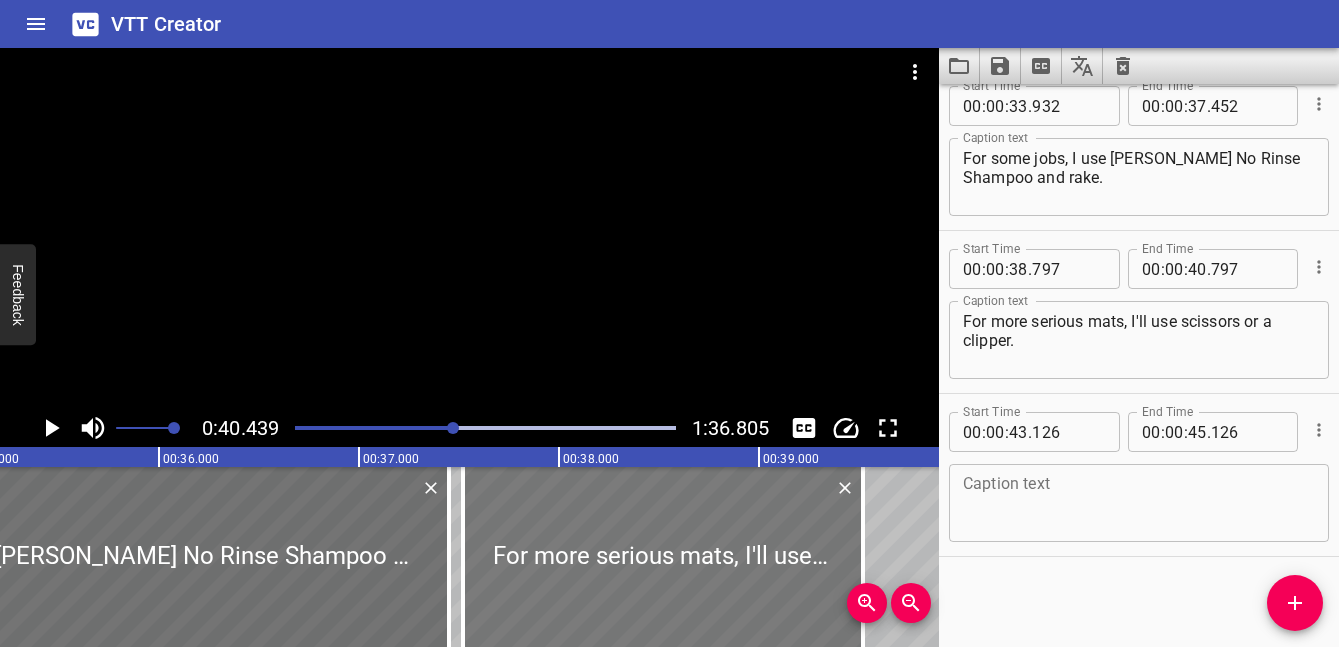 drag, startPoint x: 894, startPoint y: 522, endPoint x: 638, endPoint y: 536, distance: 256.38254 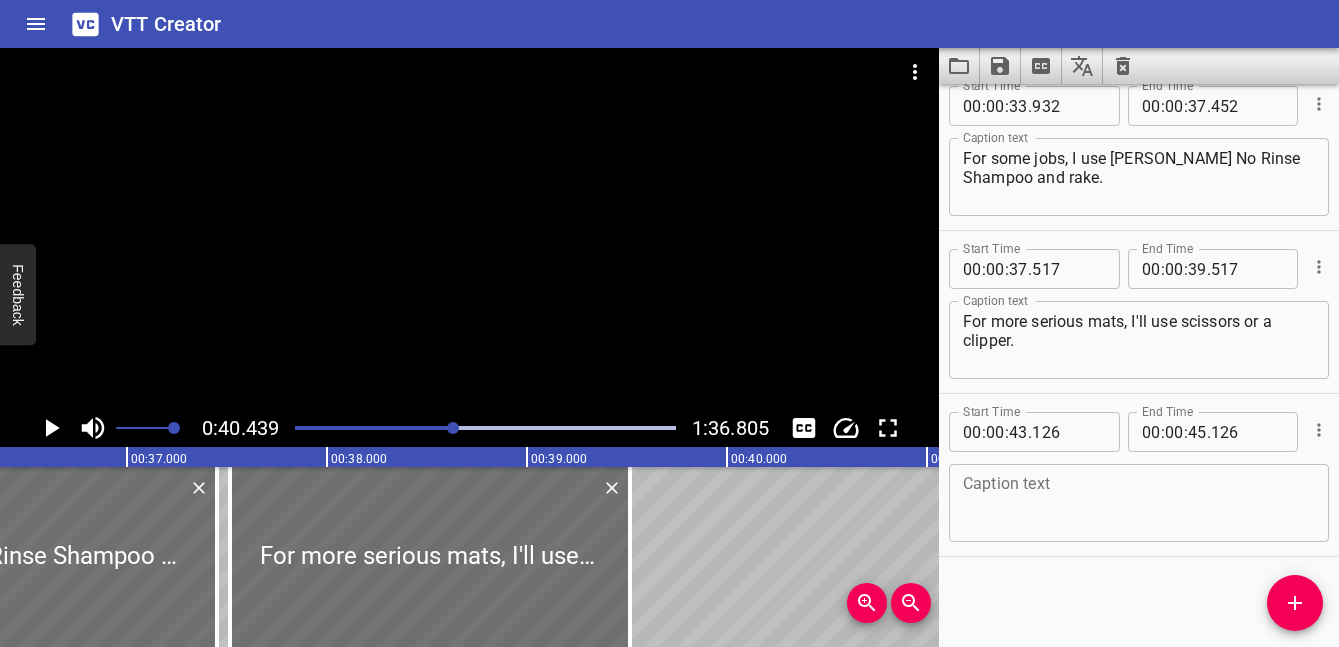 scroll, scrollTop: 0, scrollLeft: 7306, axis: horizontal 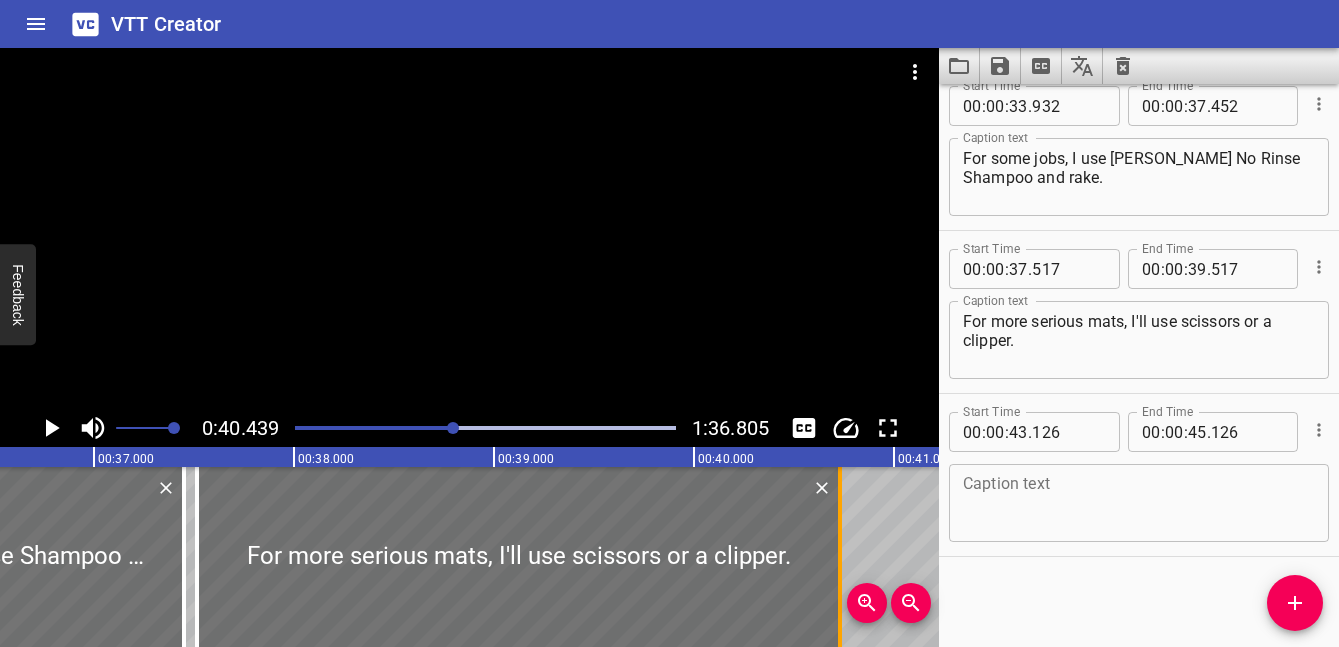 drag, startPoint x: 593, startPoint y: 536, endPoint x: 856, endPoint y: 527, distance: 263.15396 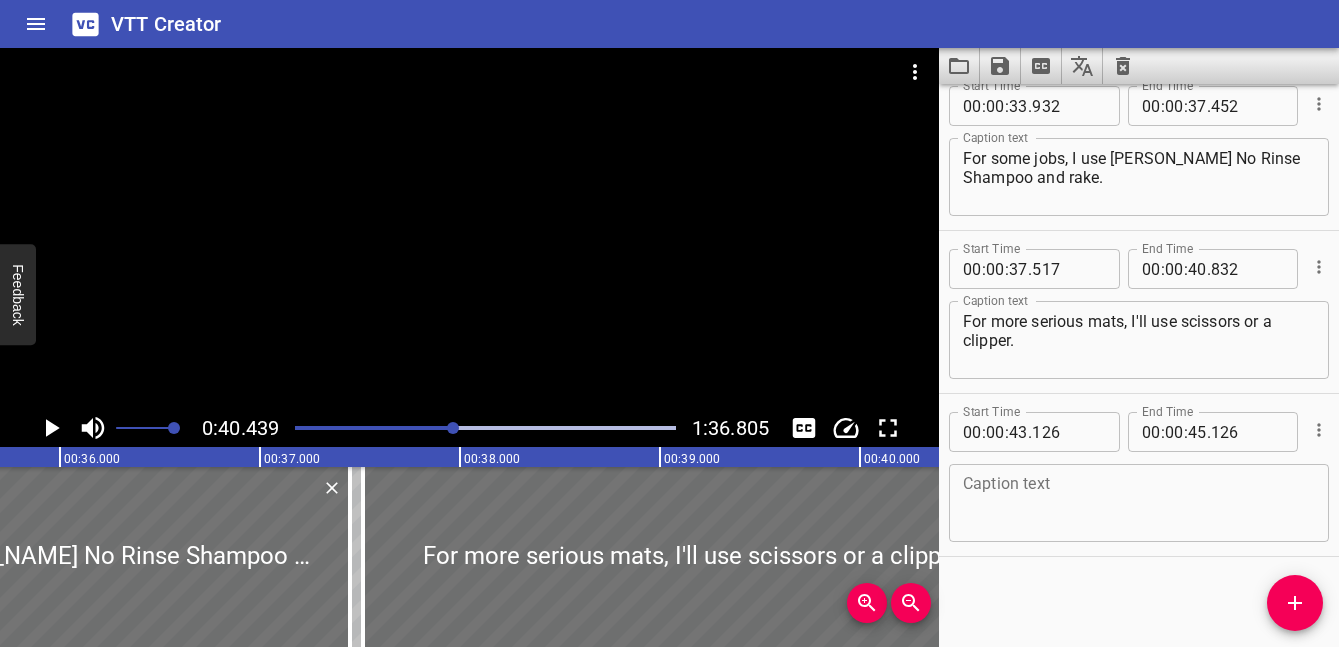 click at bounding box center (485, 428) 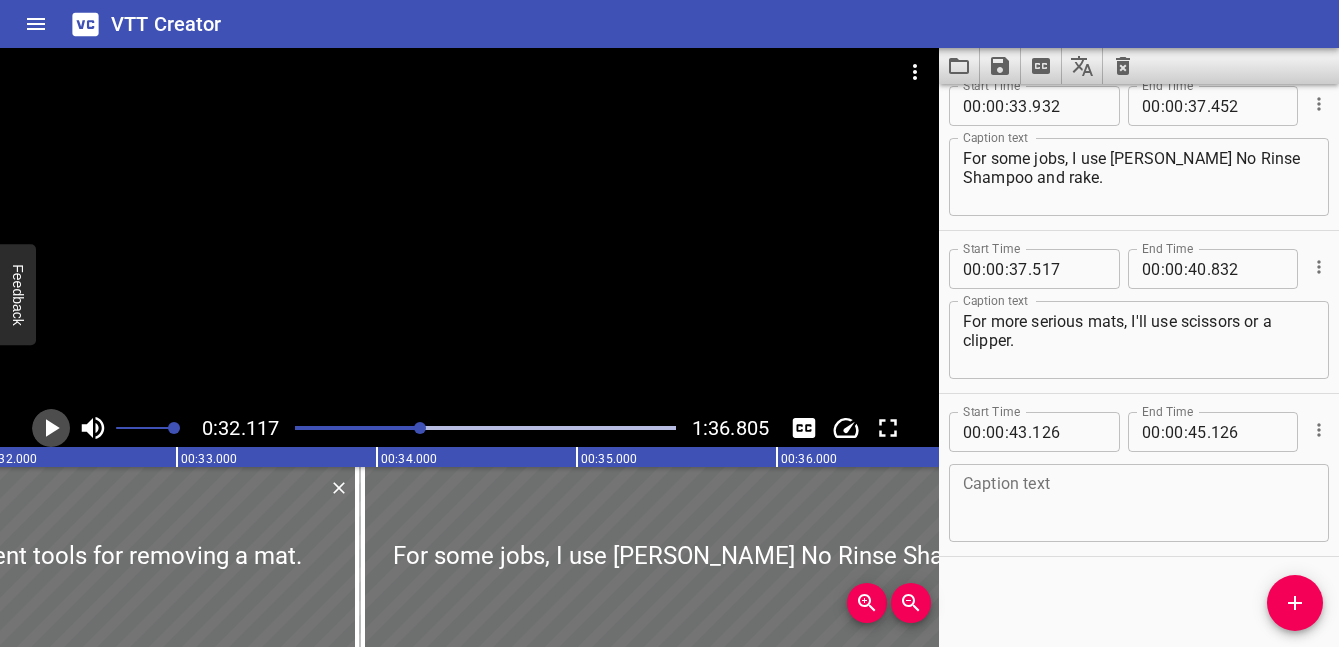 click 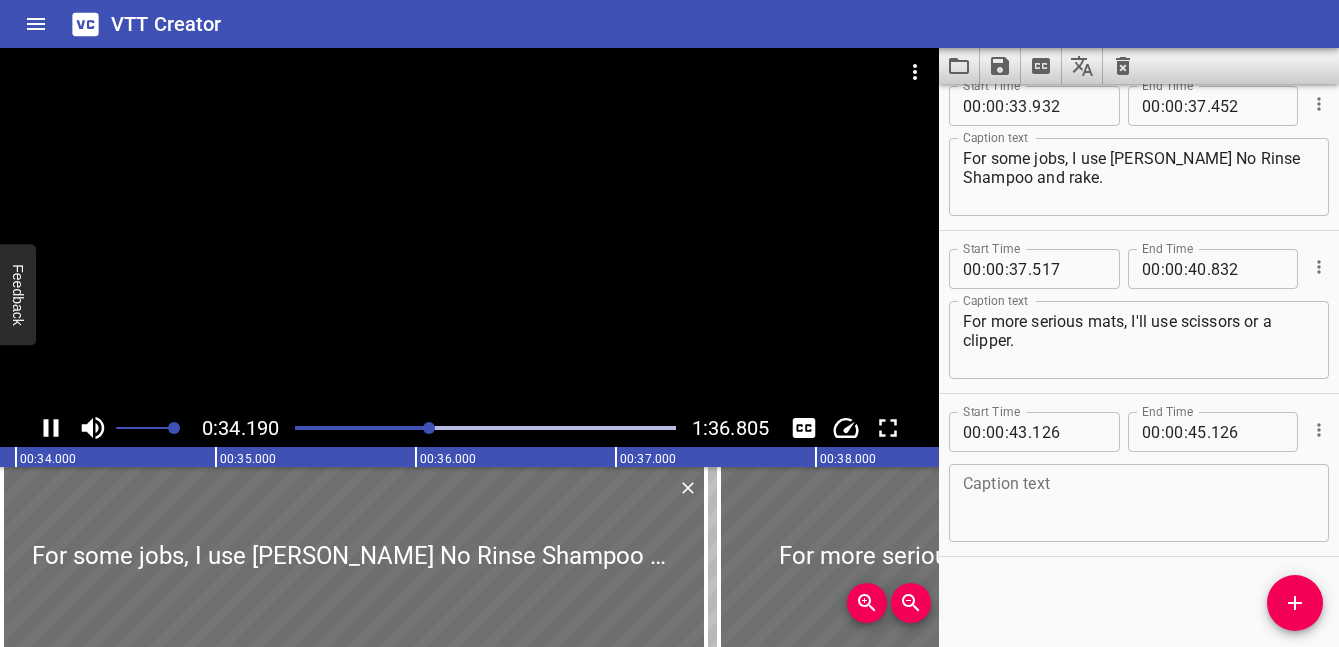 scroll, scrollTop: 0, scrollLeft: 6838, axis: horizontal 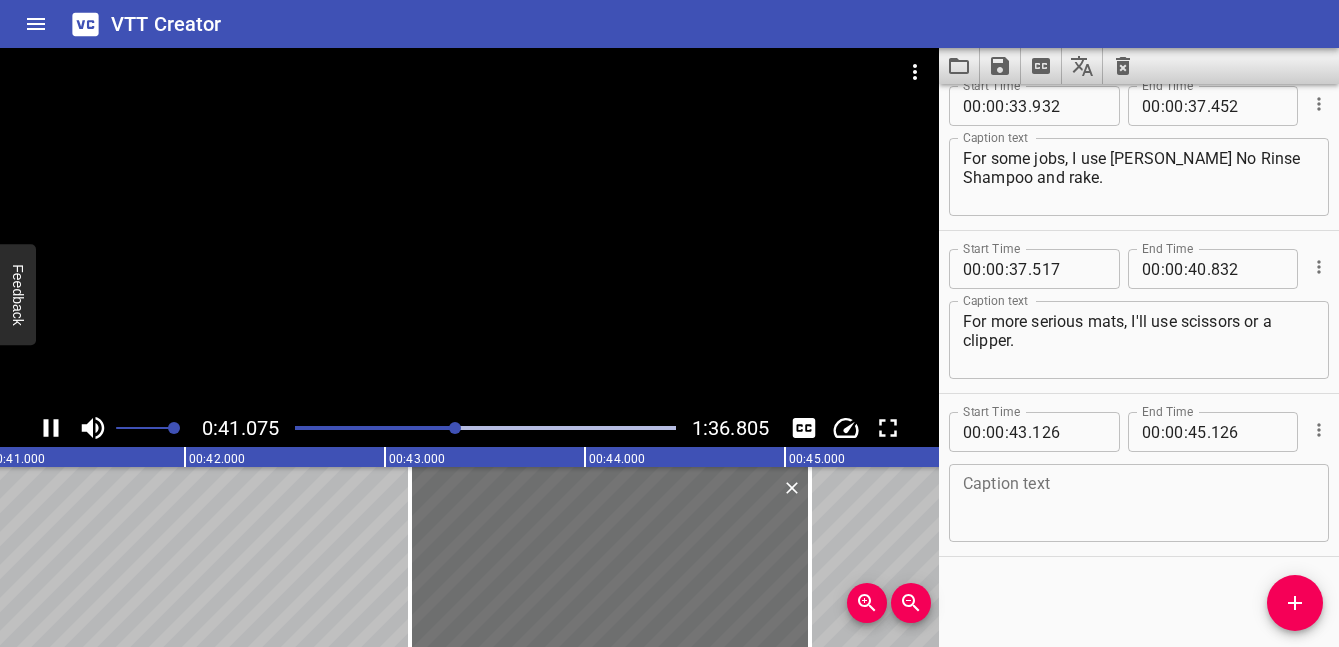 click 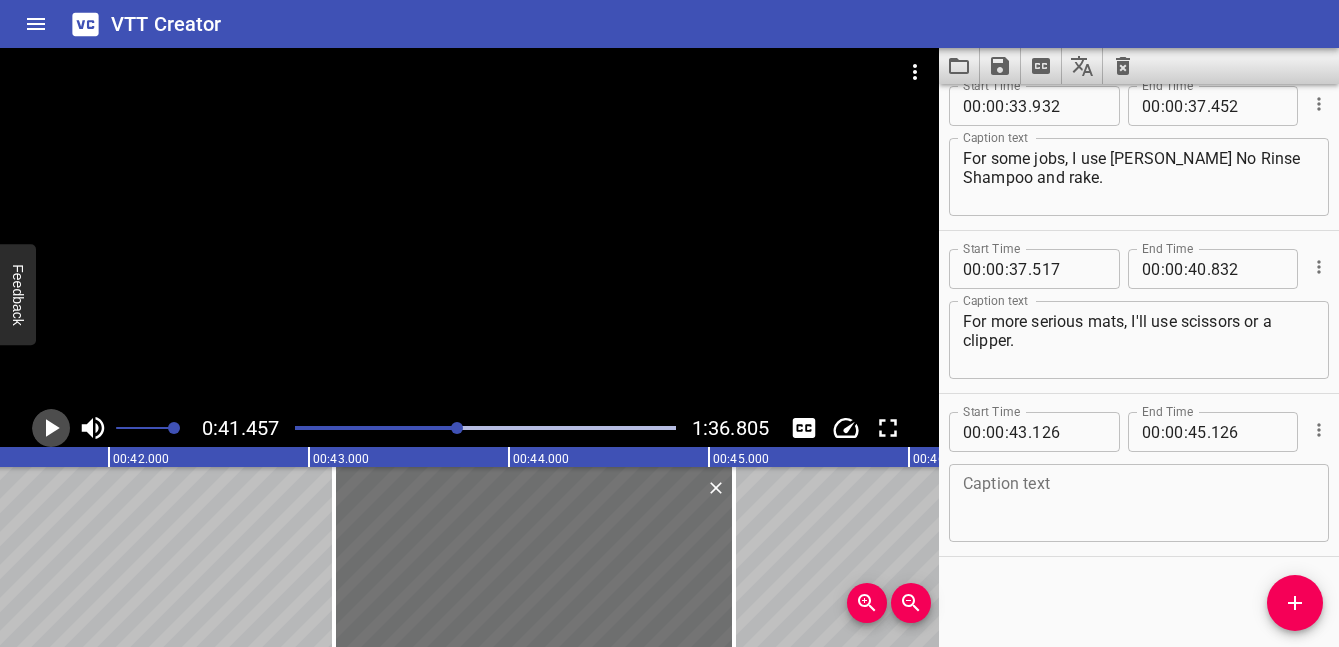 click 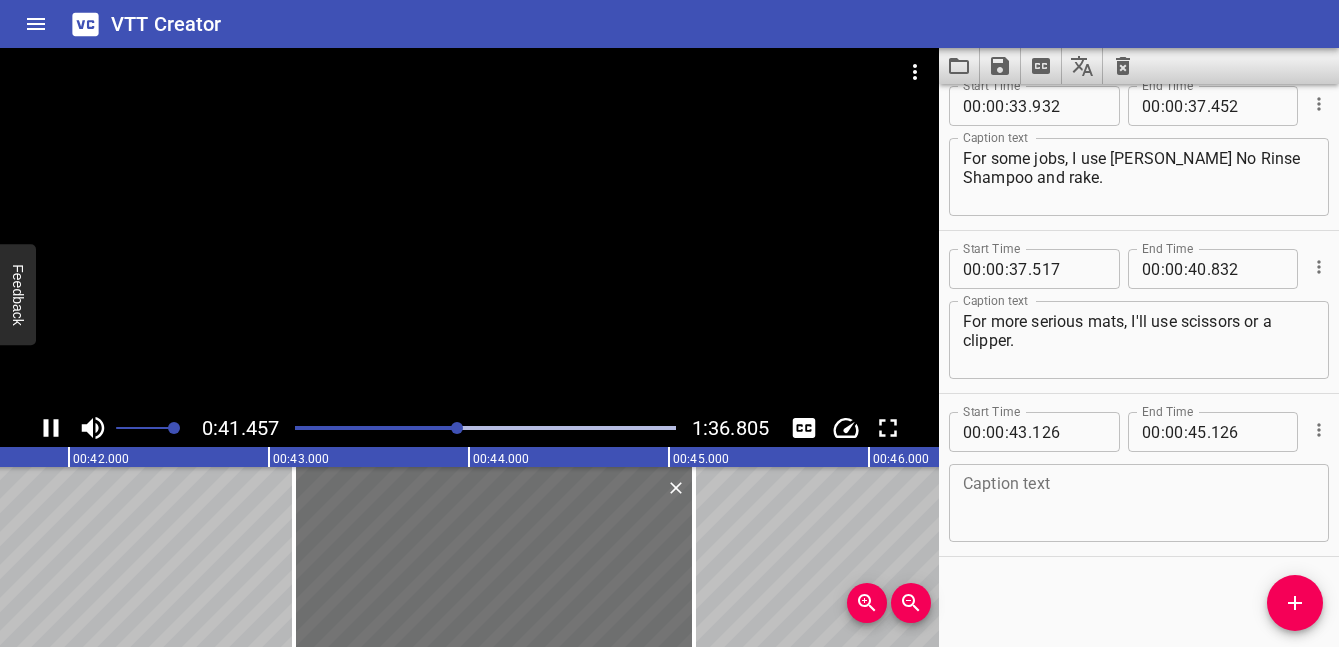 click 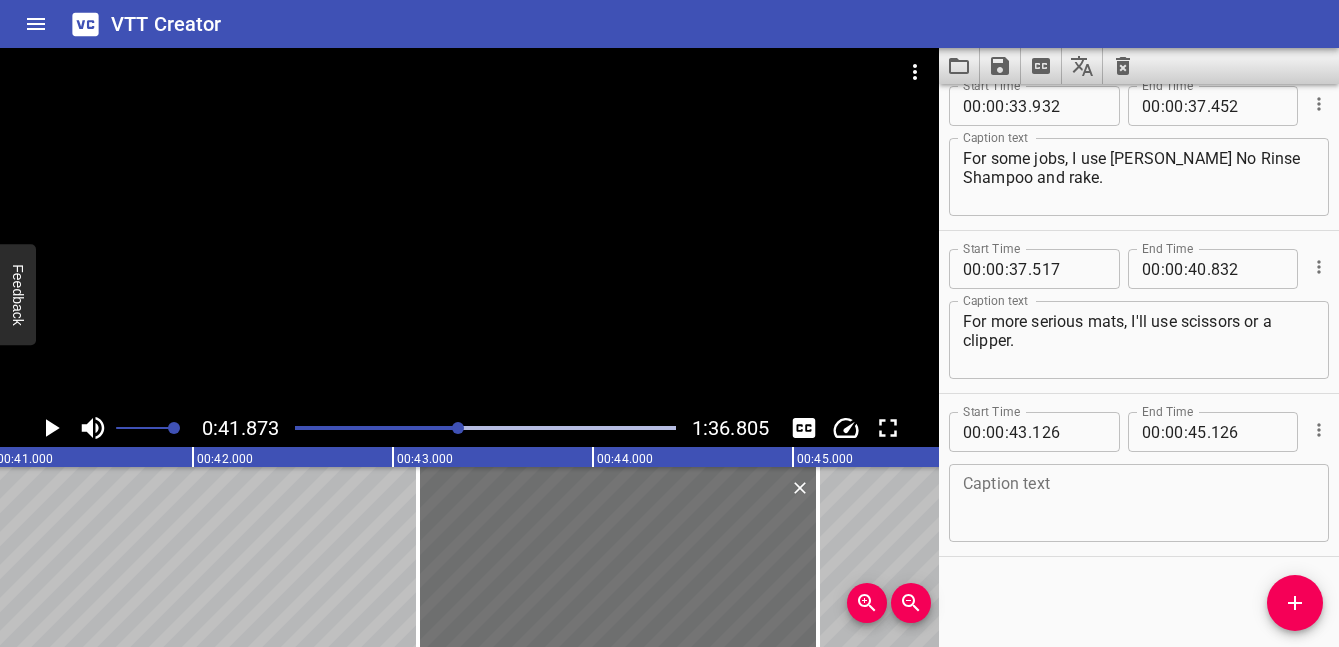 scroll, scrollTop: 0, scrollLeft: 8037, axis: horizontal 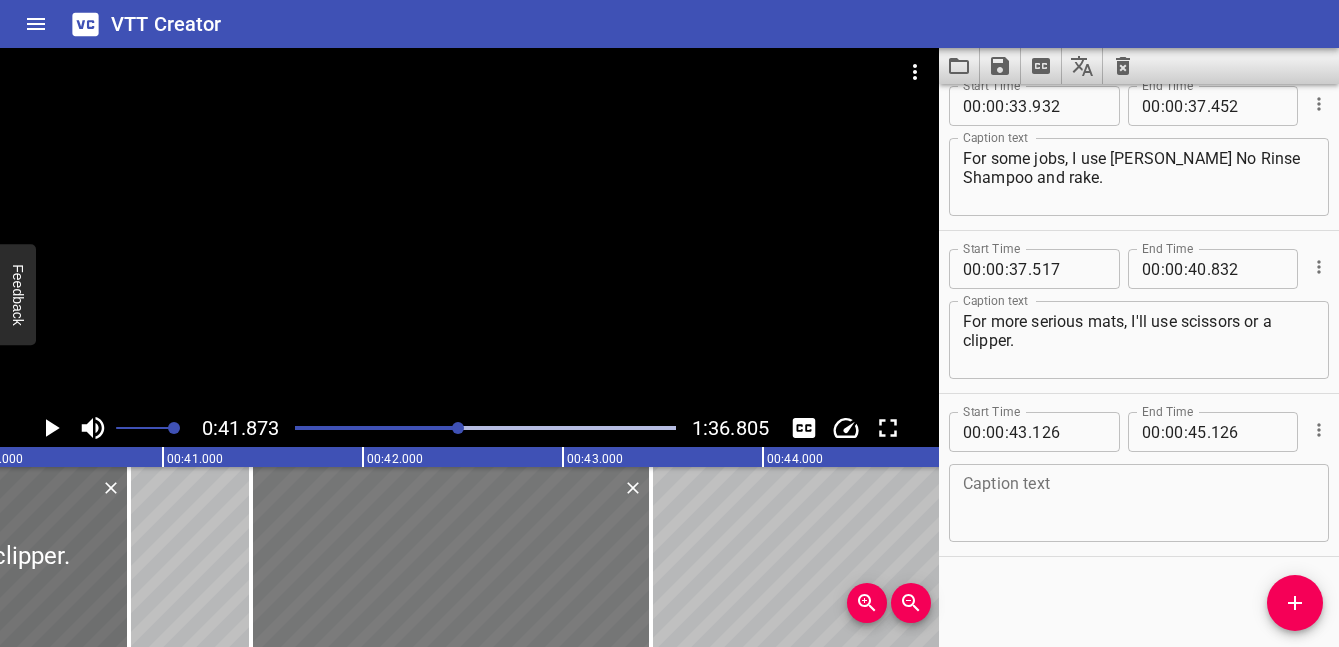 drag, startPoint x: 668, startPoint y: 513, endPoint x: 338, endPoint y: 513, distance: 330 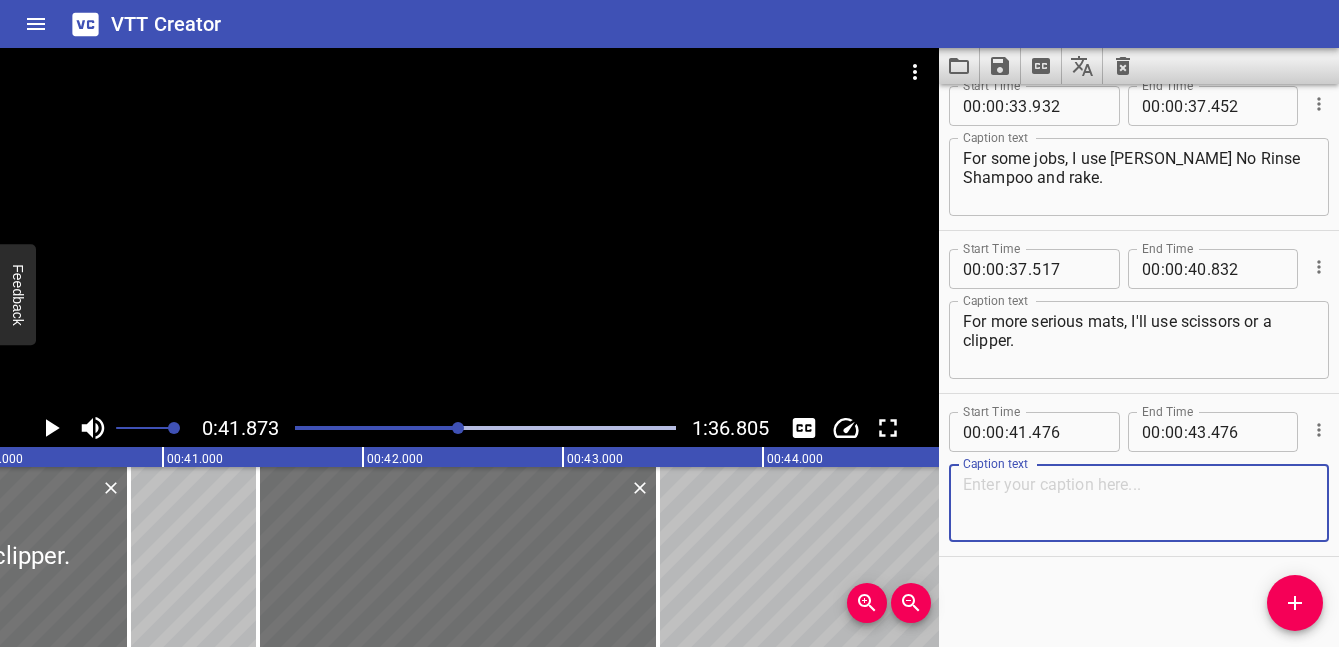 click at bounding box center (1139, 503) 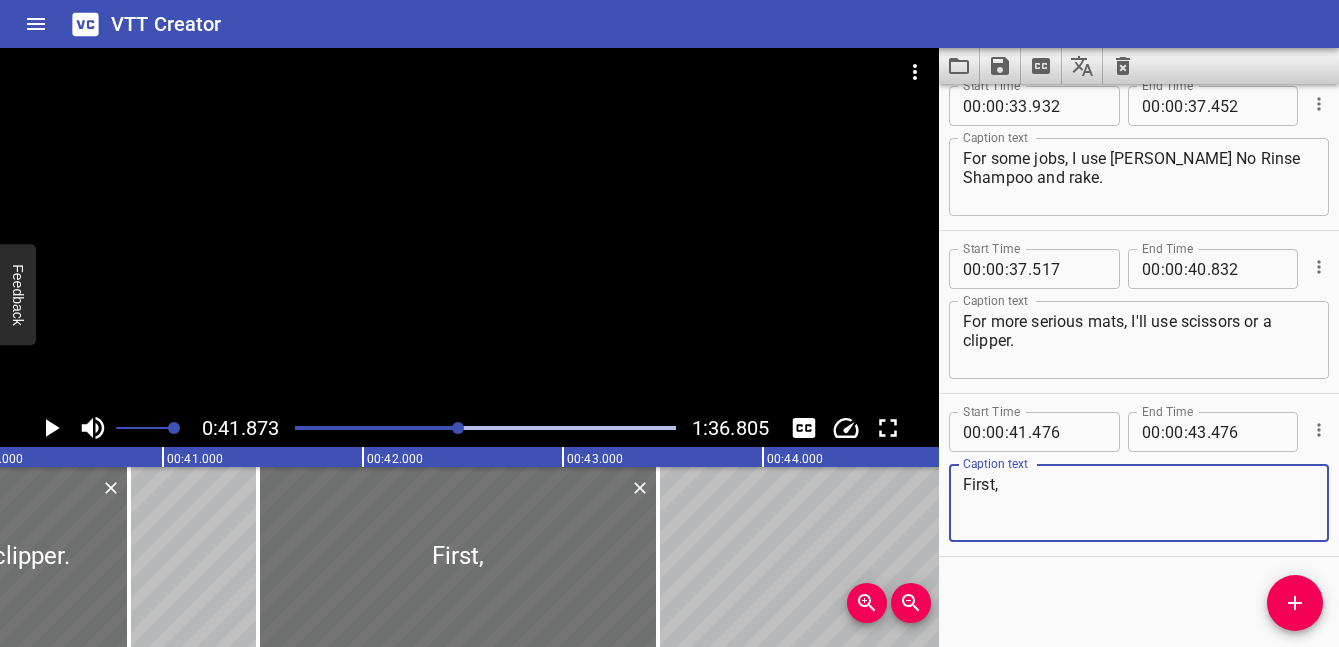 click 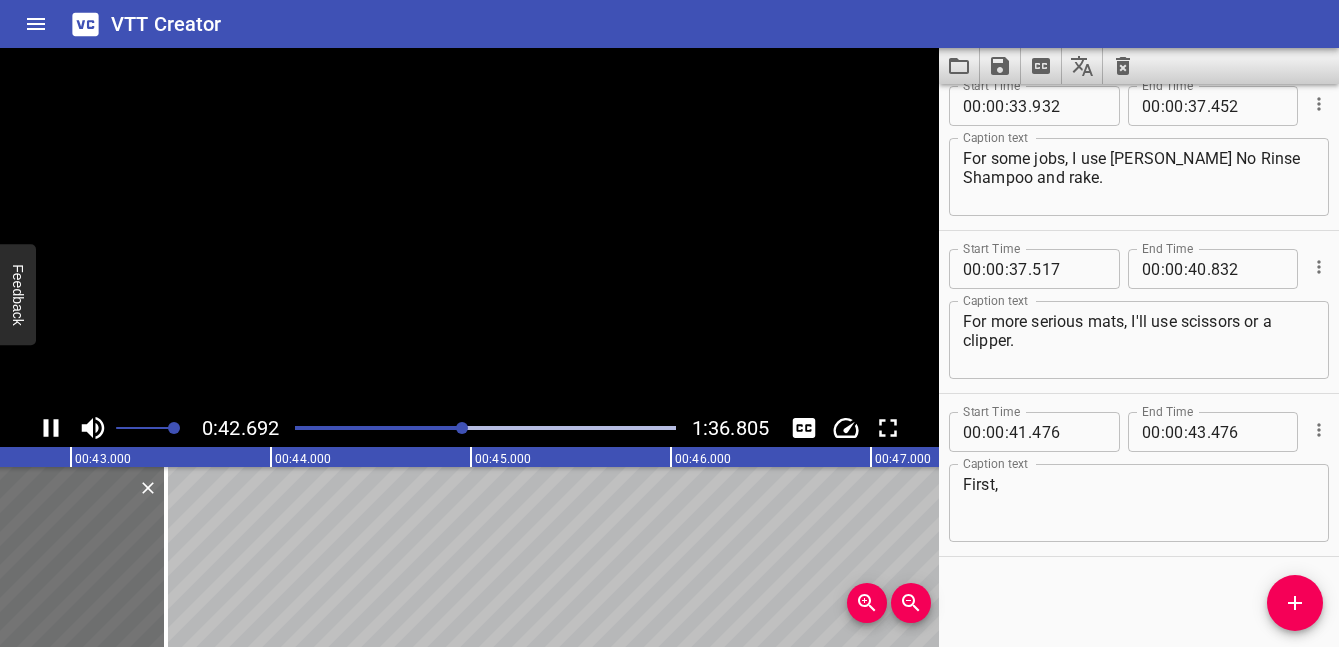 click 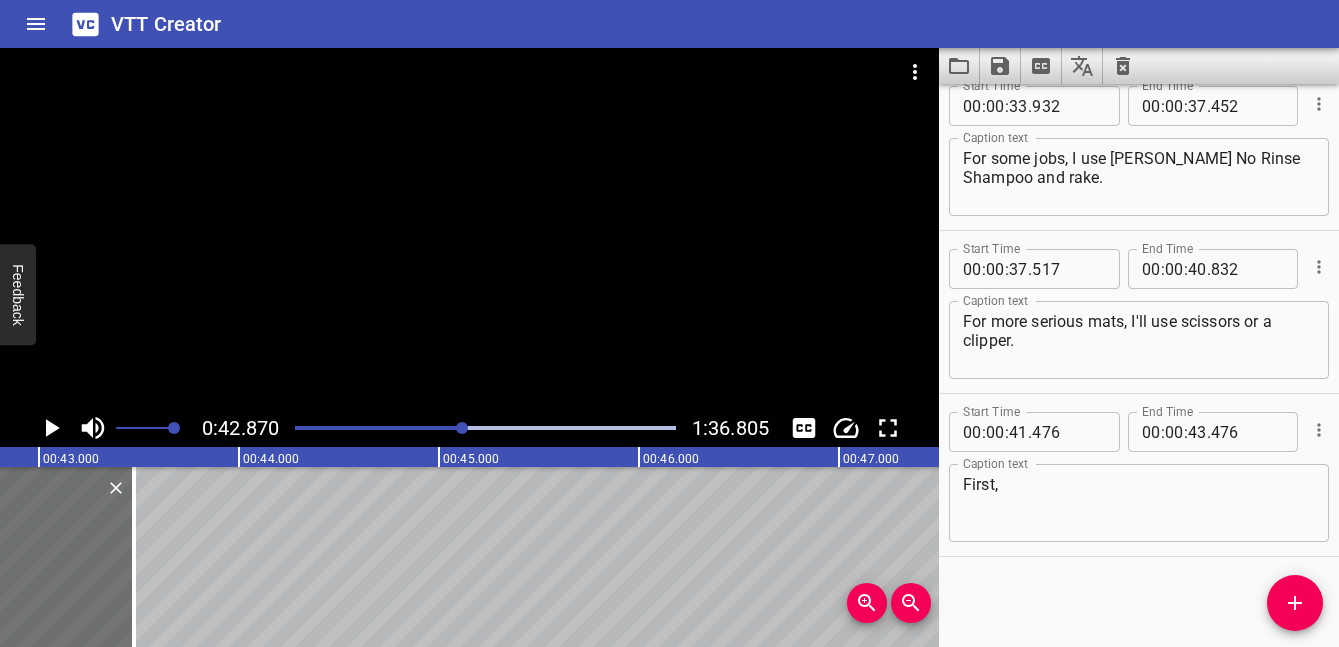 scroll, scrollTop: 0, scrollLeft: 8574, axis: horizontal 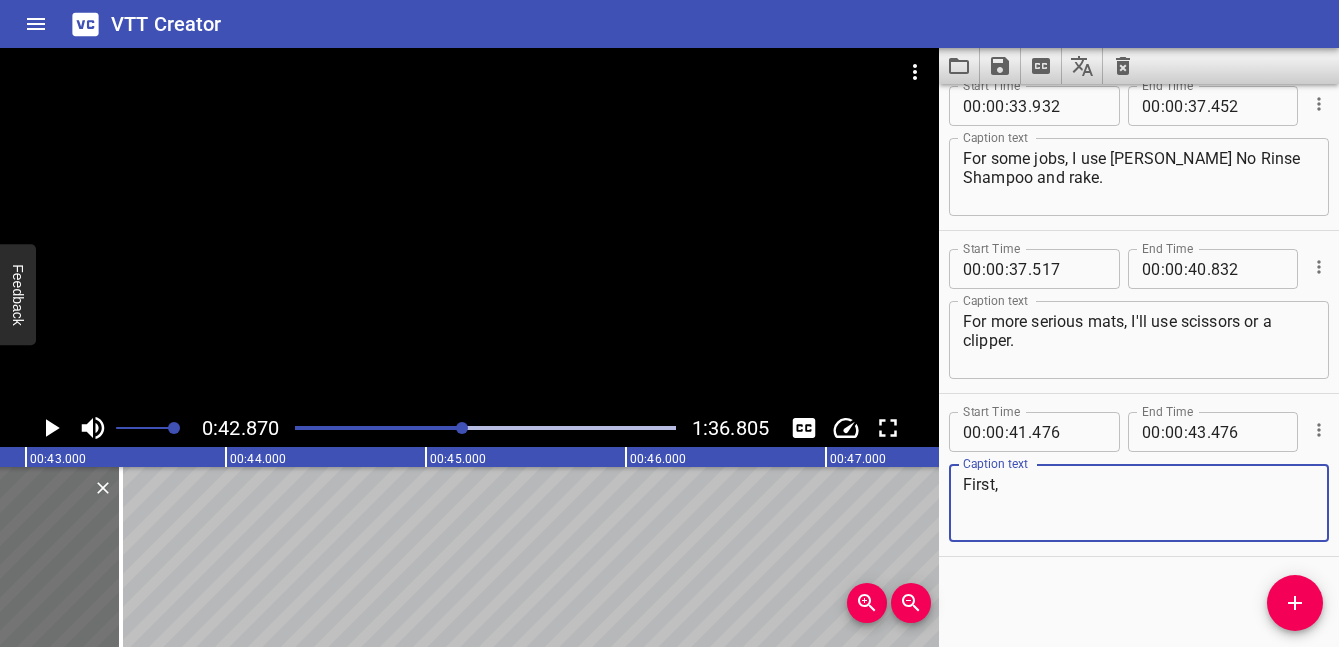 click on "First," at bounding box center [1139, 503] 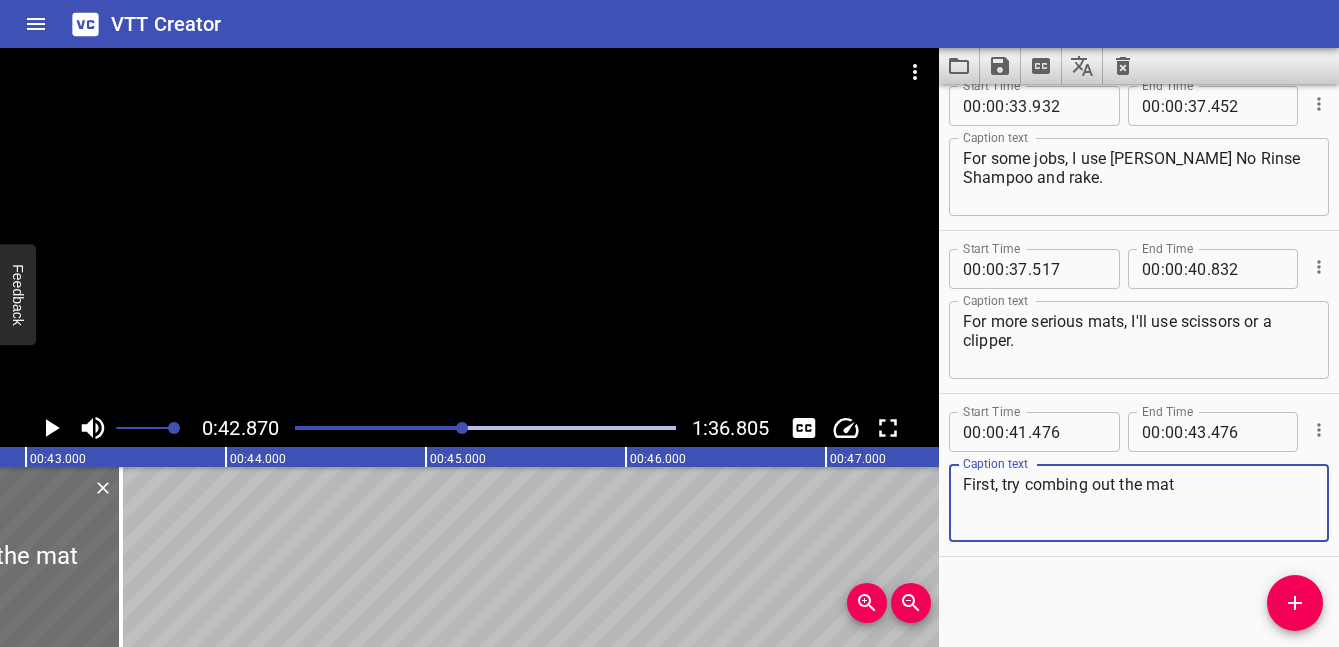 click 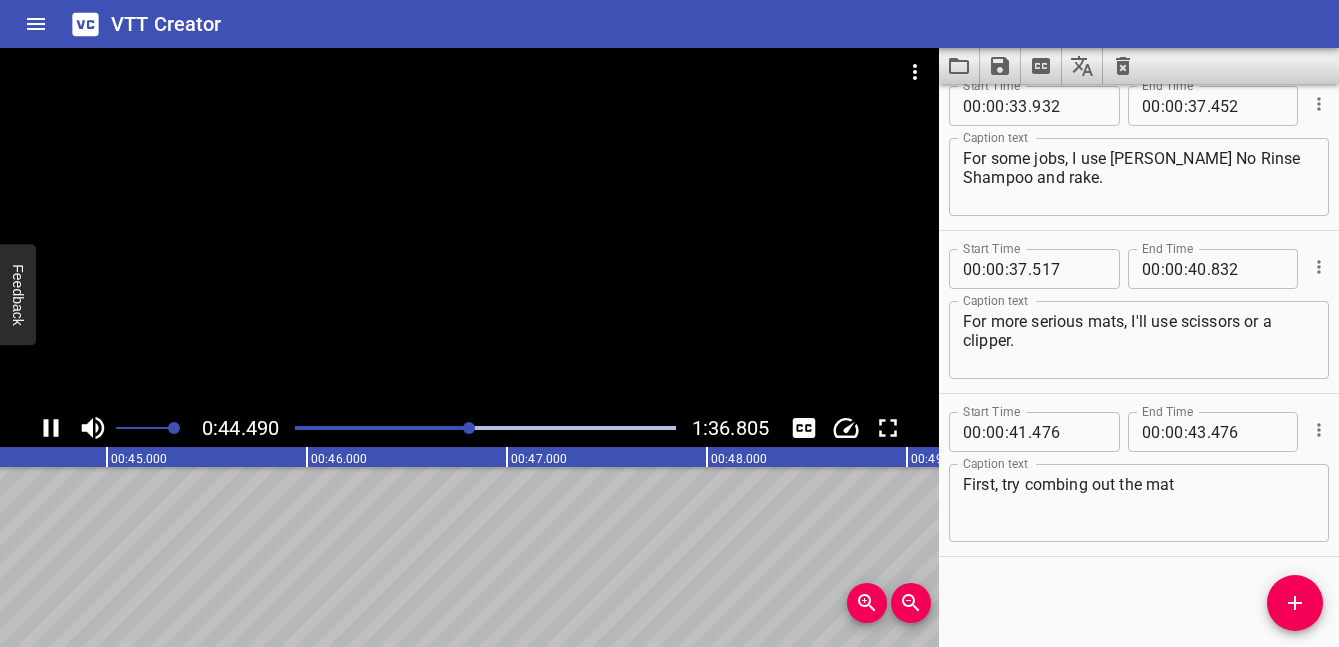 click 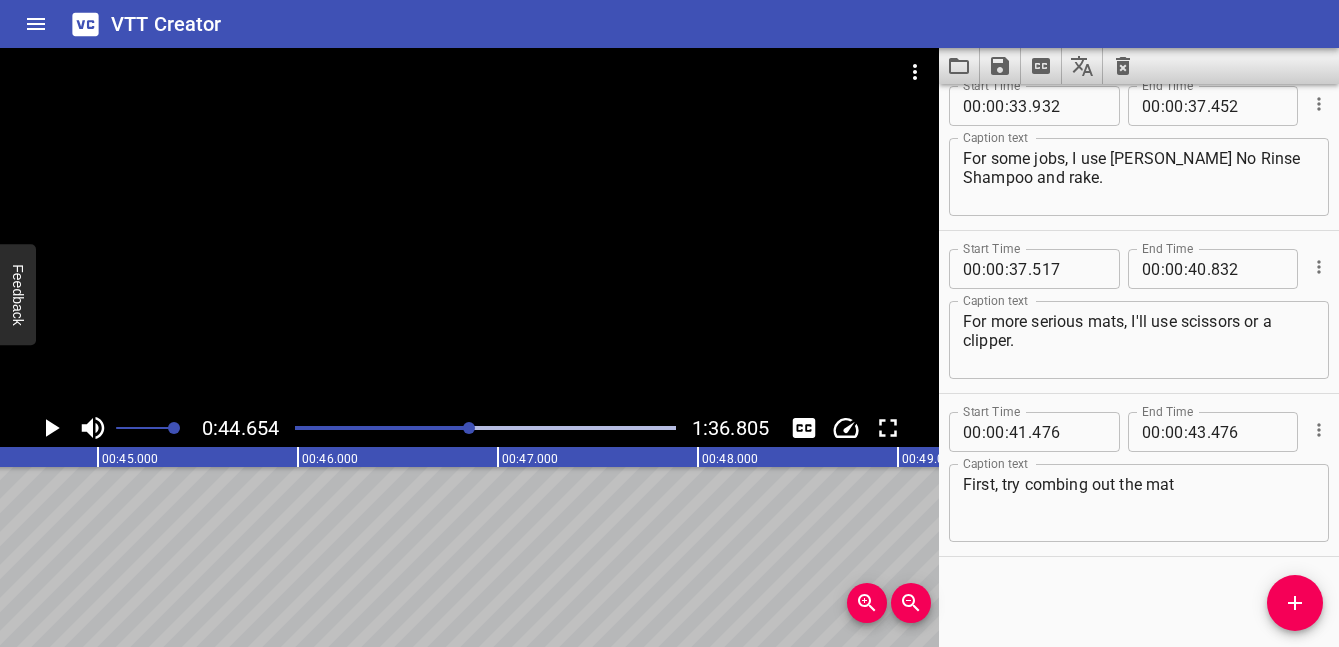 scroll, scrollTop: 0, scrollLeft: 8930, axis: horizontal 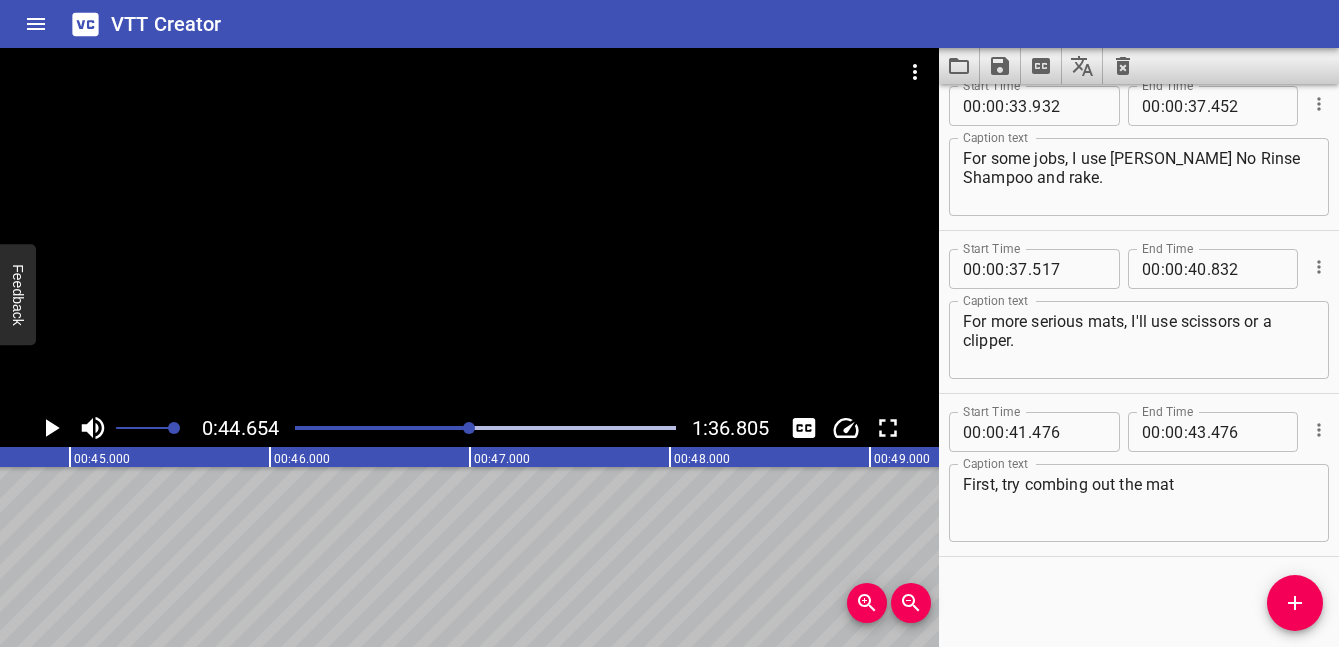 click on "First, try combing out the mat" at bounding box center (1139, 503) 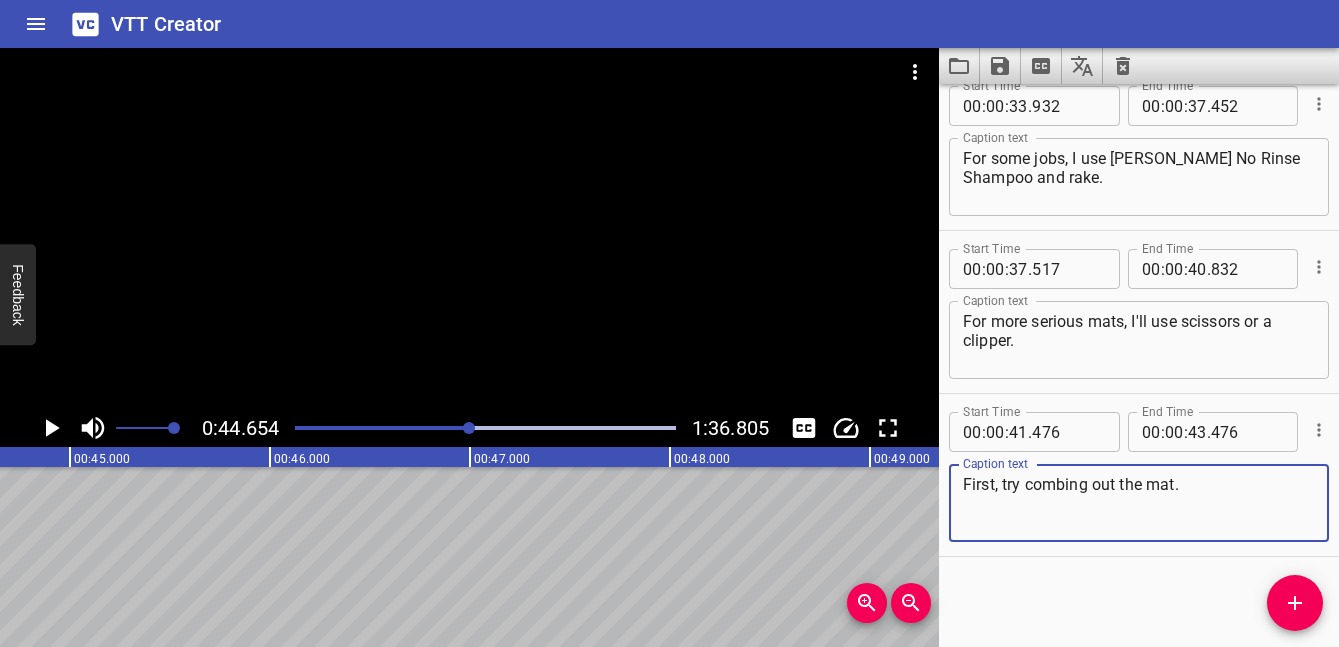 type on "First, try combing out the mat." 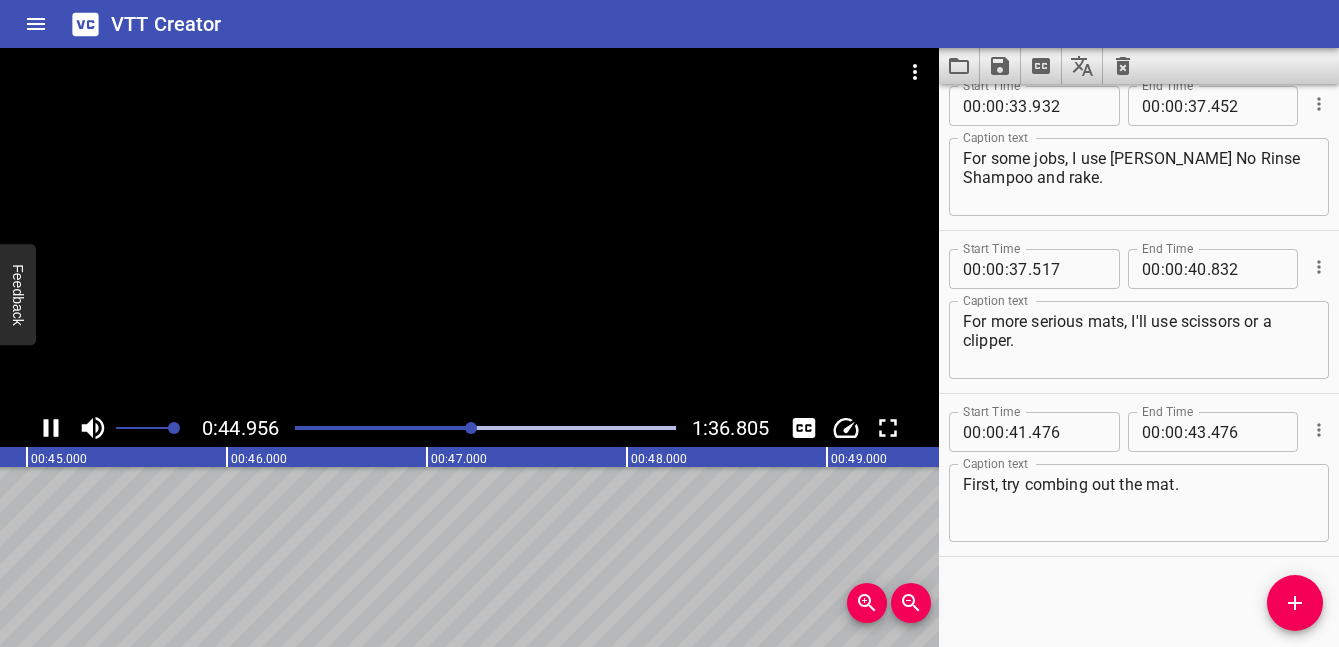 click 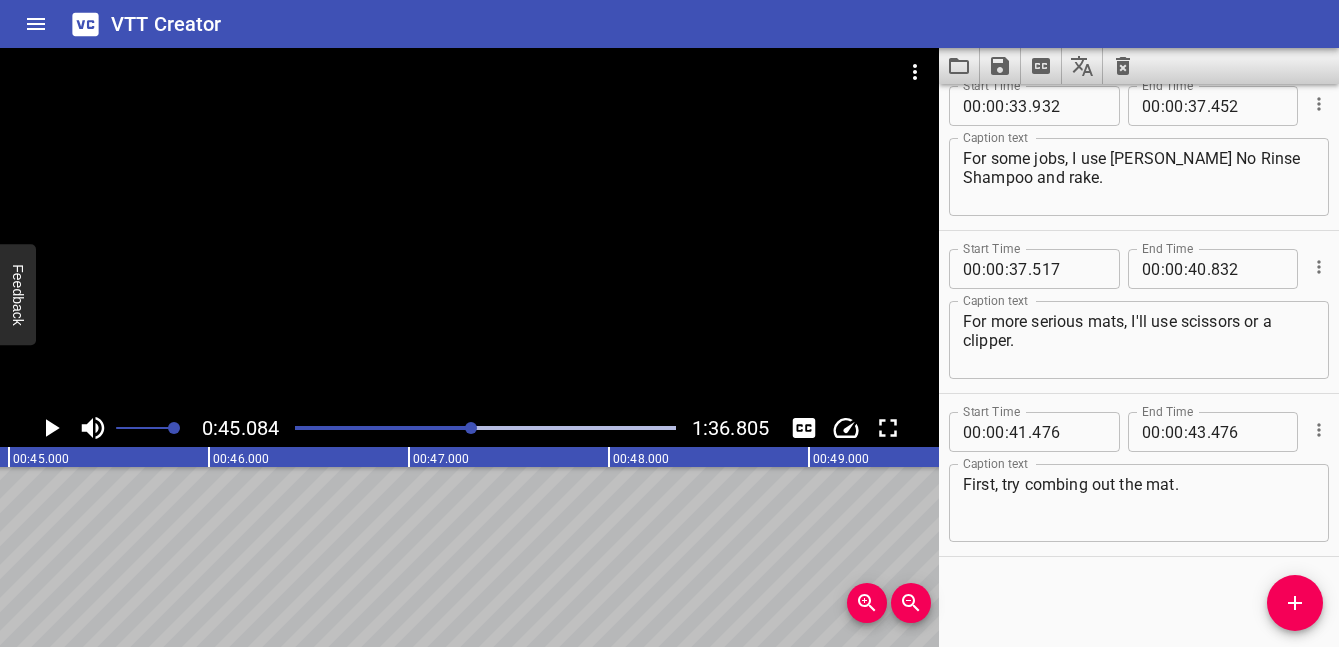 scroll, scrollTop: 0, scrollLeft: 9017, axis: horizontal 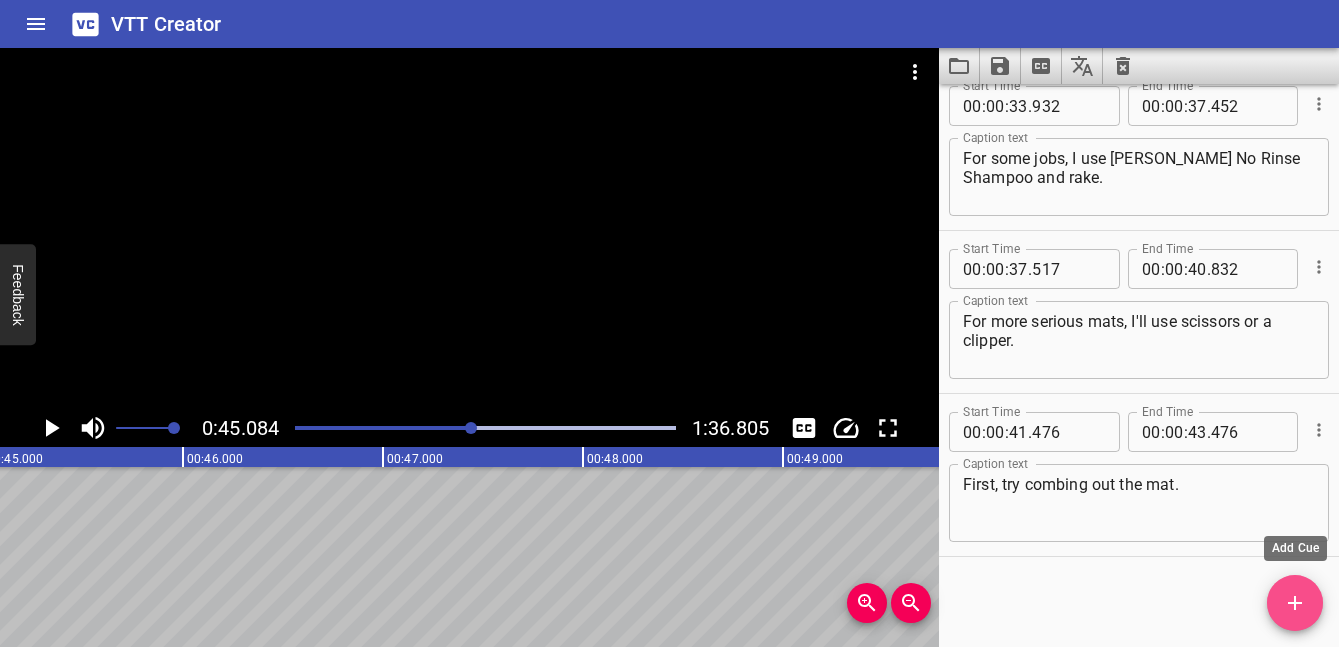 click at bounding box center (1295, 603) 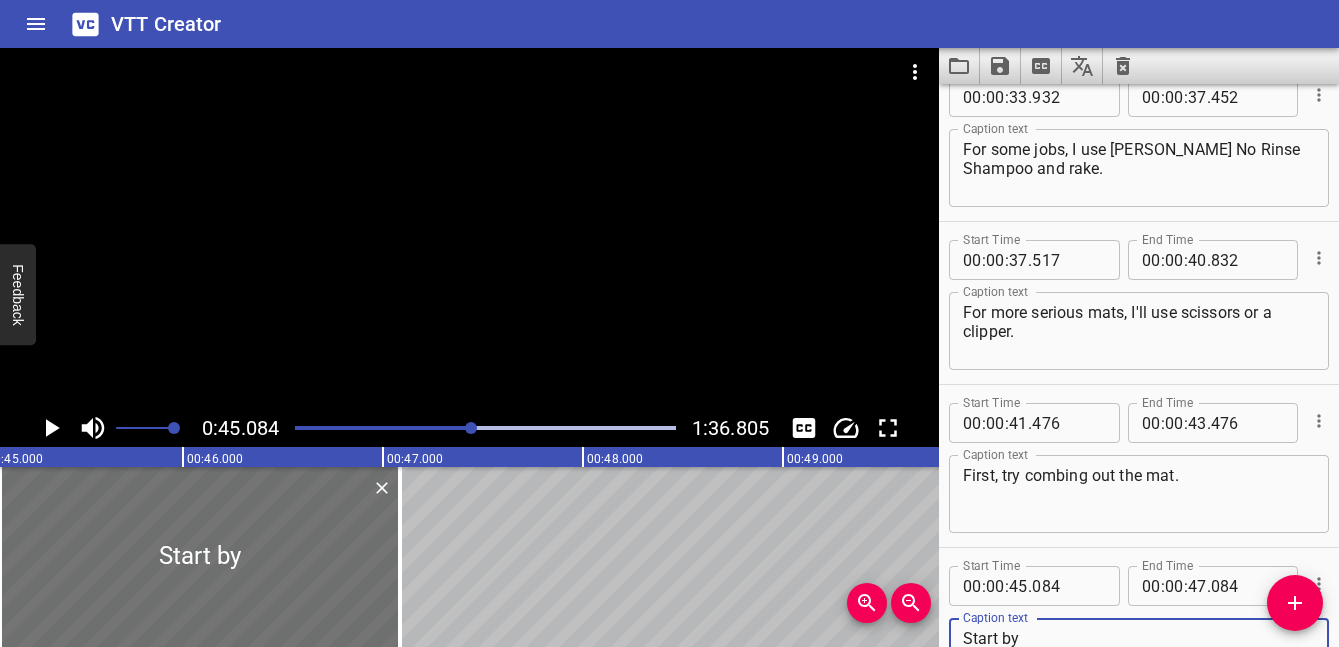 click 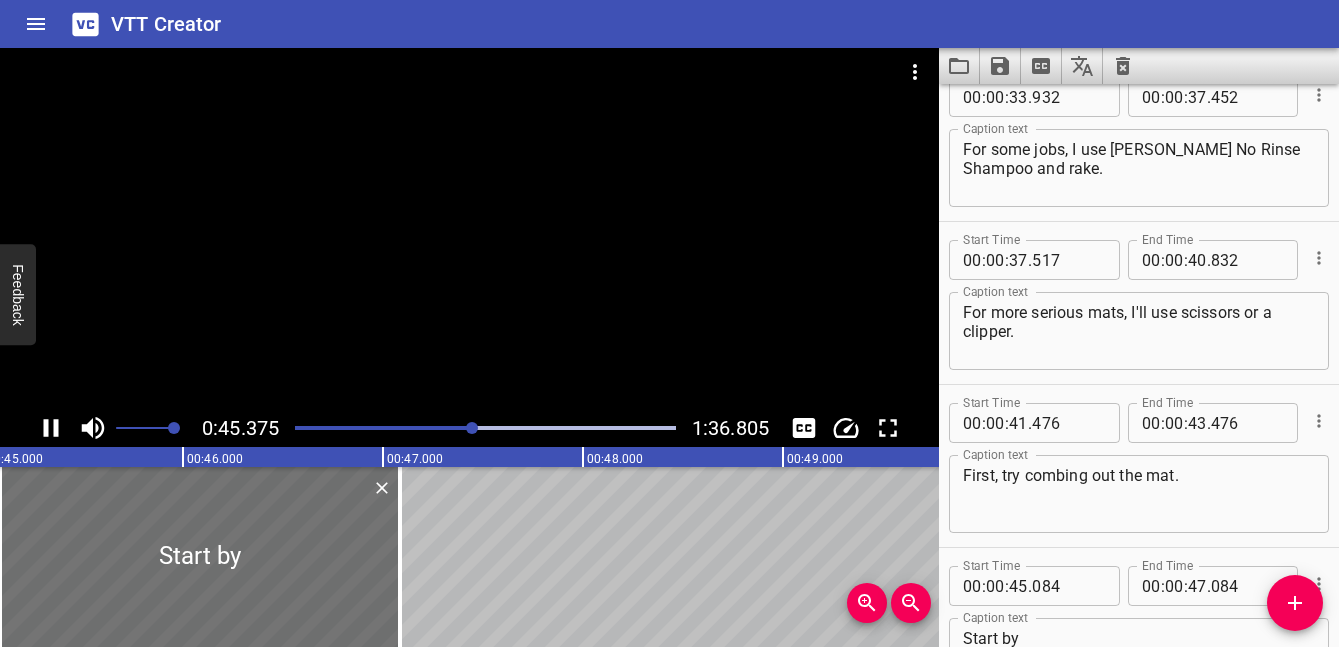 scroll, scrollTop: 0, scrollLeft: 9075, axis: horizontal 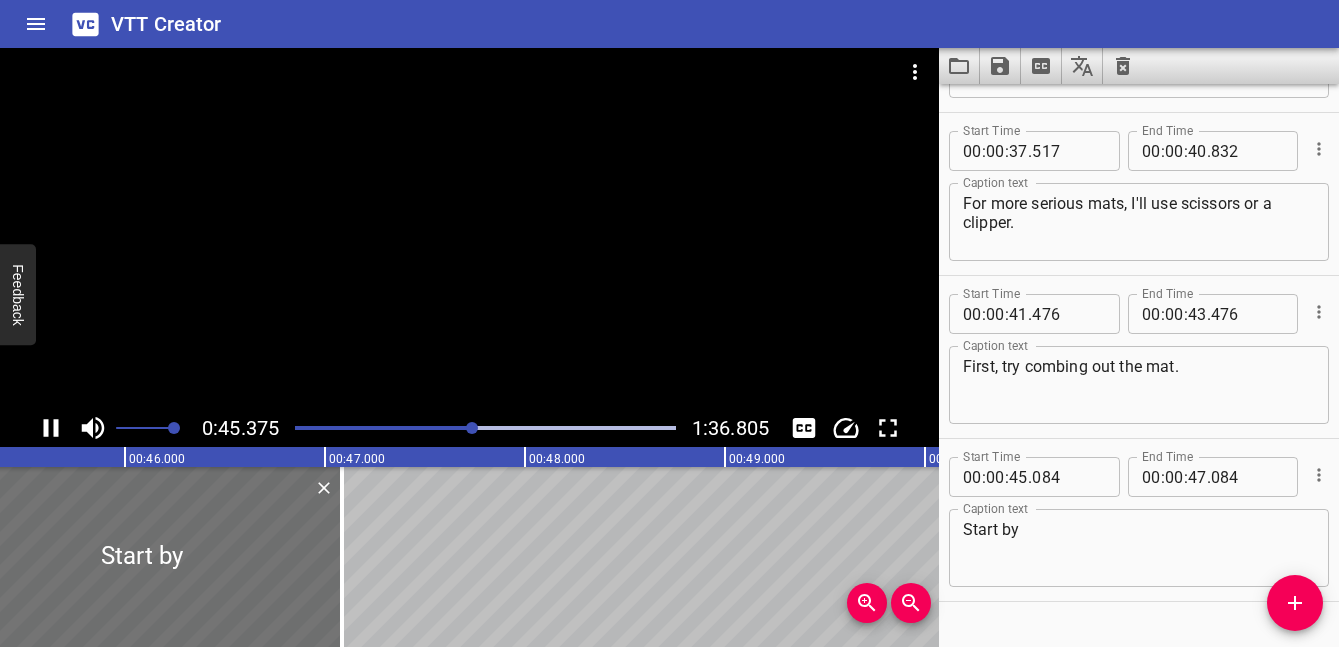 click 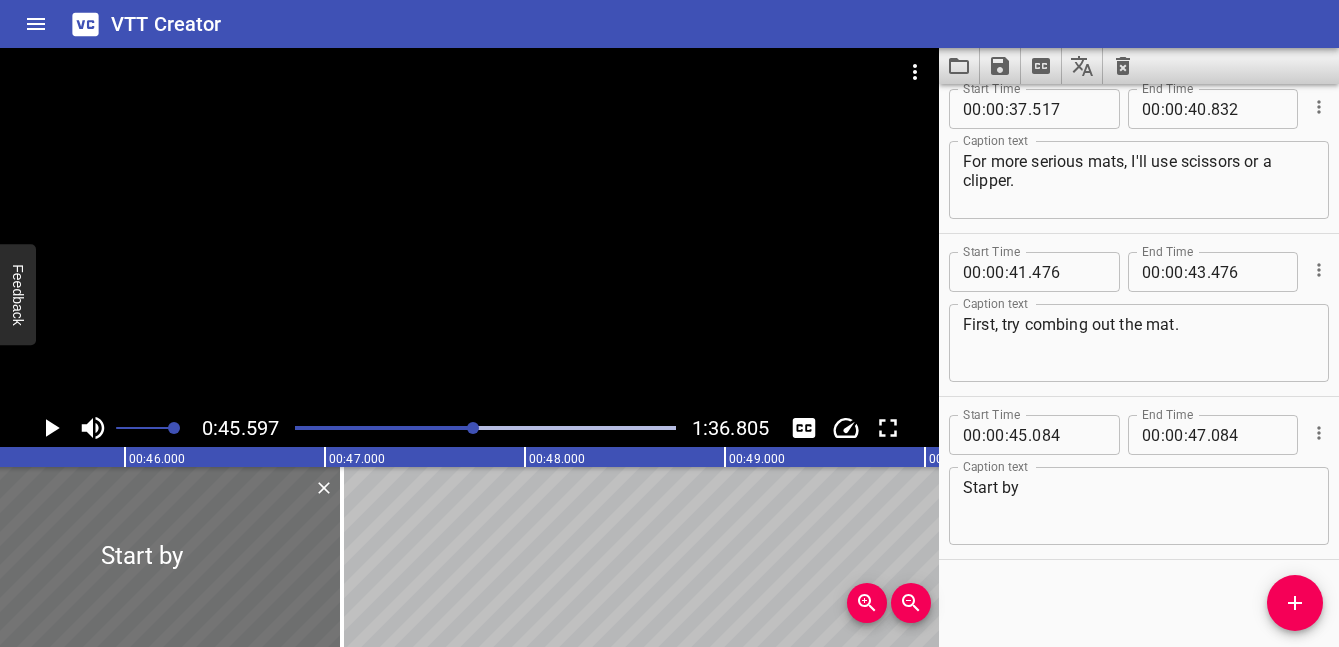 scroll, scrollTop: 0, scrollLeft: 9099, axis: horizontal 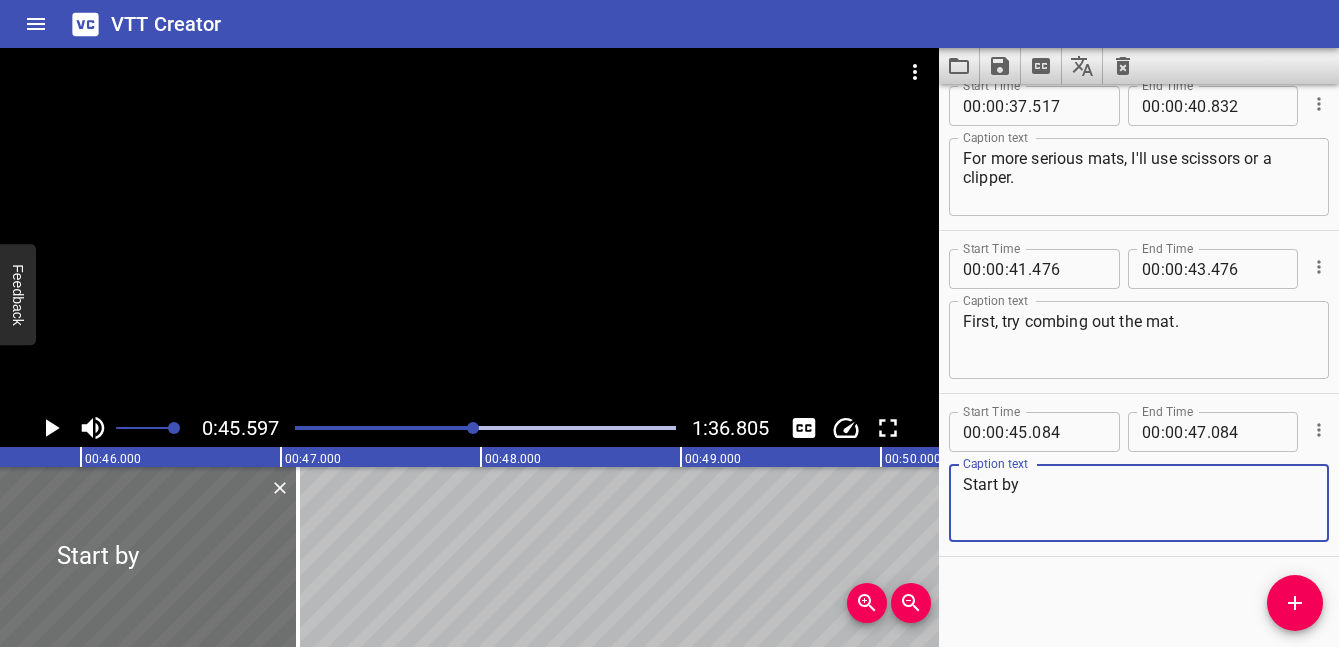click on "Start by" at bounding box center [1139, 503] 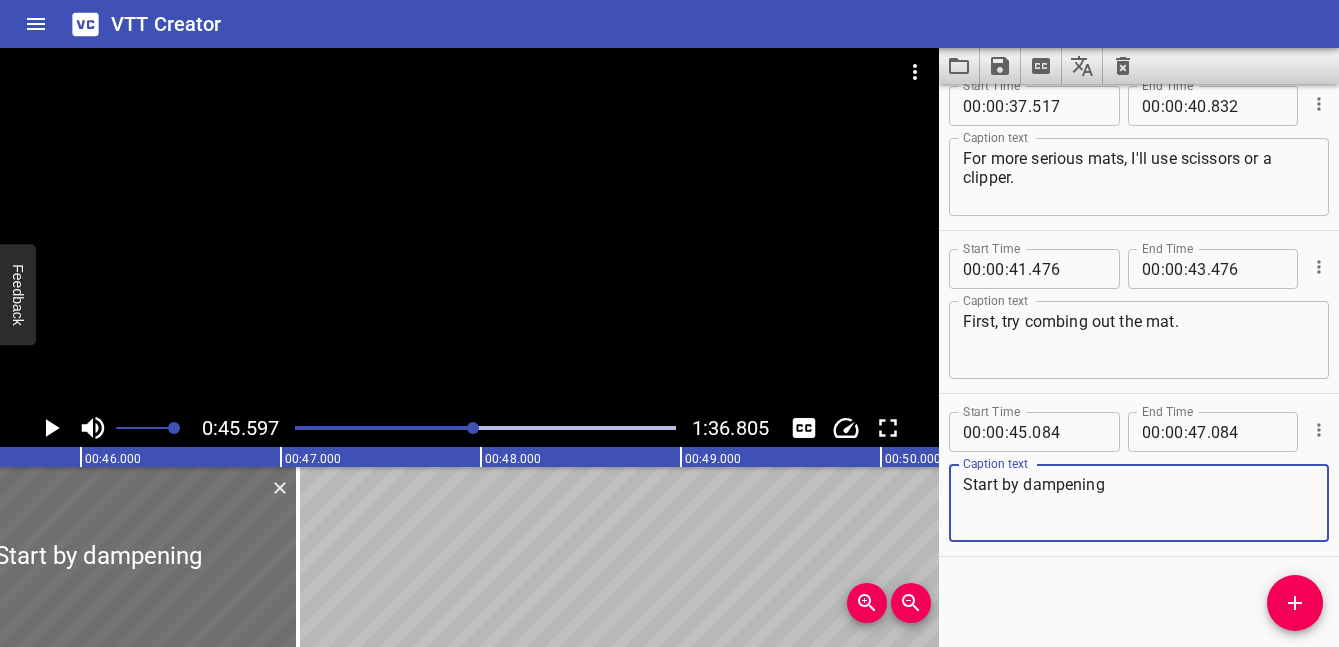 click 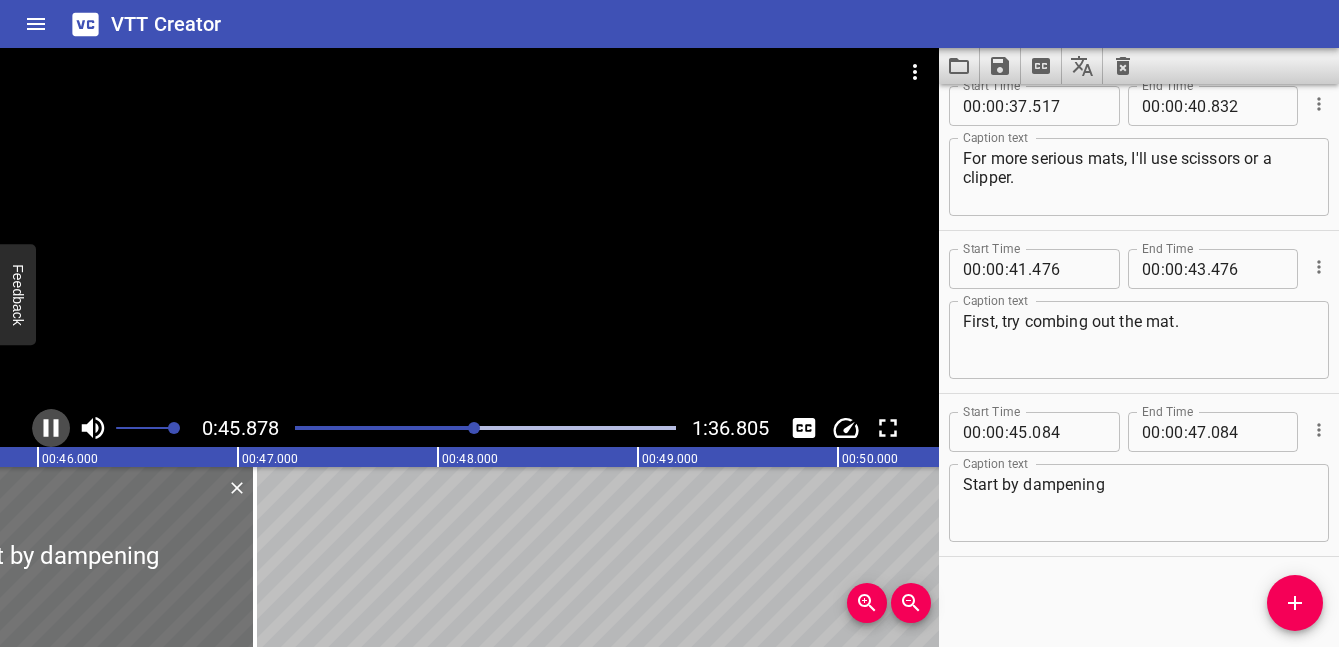 click 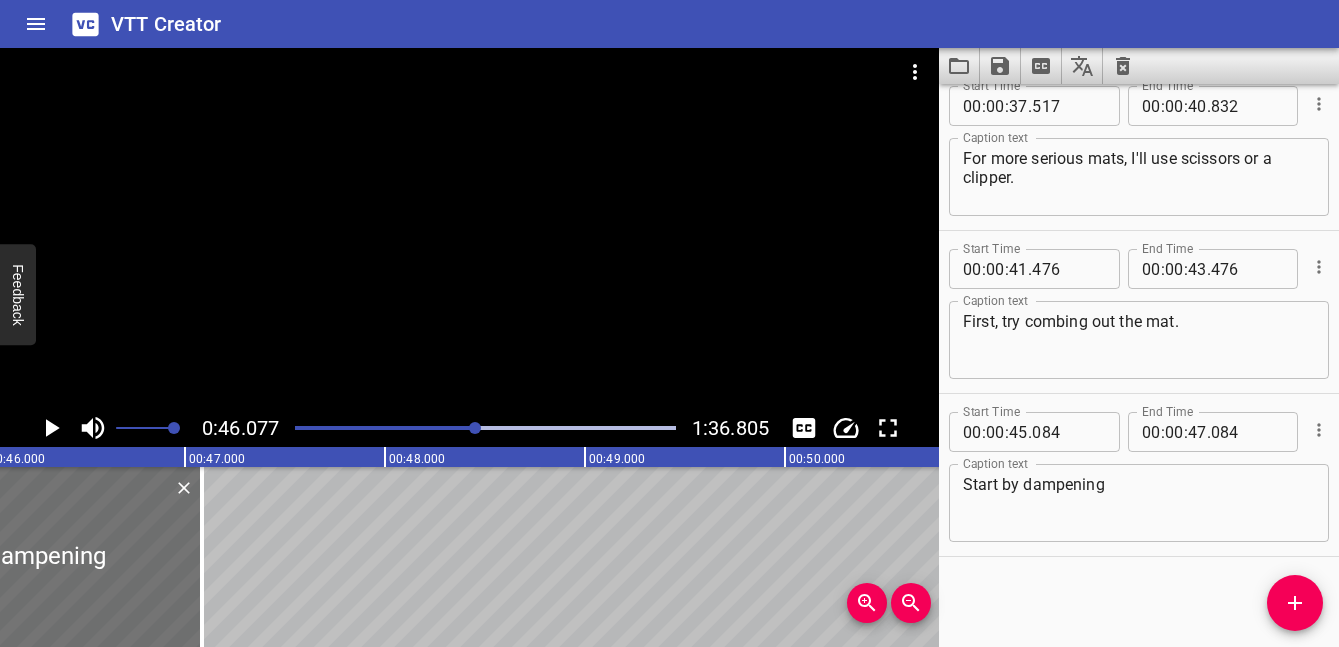 click on "Start by dampening" at bounding box center [1139, 503] 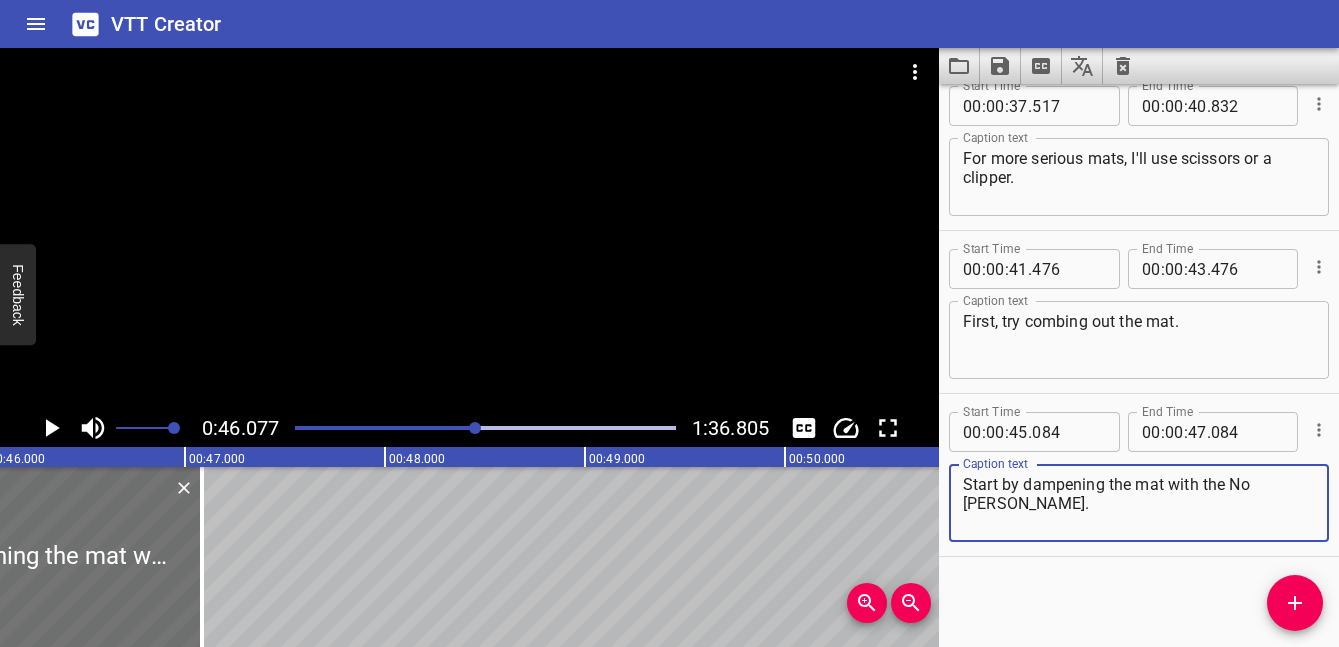 type on "Start by dampening the mat with the No [PERSON_NAME]." 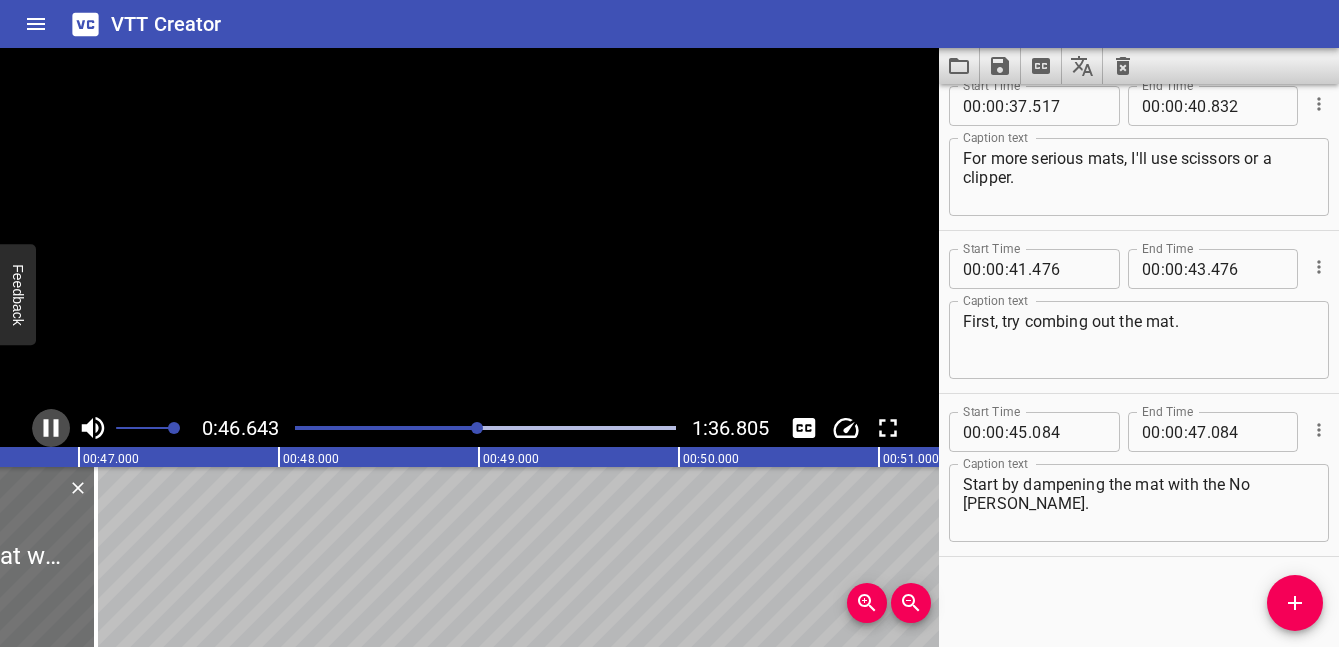 click 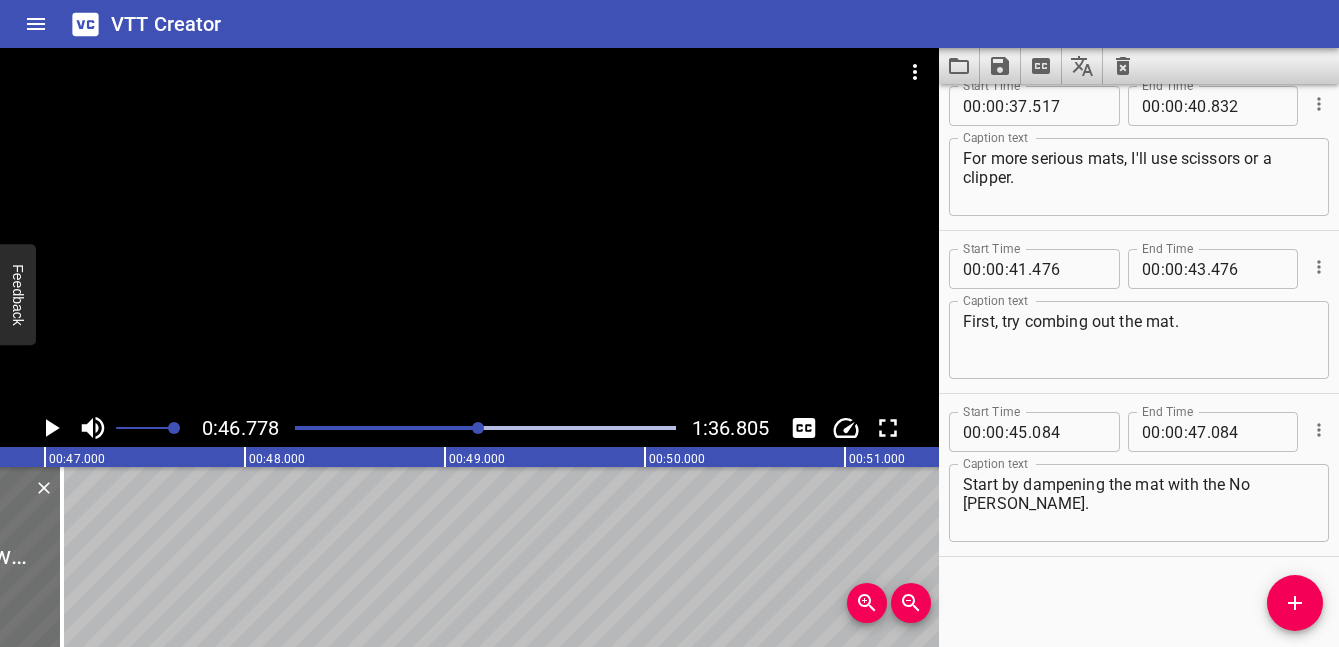click 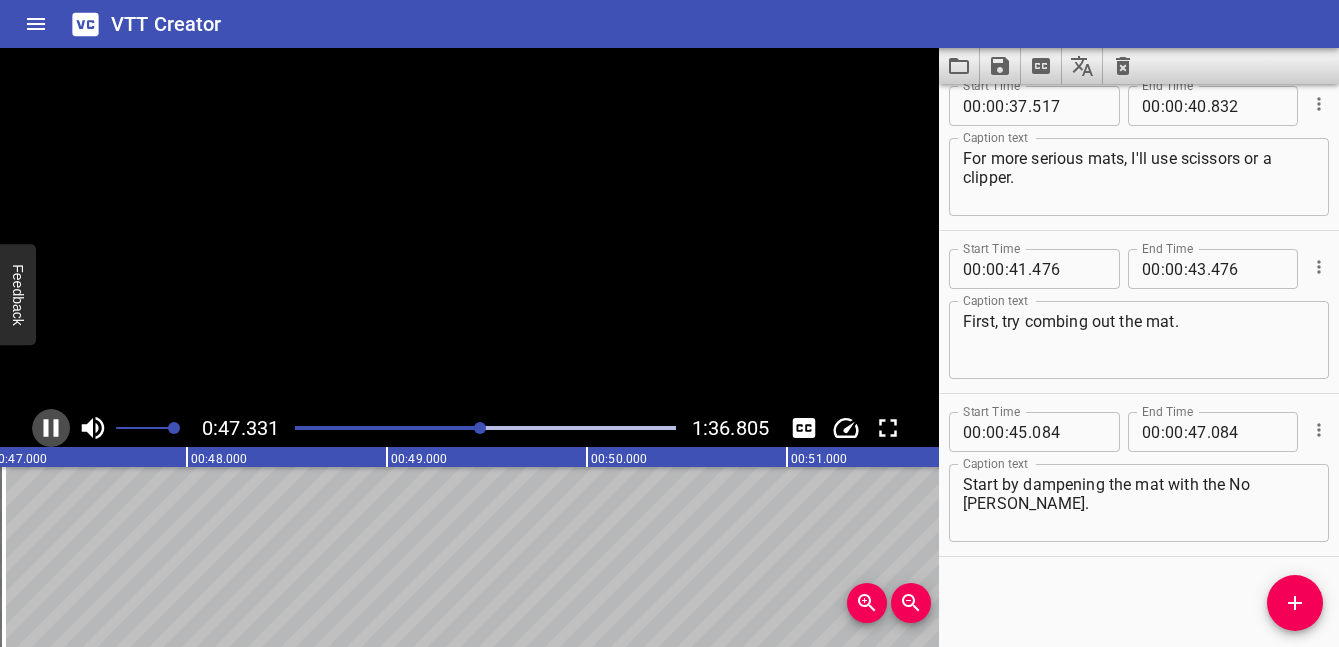 click 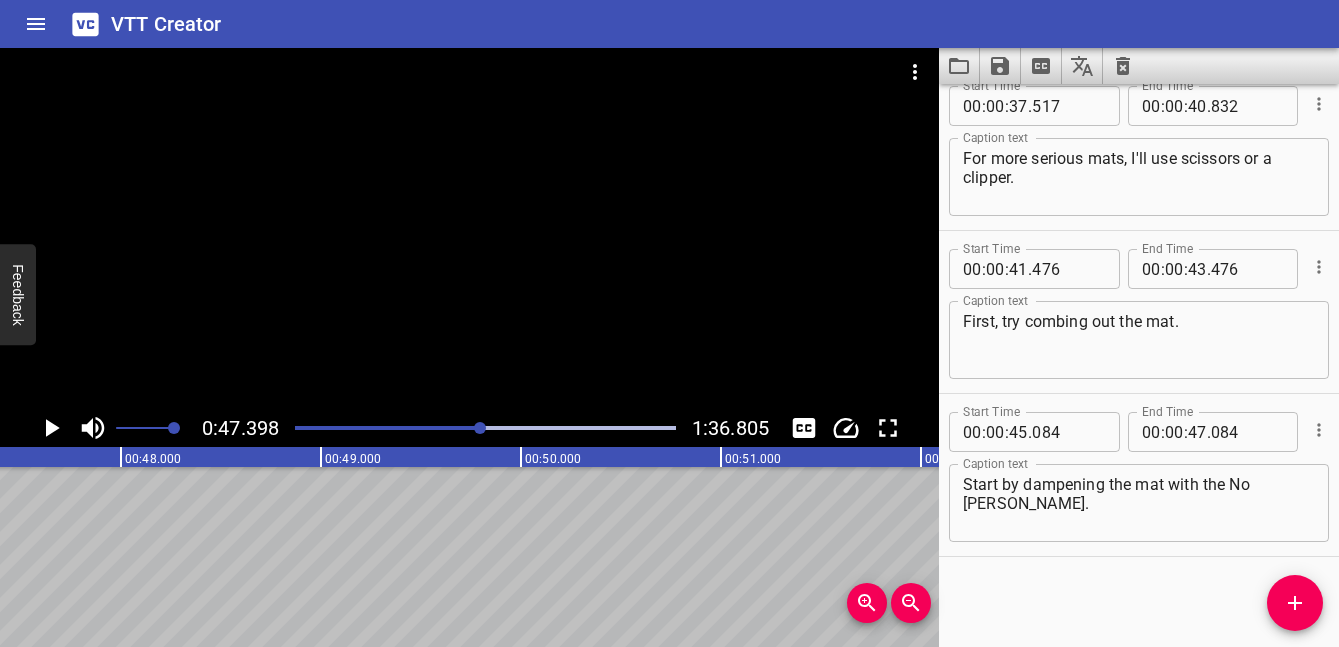 scroll, scrollTop: 0, scrollLeft: 9352, axis: horizontal 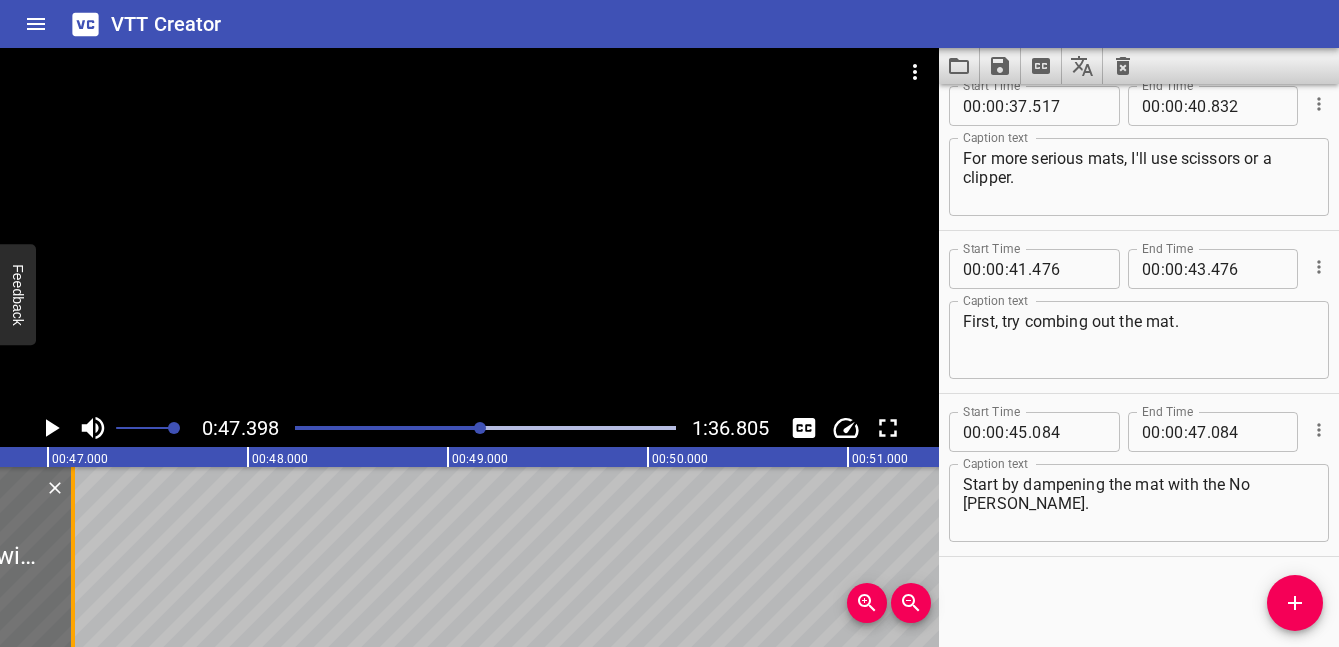 drag, startPoint x: 67, startPoint y: 548, endPoint x: 190, endPoint y: 548, distance: 123 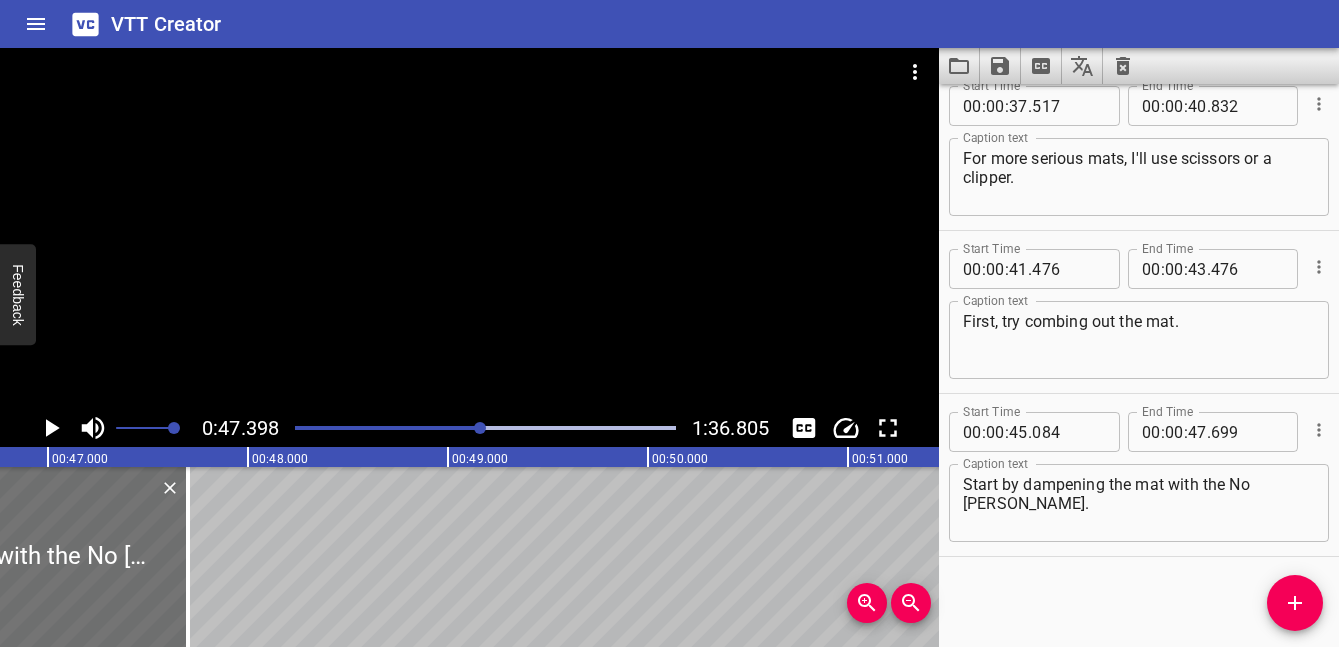 click 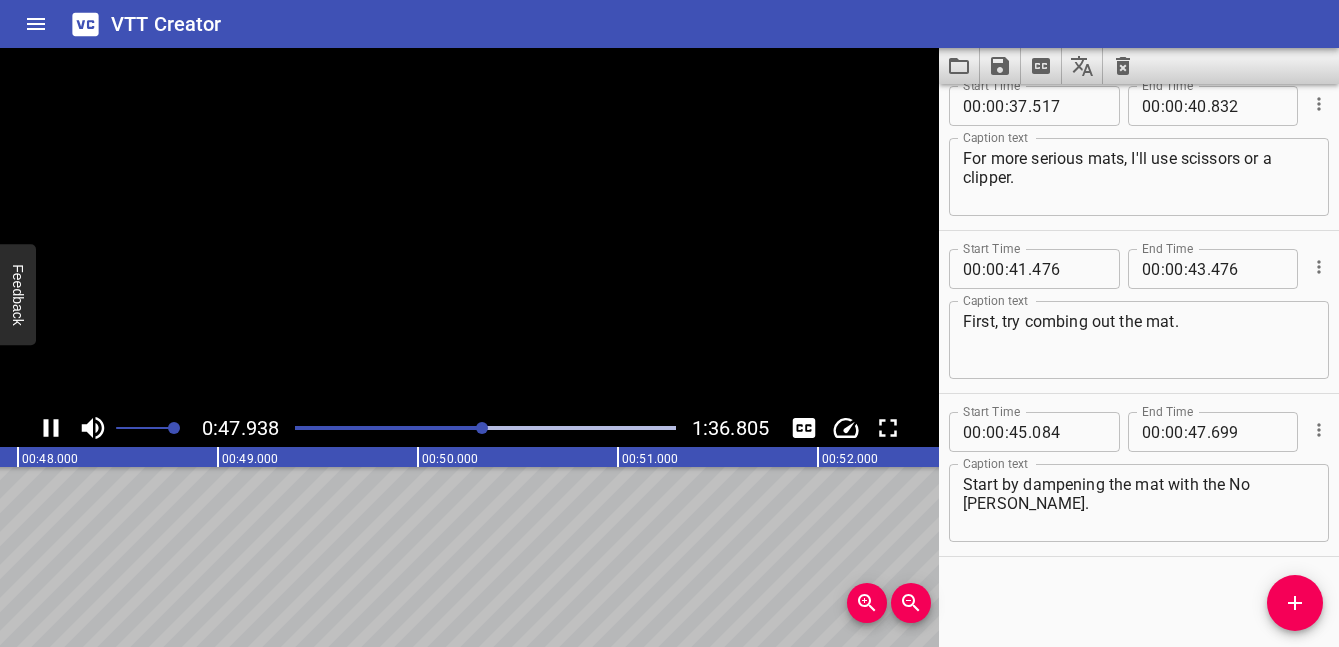 click 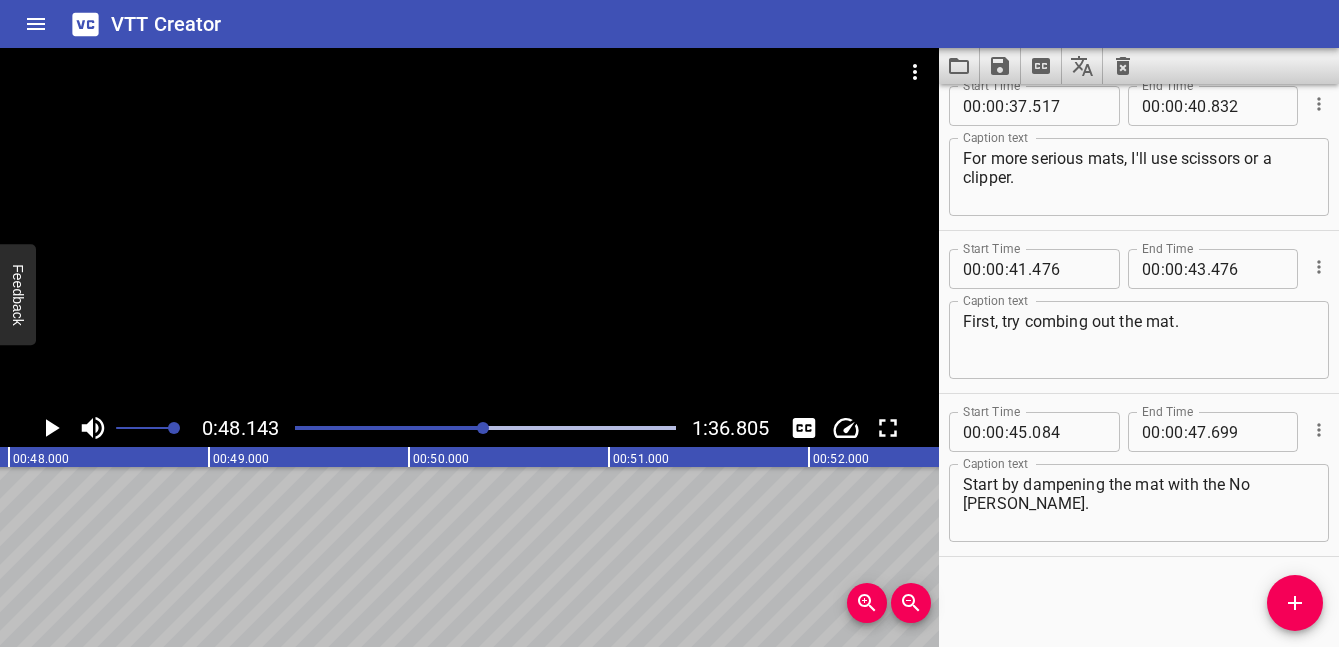 scroll, scrollTop: 0, scrollLeft: 9628, axis: horizontal 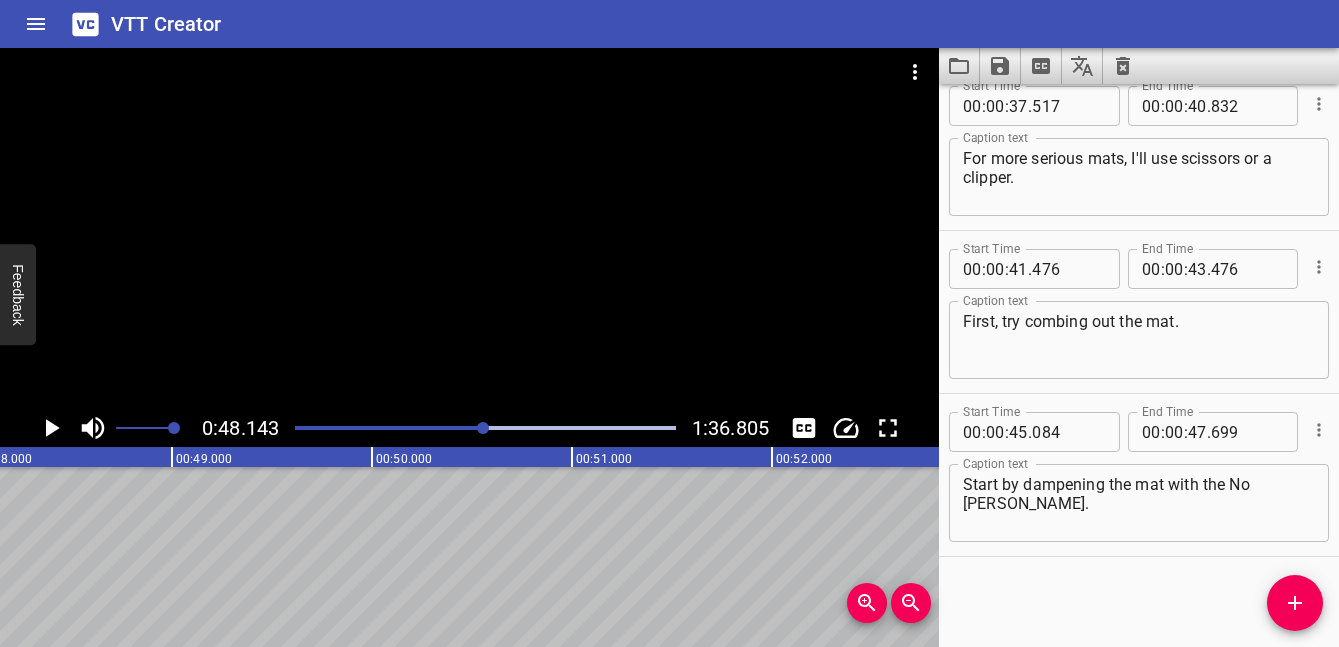 click at bounding box center [1295, 603] 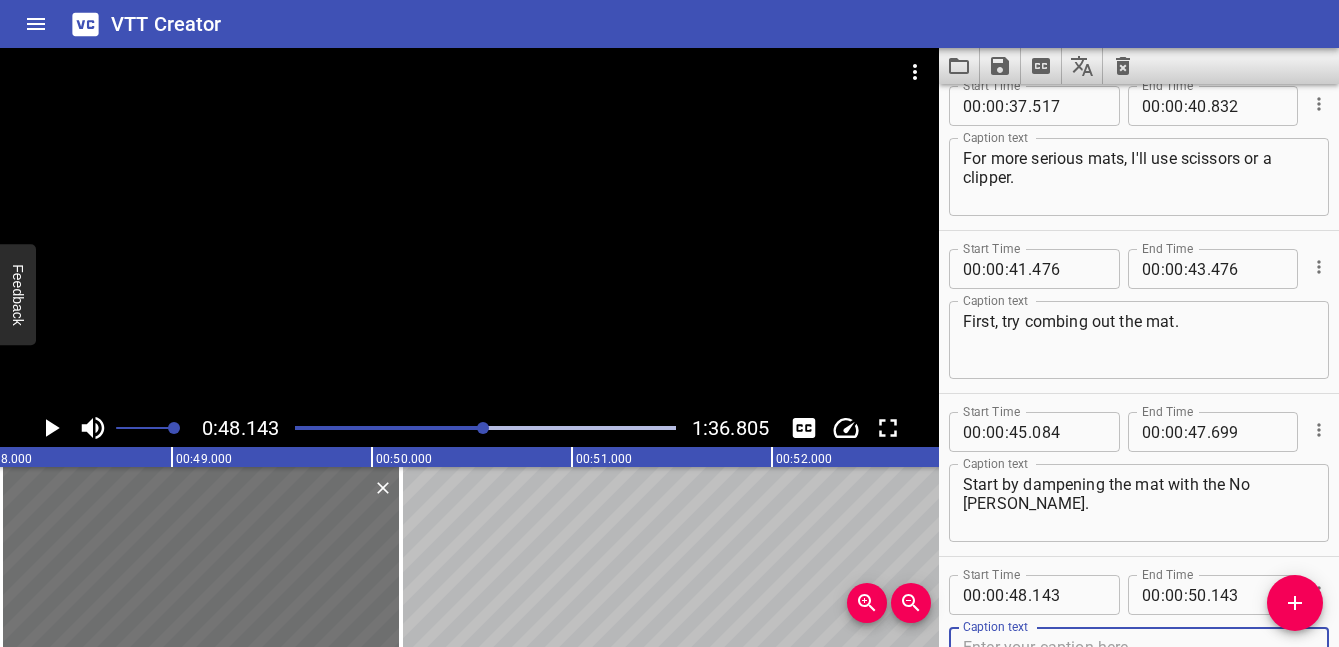 scroll, scrollTop: 2148, scrollLeft: 0, axis: vertical 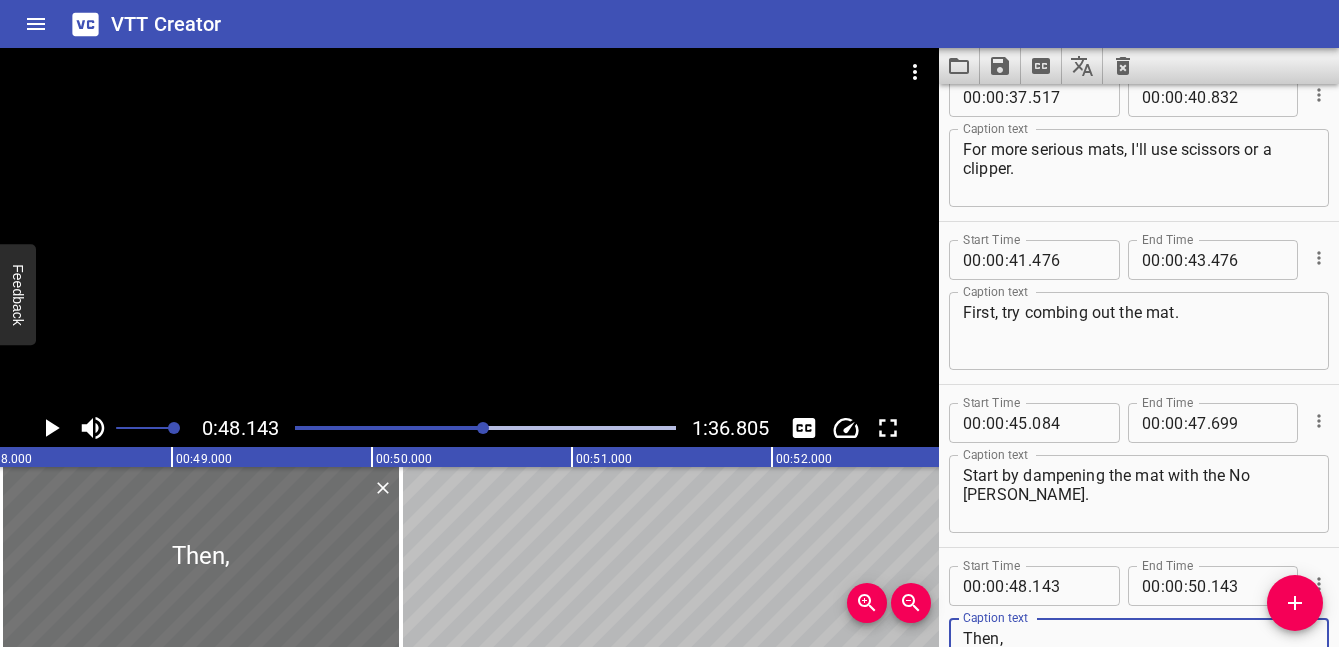 click 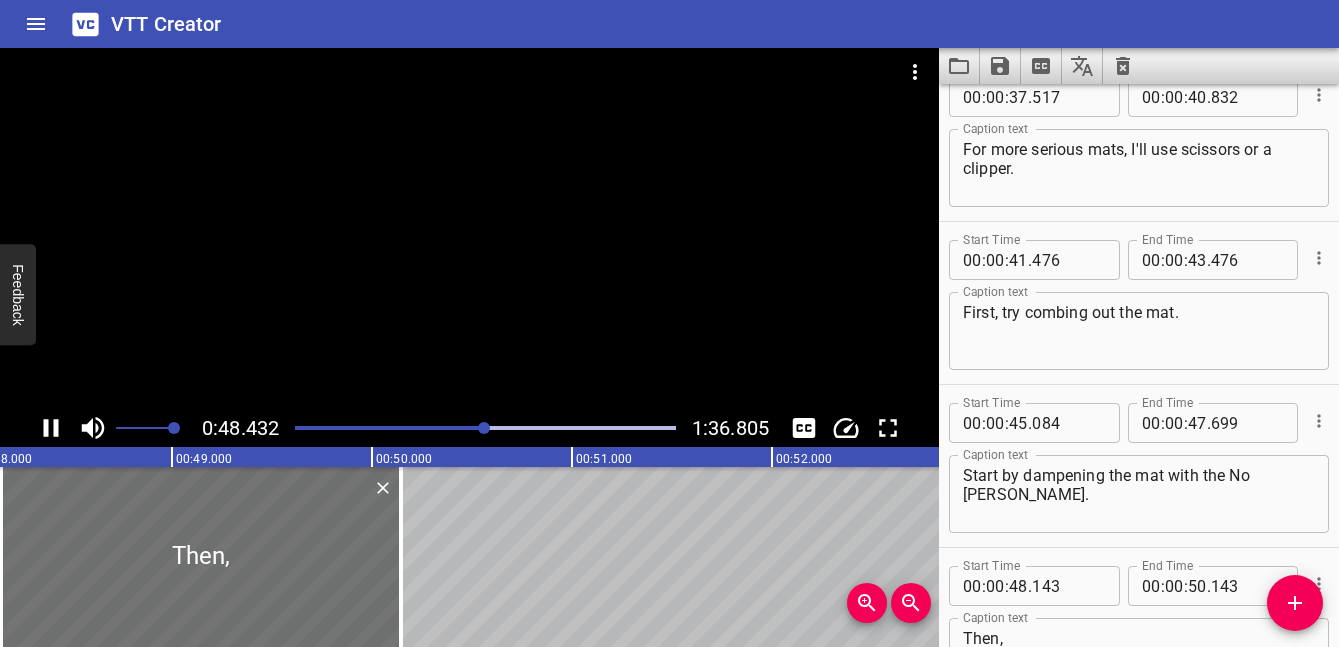 scroll, scrollTop: 0, scrollLeft: 9671, axis: horizontal 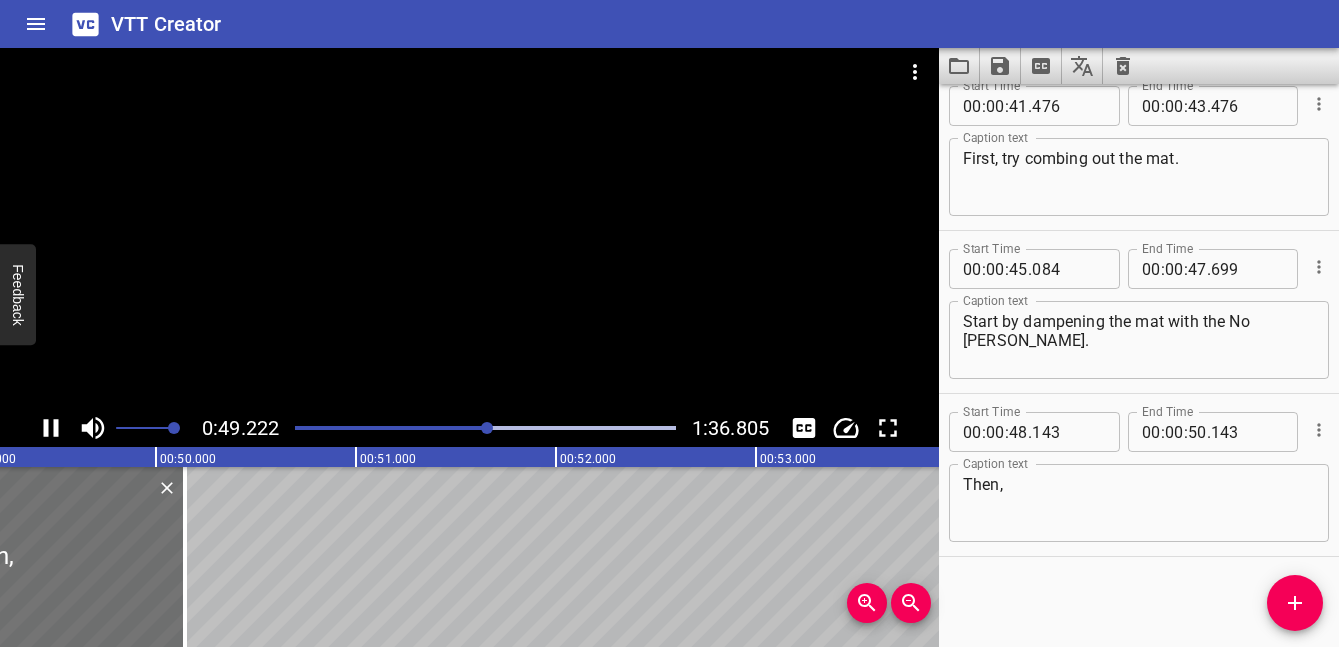 click 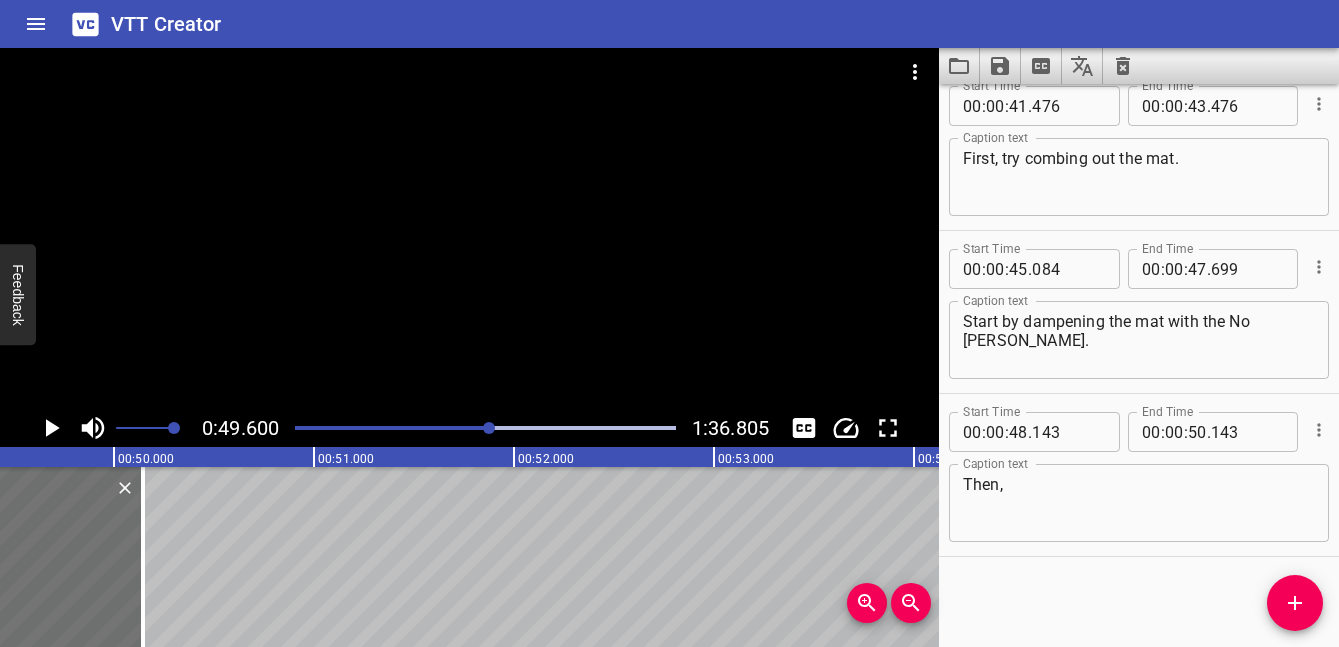 scroll, scrollTop: 0, scrollLeft: 9920, axis: horizontal 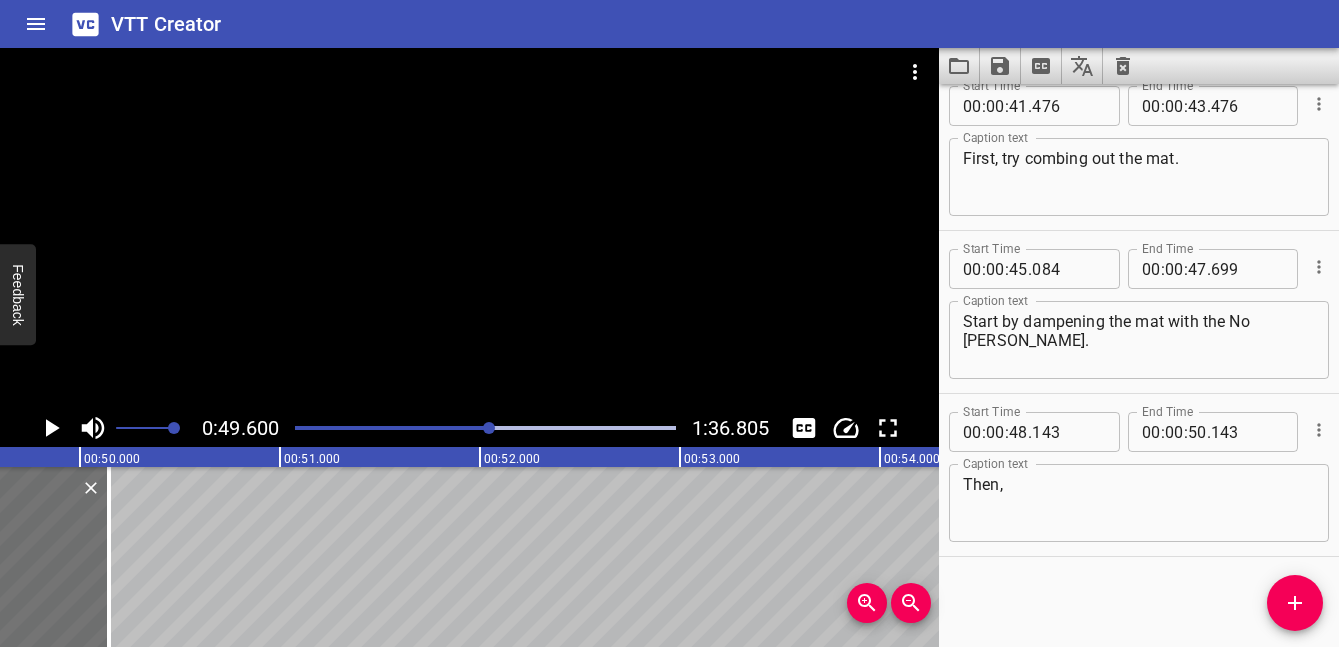 click on "Then," at bounding box center (1139, 503) 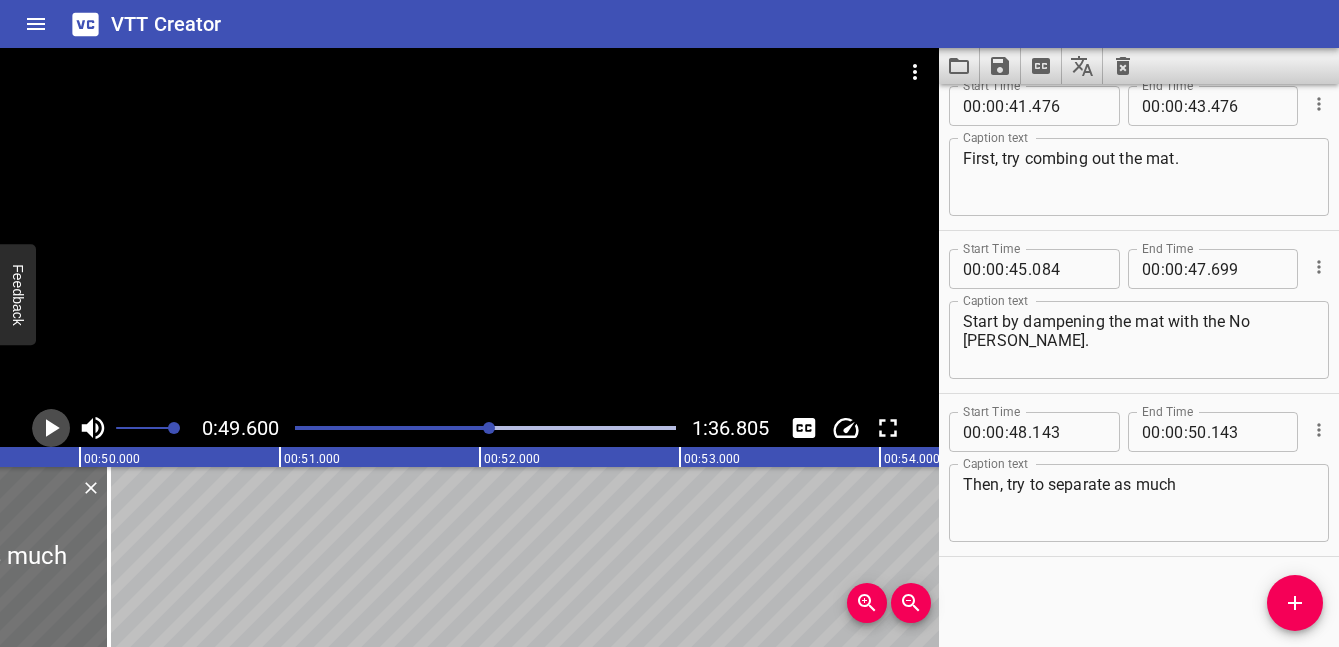click 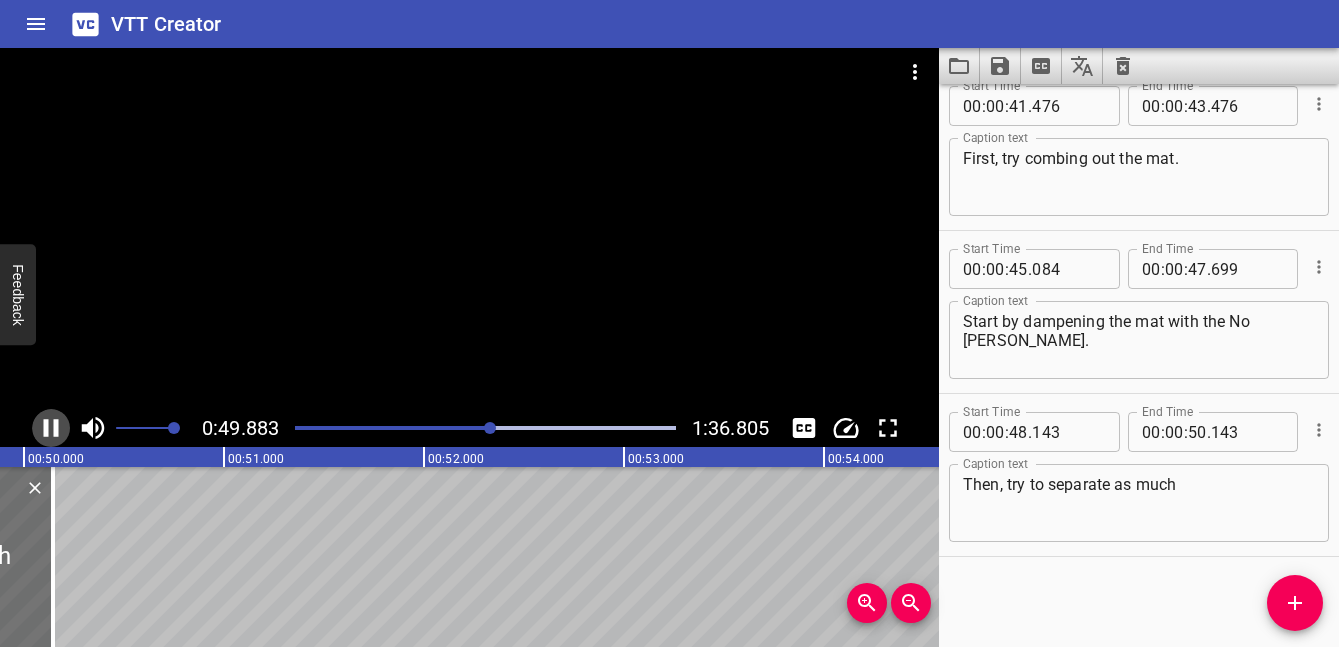 click 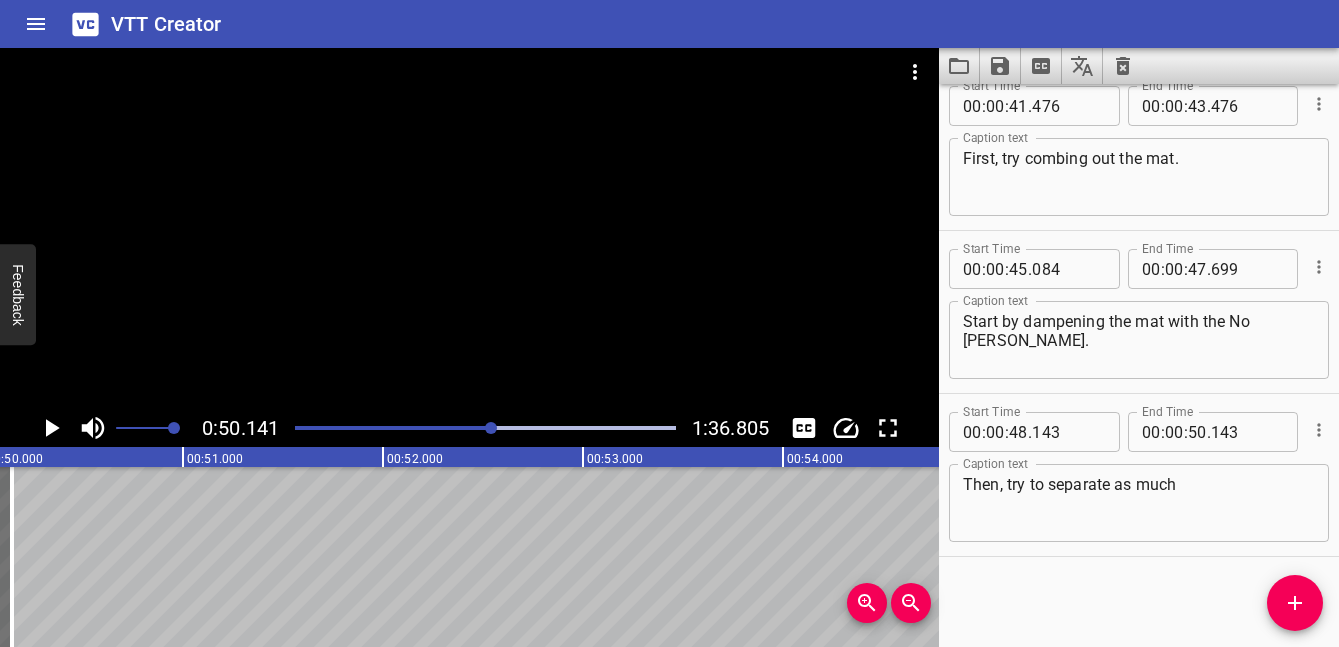 scroll, scrollTop: 0, scrollLeft: 10028, axis: horizontal 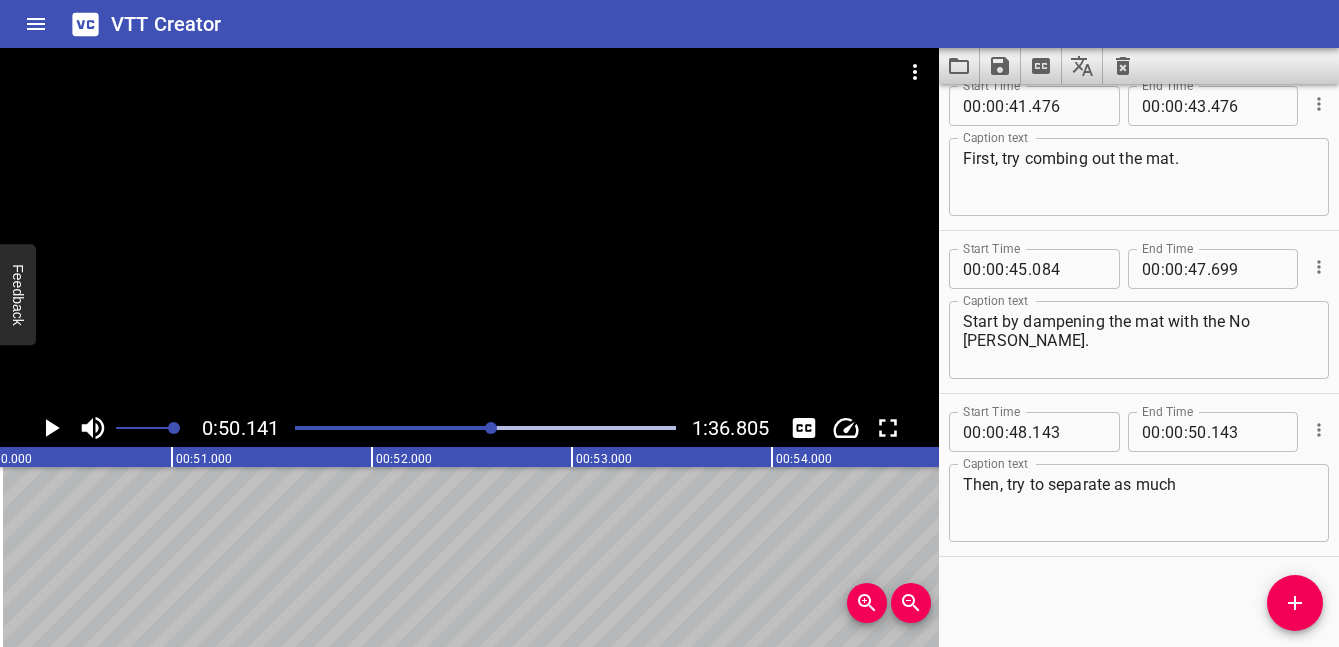 click on "Then, try to separate as much" at bounding box center (1139, 503) 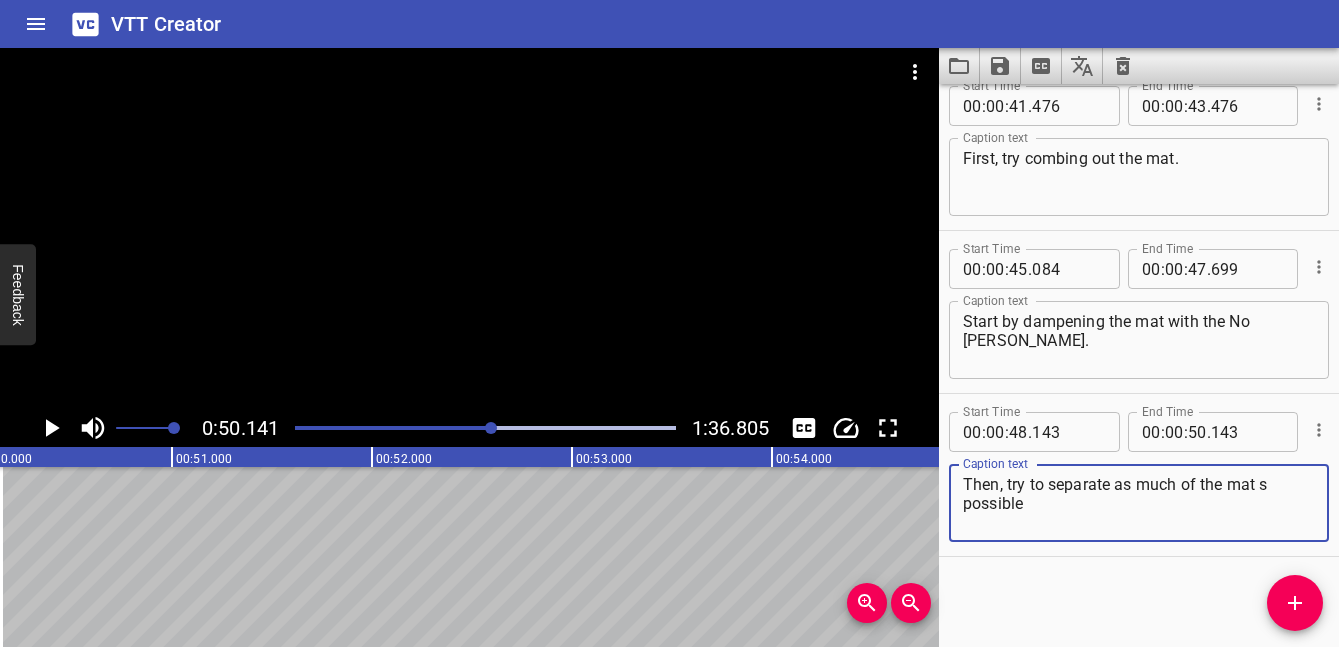 click on "Then, try to separate as much of the mat s possible" at bounding box center [1139, 503] 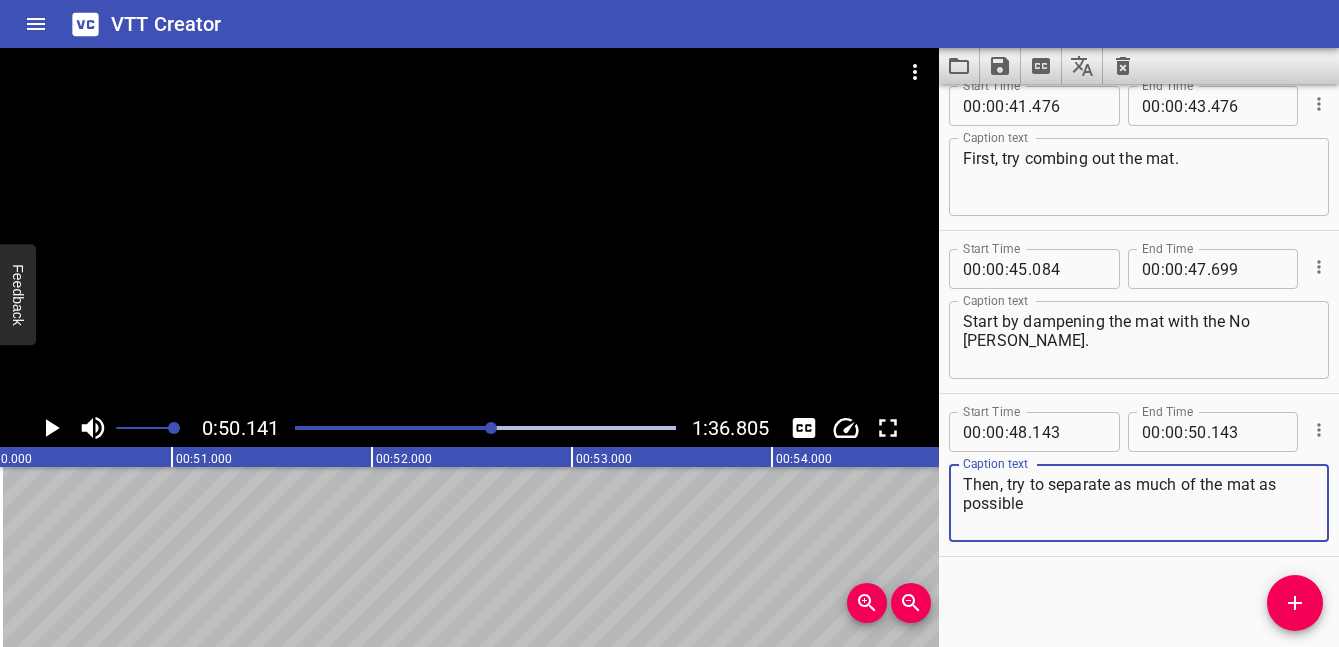 type on "Then, try to separate as much of the mat as possible" 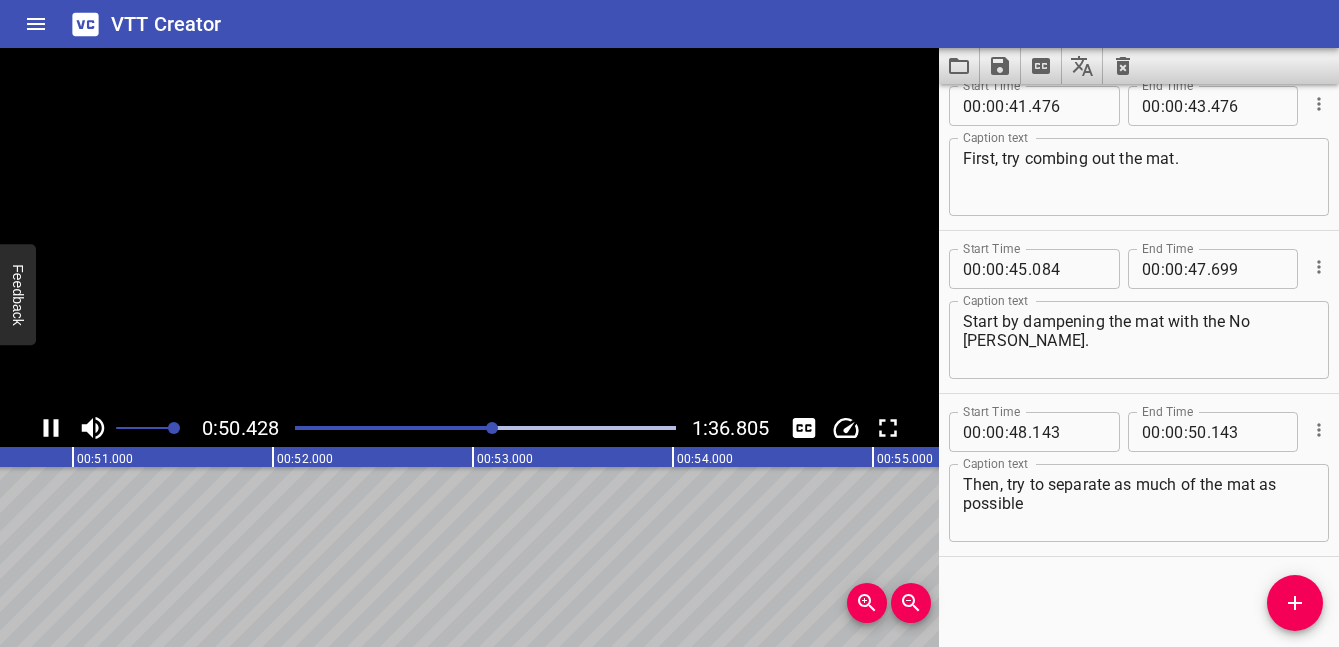 click 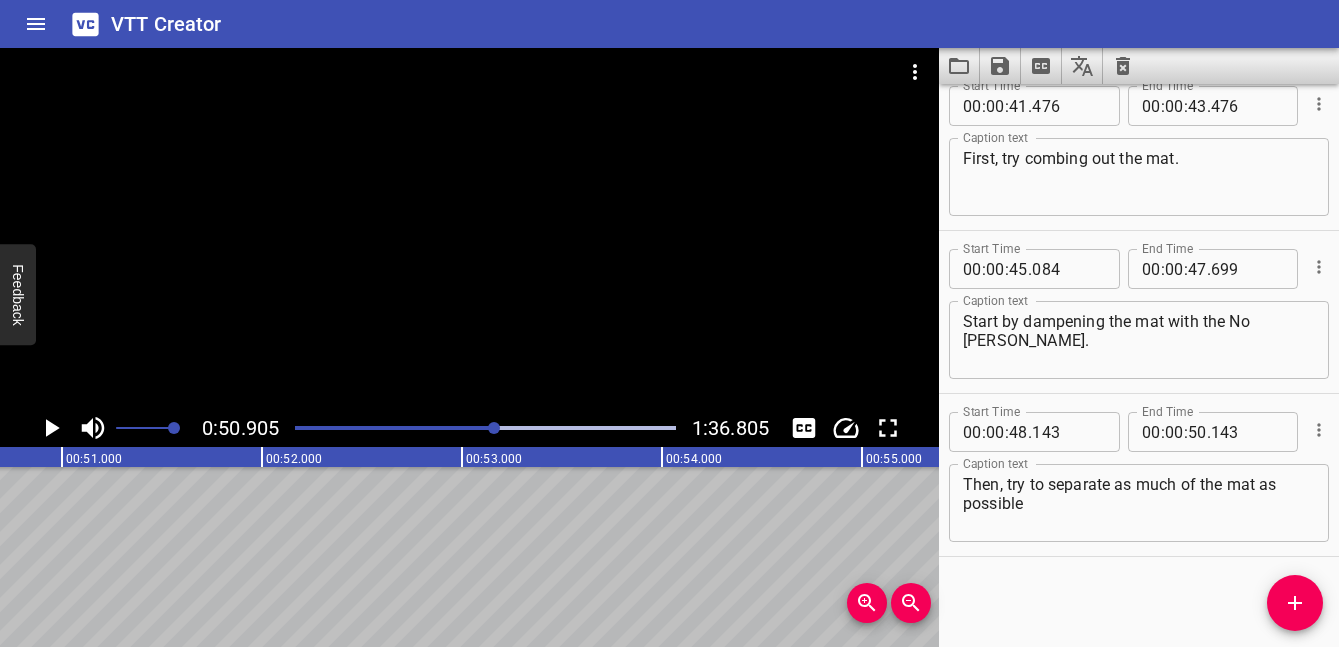 scroll, scrollTop: 0, scrollLeft: 10181, axis: horizontal 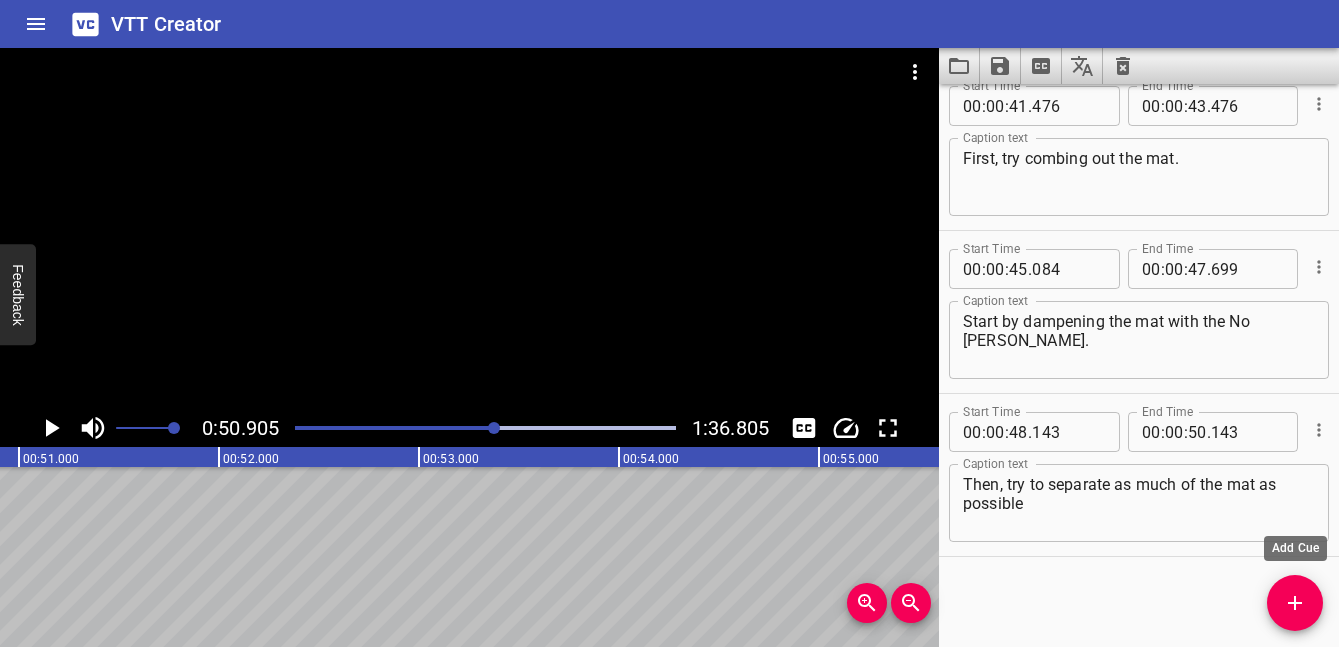 click 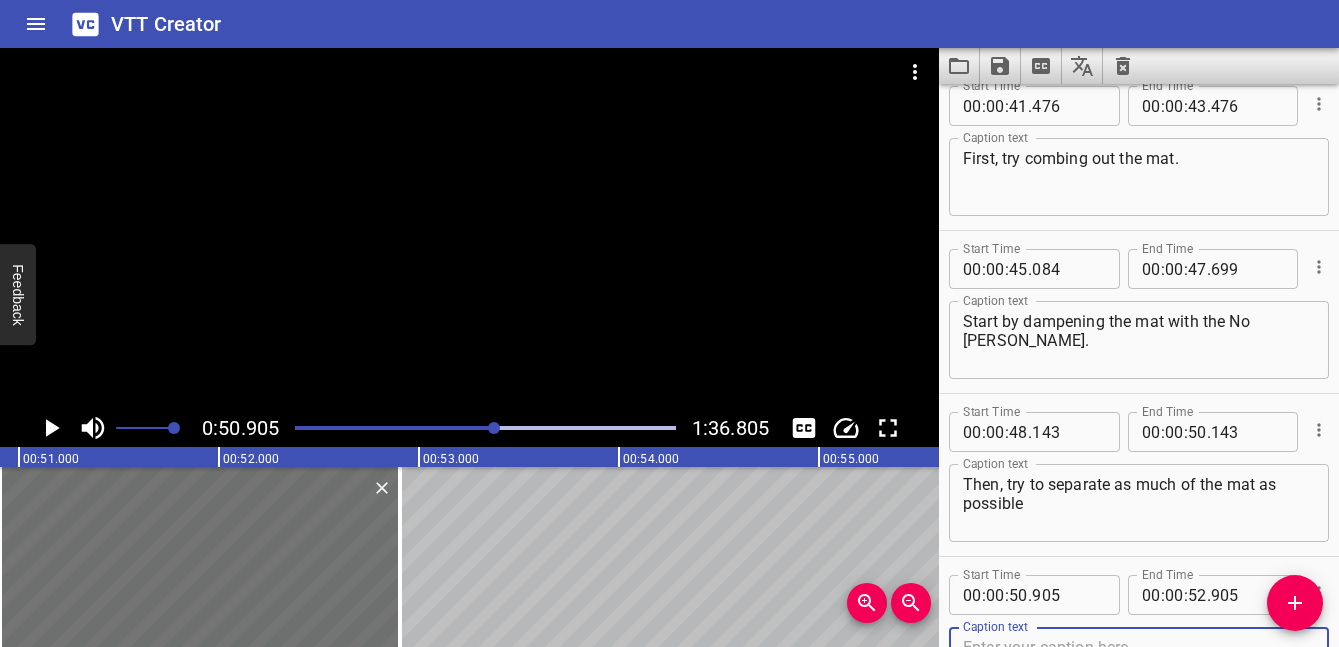 scroll, scrollTop: 2311, scrollLeft: 0, axis: vertical 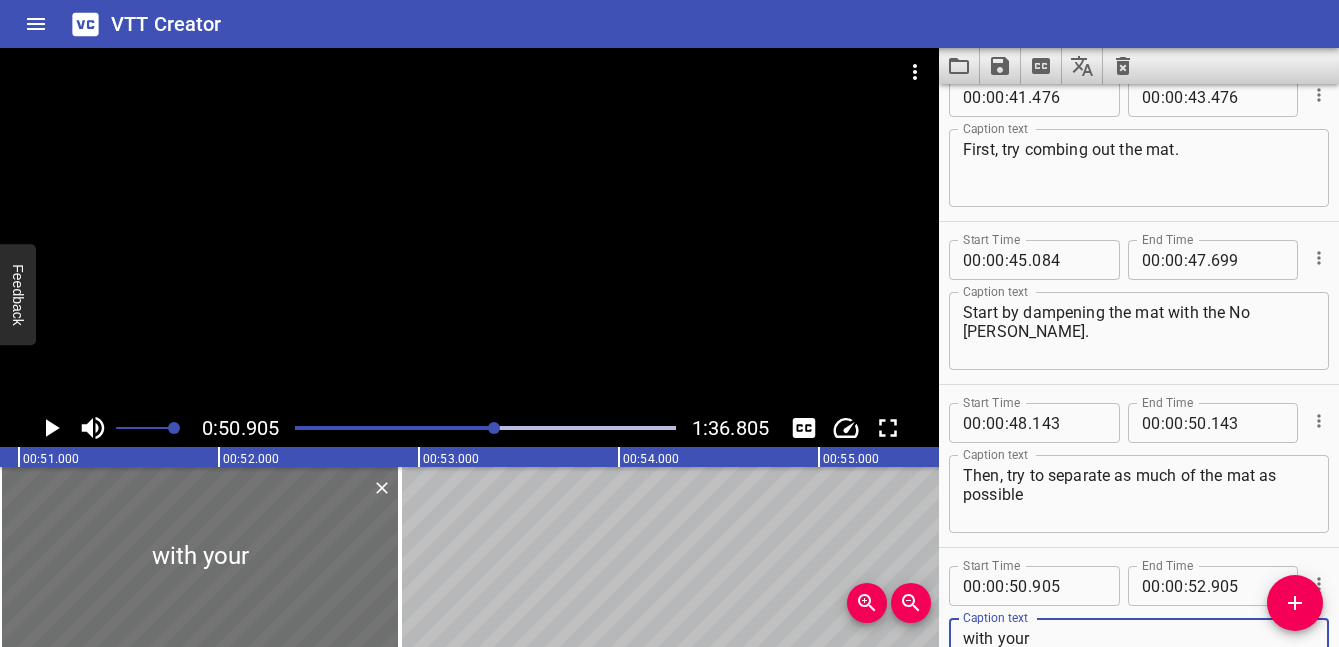 click 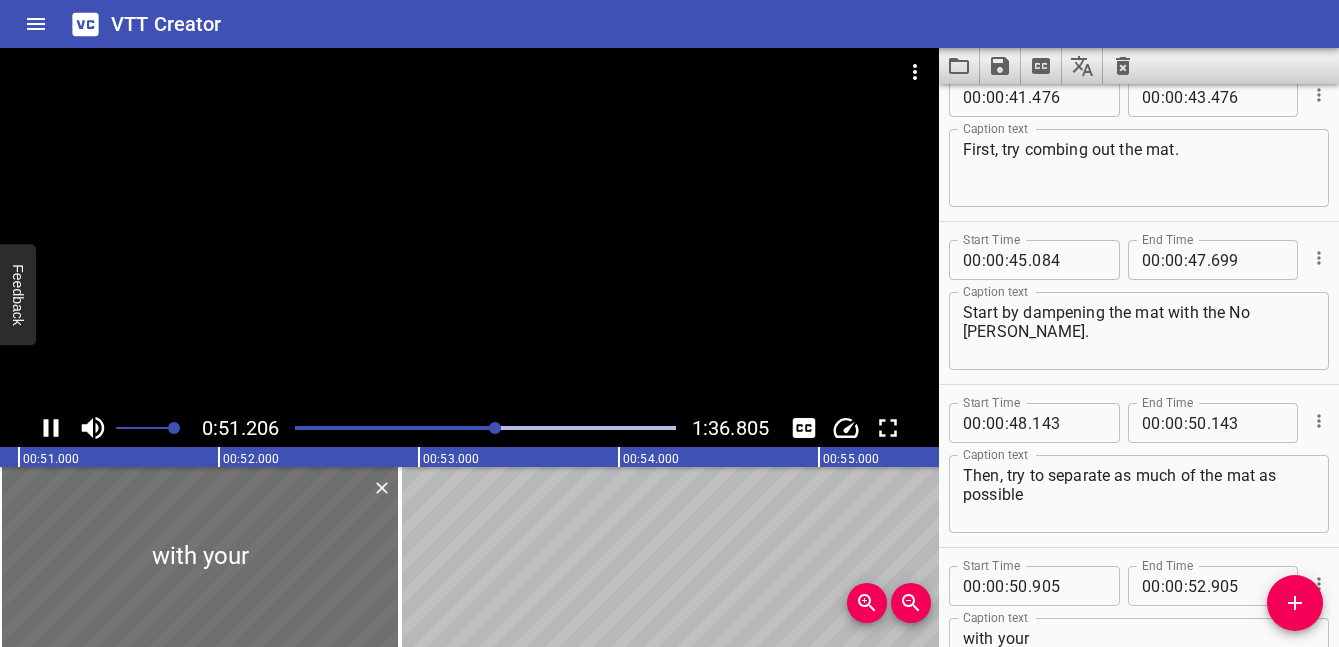 scroll, scrollTop: 0, scrollLeft: 10241, axis: horizontal 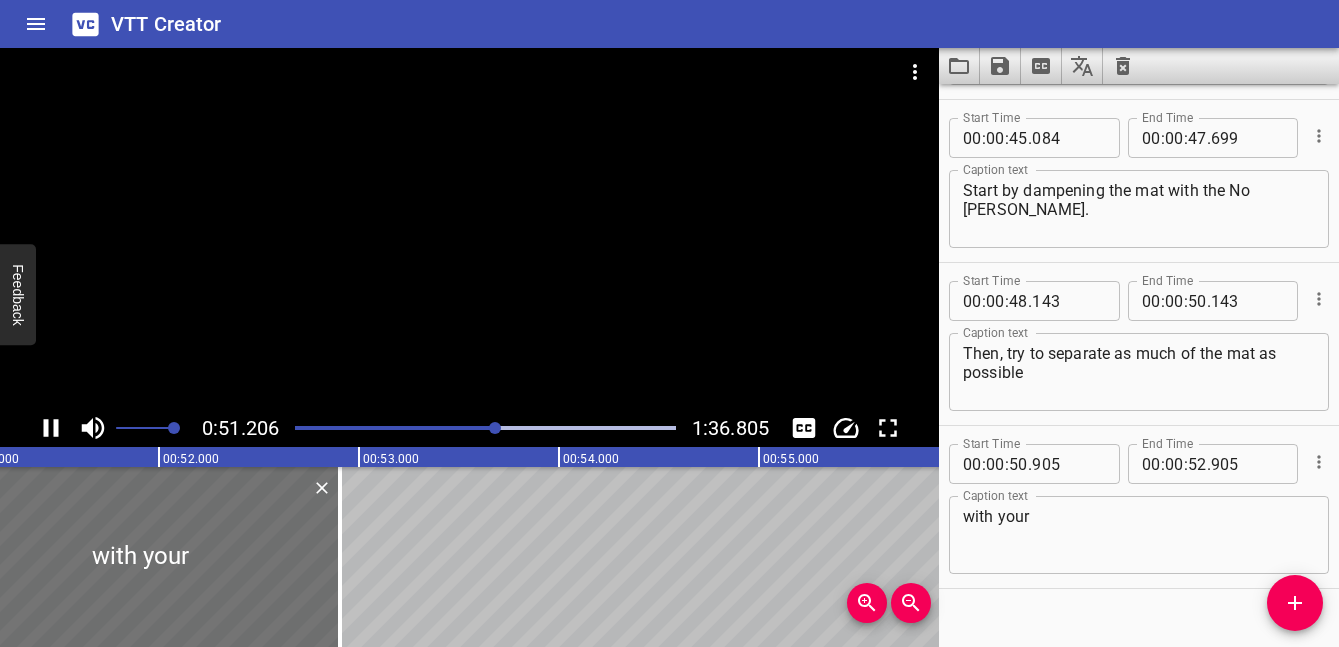 click 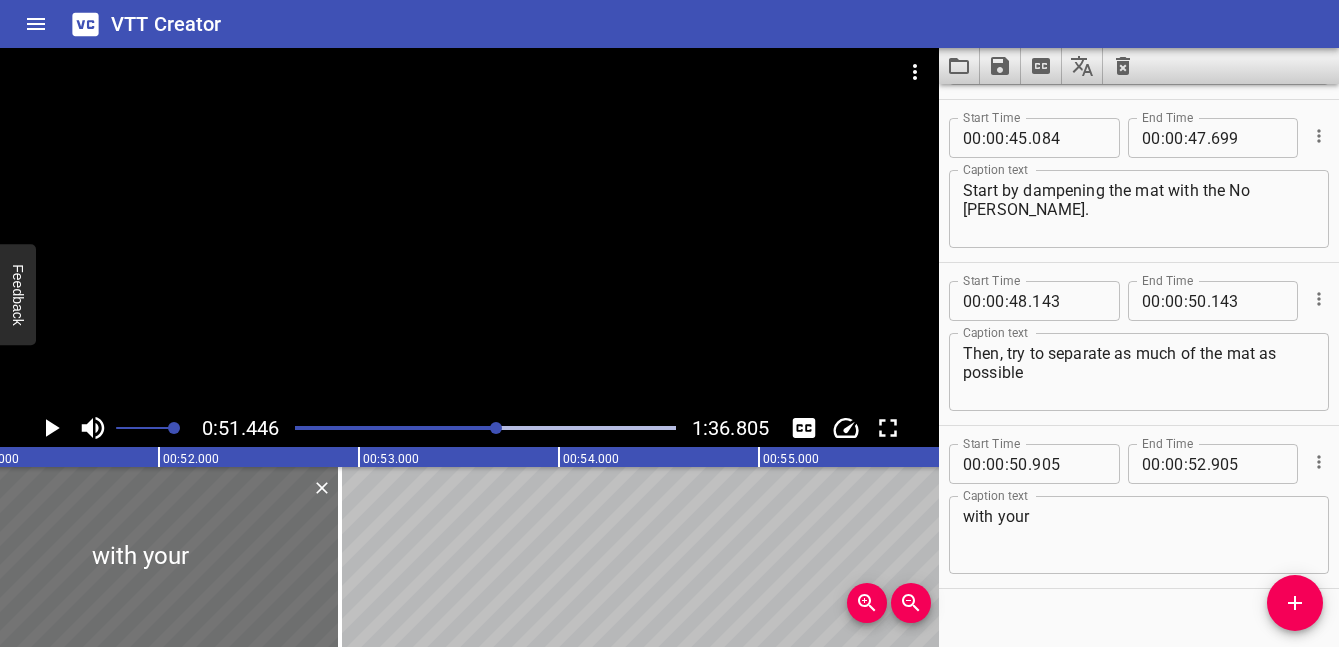 scroll, scrollTop: 2465, scrollLeft: 0, axis: vertical 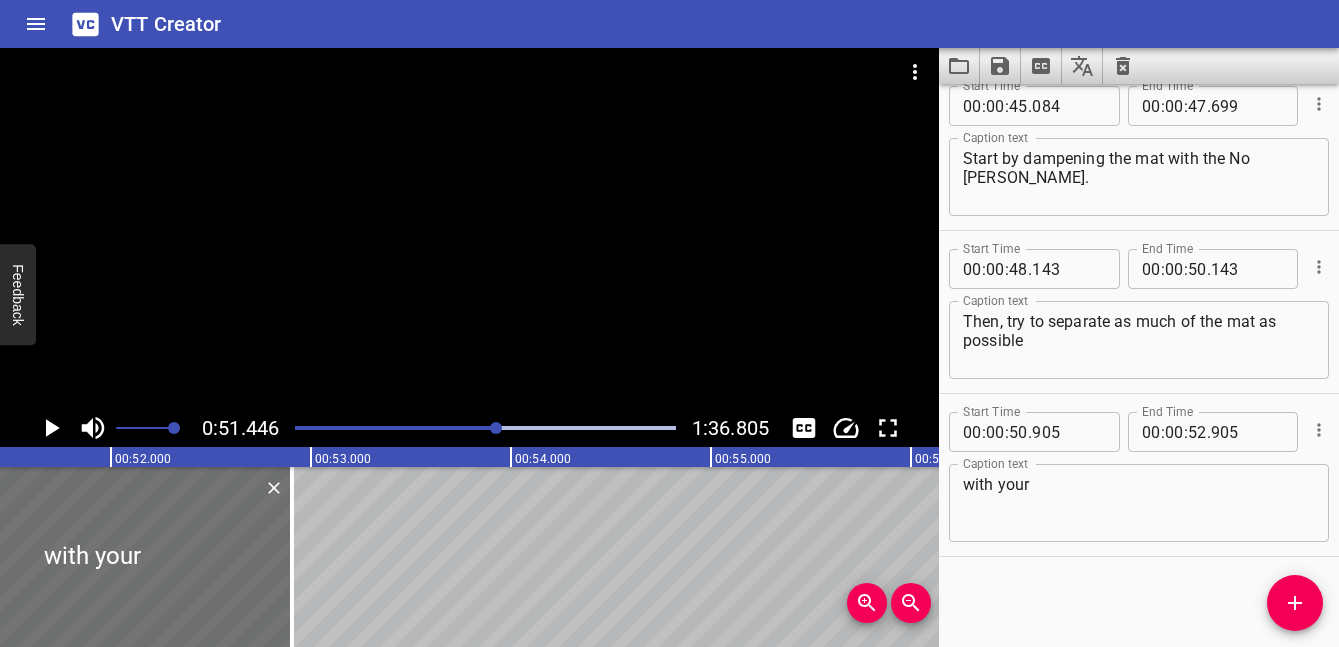 click on "with your" at bounding box center (1139, 503) 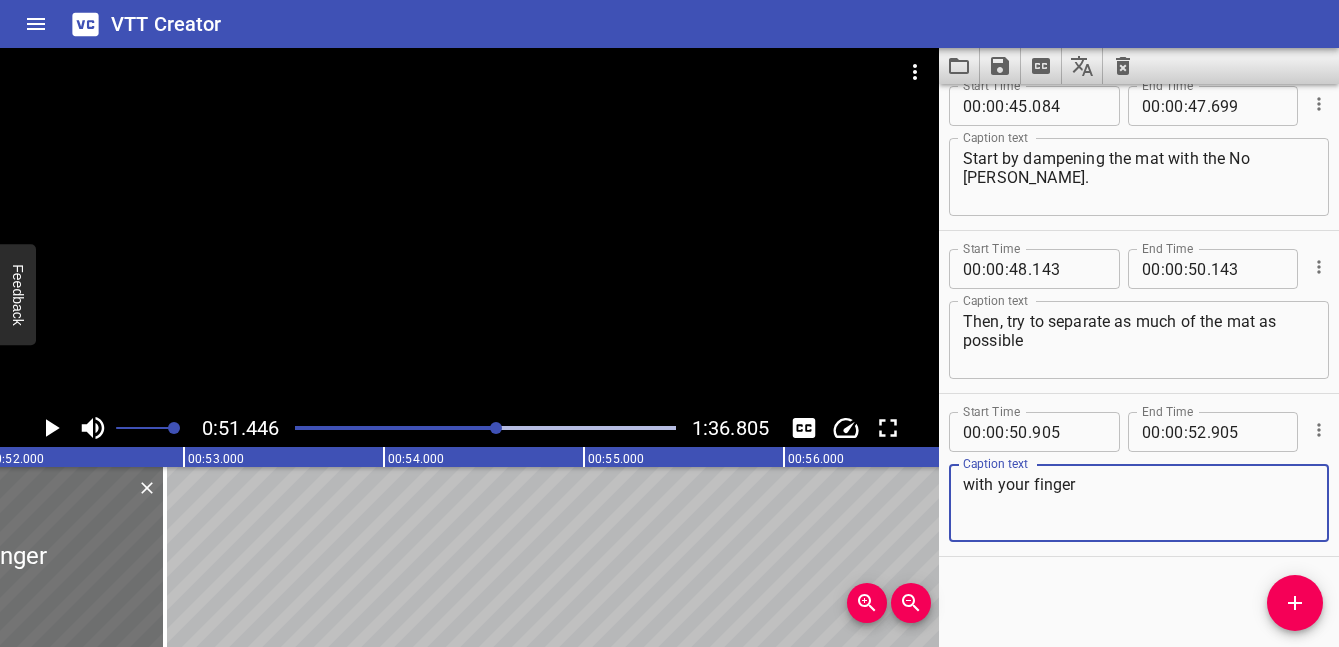 drag, startPoint x: 1104, startPoint y: 494, endPoint x: 943, endPoint y: 489, distance: 161.07762 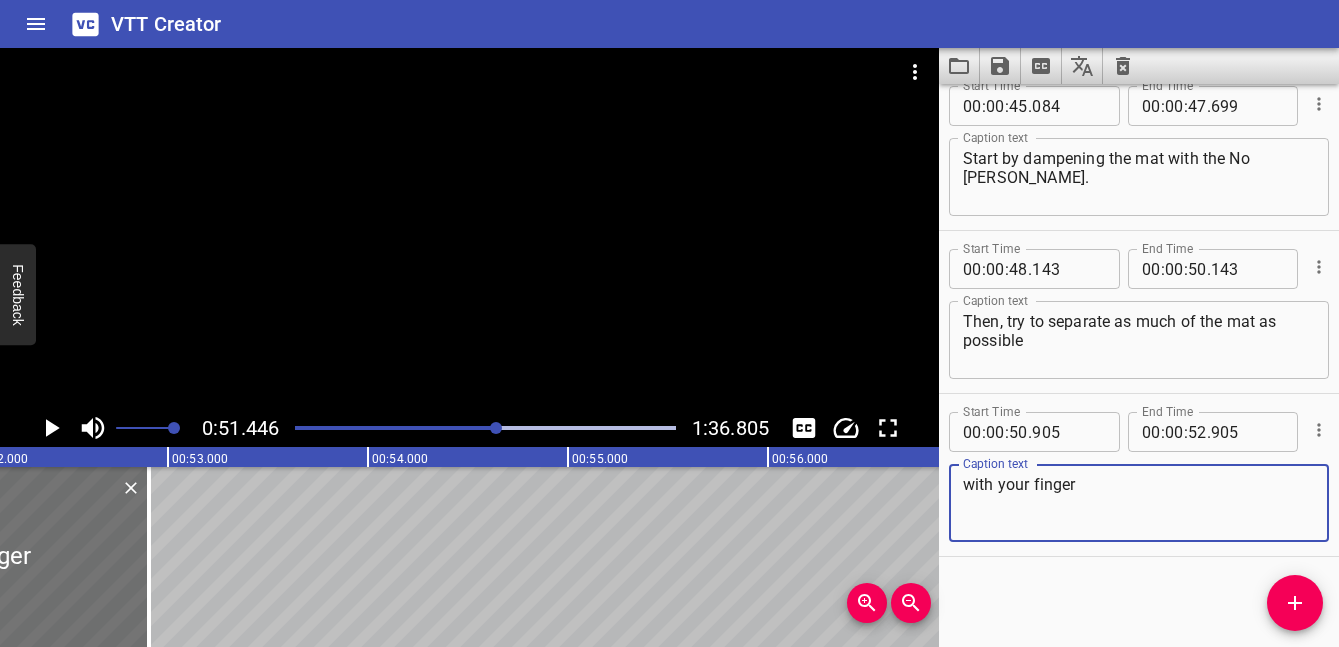type on "with your finger" 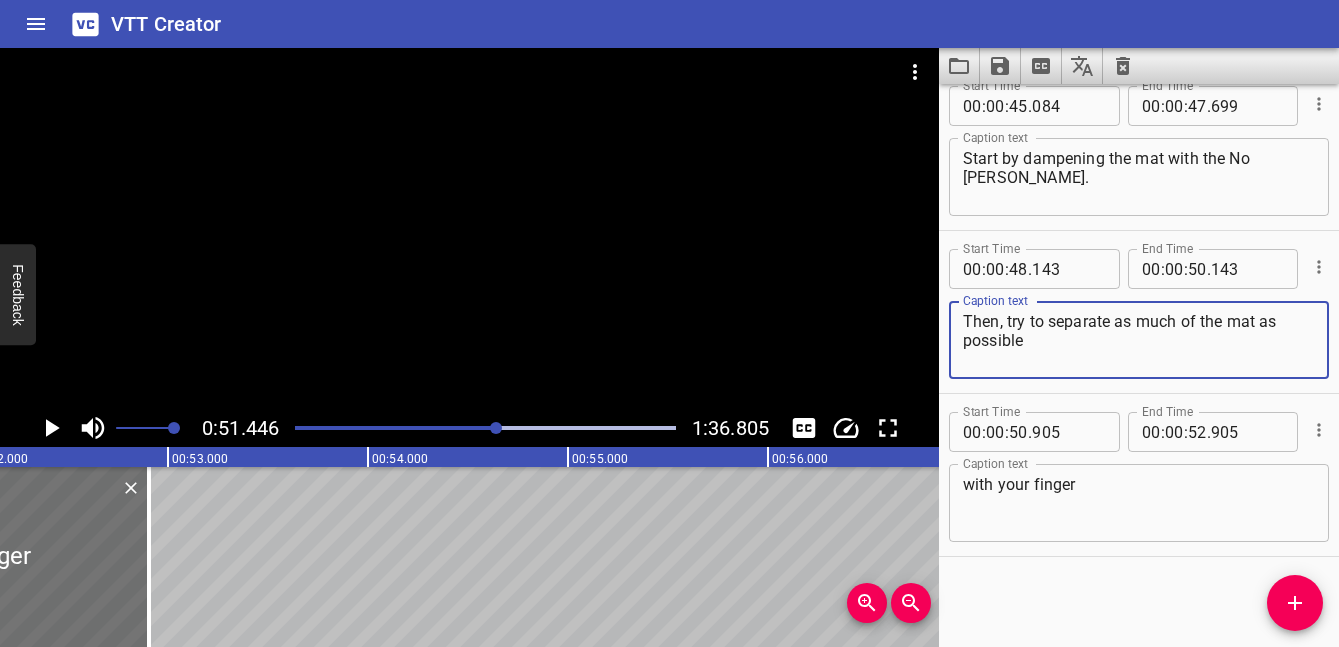 click on "Then, try to separate as much of the mat as possible" at bounding box center [1139, 340] 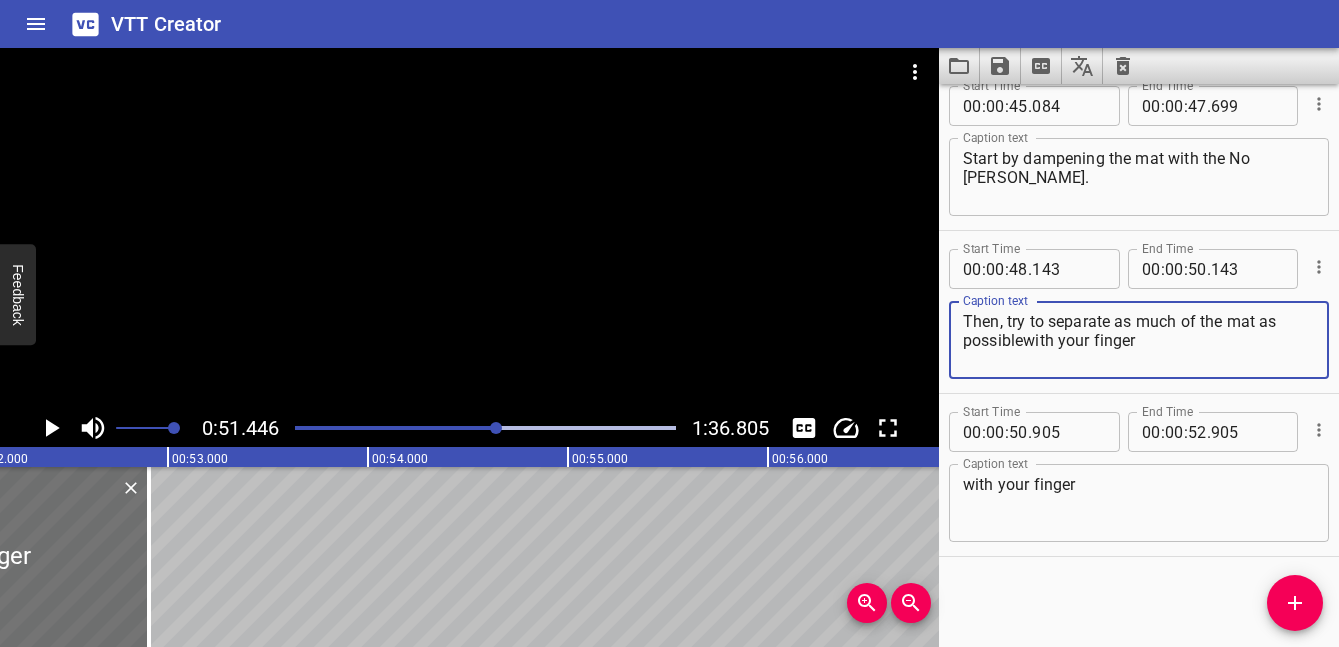 click on "Then, try to separate as much of the mat as possiblewith your finger" at bounding box center [1139, 340] 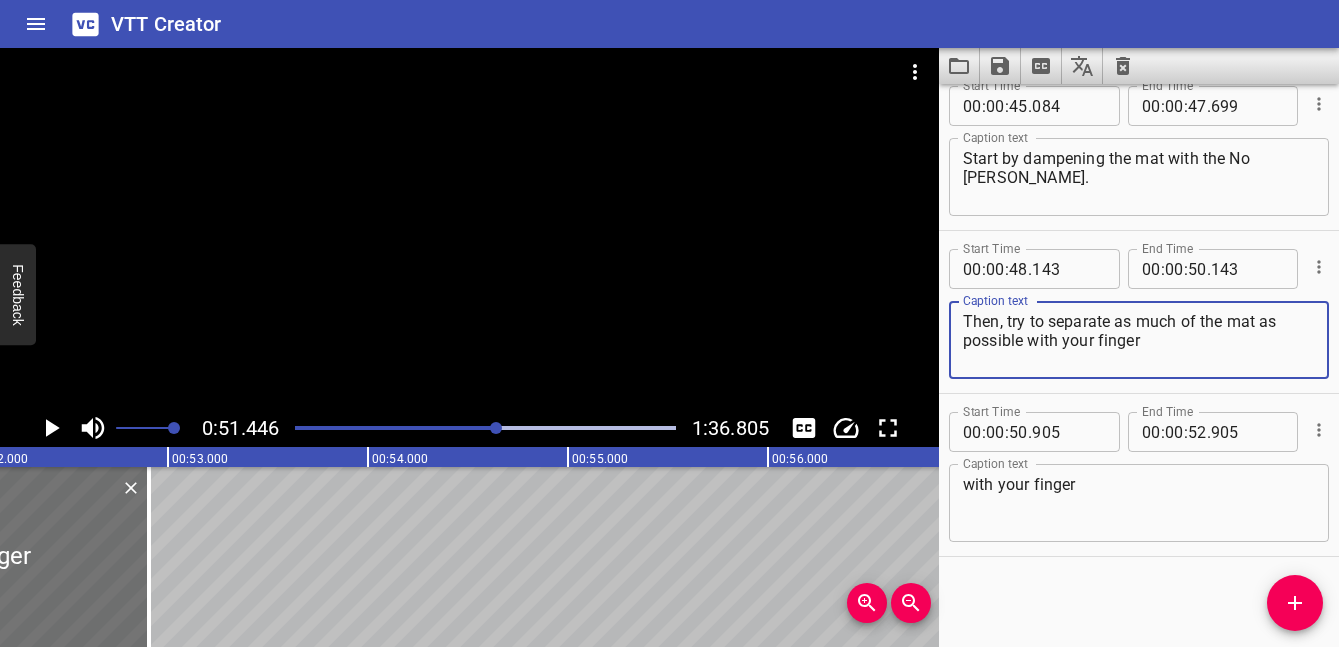 click on "Then, try to separate as much of the mat as possible with your finger" at bounding box center (1139, 340) 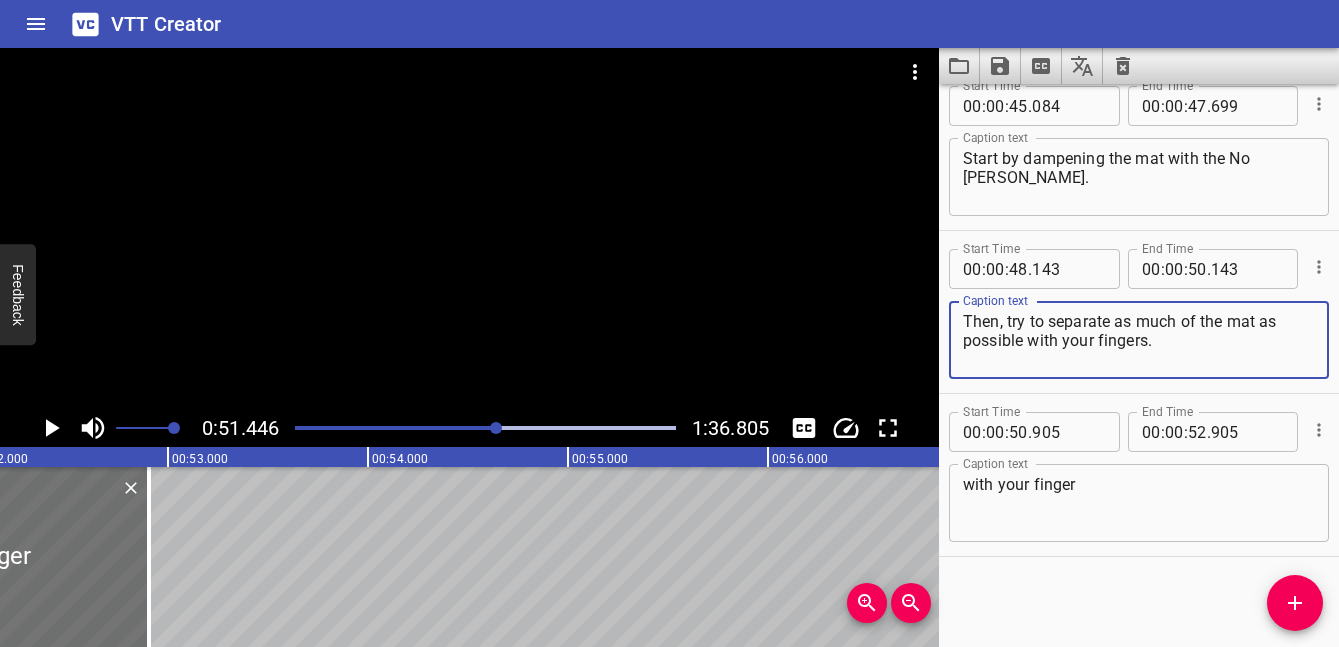 type on "Then, try to separate as much of the mat as possible with your fingers." 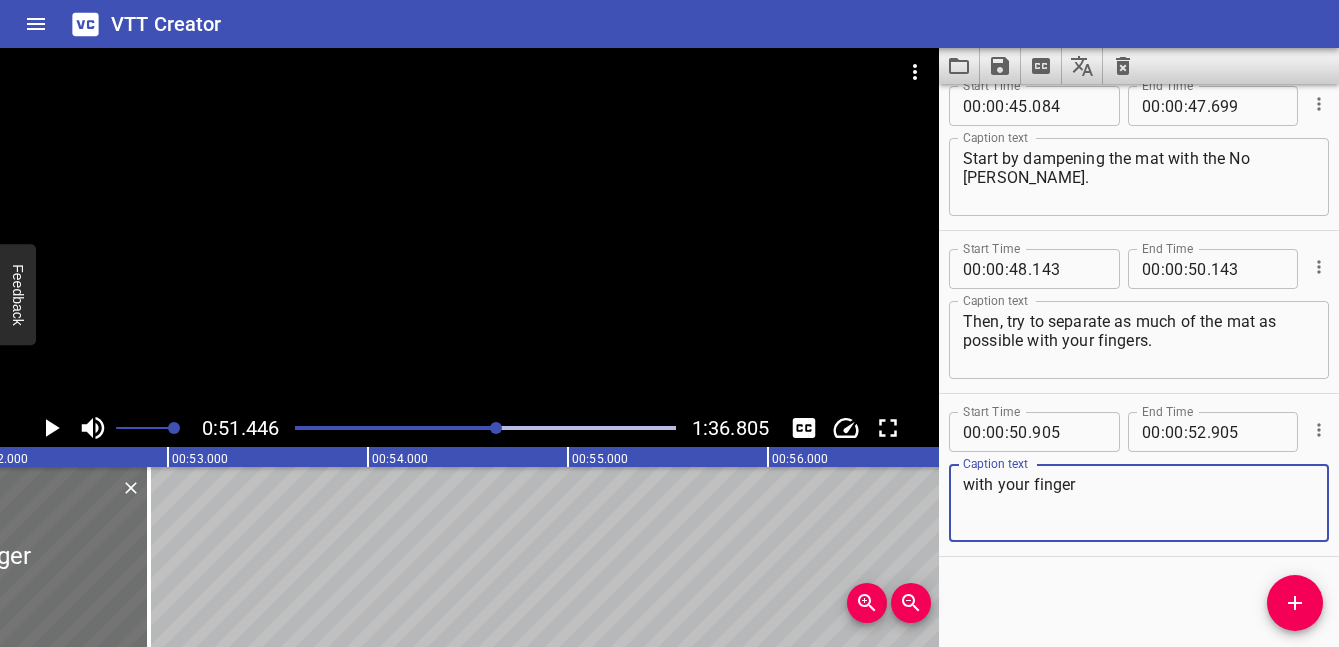 drag, startPoint x: 1097, startPoint y: 512, endPoint x: 924, endPoint y: 463, distance: 179.80545 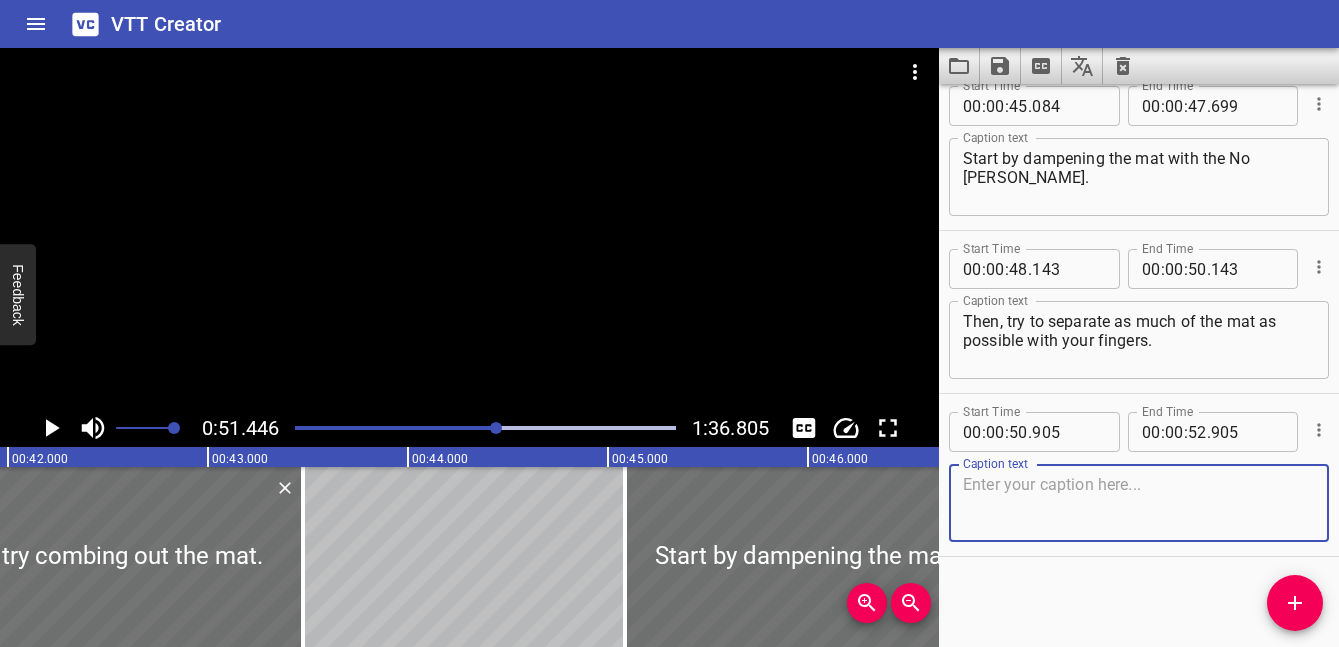 type 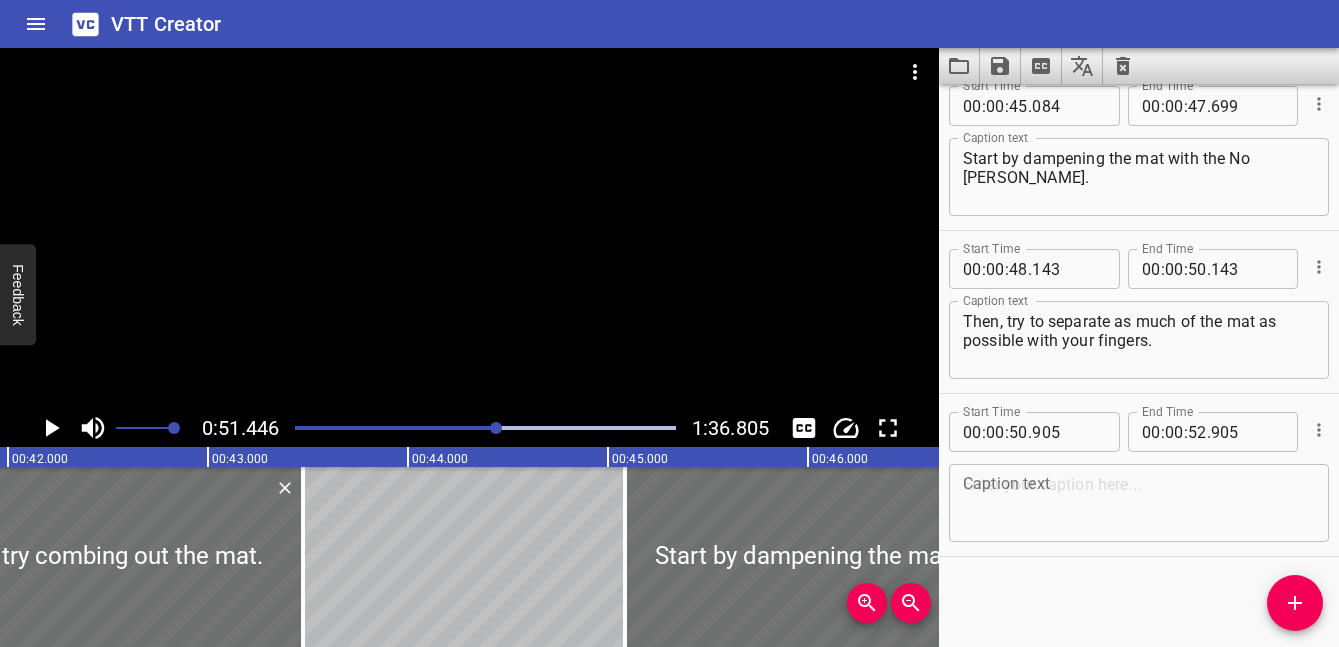 click at bounding box center (485, 428) 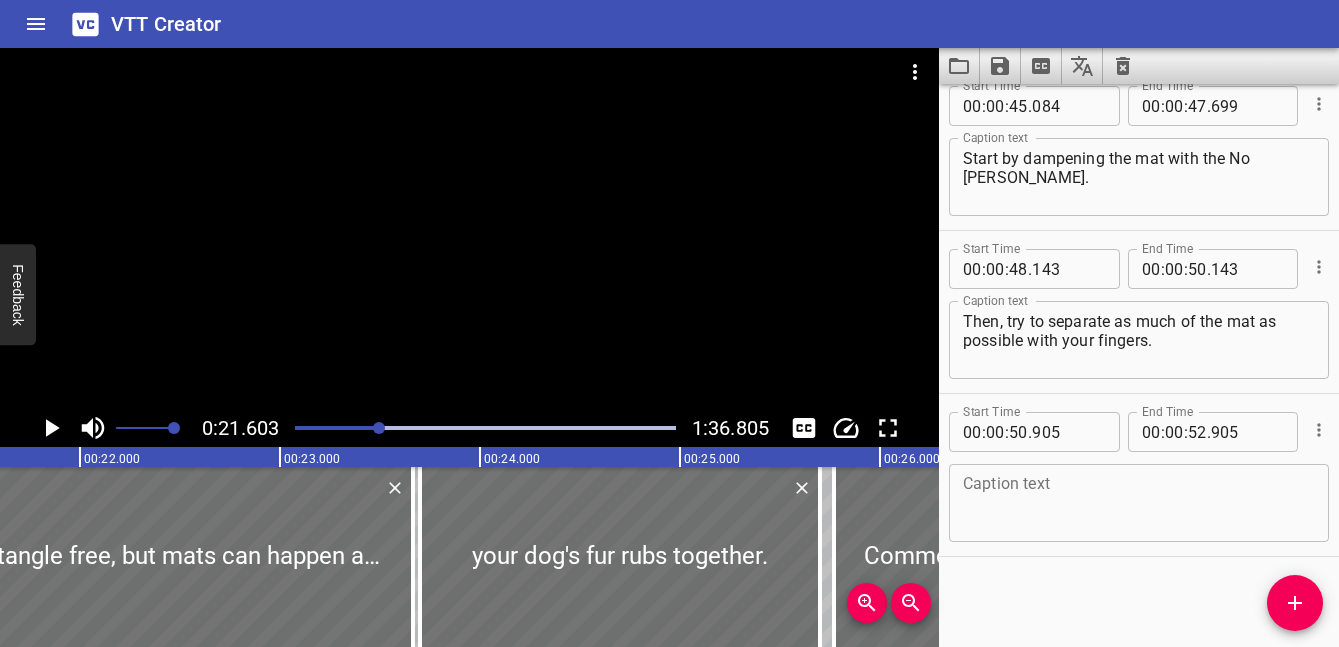 click 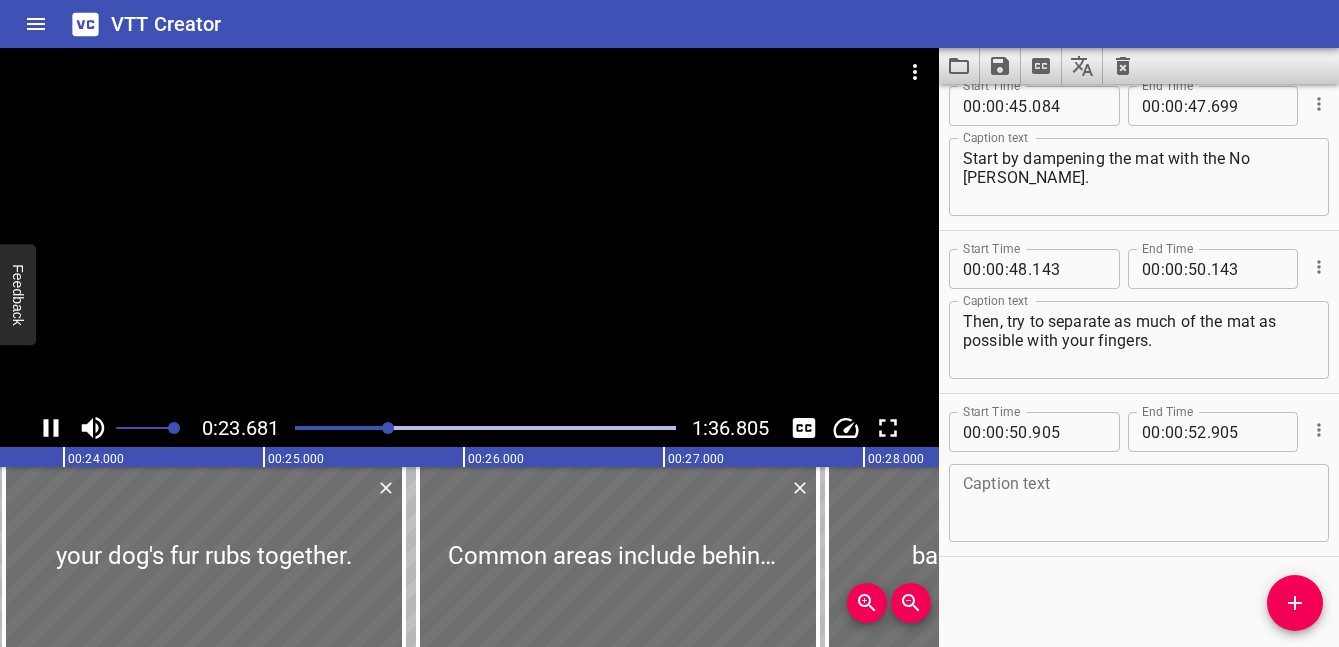 scroll, scrollTop: 0, scrollLeft: 4777, axis: horizontal 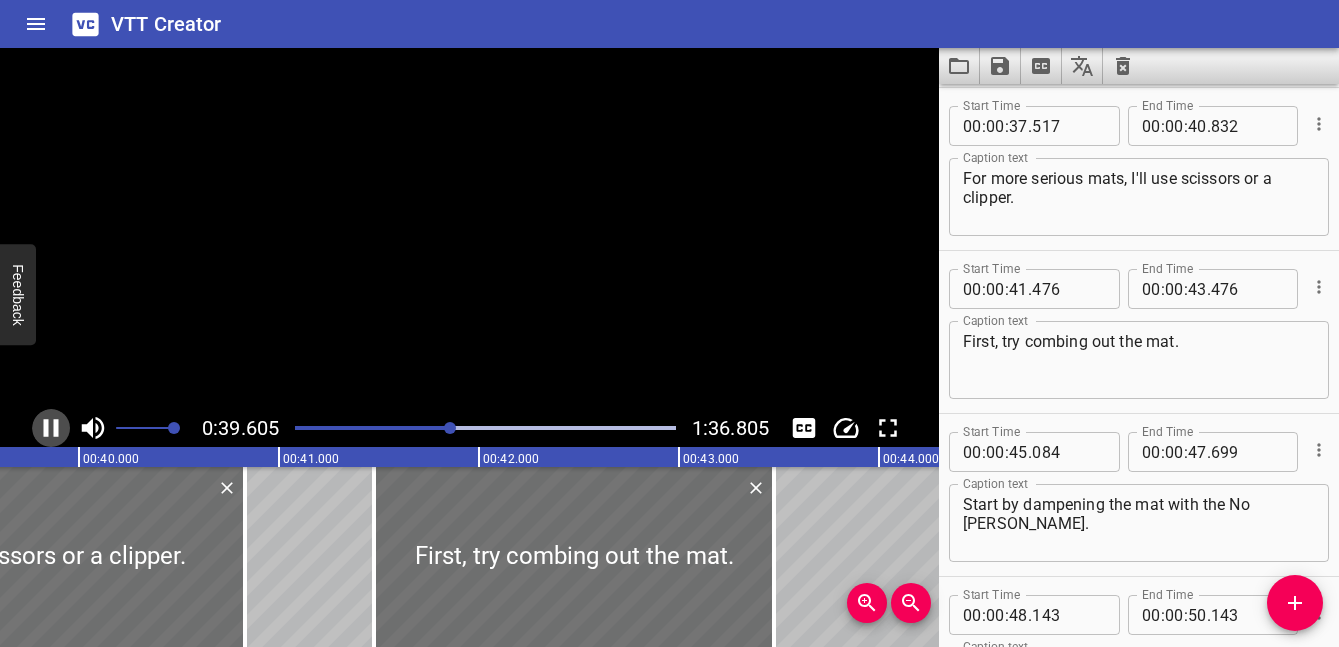 click 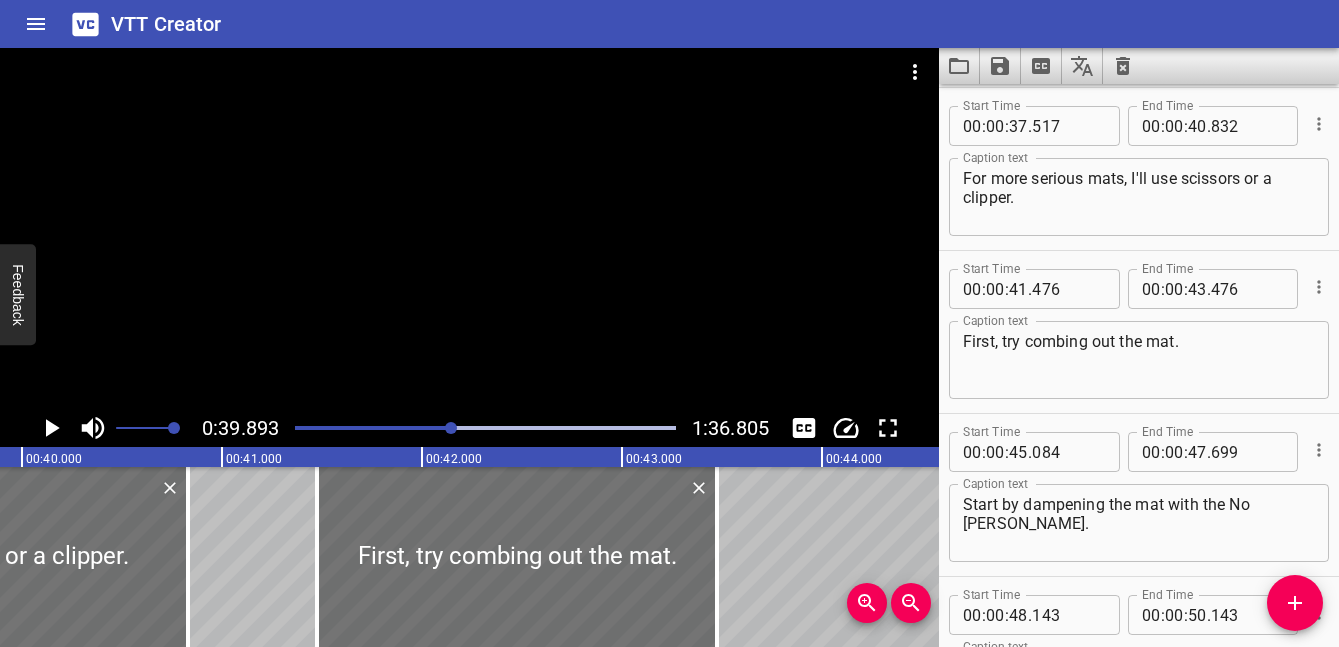 click 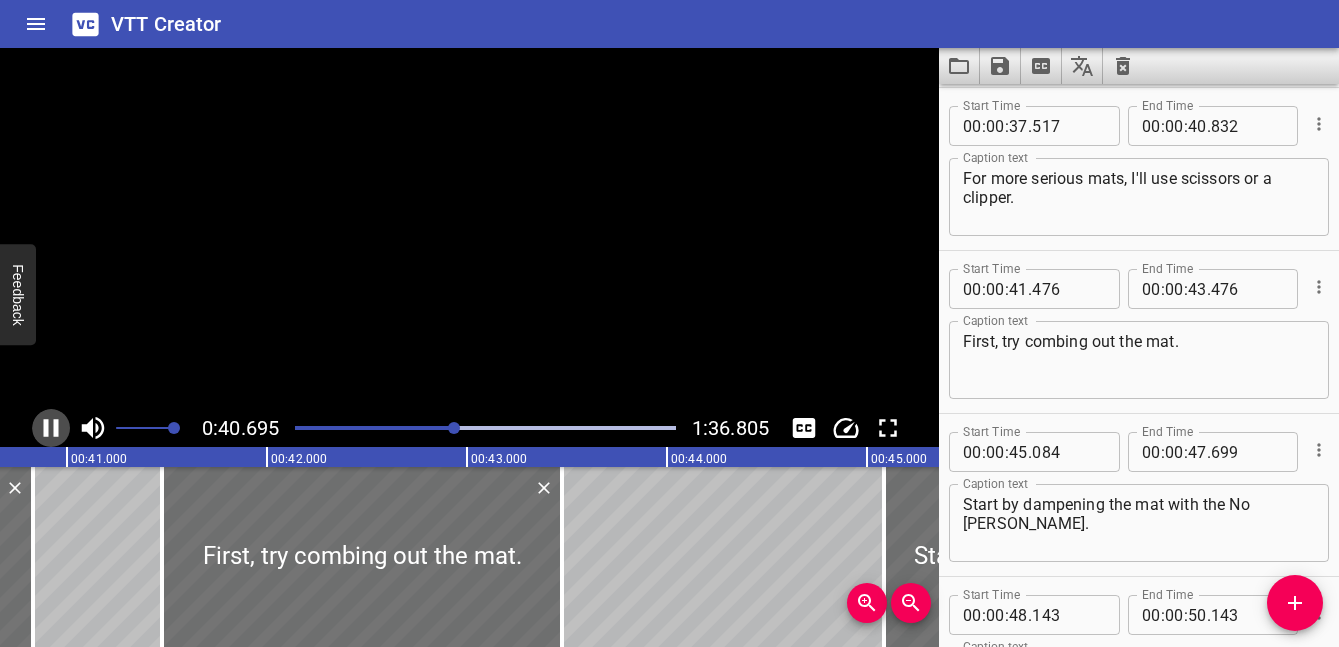 click 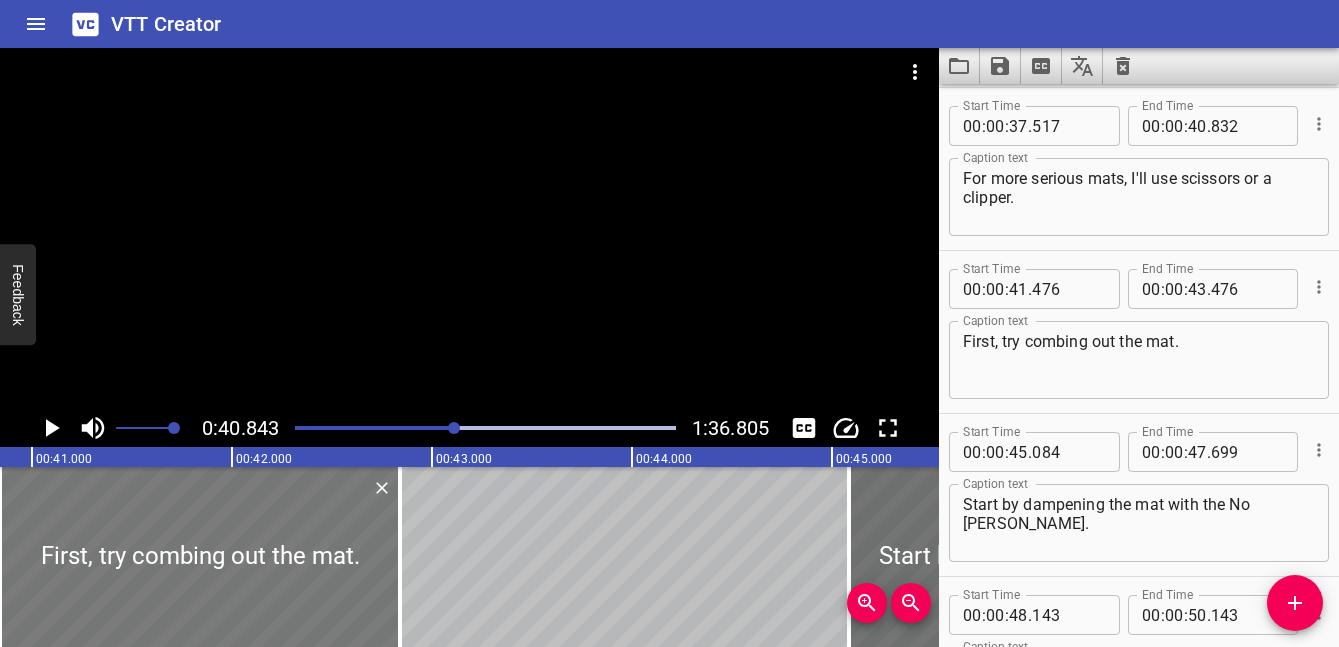 drag, startPoint x: 237, startPoint y: 539, endPoint x: 111, endPoint y: 528, distance: 126.47925 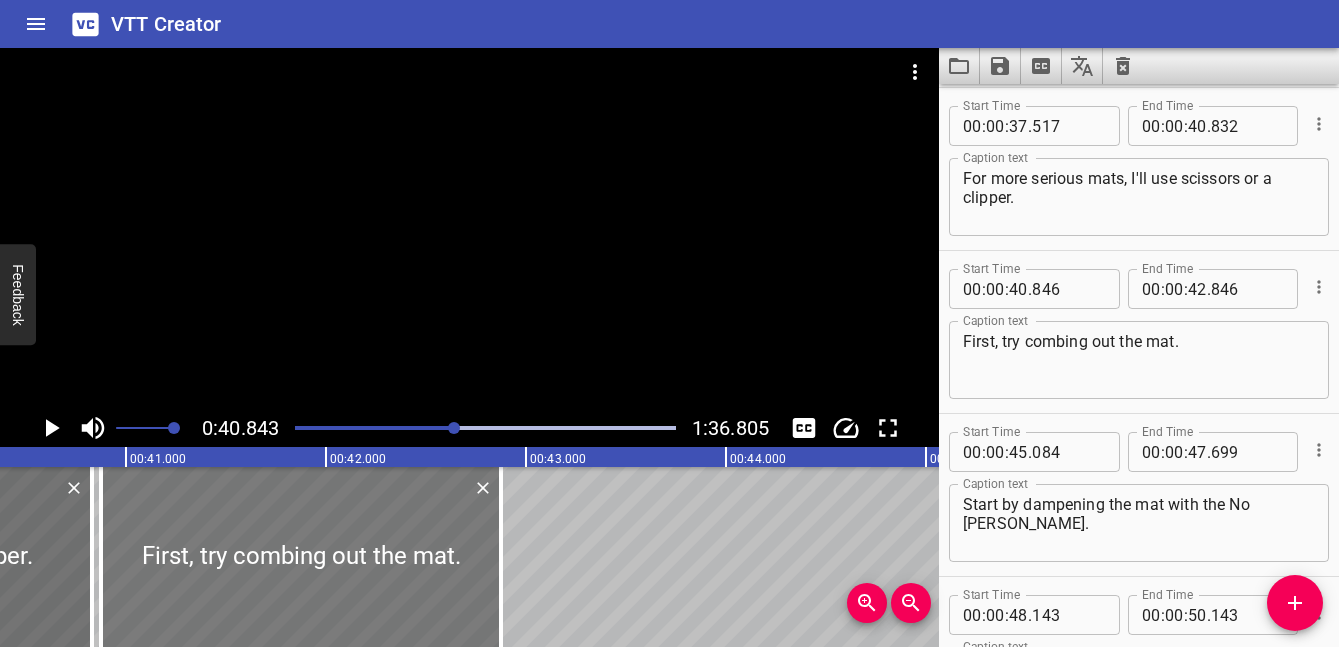 click at bounding box center [301, 557] 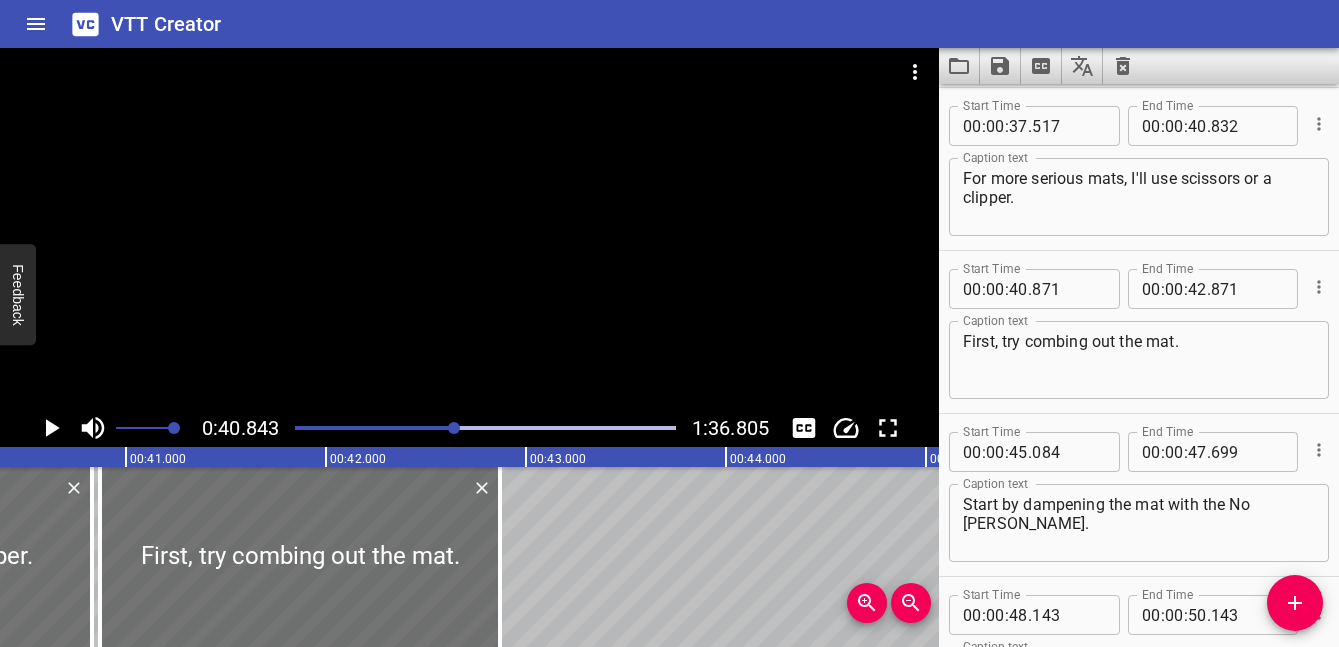click 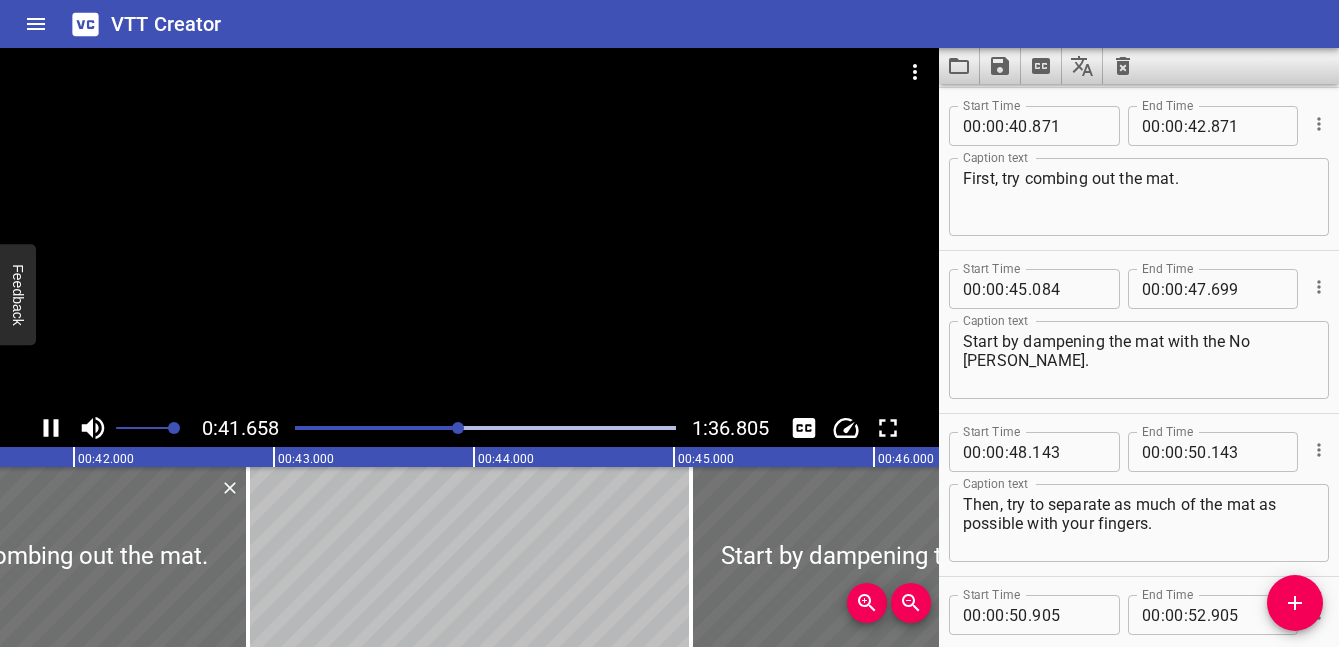 click 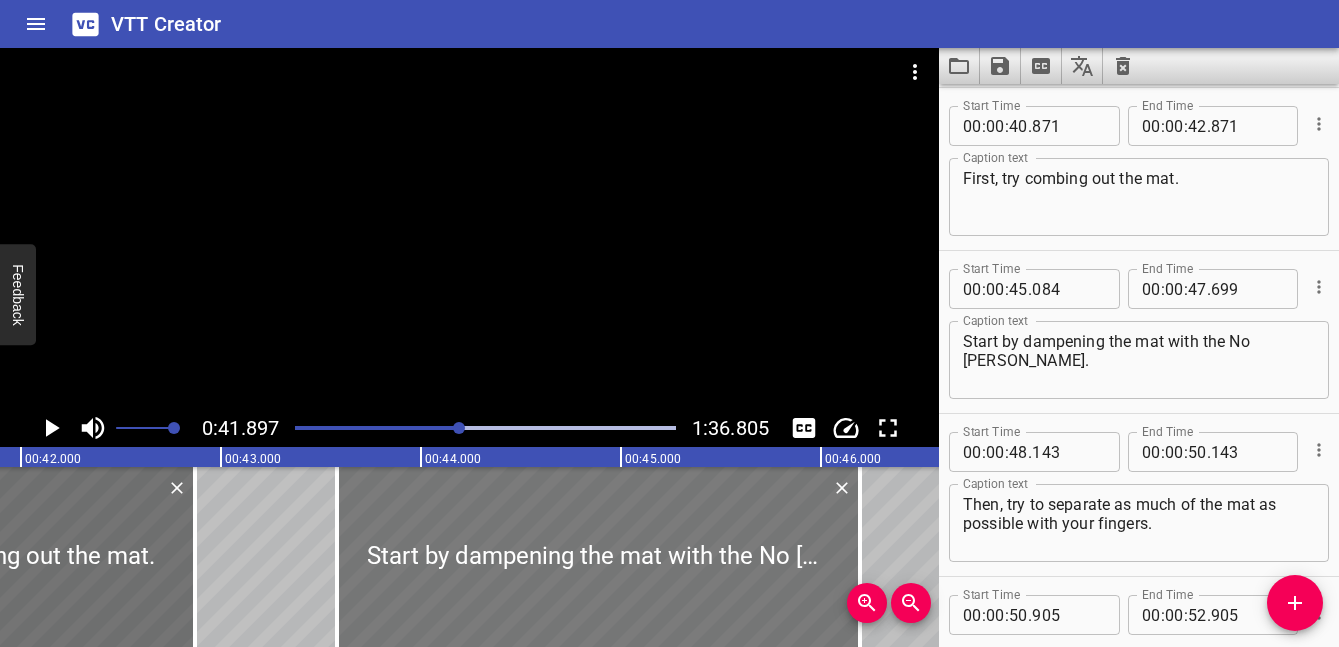 drag, startPoint x: 769, startPoint y: 617, endPoint x: 465, endPoint y: 614, distance: 304.0148 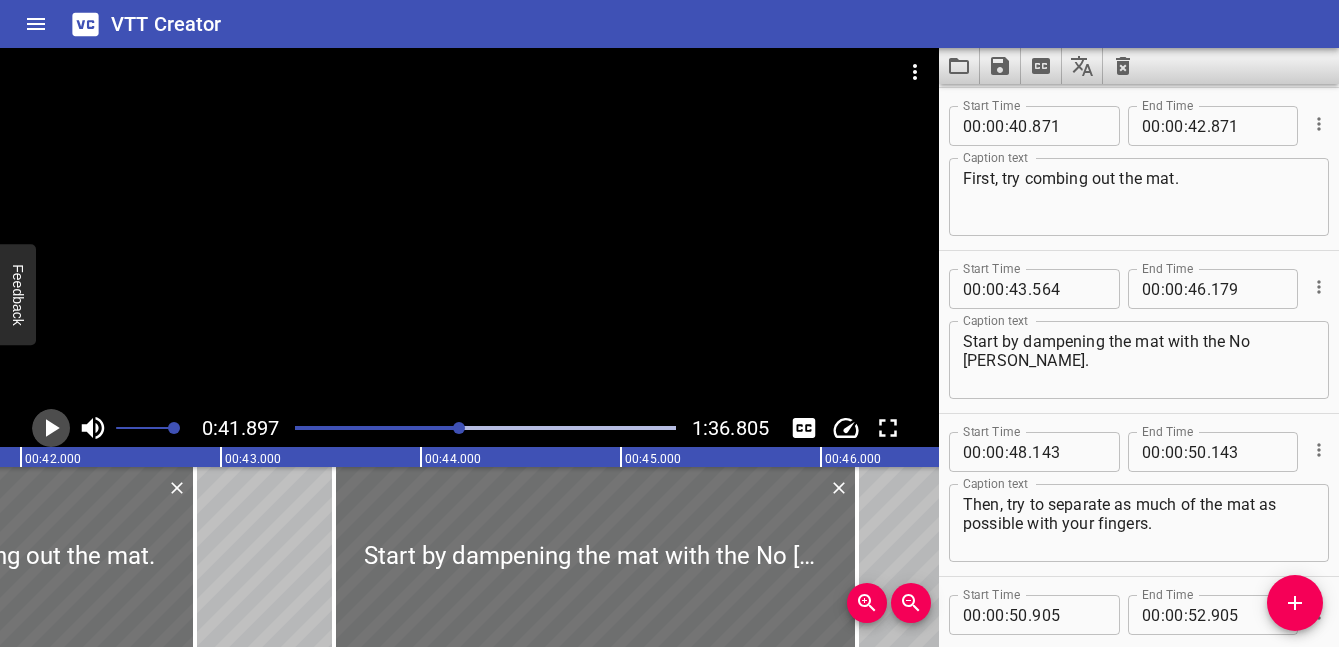 click 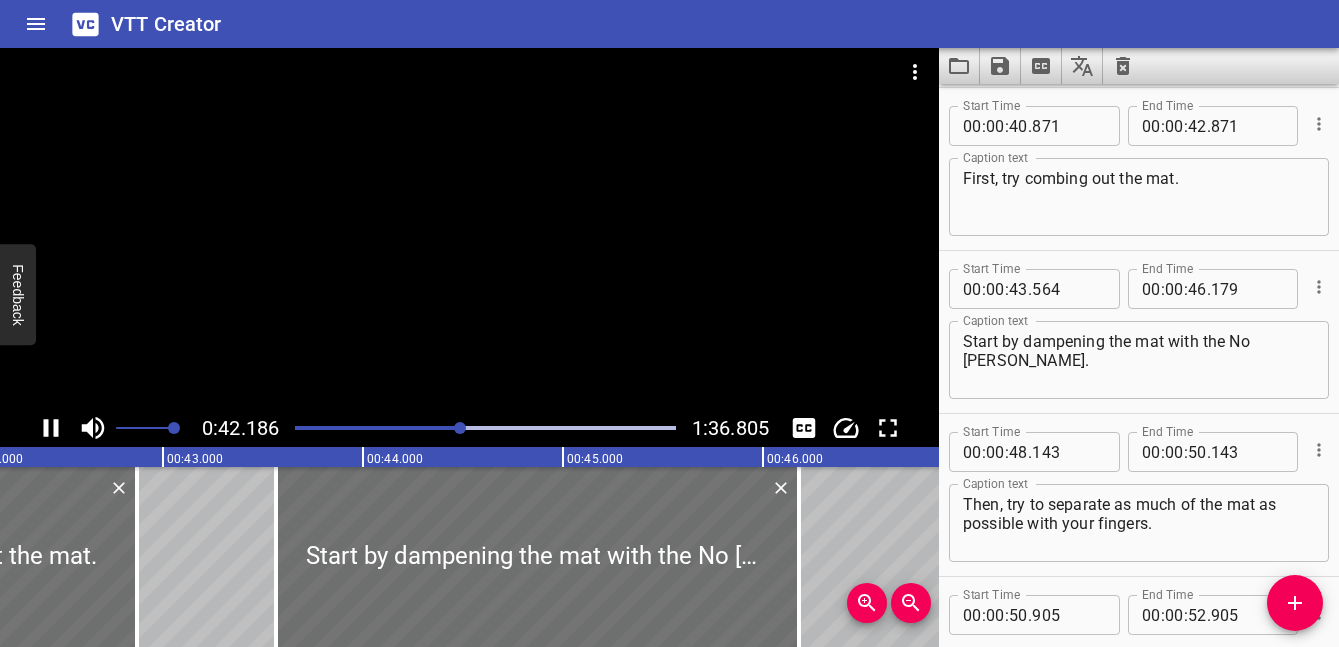 click 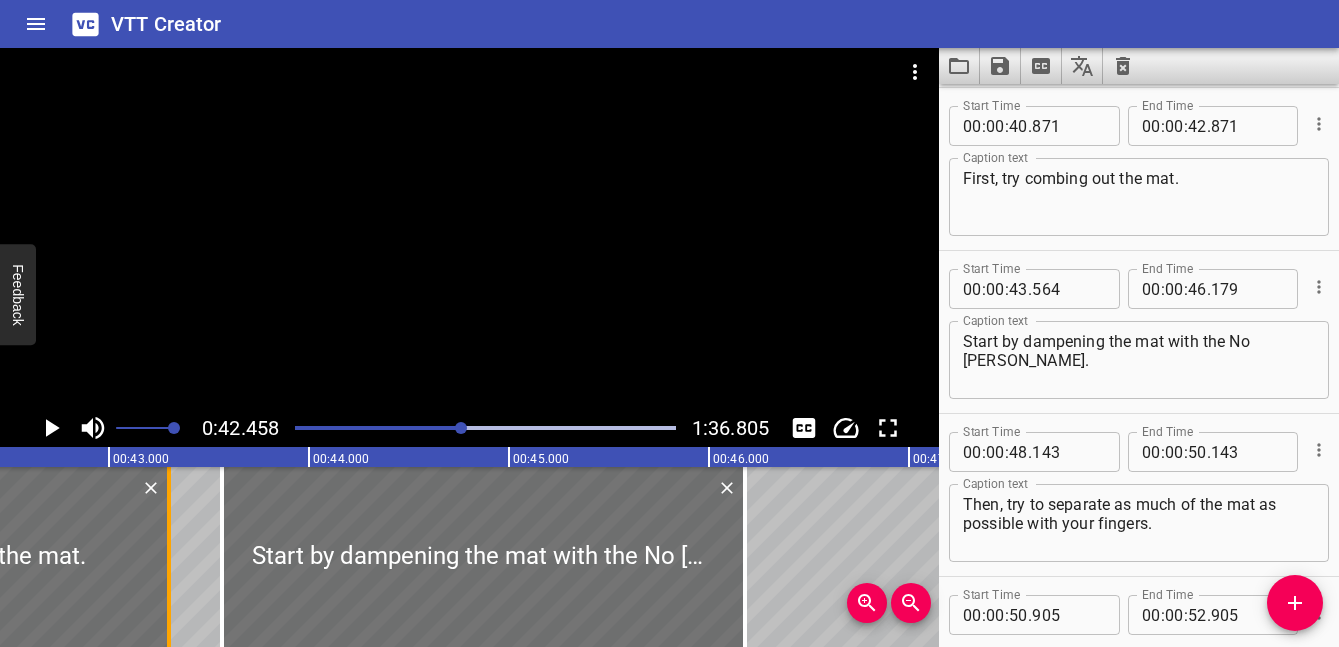 drag, startPoint x: 89, startPoint y: 543, endPoint x: 180, endPoint y: 548, distance: 91.13726 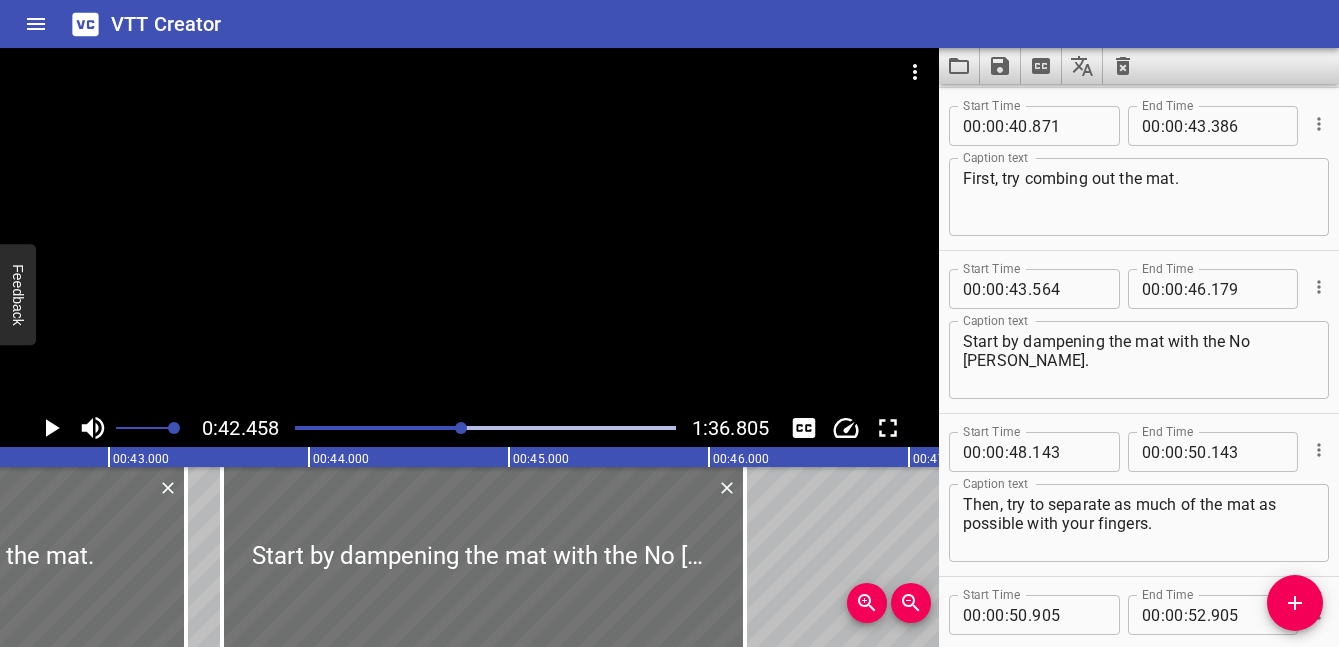 click 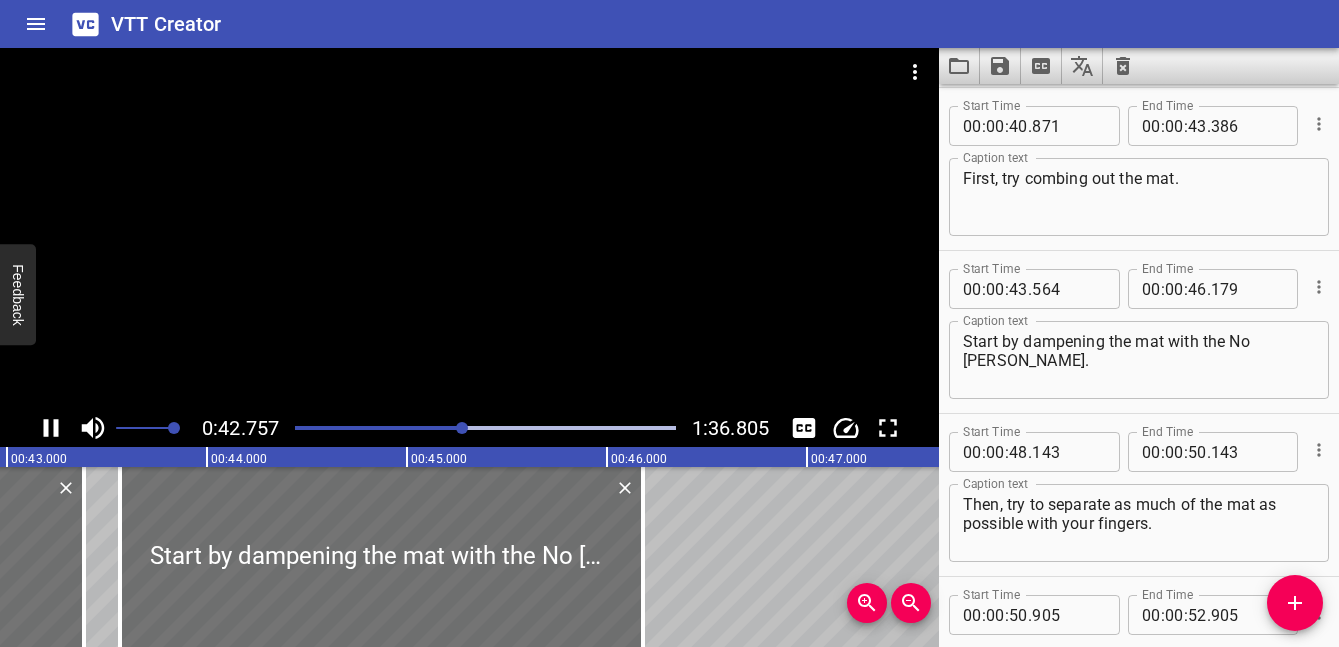click 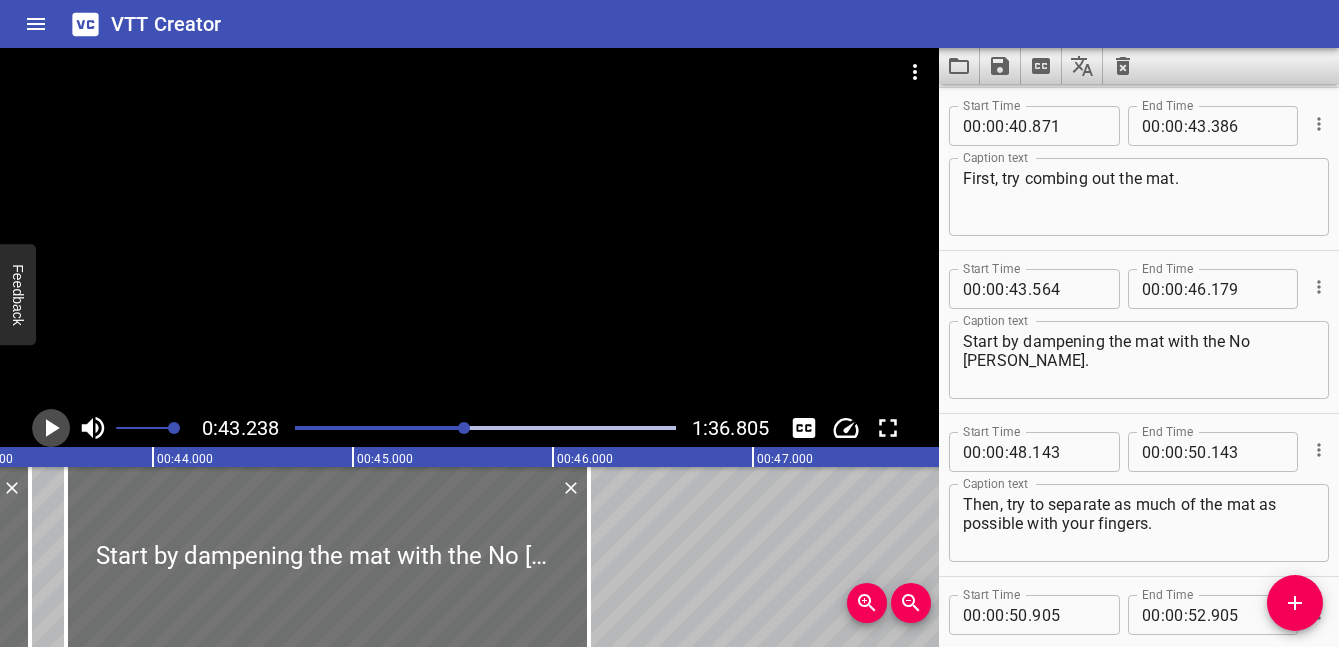 click 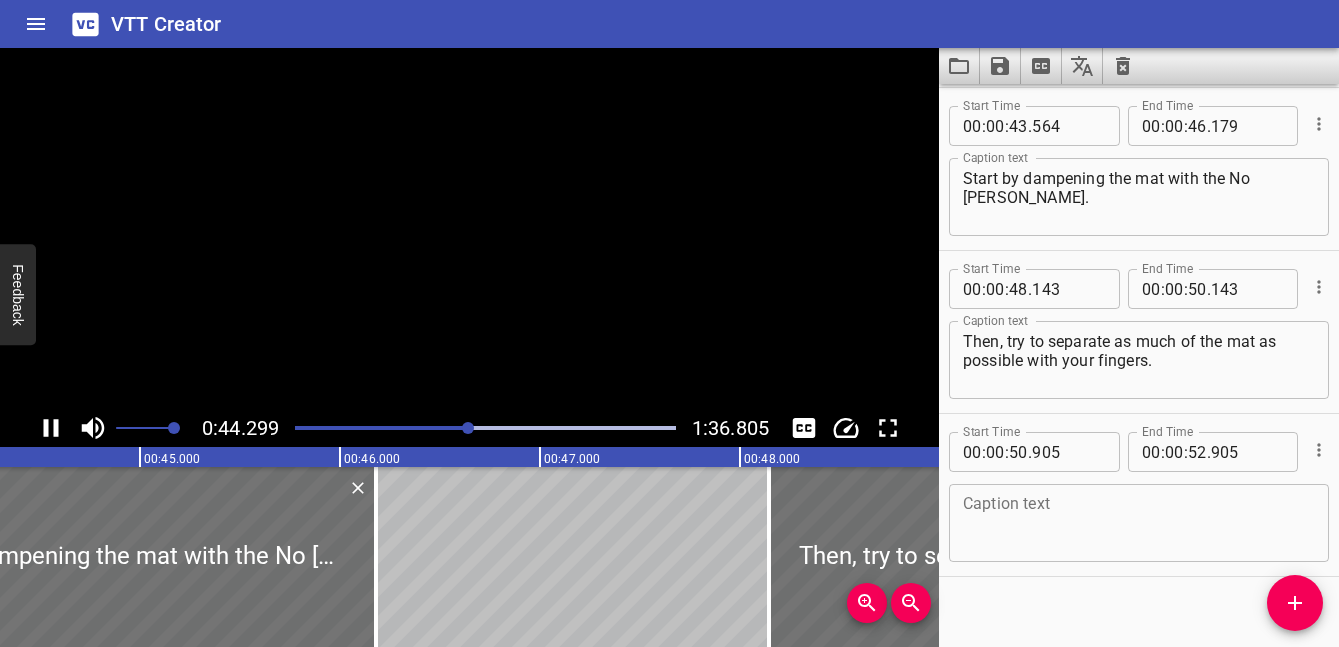 click 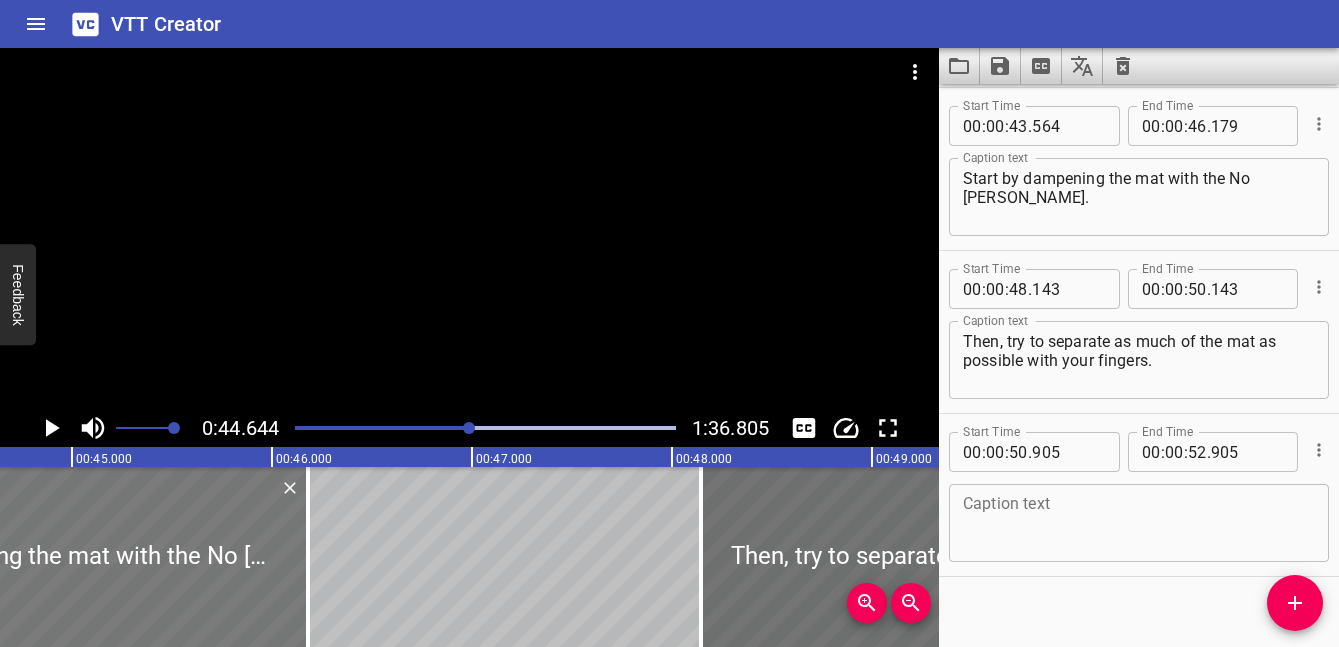 drag, startPoint x: 162, startPoint y: 575, endPoint x: 235, endPoint y: 575, distance: 73 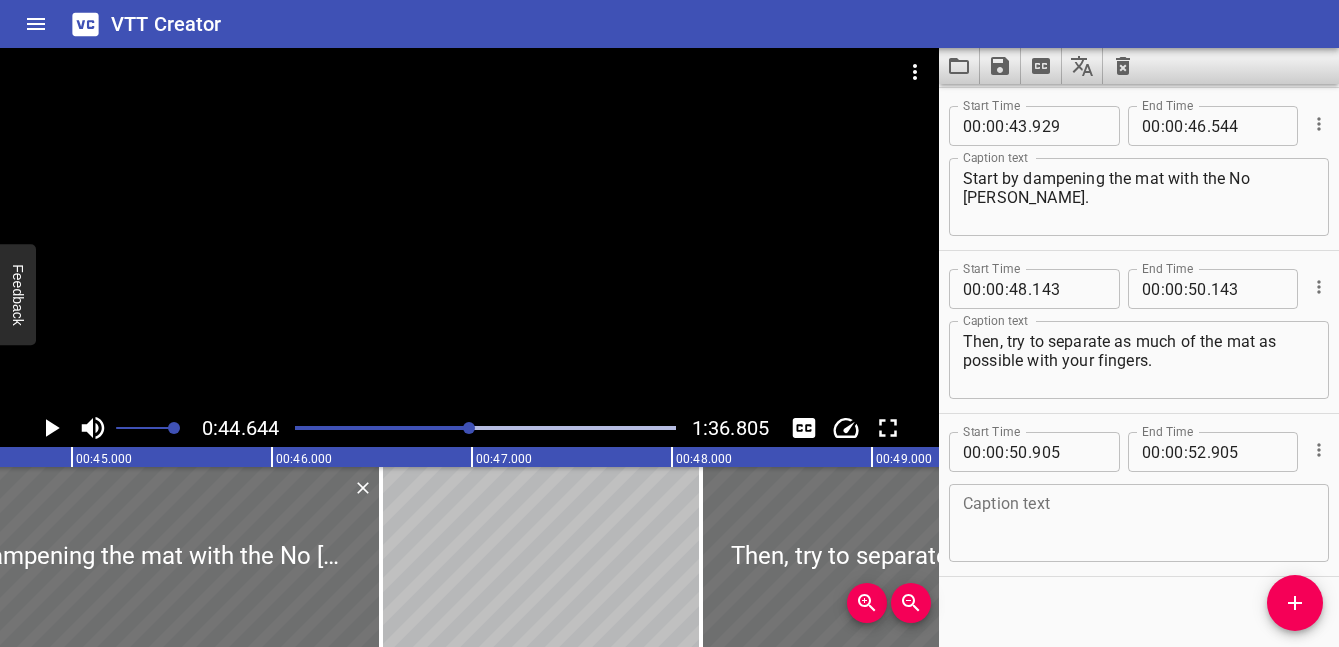 click 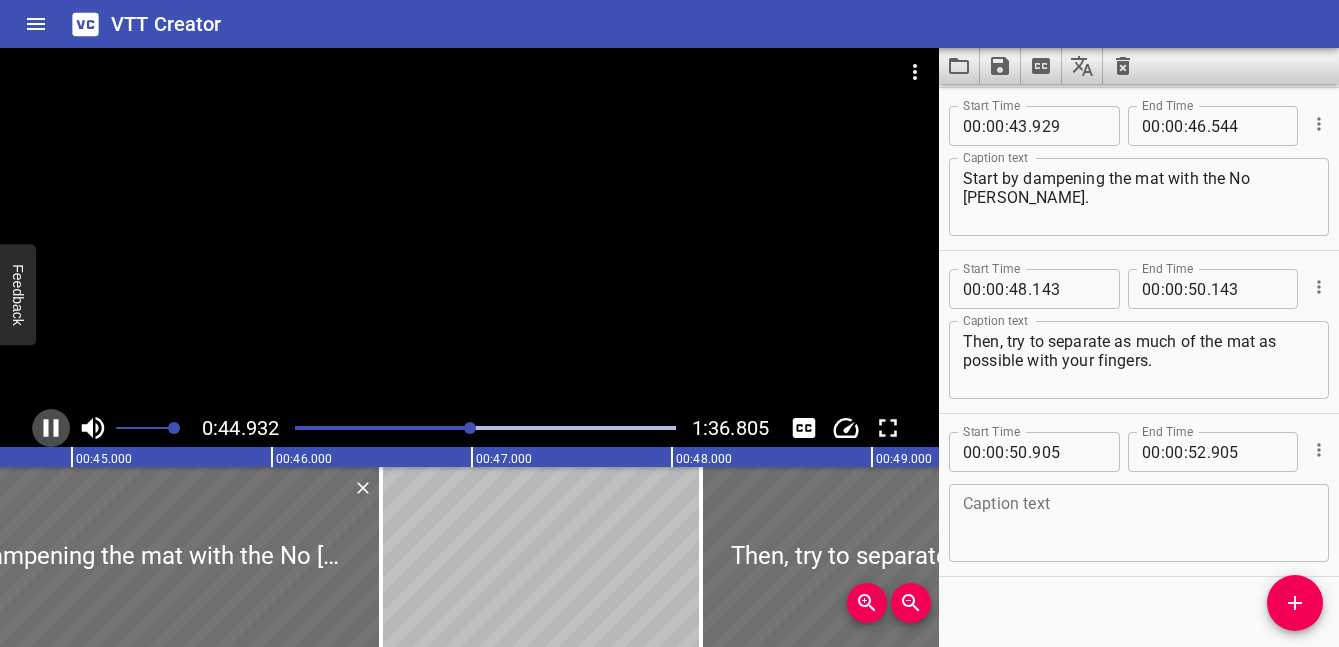 click 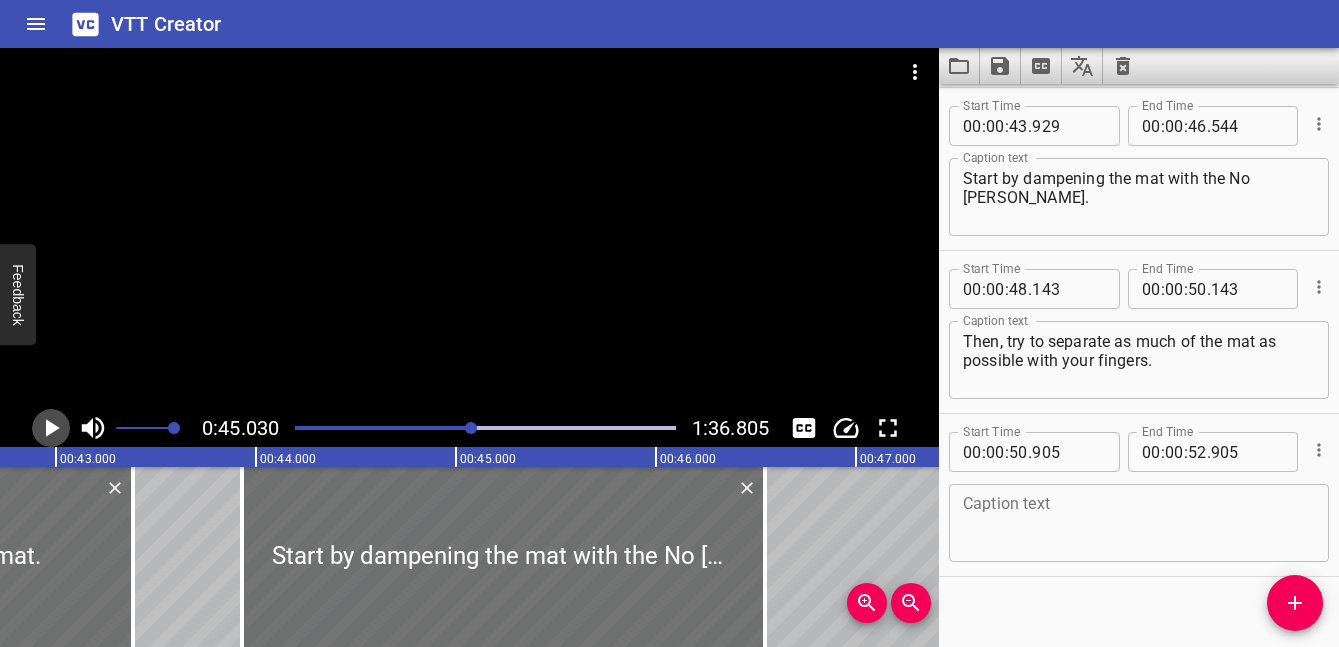 click 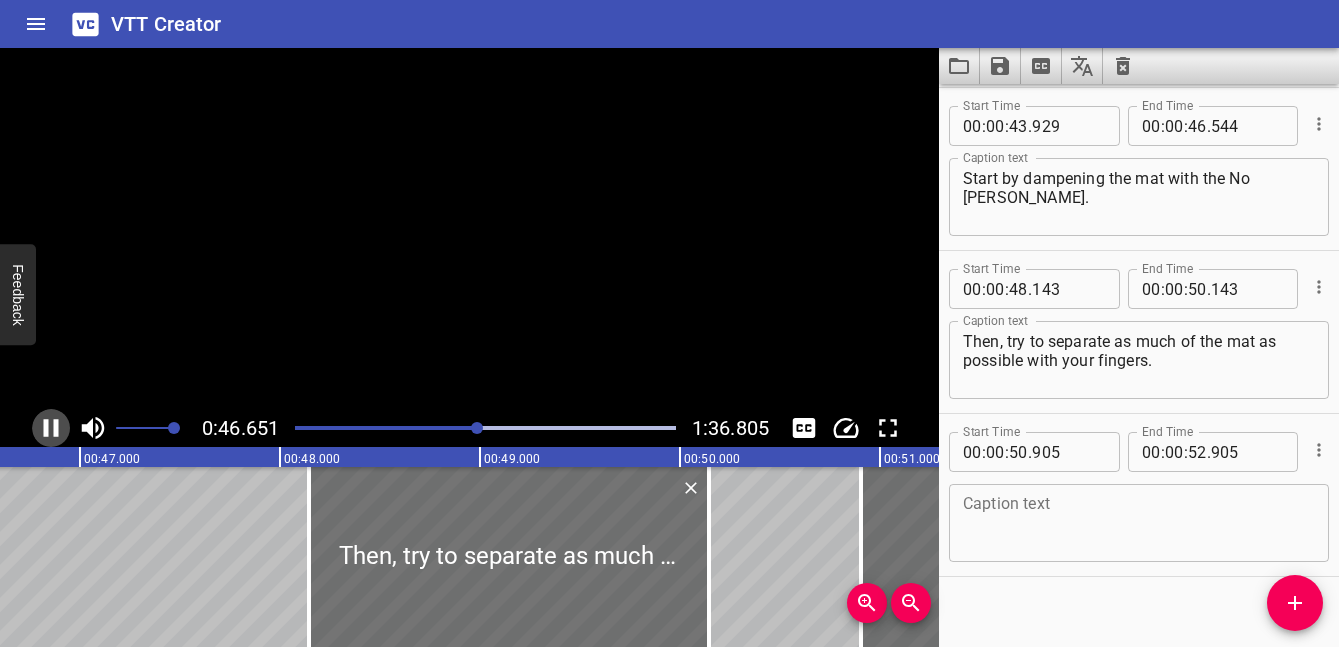 click 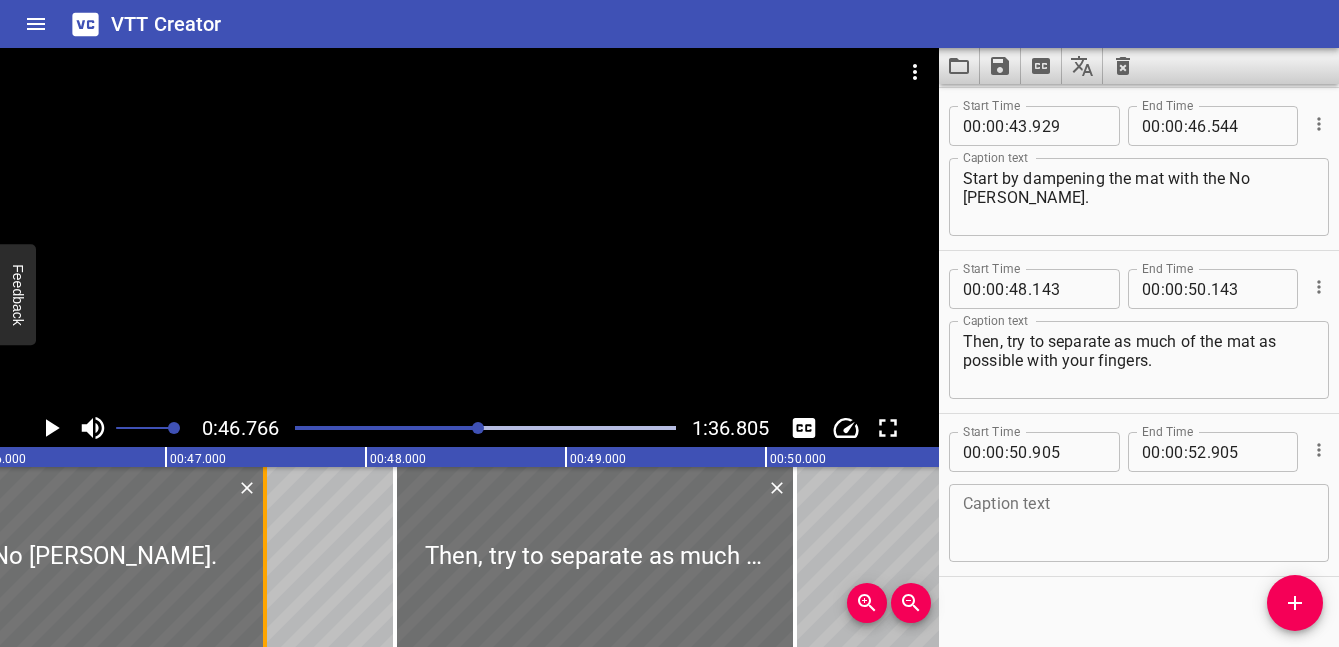 drag, startPoint x: 77, startPoint y: 562, endPoint x: 291, endPoint y: 565, distance: 214.02103 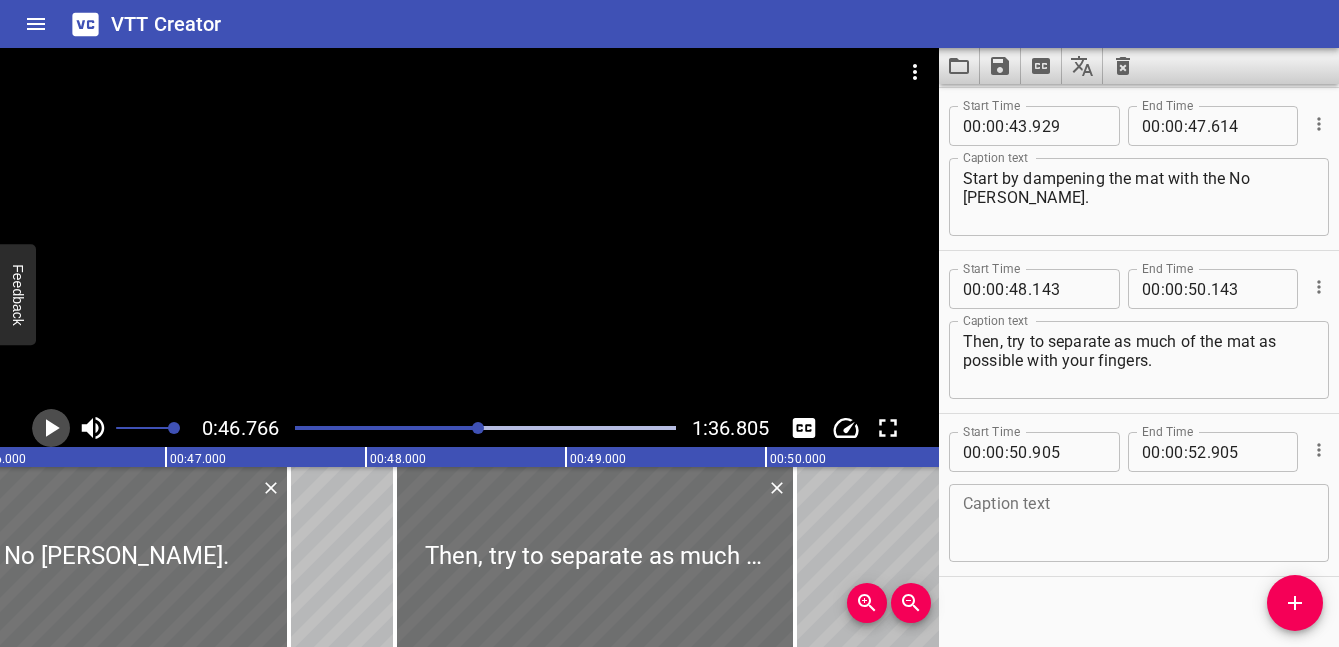 click 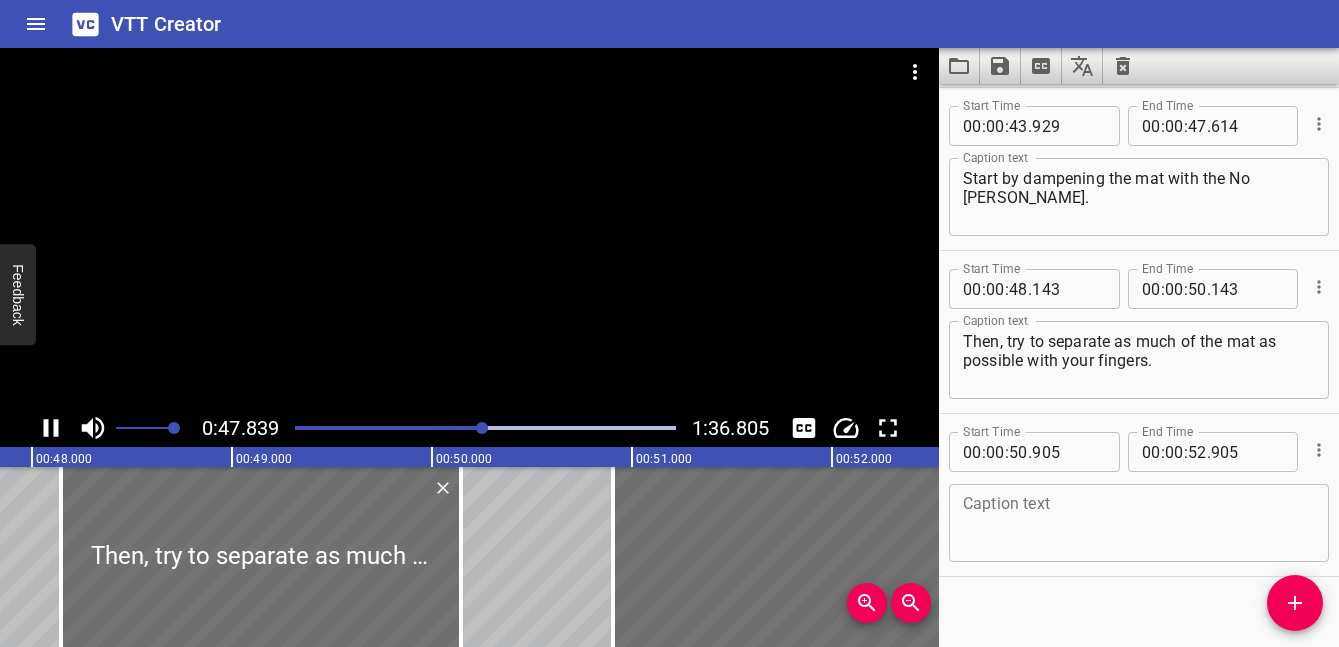 click 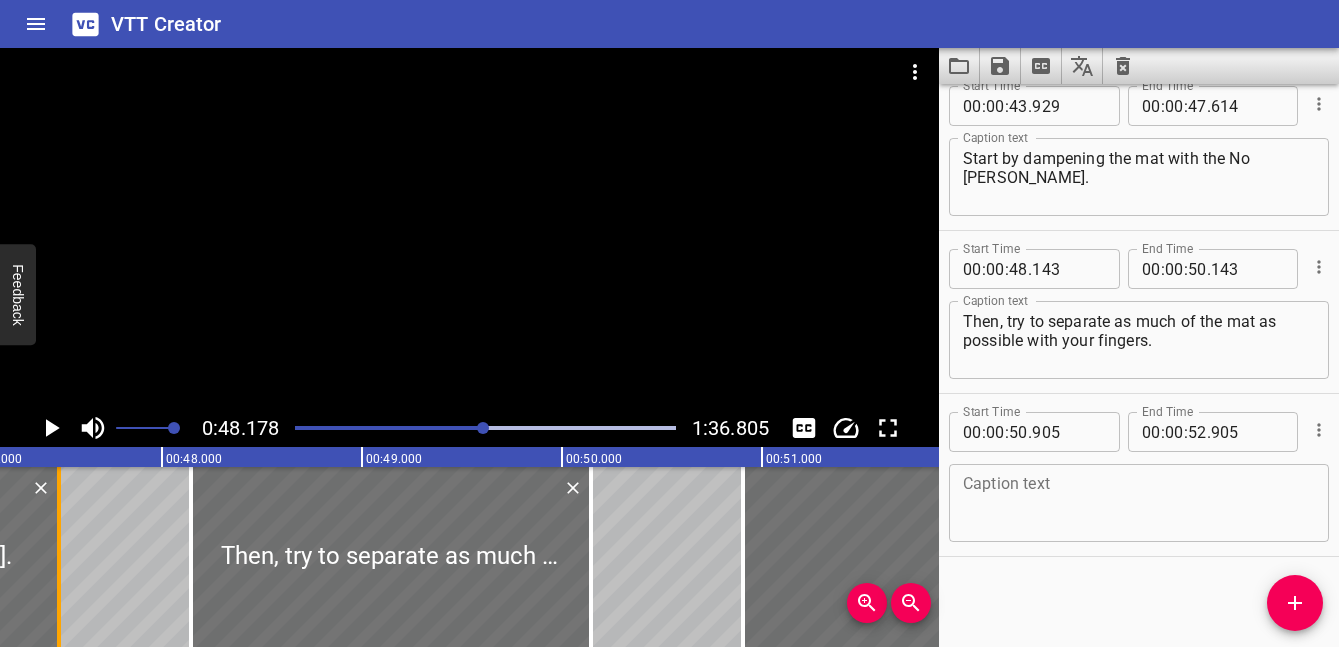drag, startPoint x: 86, startPoint y: 562, endPoint x: 53, endPoint y: 562, distance: 33 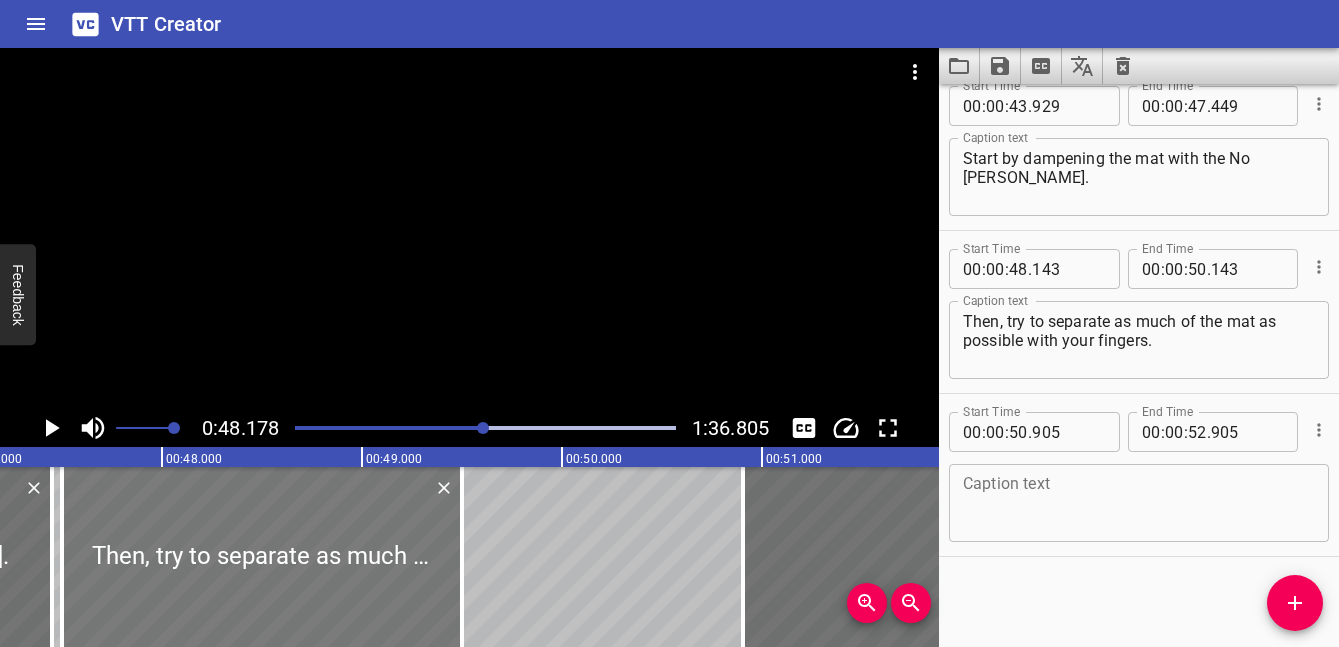 drag, startPoint x: 289, startPoint y: 556, endPoint x: 158, endPoint y: 555, distance: 131.00381 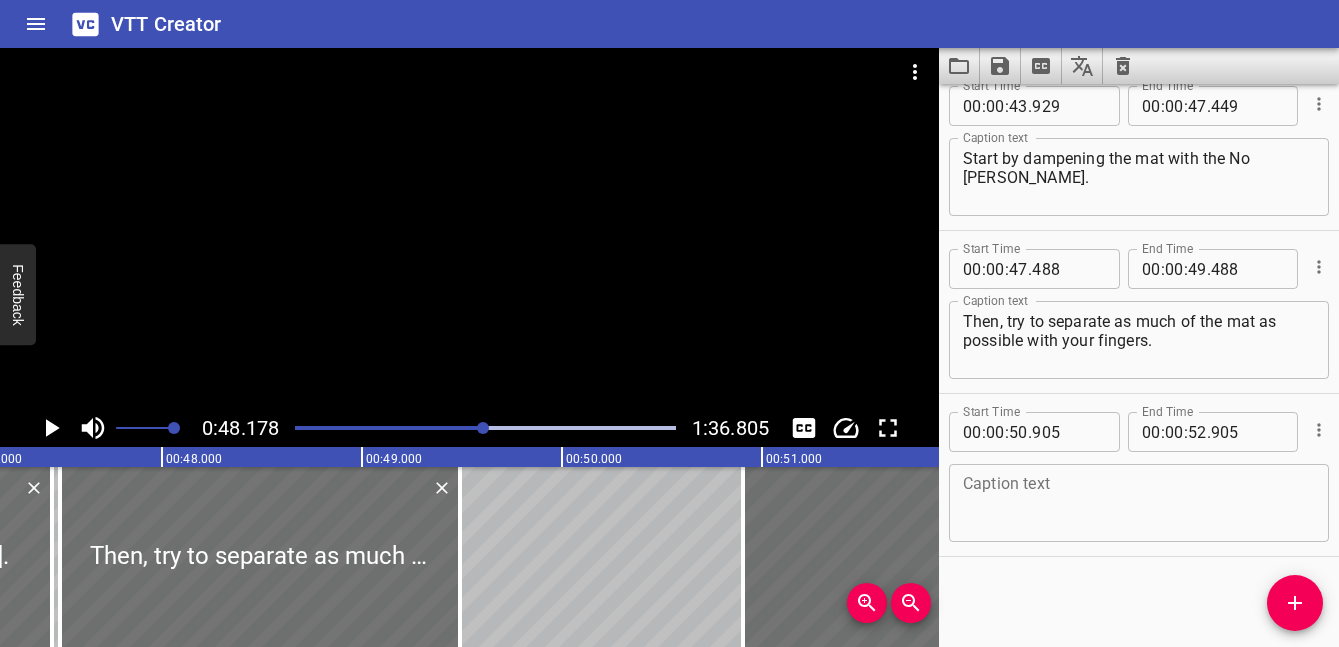 click at bounding box center [294, 428] 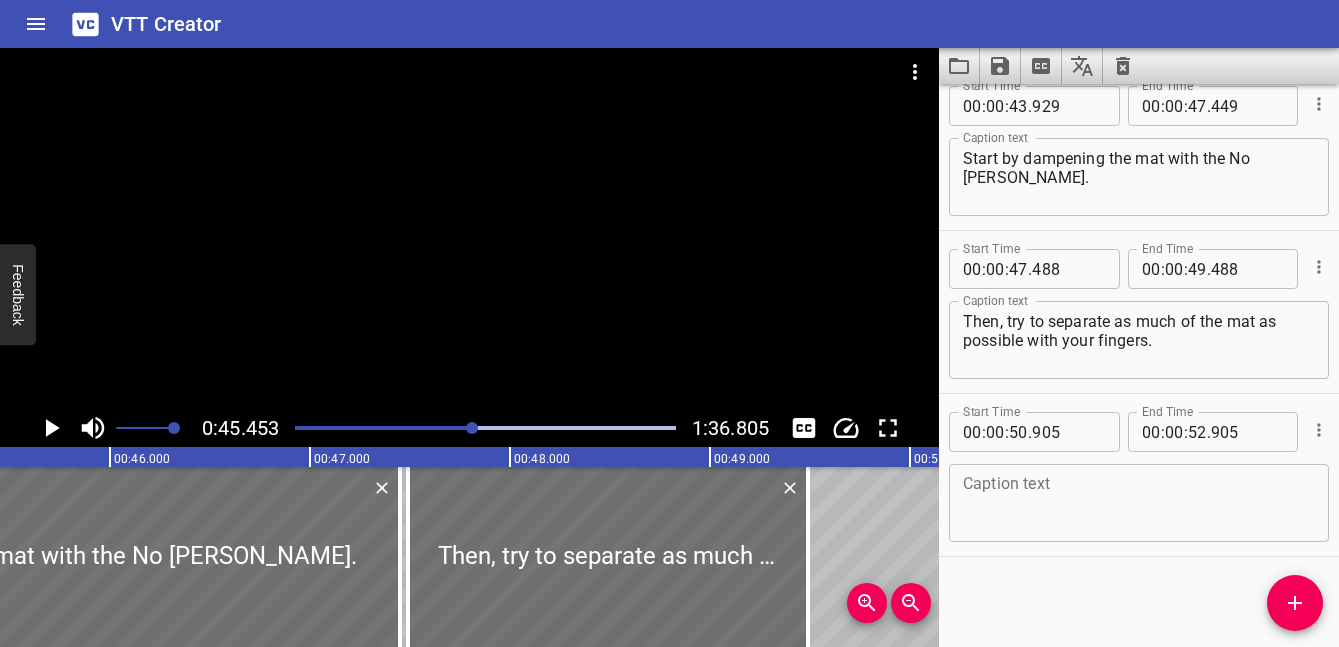 click 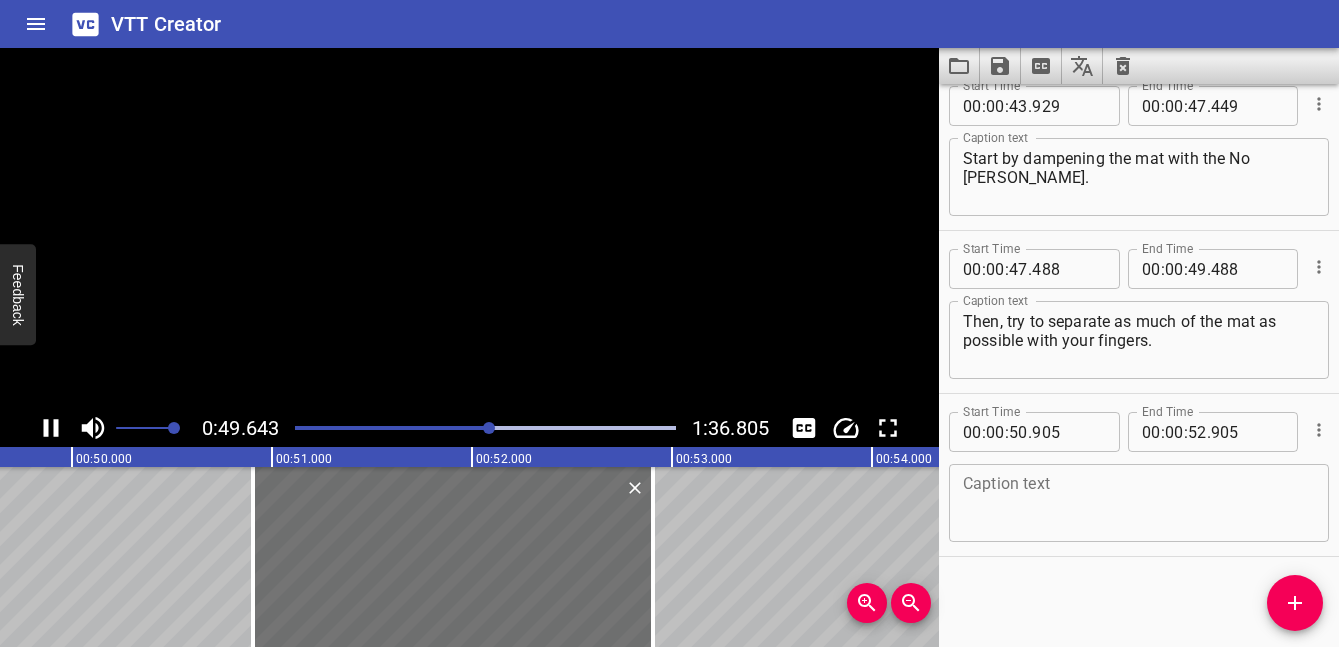 click 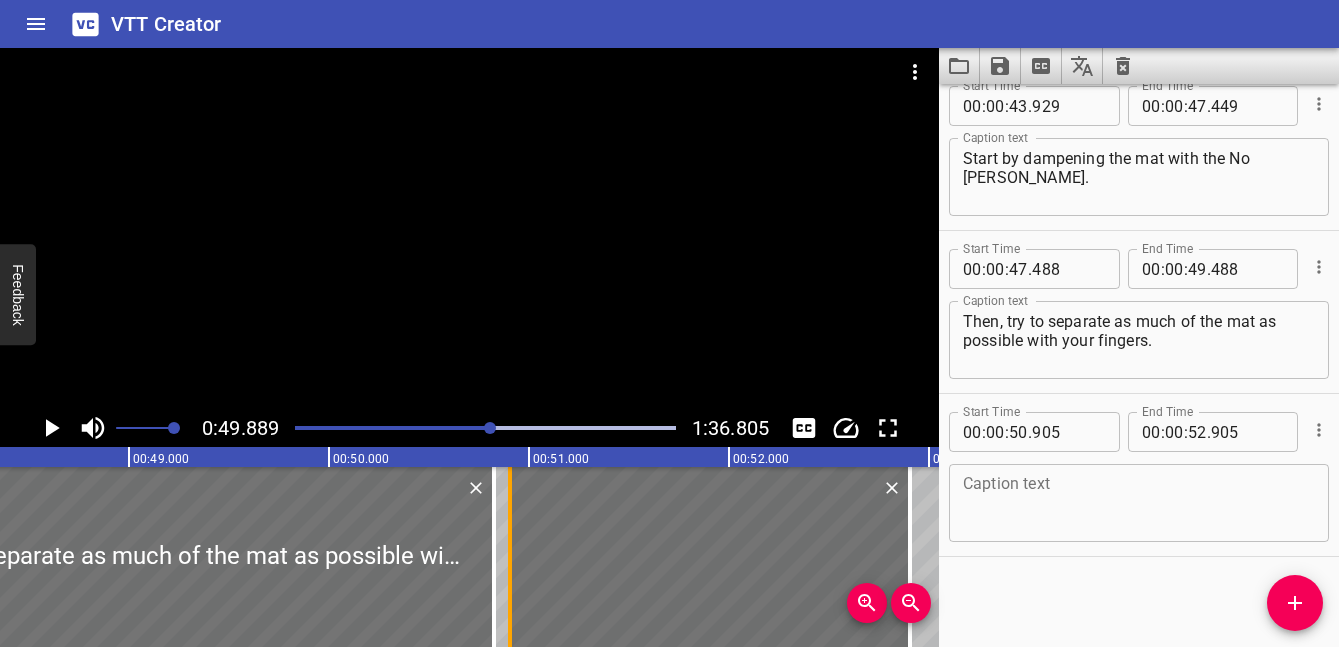 drag, startPoint x: 233, startPoint y: 543, endPoint x: 502, endPoint y: 548, distance: 269.04648 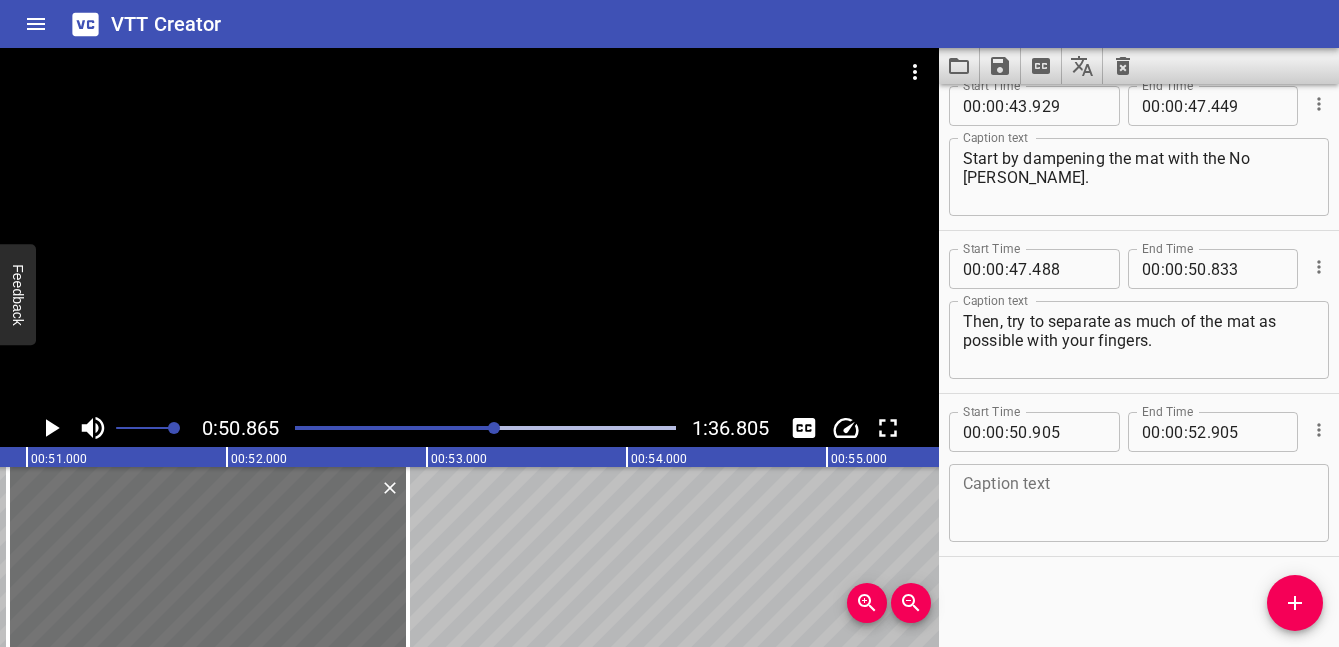 click 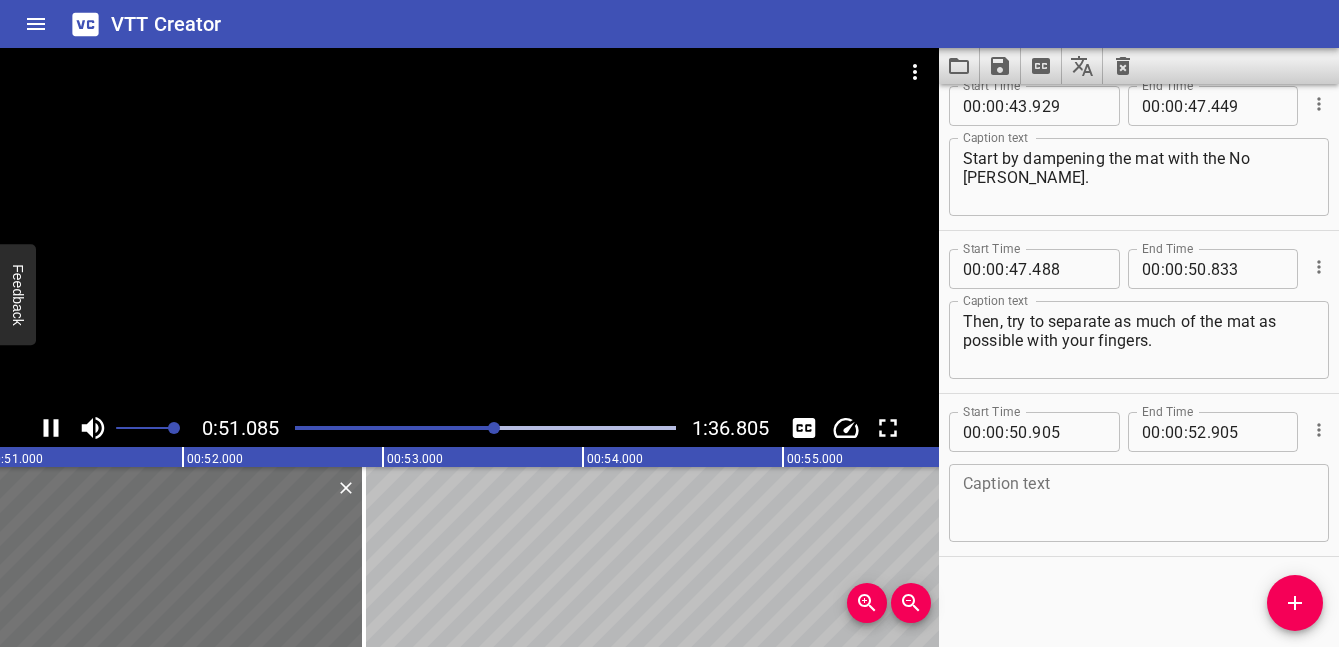 click 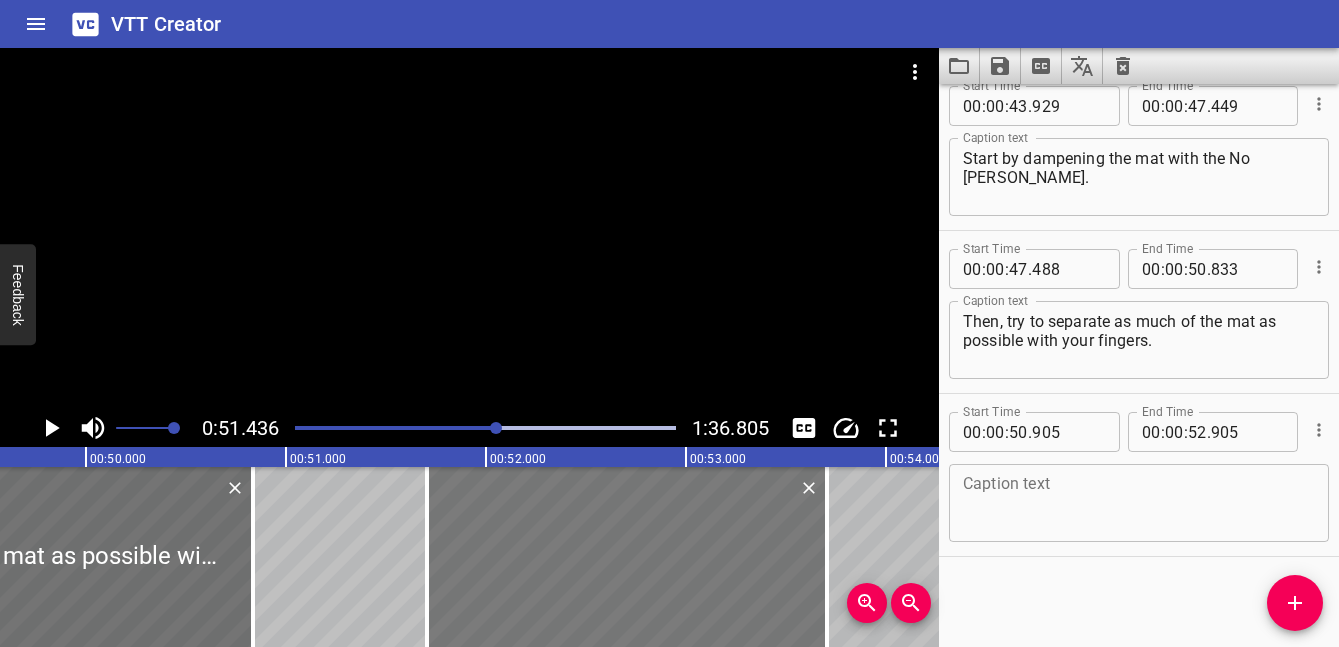 drag, startPoint x: 420, startPoint y: 564, endPoint x: 703, endPoint y: 524, distance: 285.81287 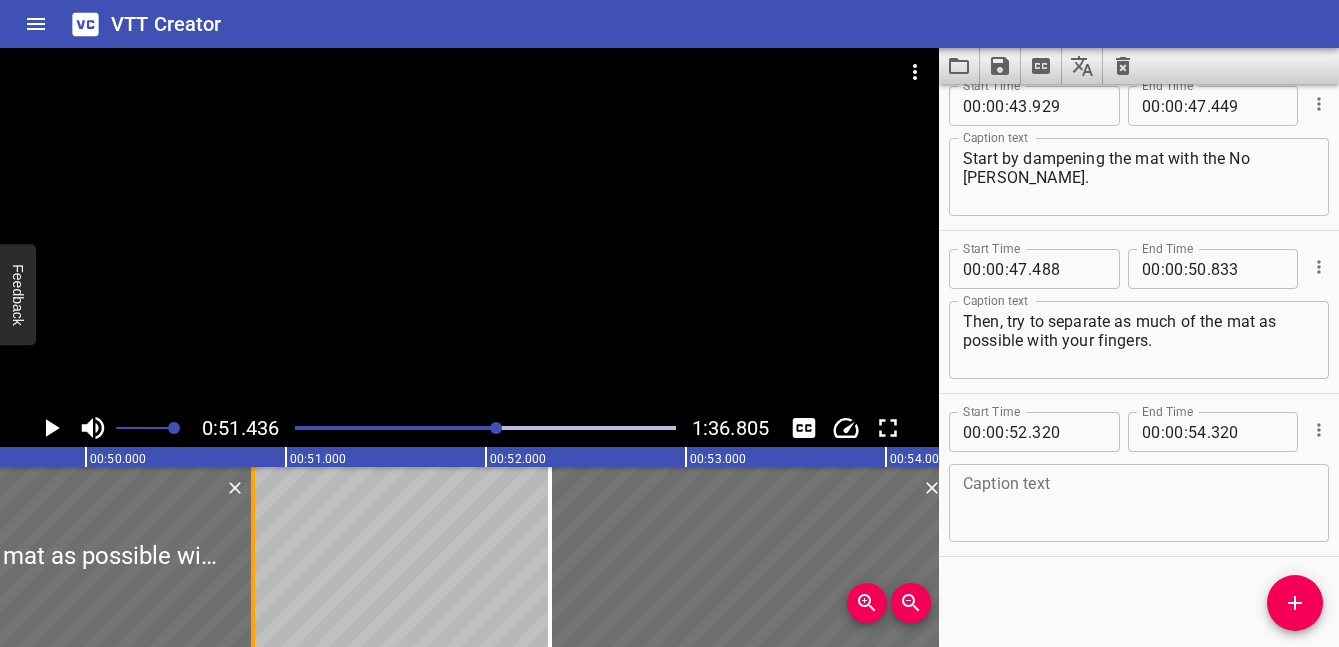 drag, startPoint x: 254, startPoint y: 554, endPoint x: 367, endPoint y: 554, distance: 113 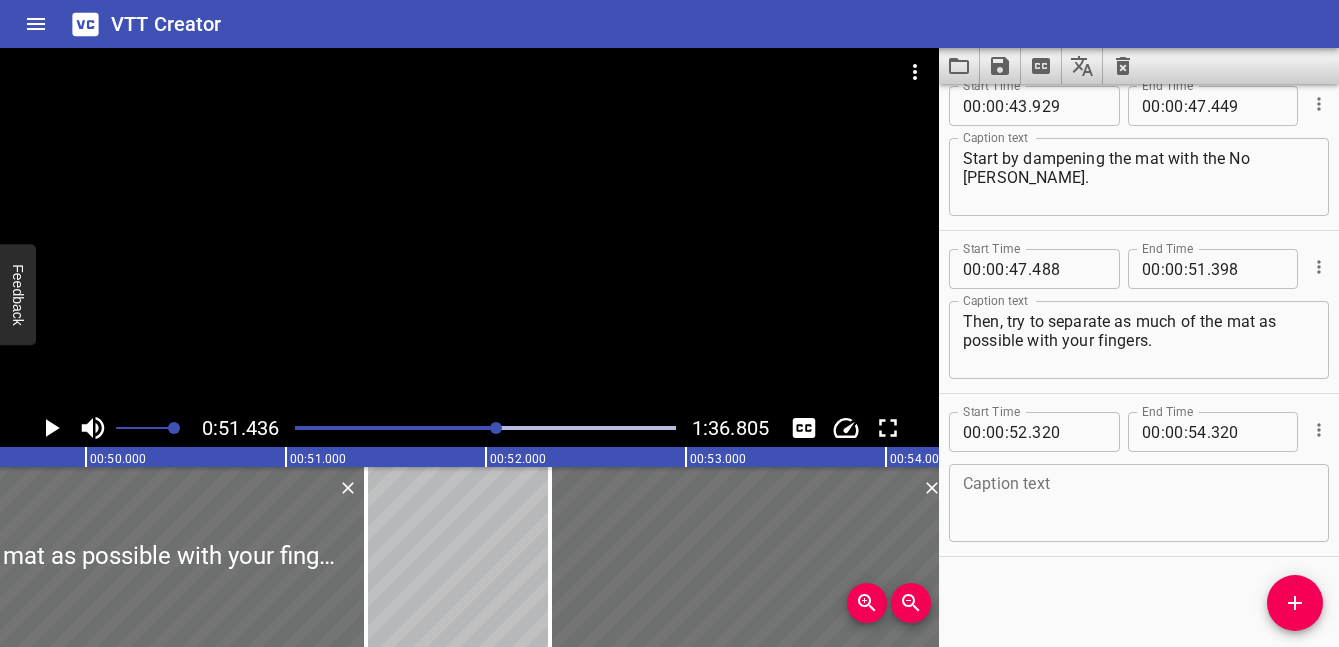 click at bounding box center [307, 428] 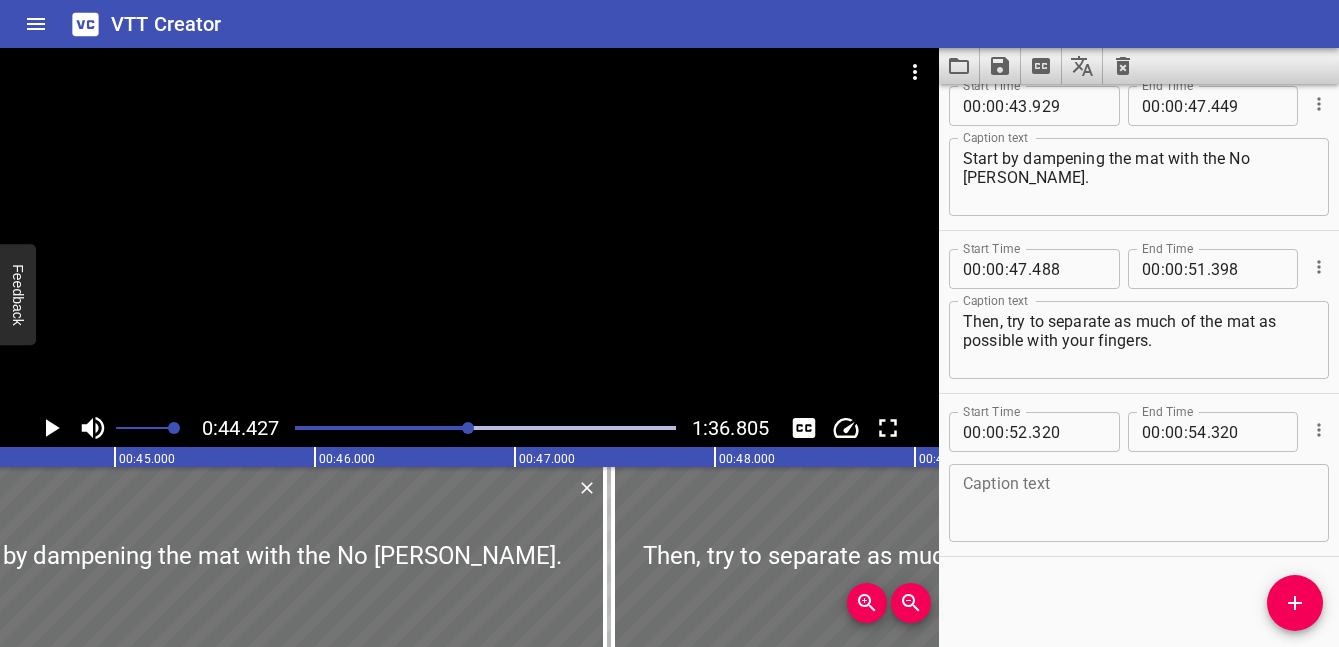 click 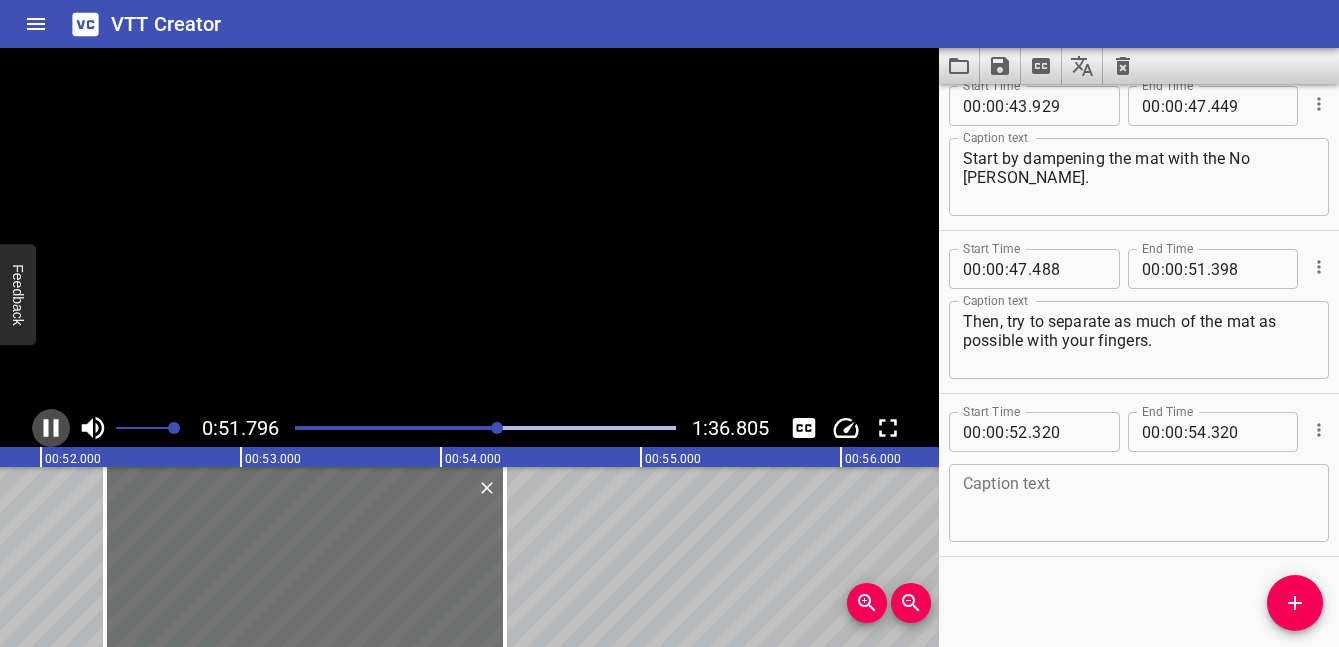 click 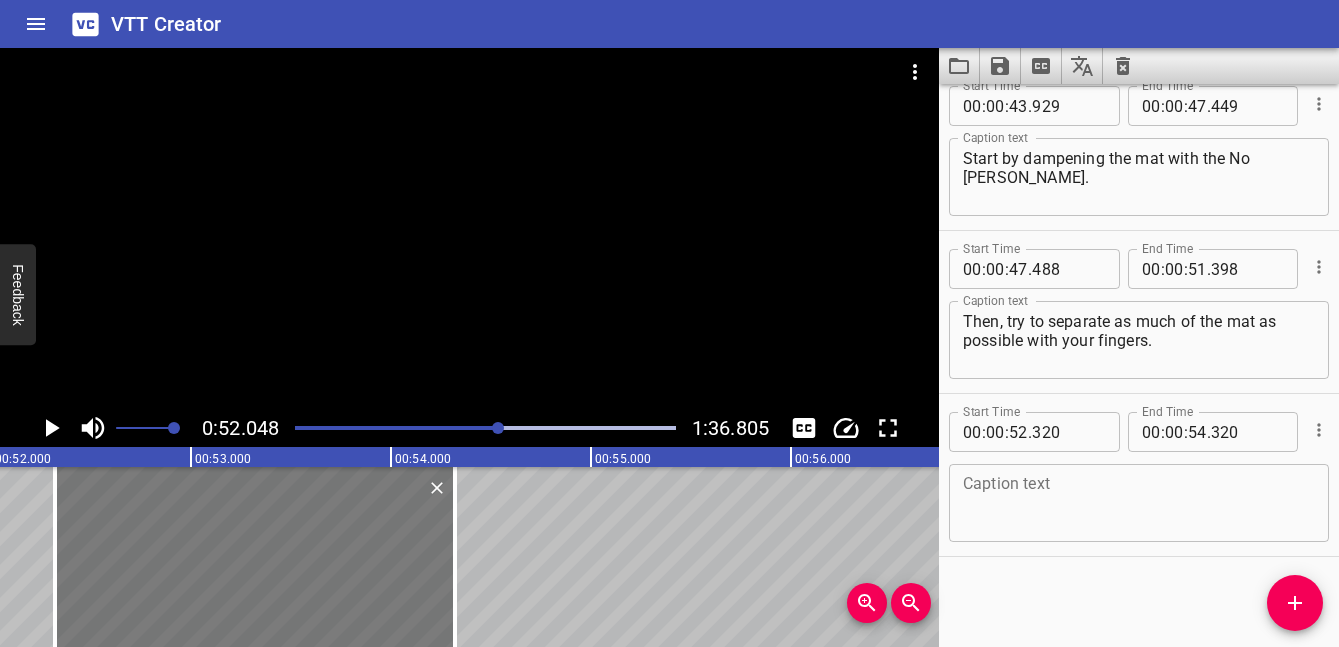 scroll, scrollTop: 0, scrollLeft: 10230, axis: horizontal 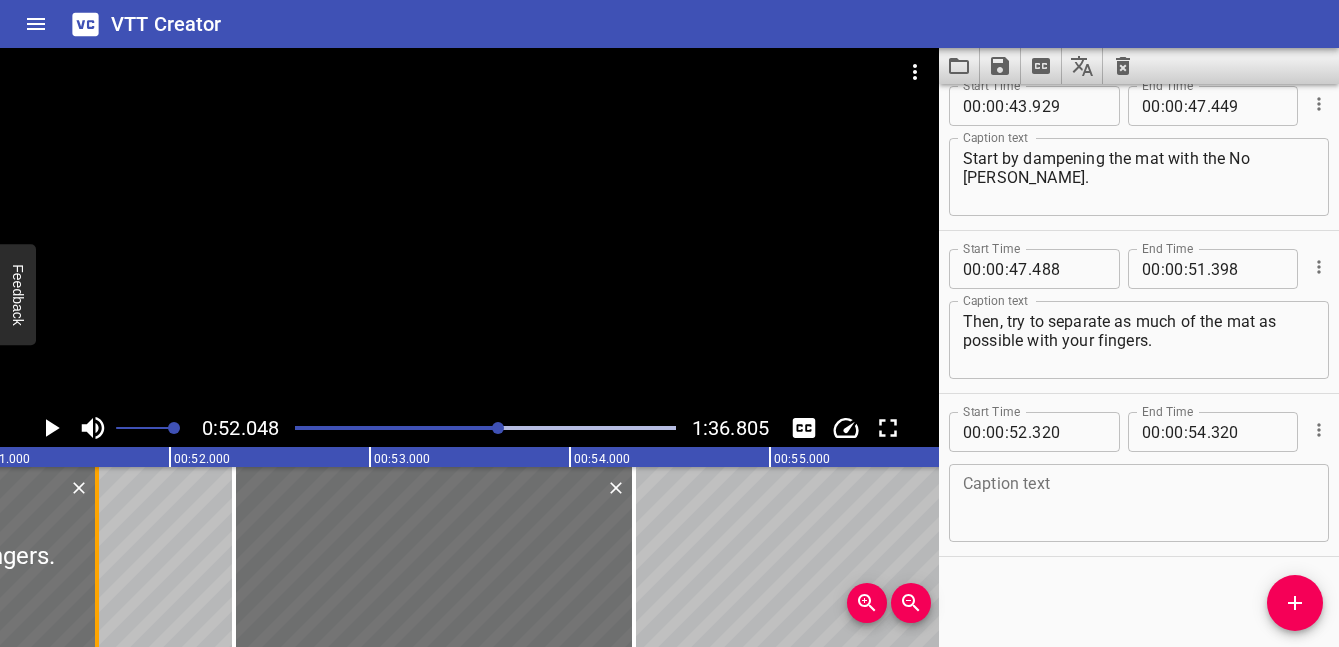 drag, startPoint x: 54, startPoint y: 554, endPoint x: 144, endPoint y: 554, distance: 90 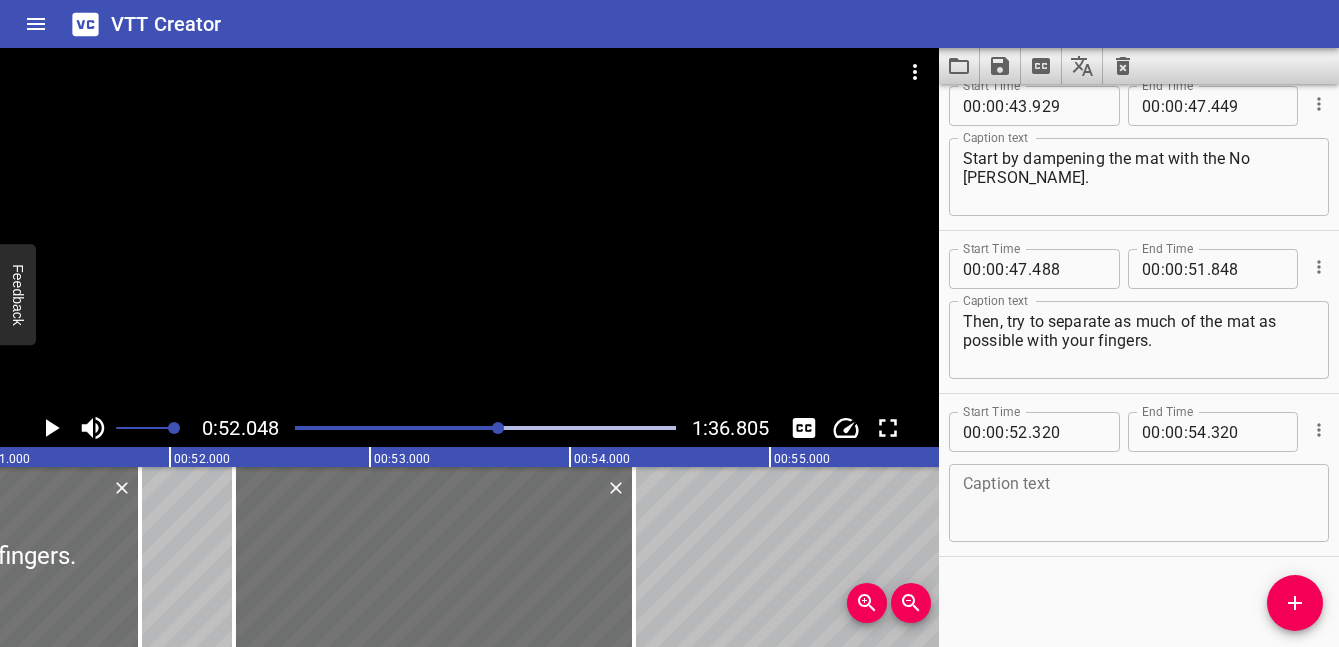 click 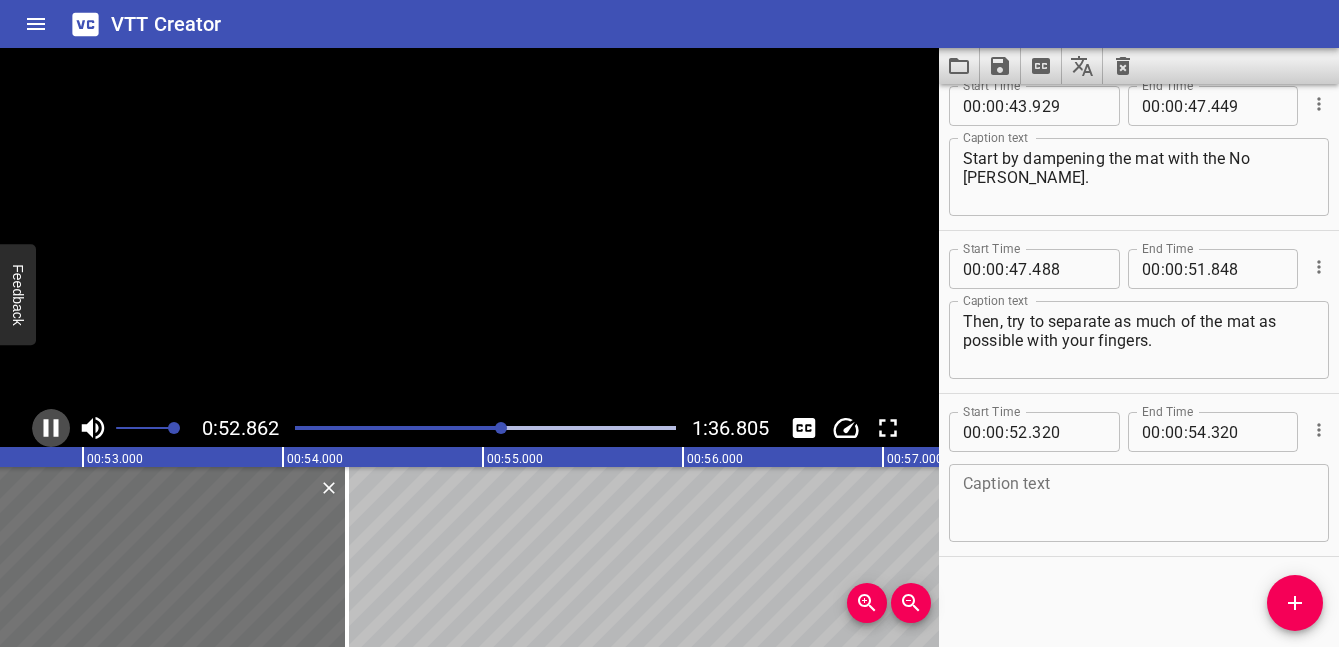 click 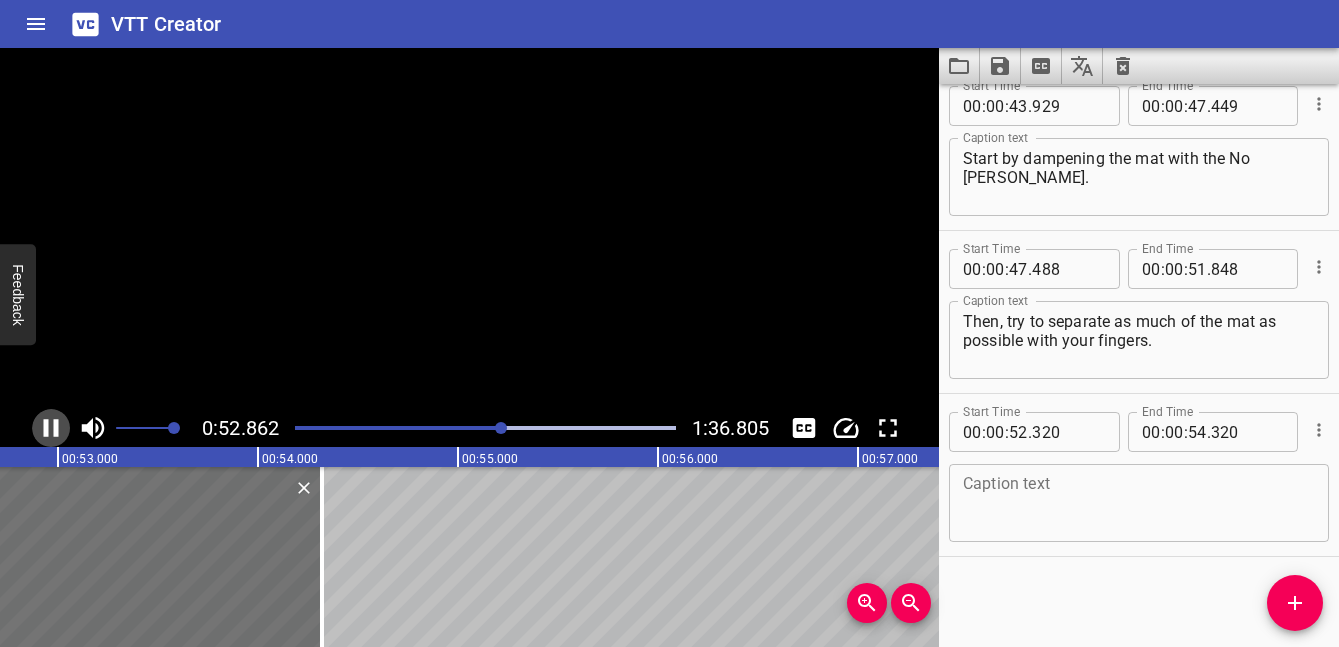 scroll, scrollTop: 0, scrollLeft: 10584, axis: horizontal 